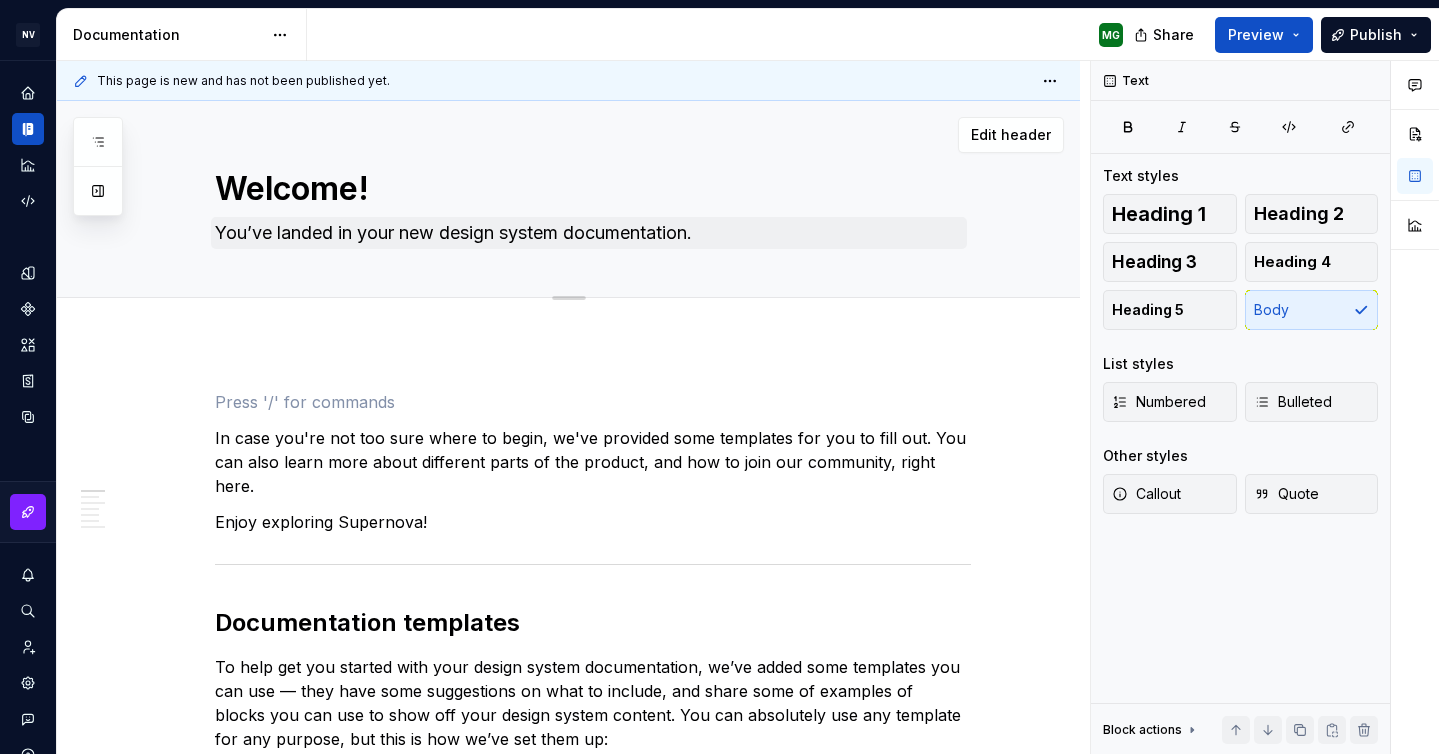 type on "*" 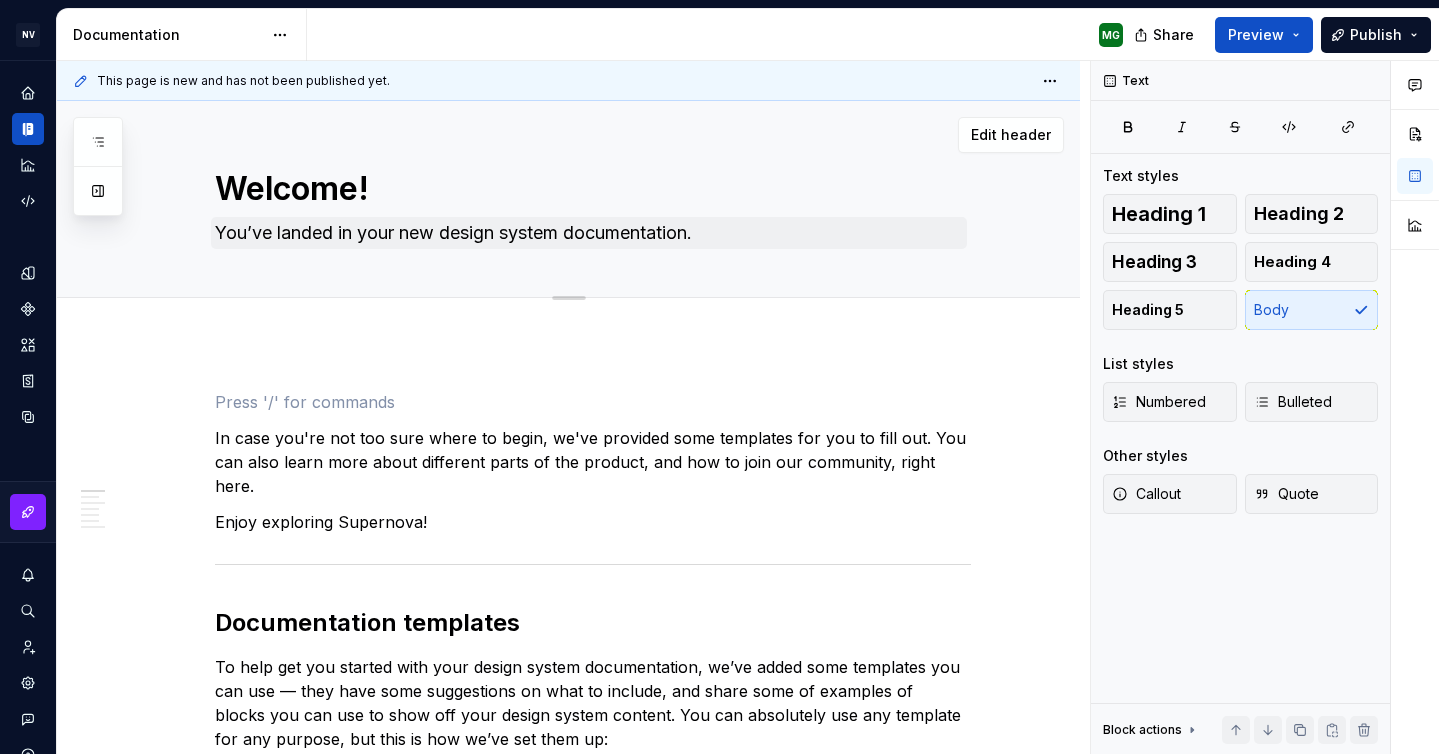 scroll, scrollTop: 0, scrollLeft: 0, axis: both 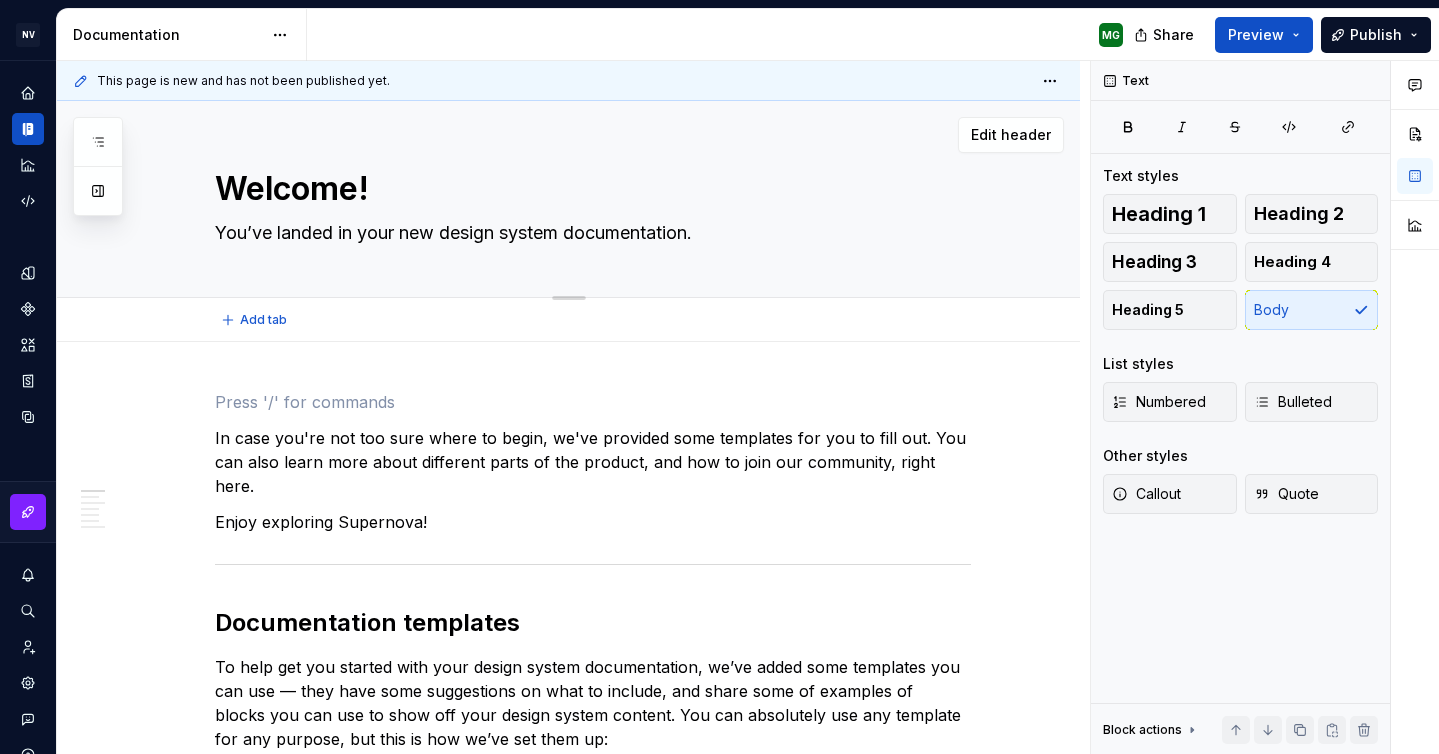 click on "Welcome!" at bounding box center [589, 189] 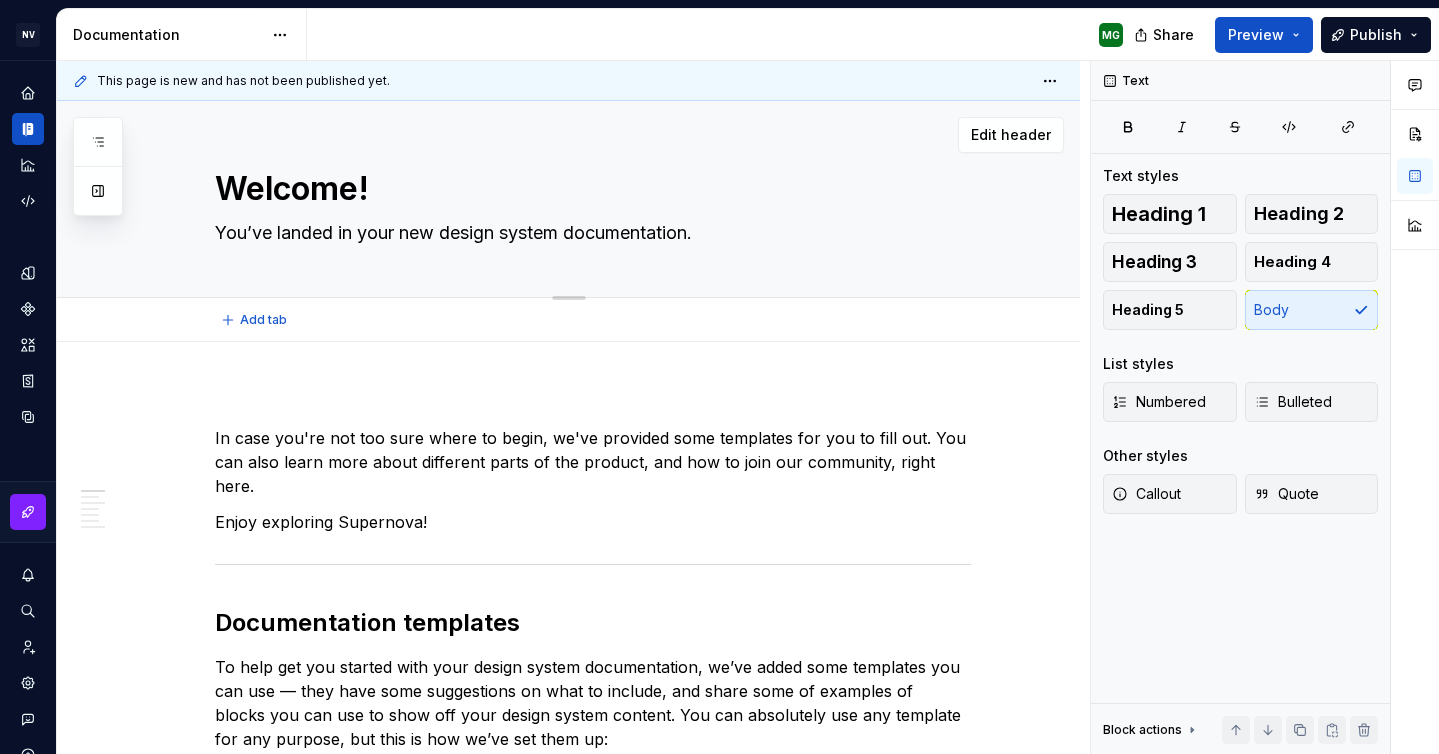 click on "Welcome!" at bounding box center (589, 189) 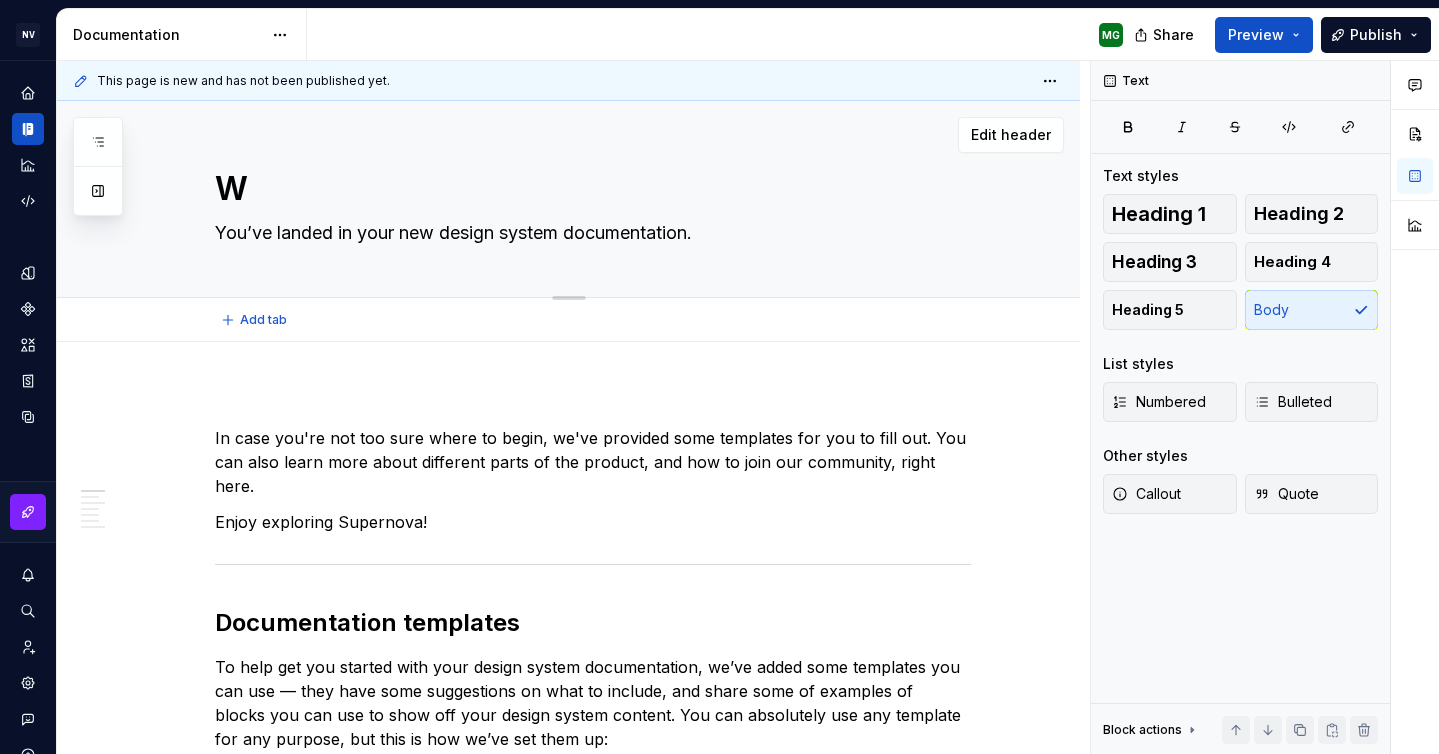 type on "*" 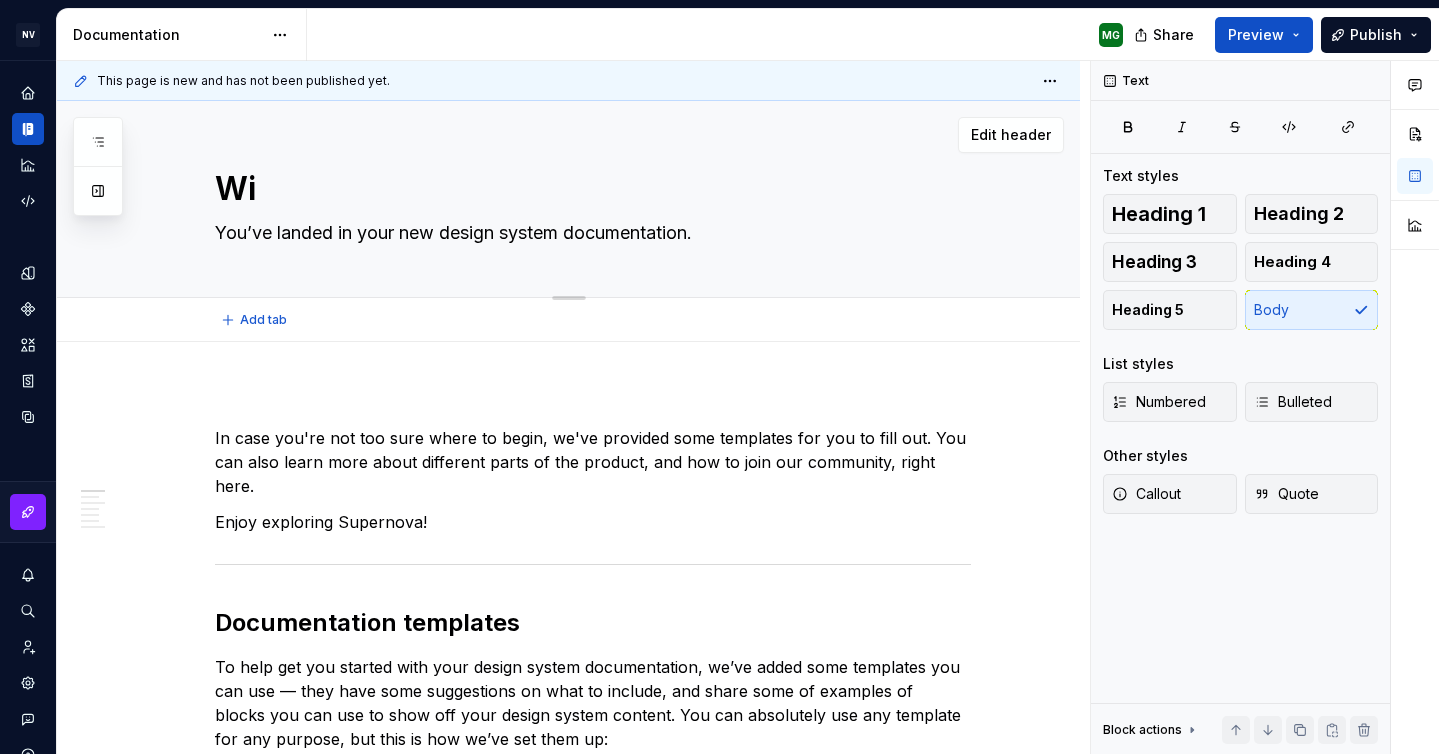 type on "*" 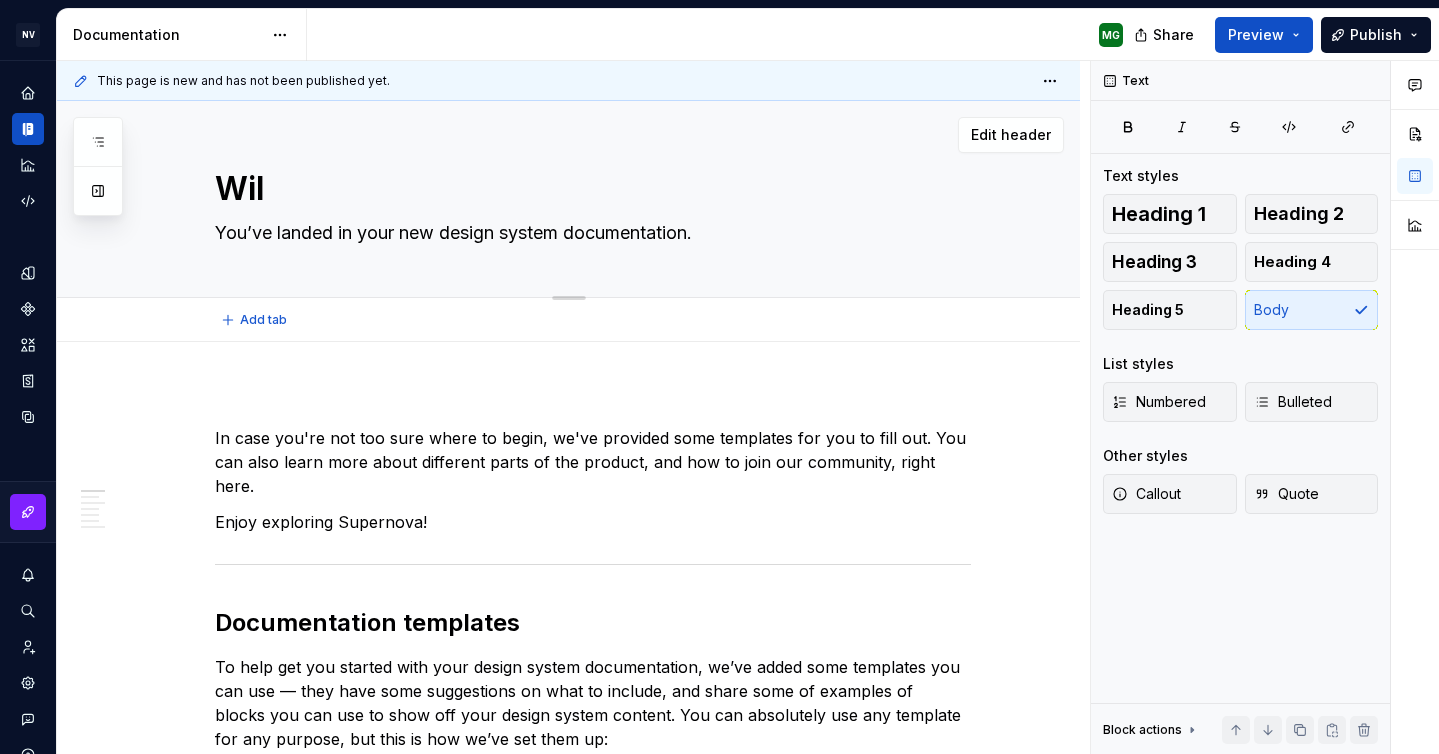 type on "*" 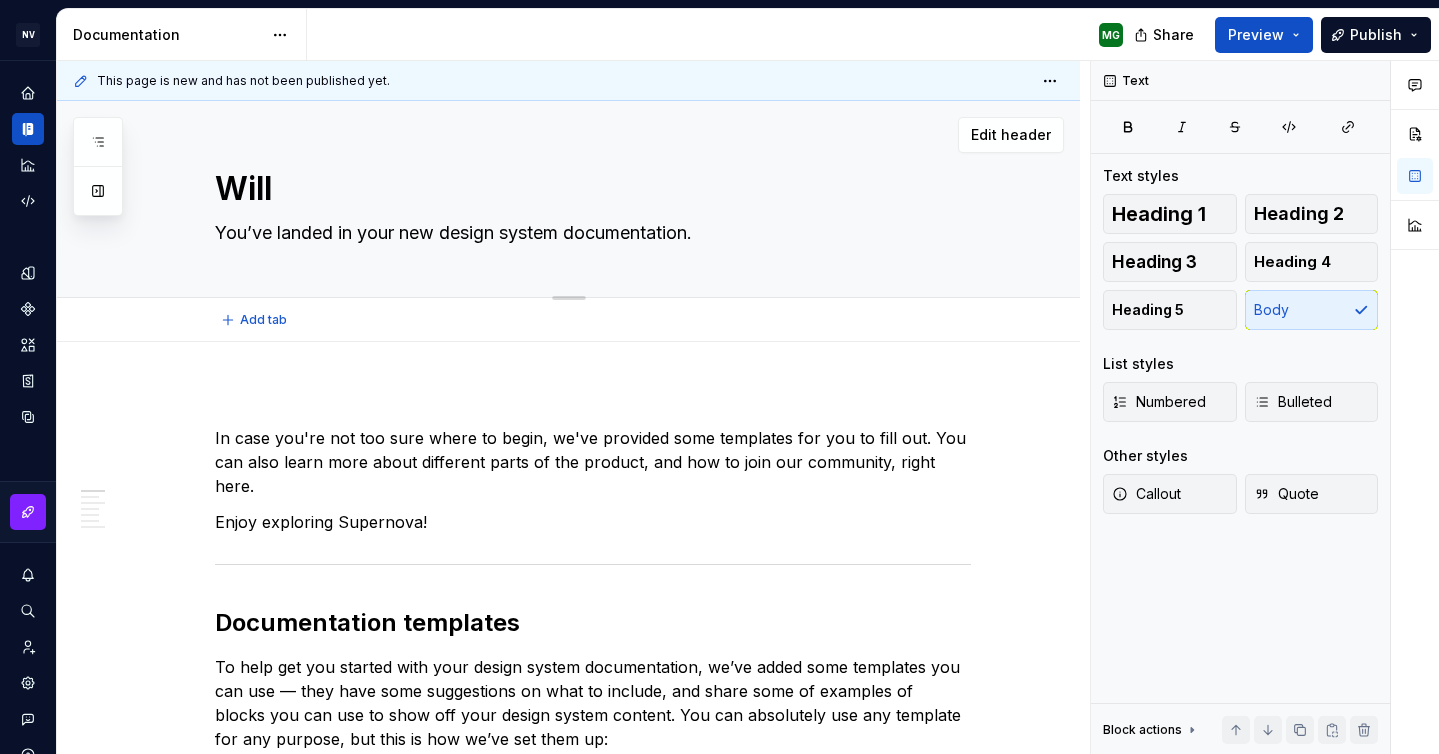 type on "*" 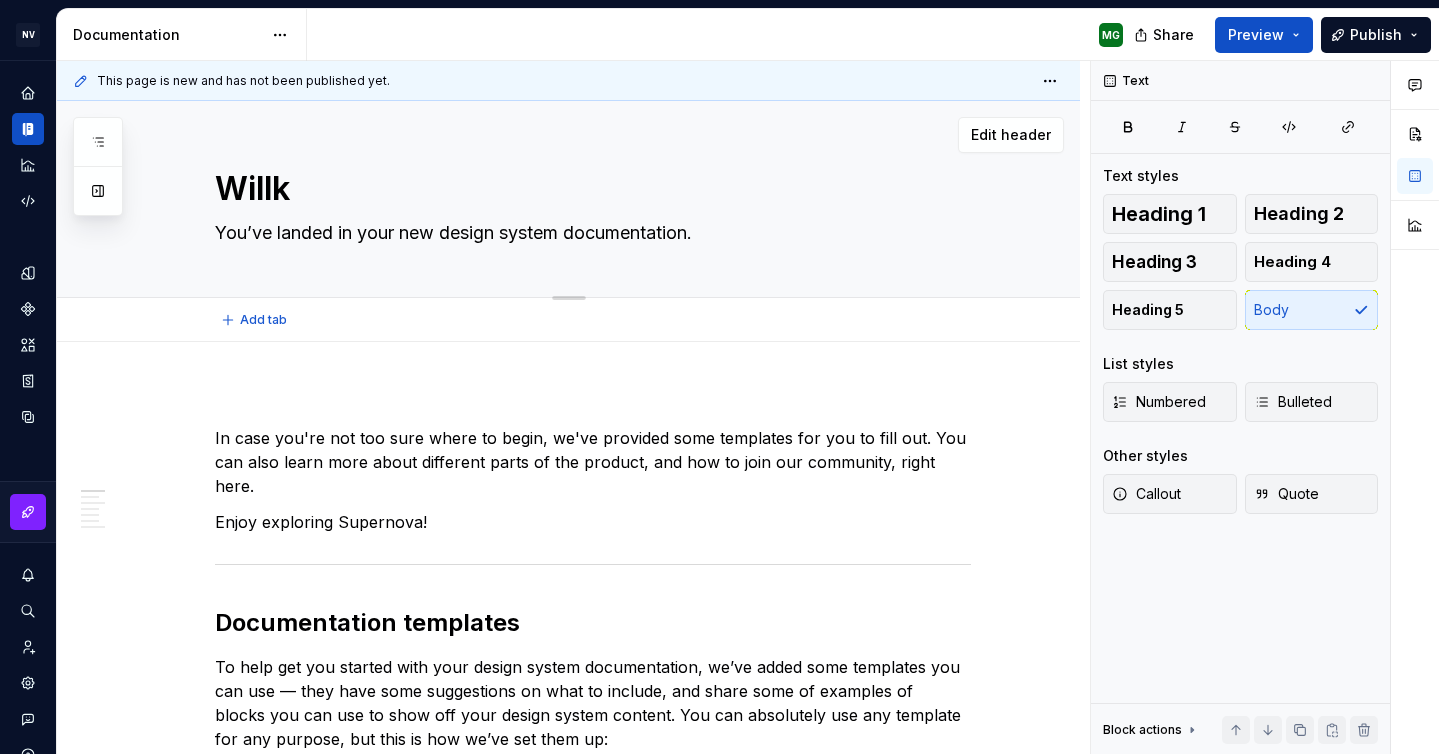 type on "Willko" 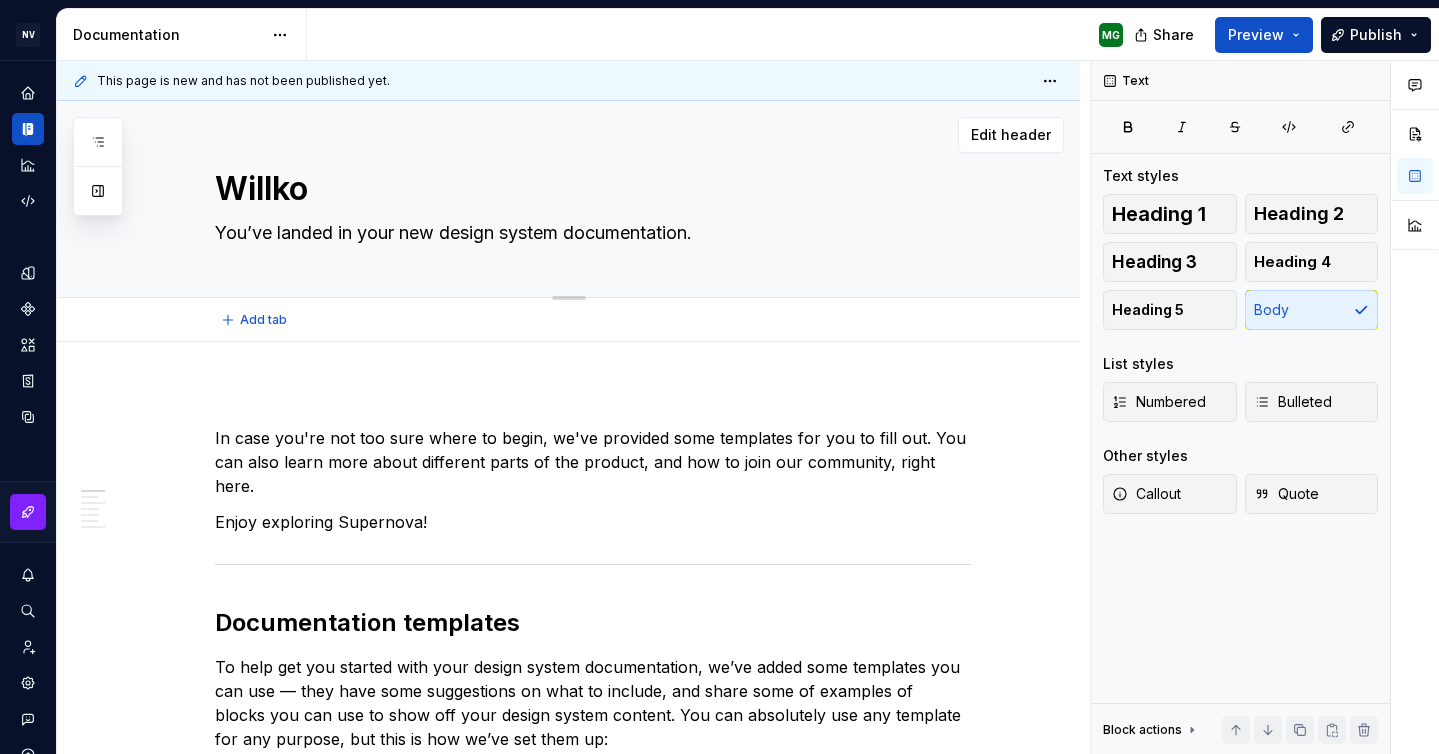 type on "Willkom" 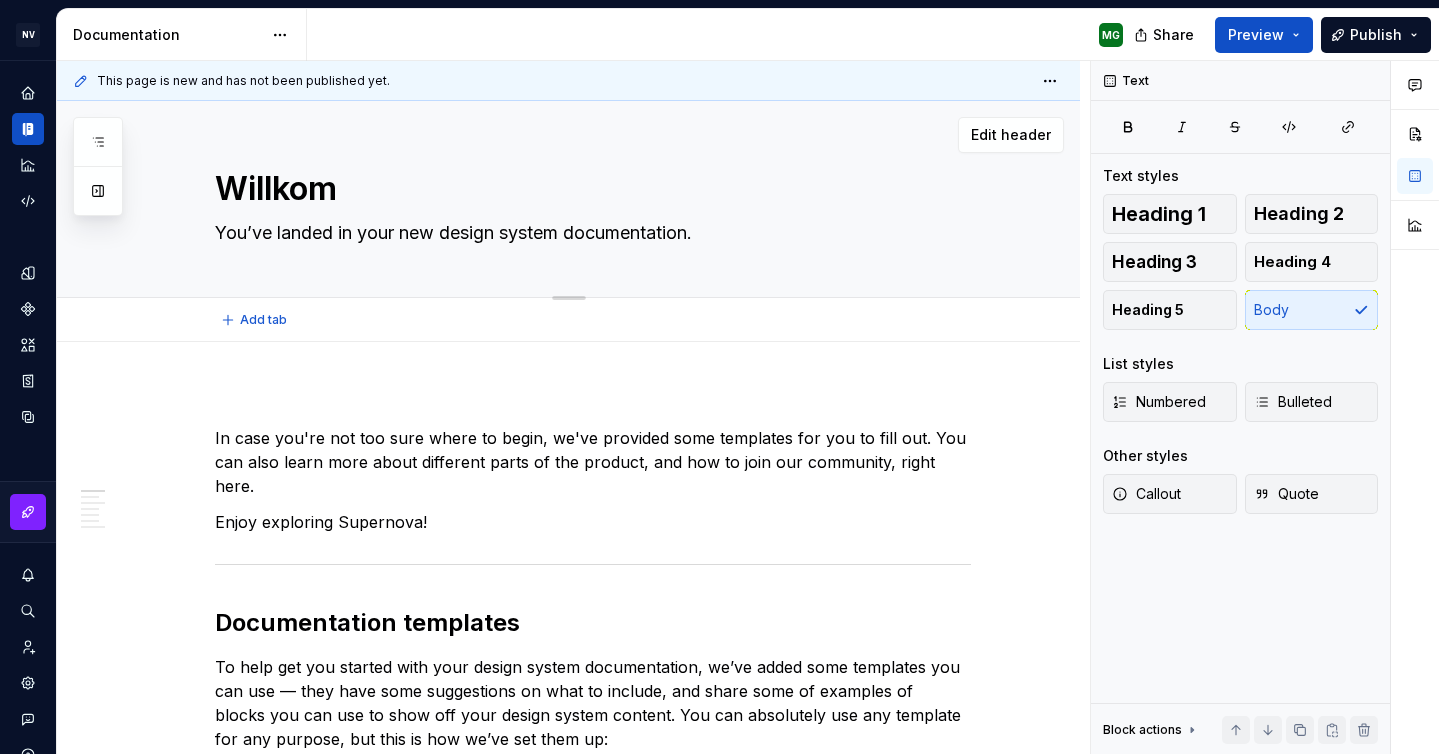 type on "*" 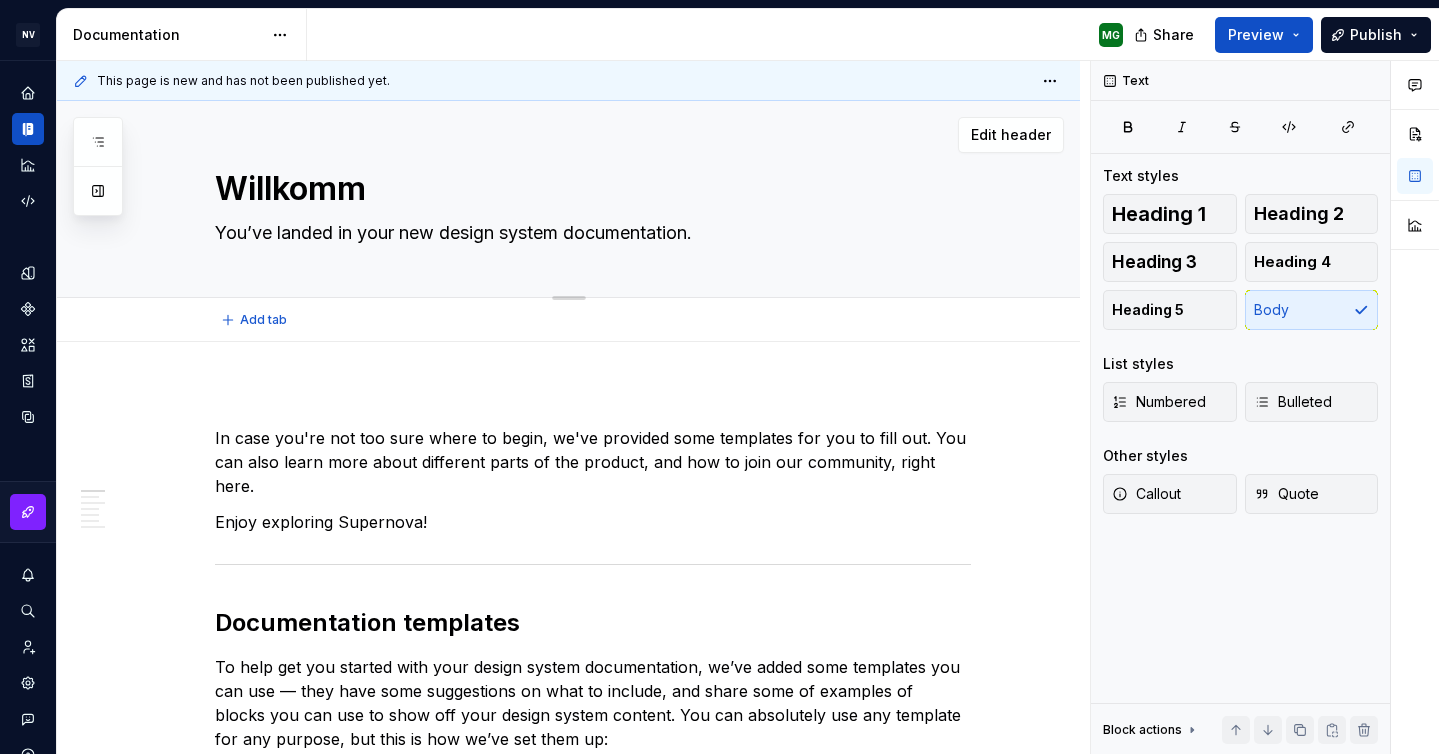 type on "Willkomme" 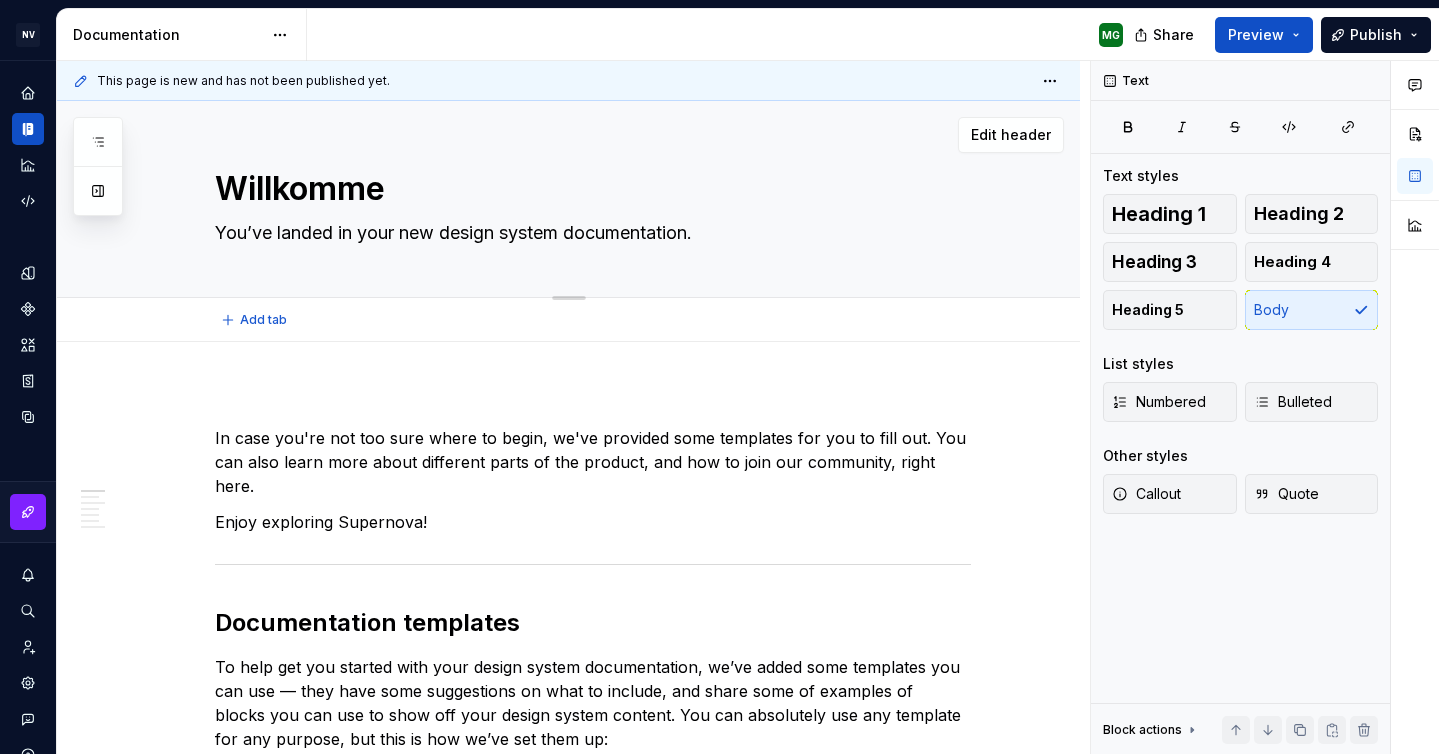 type on "*" 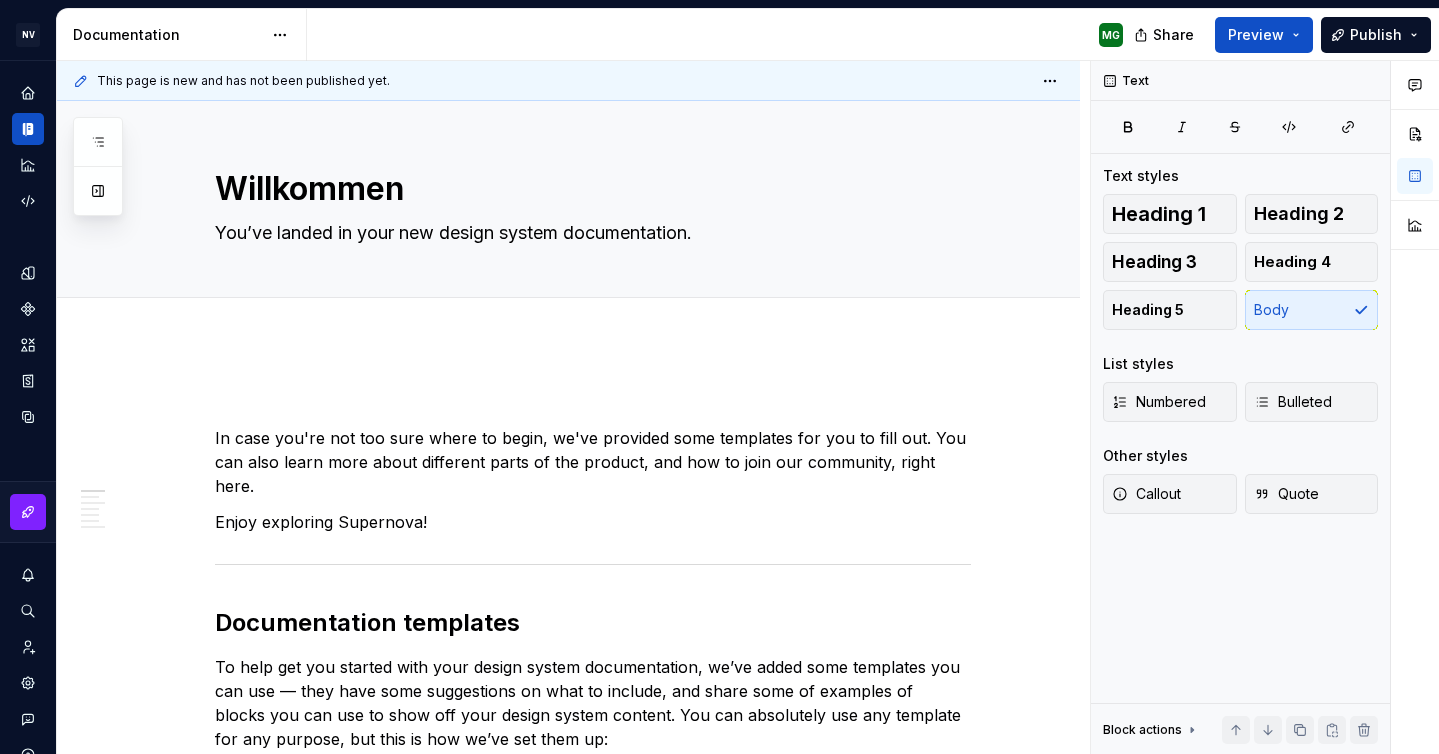 type on "*" 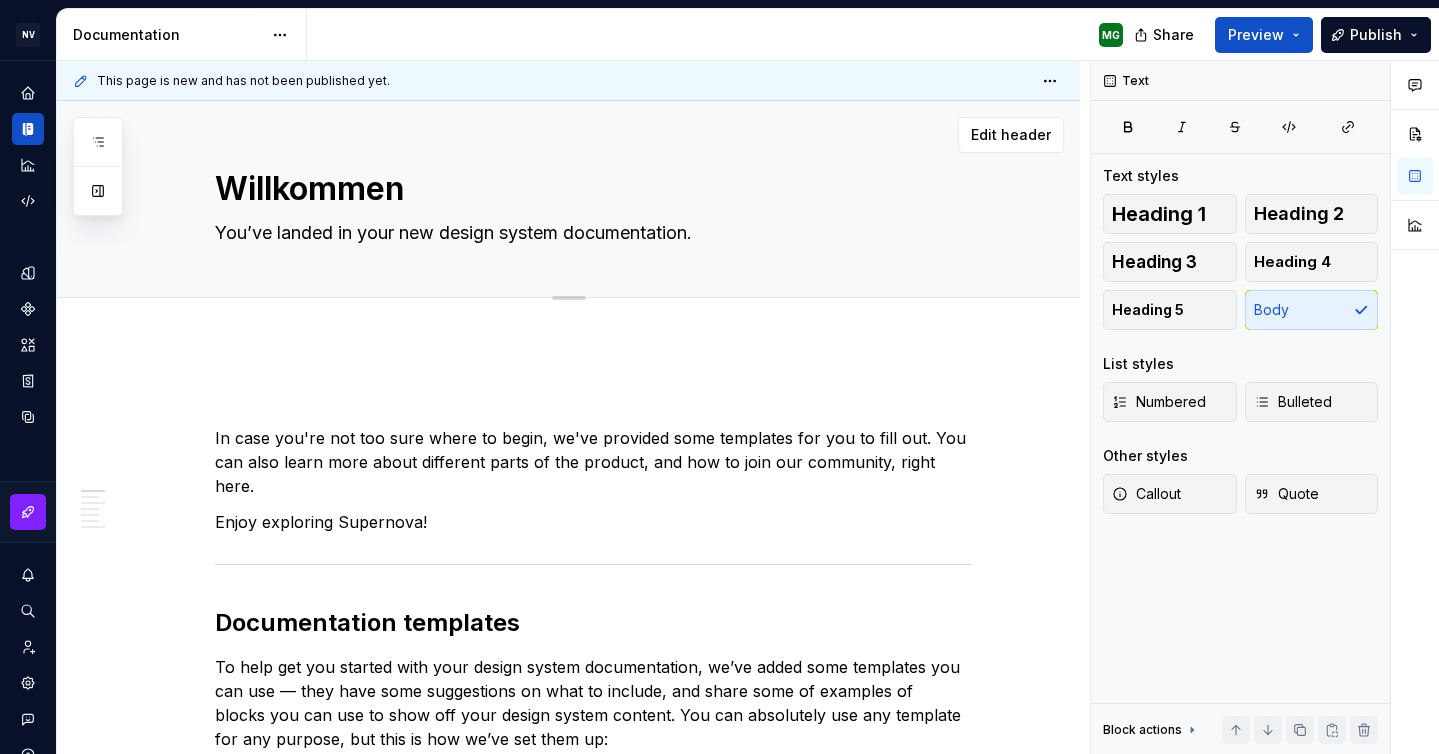 type on "*" 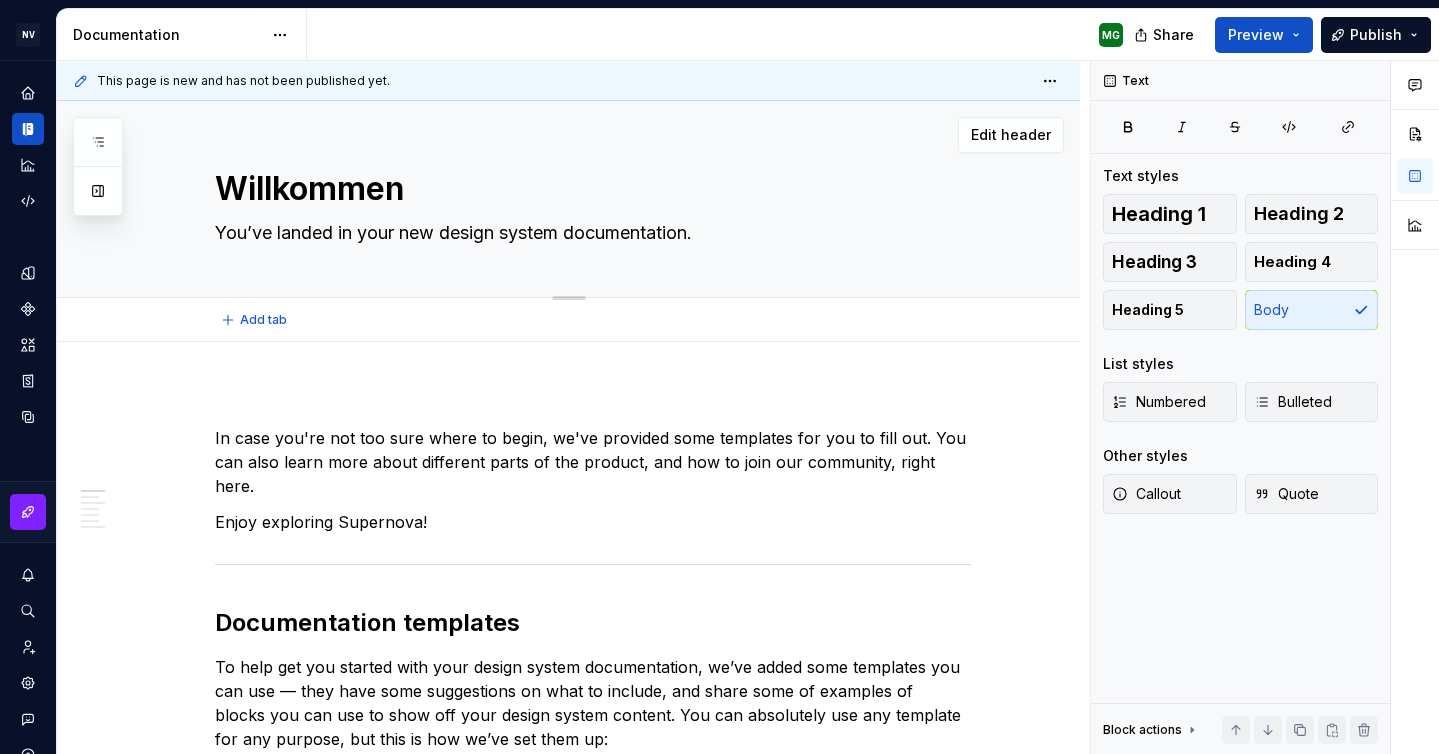 click on "Willkommen" at bounding box center [589, 189] 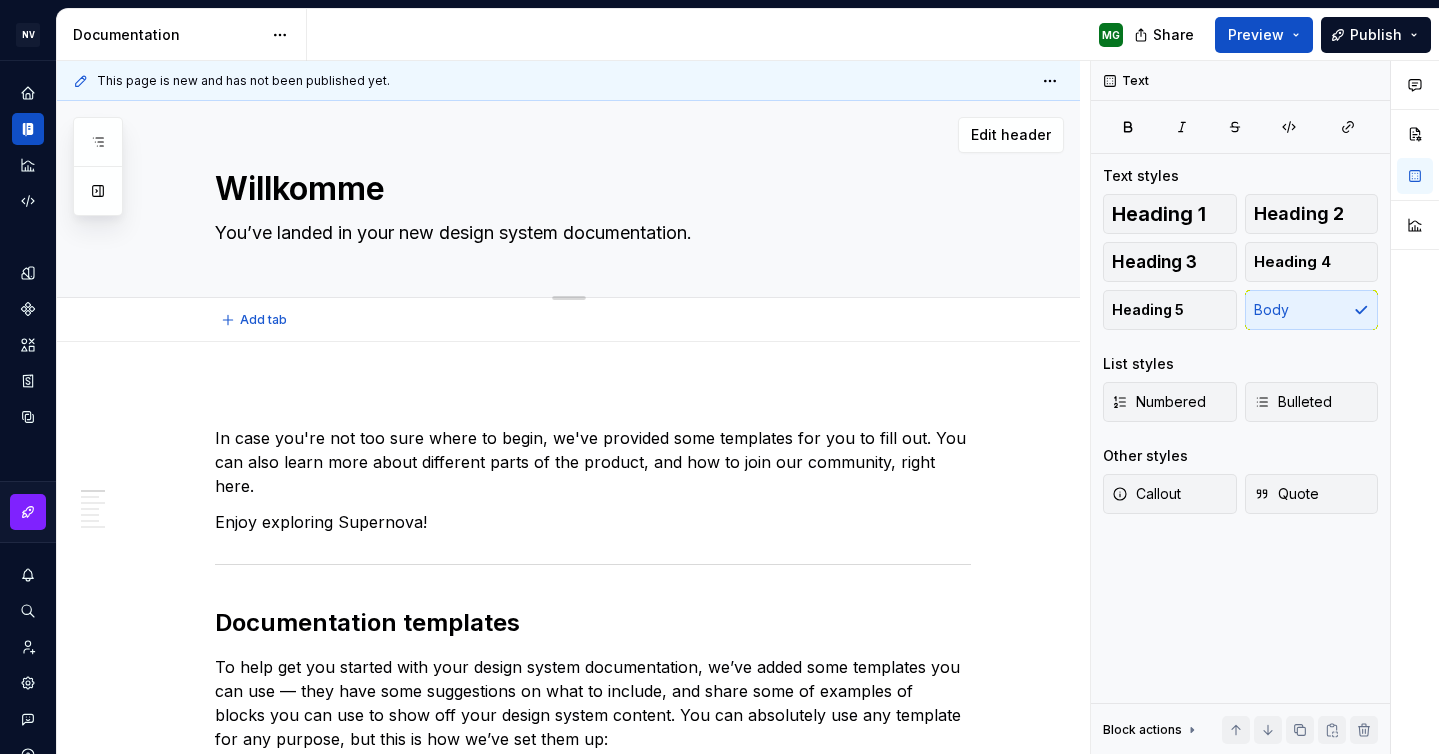 type on "*" 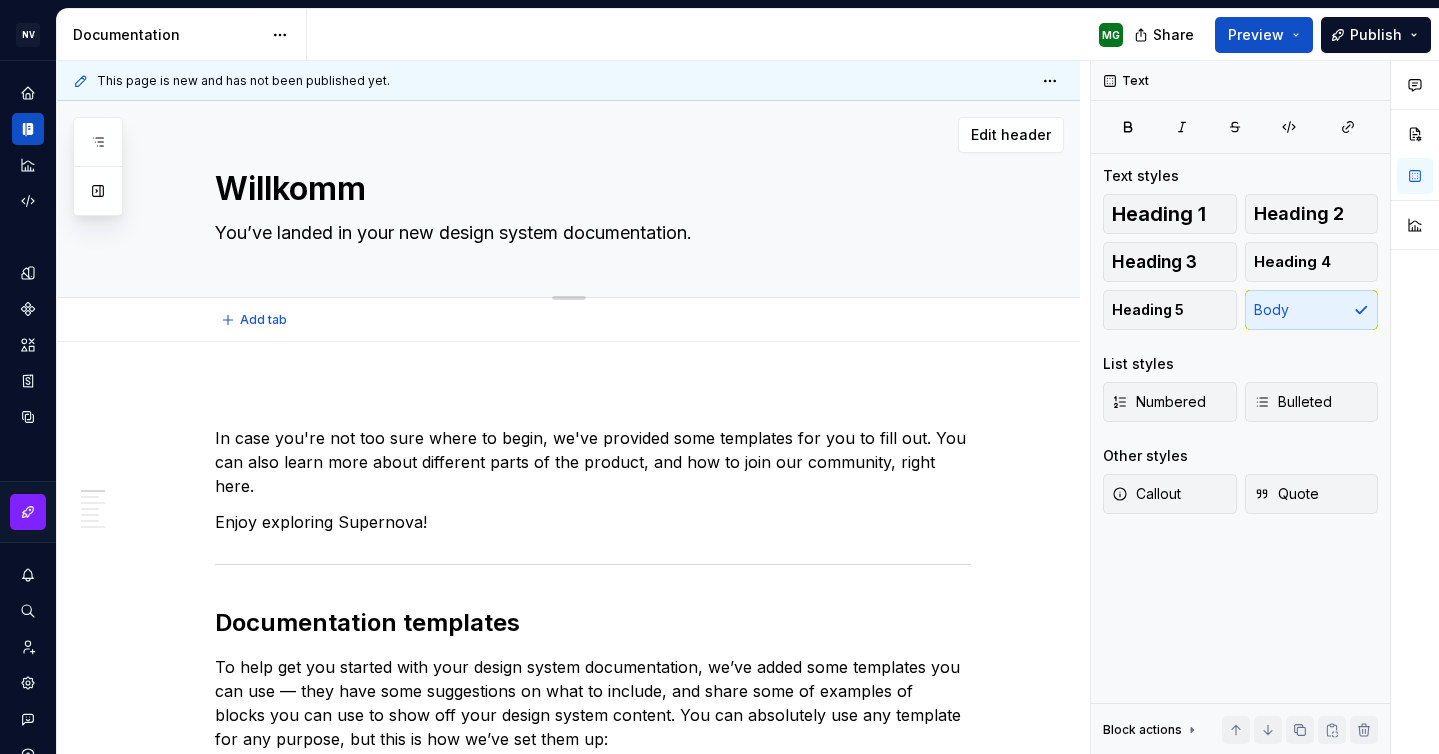 type on "*" 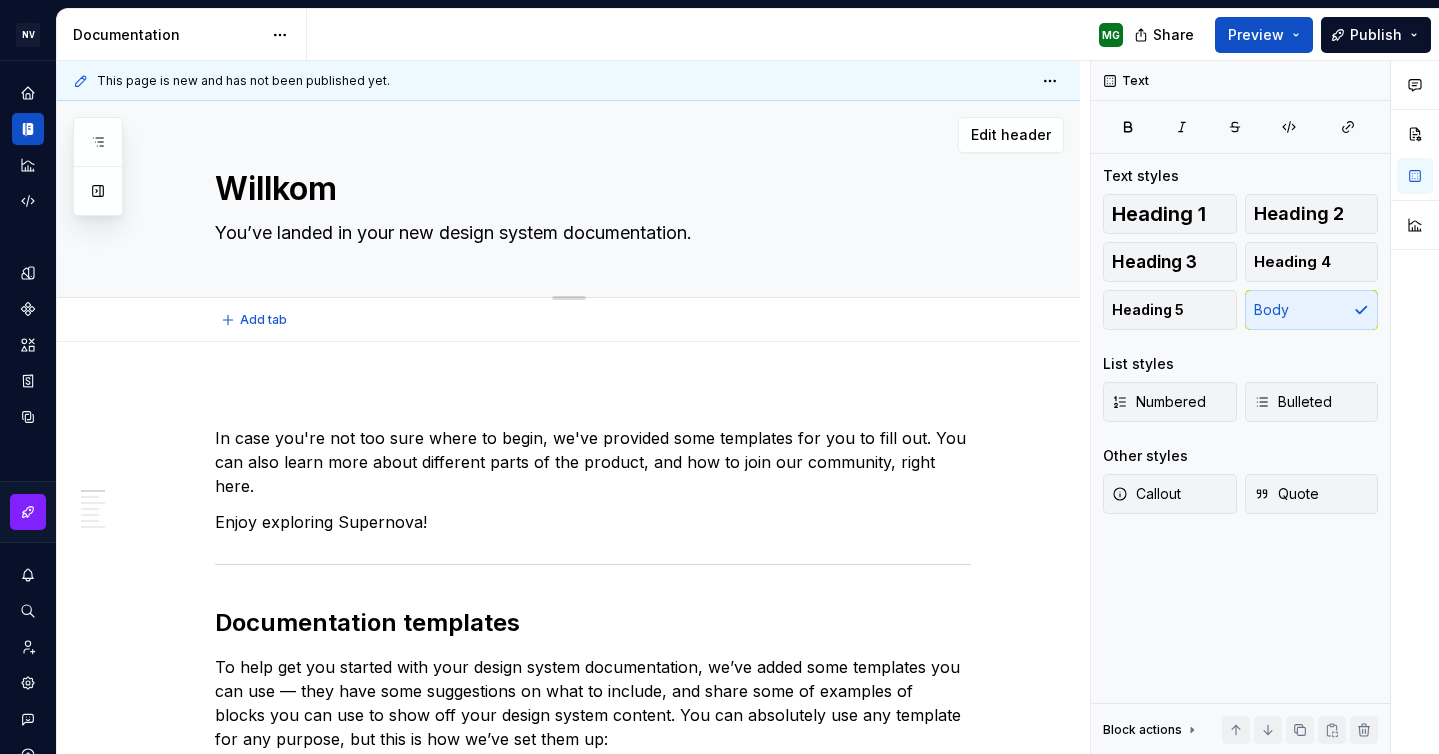 type on "*" 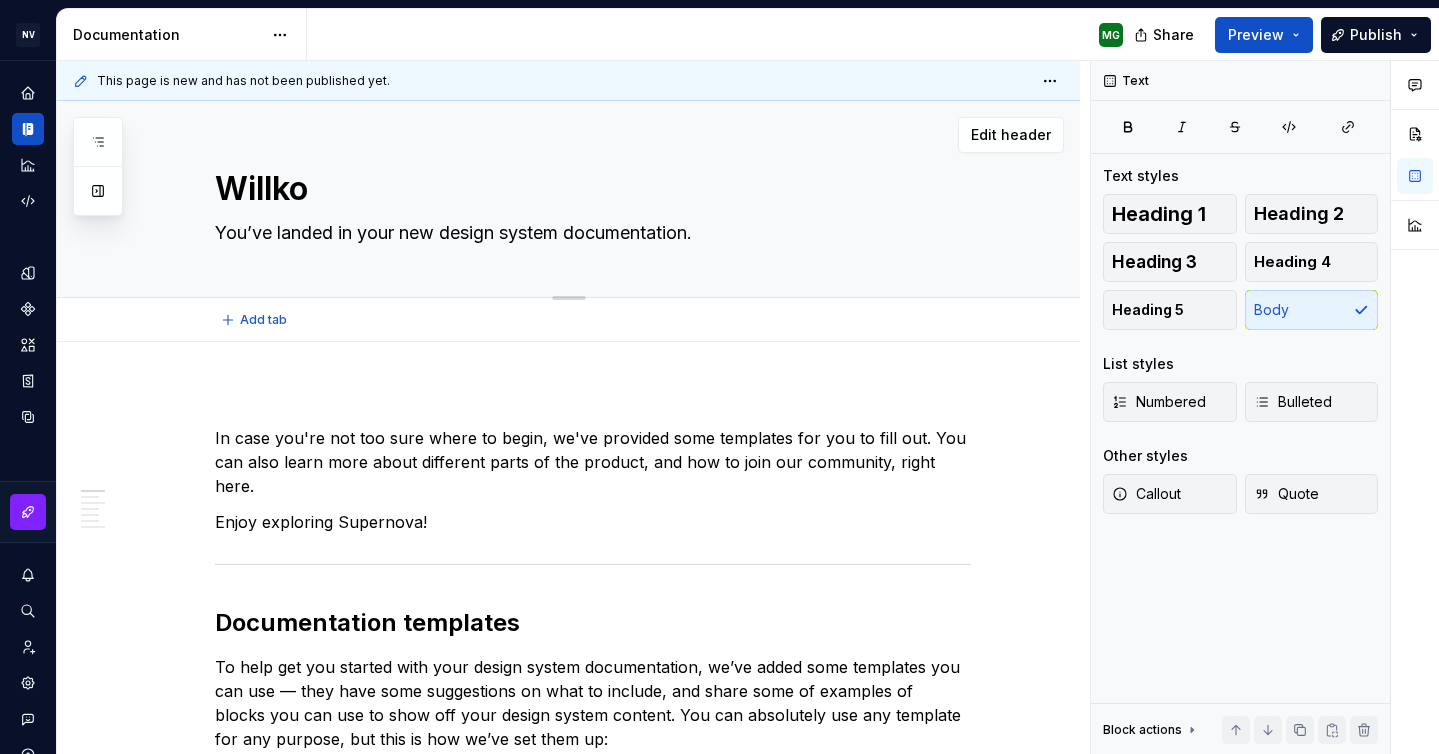 type on "*" 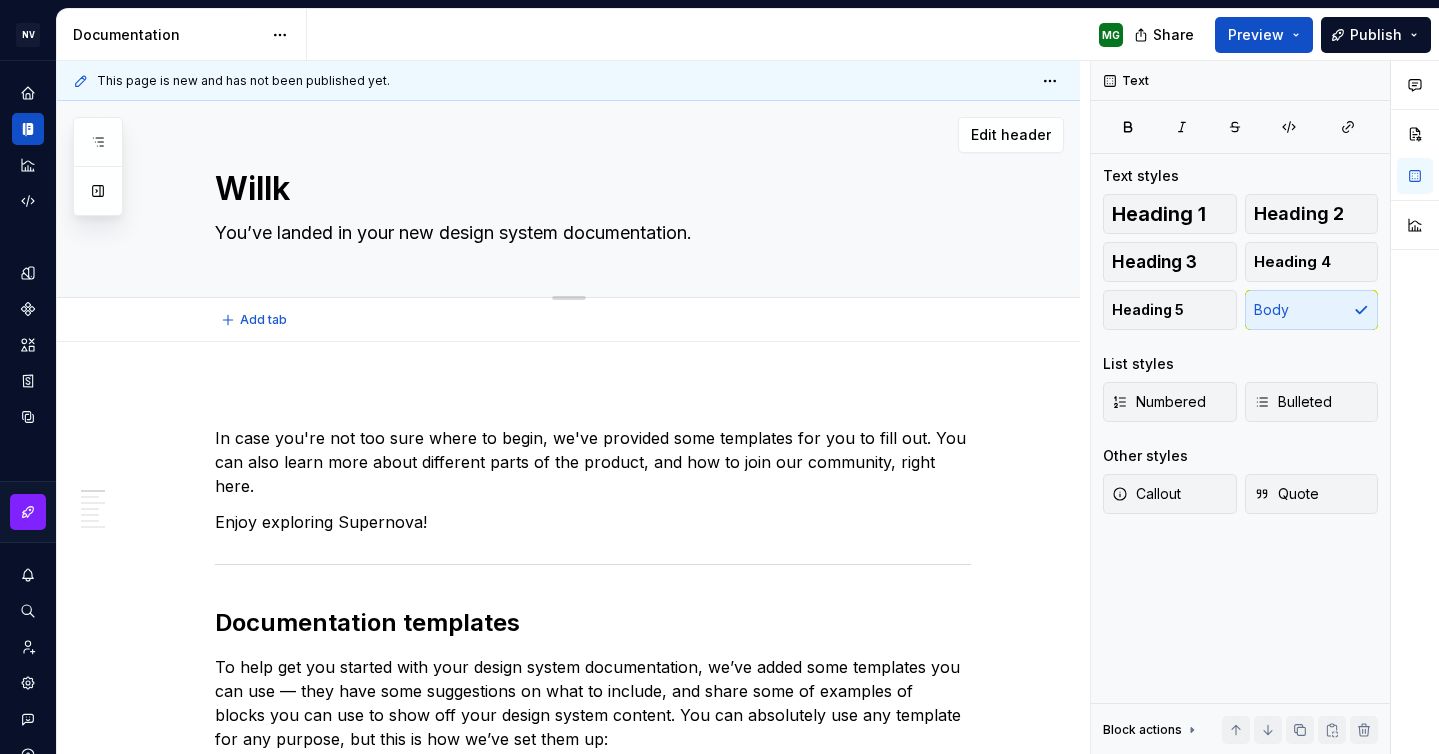 type on "*" 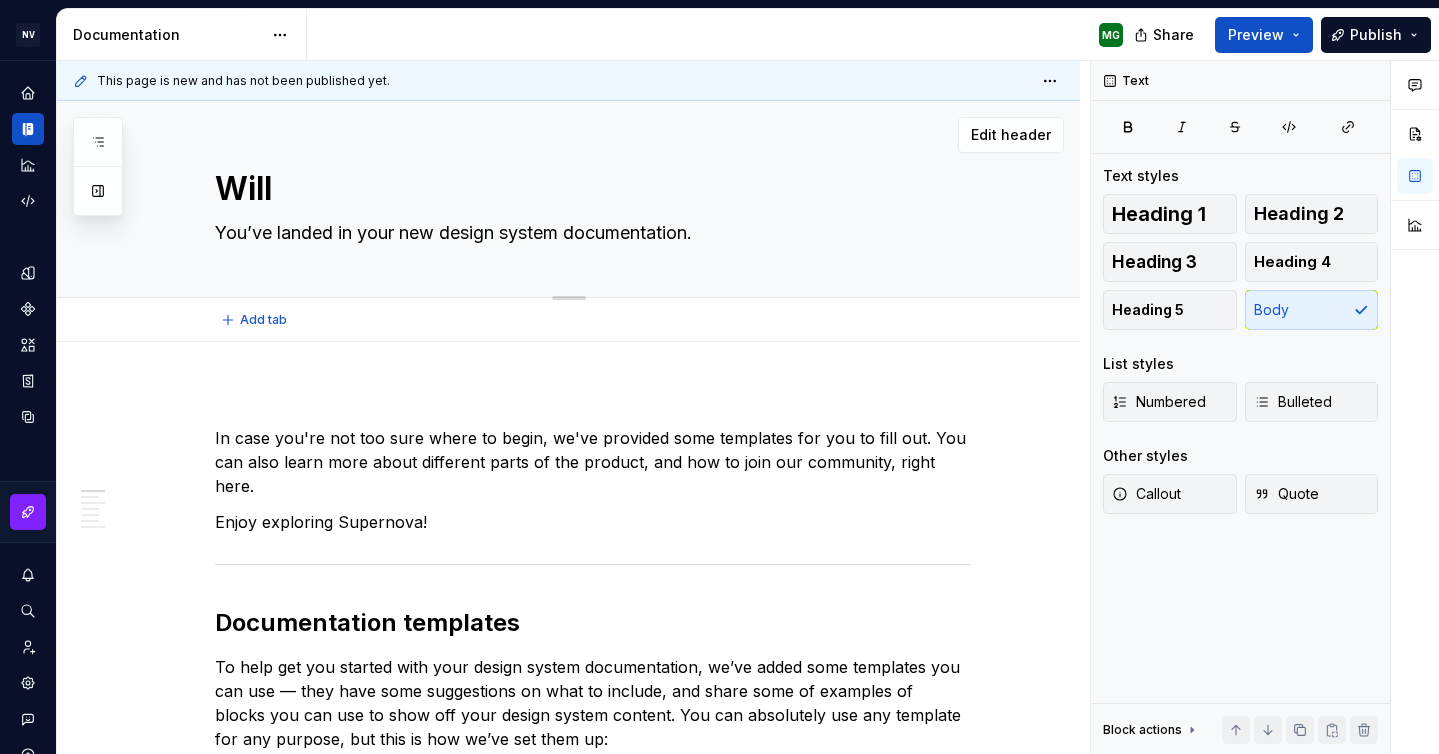 type on "*" 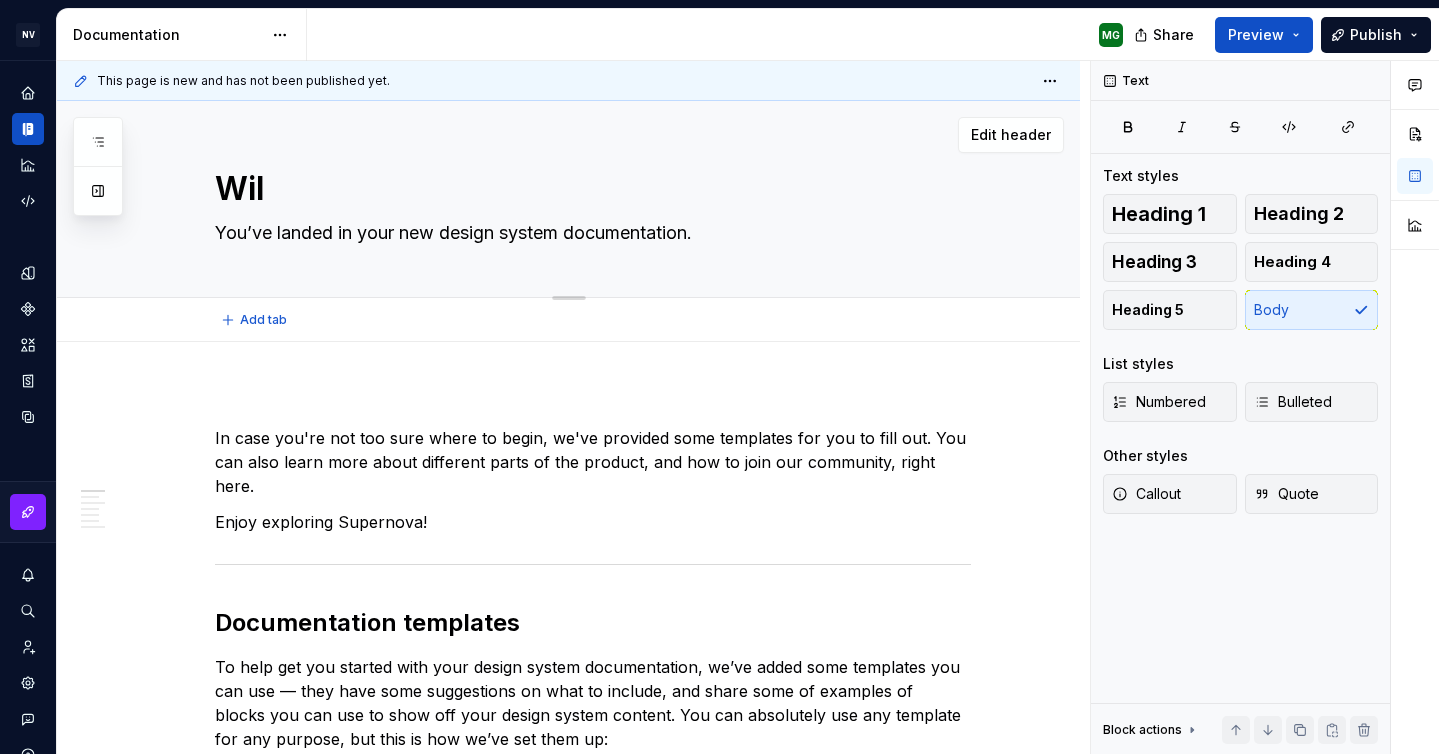 type on "*" 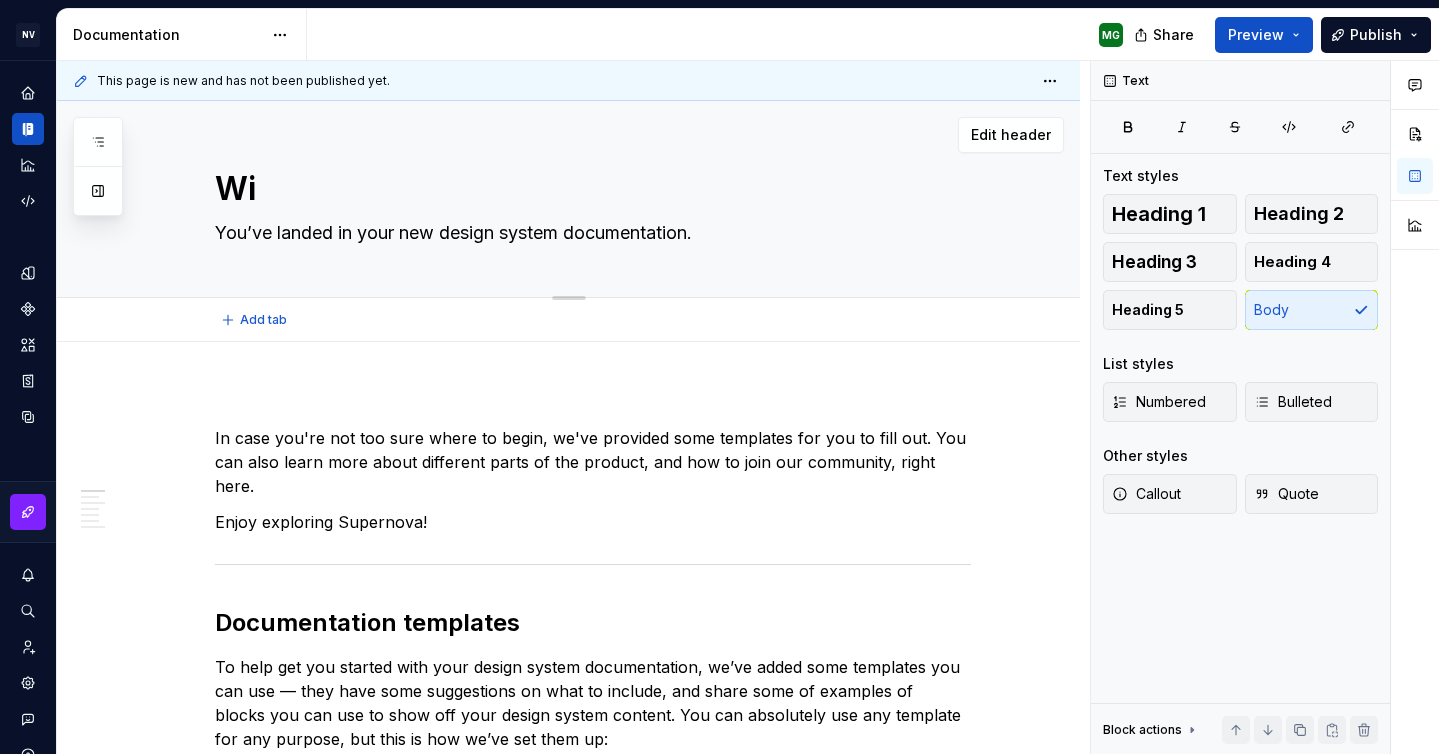 type on "*" 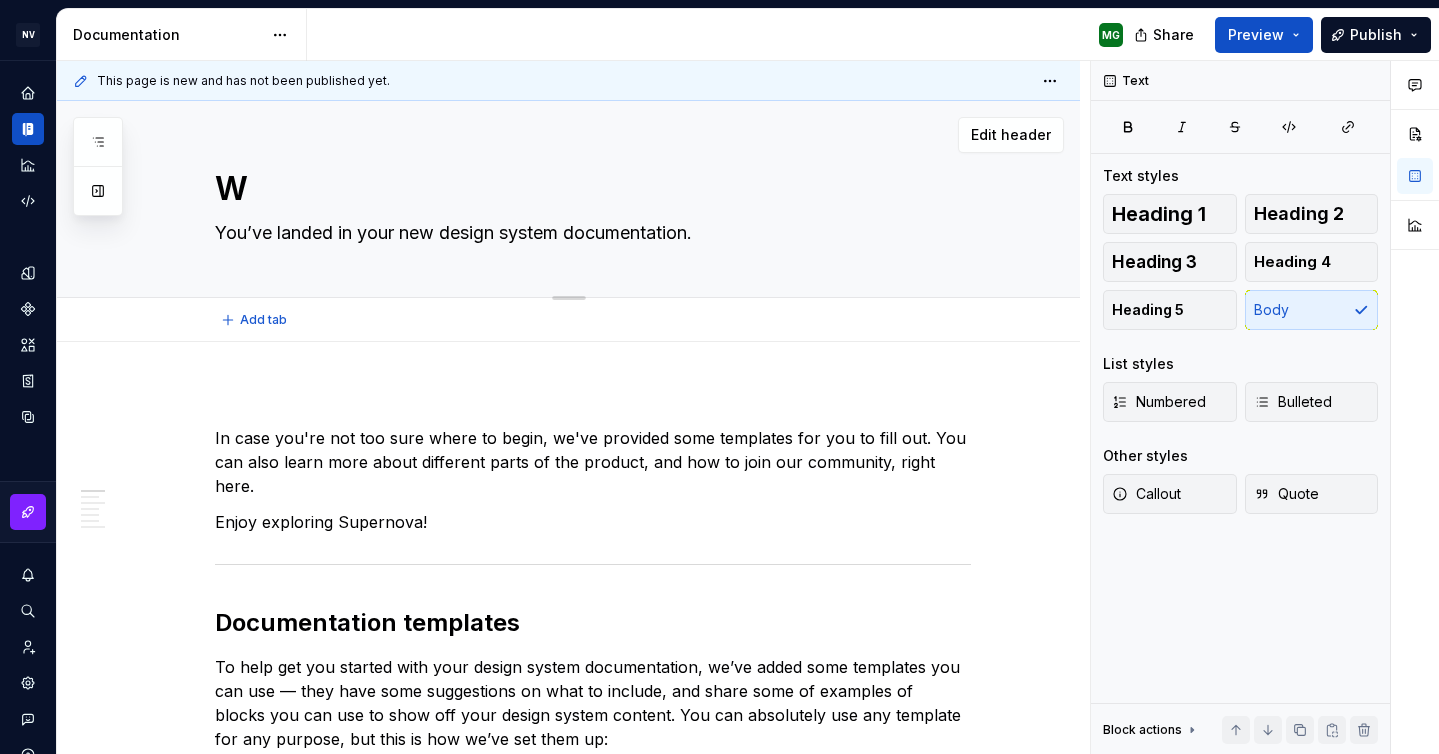 type on "*" 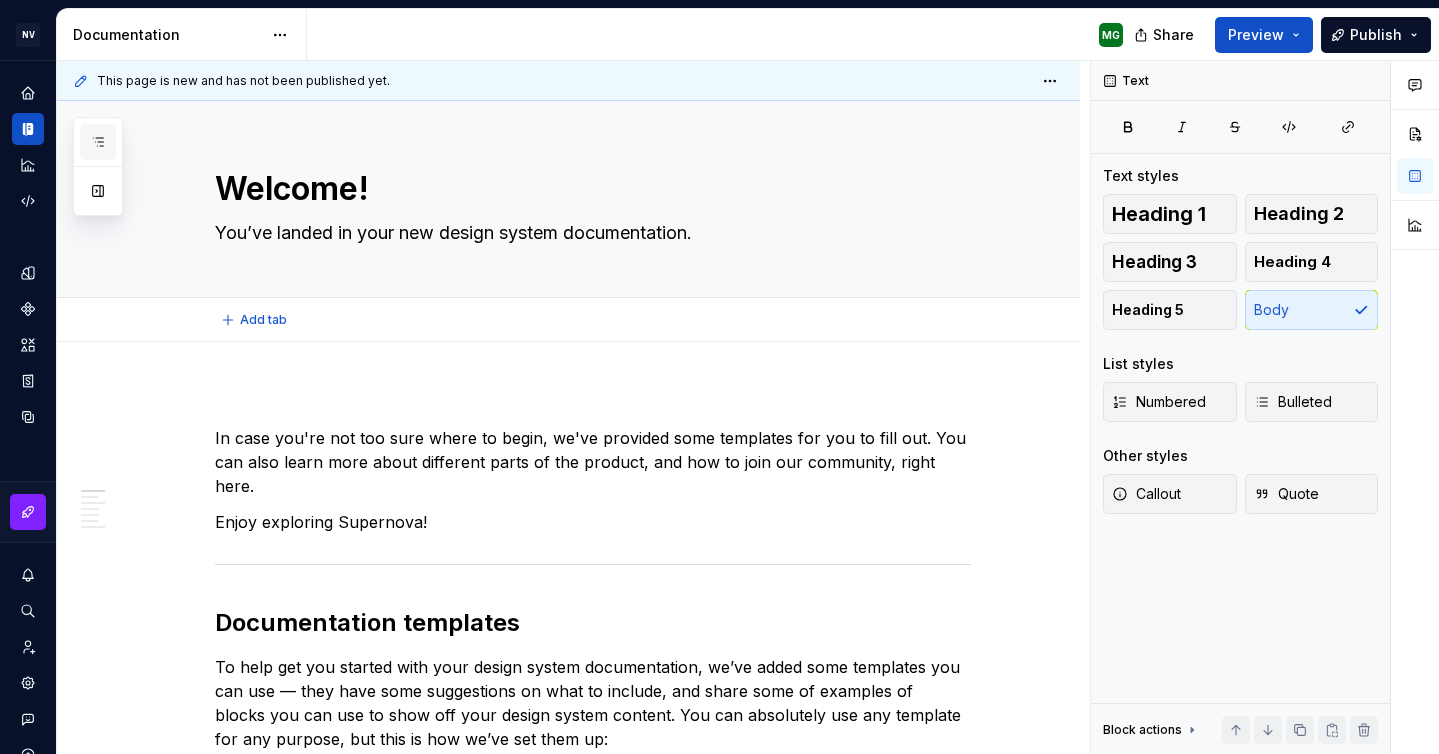type on "*" 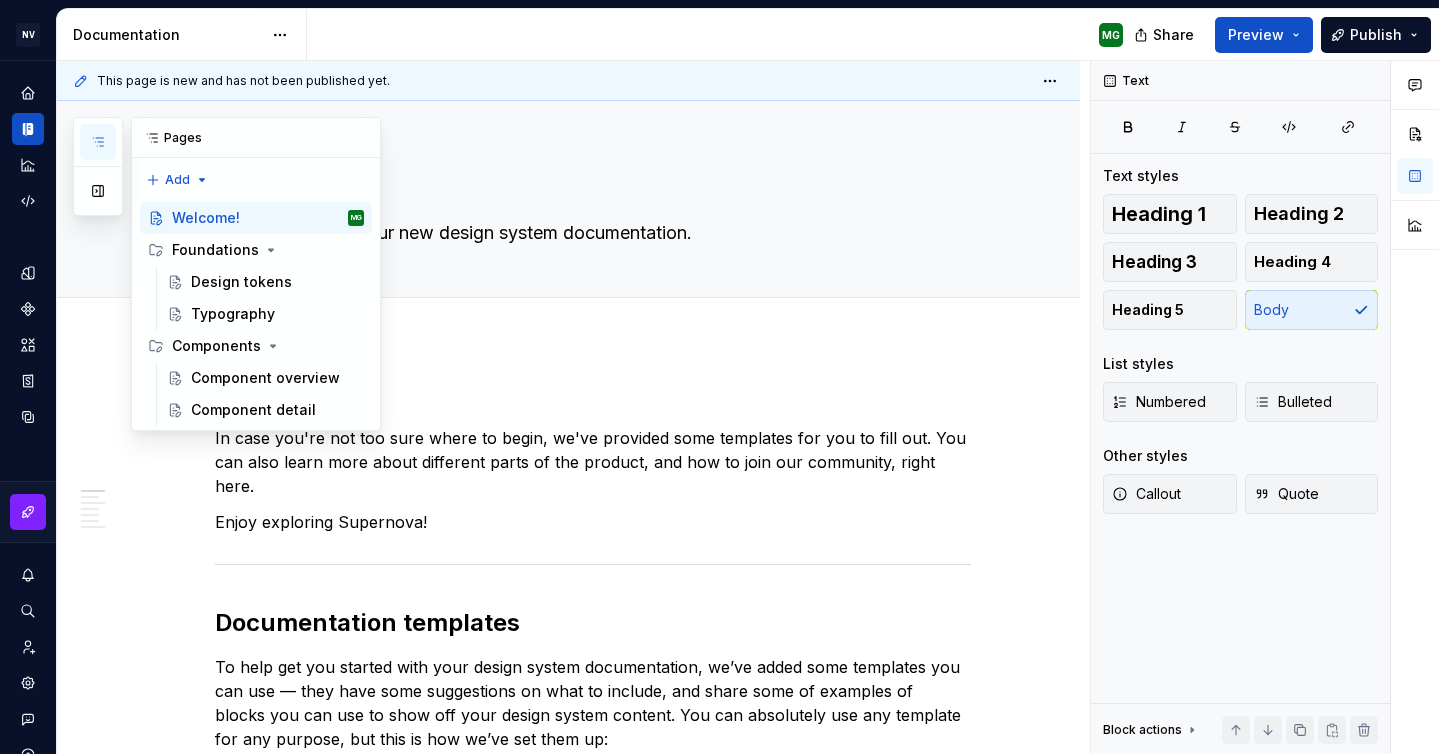type on "Welcome!" 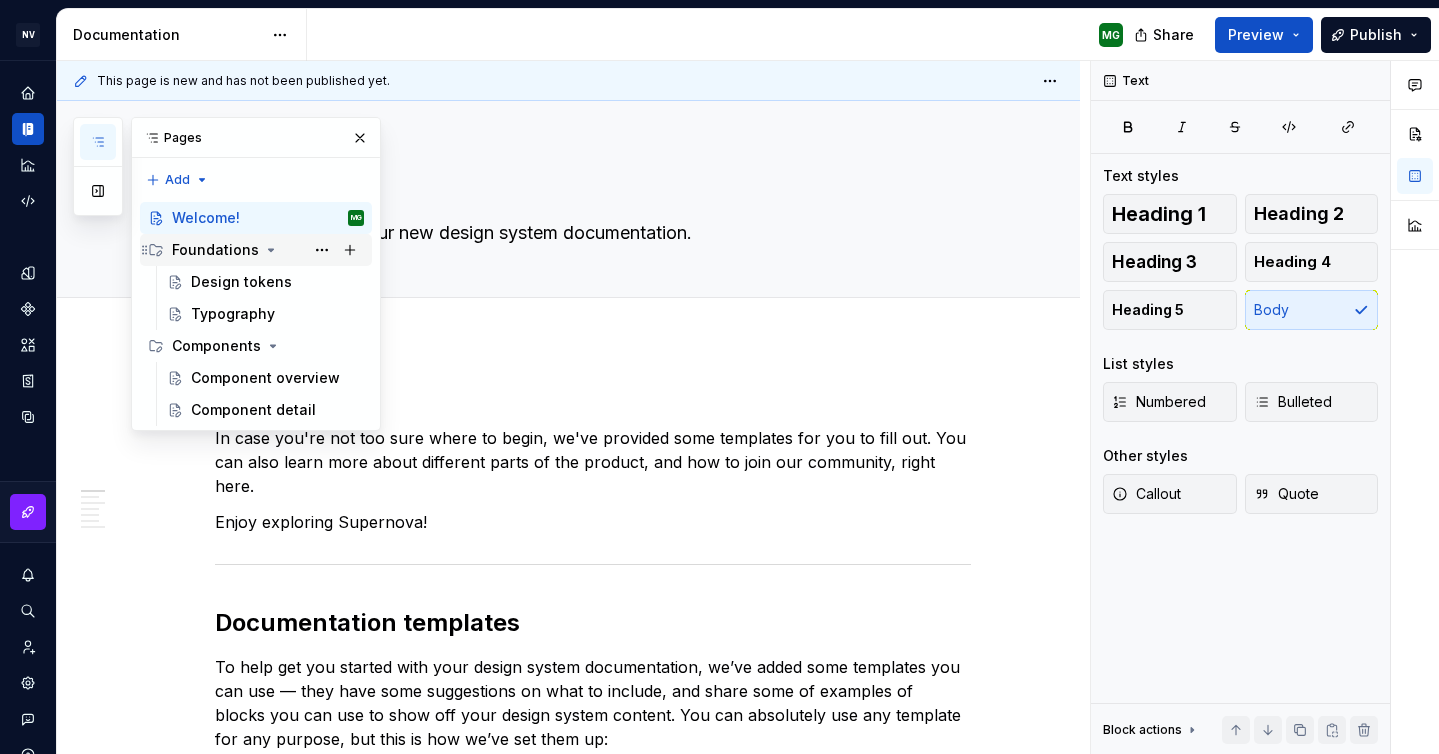 click 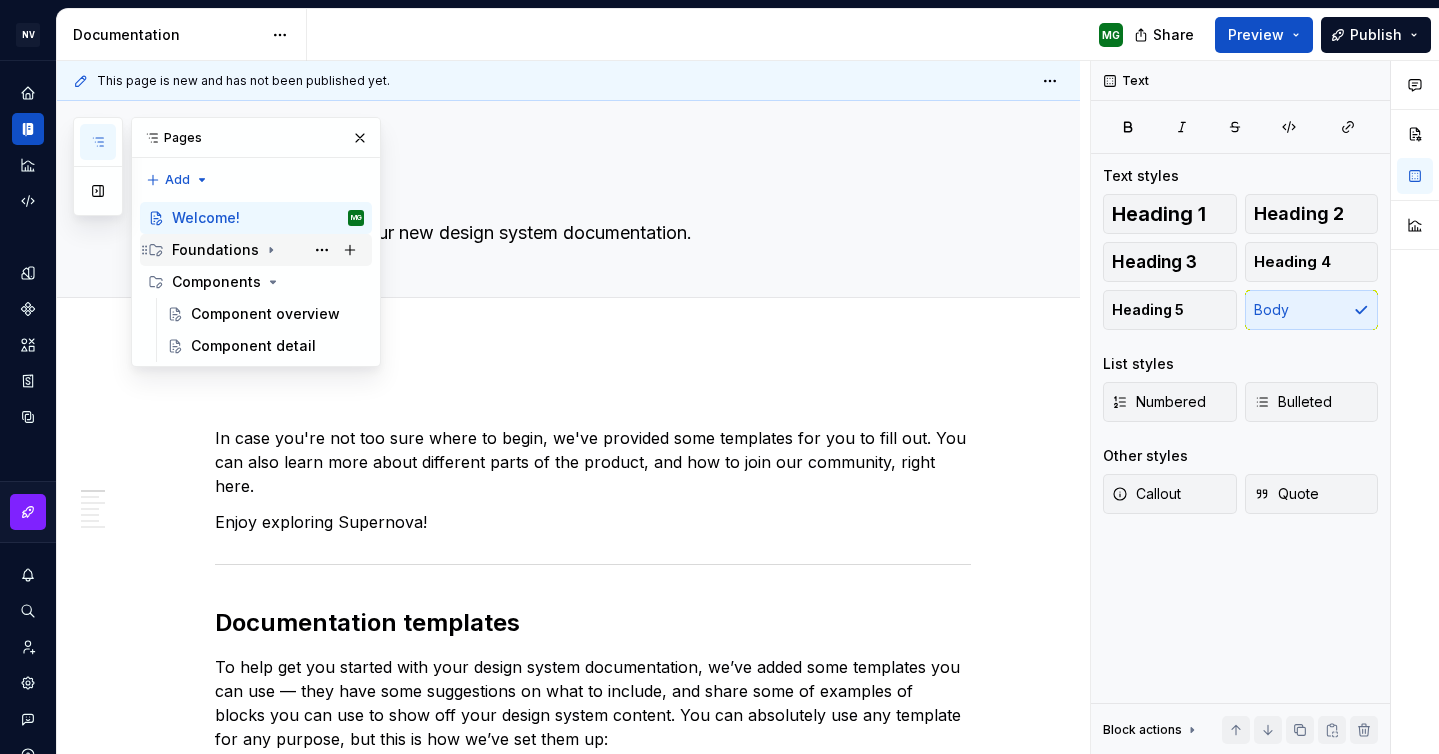 click 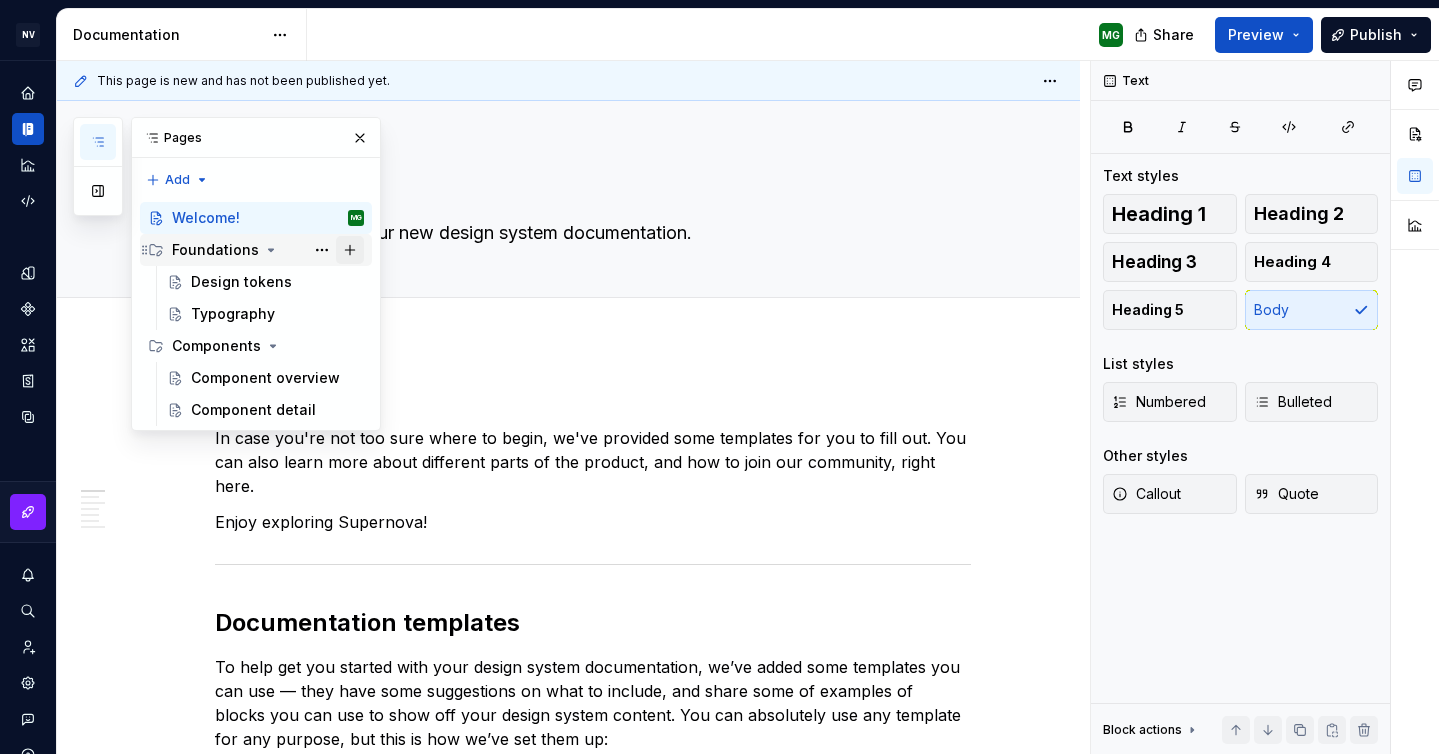 click at bounding box center (350, 250) 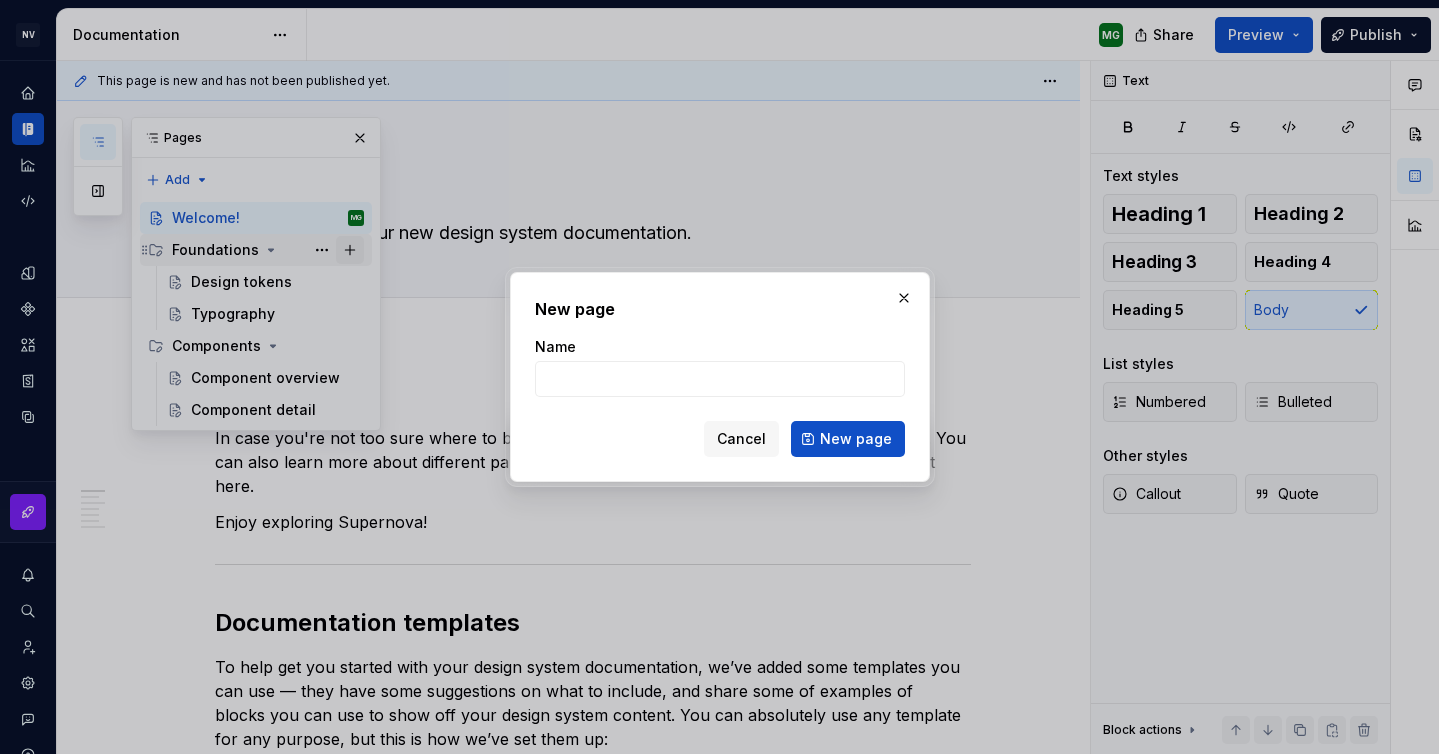 type on "*" 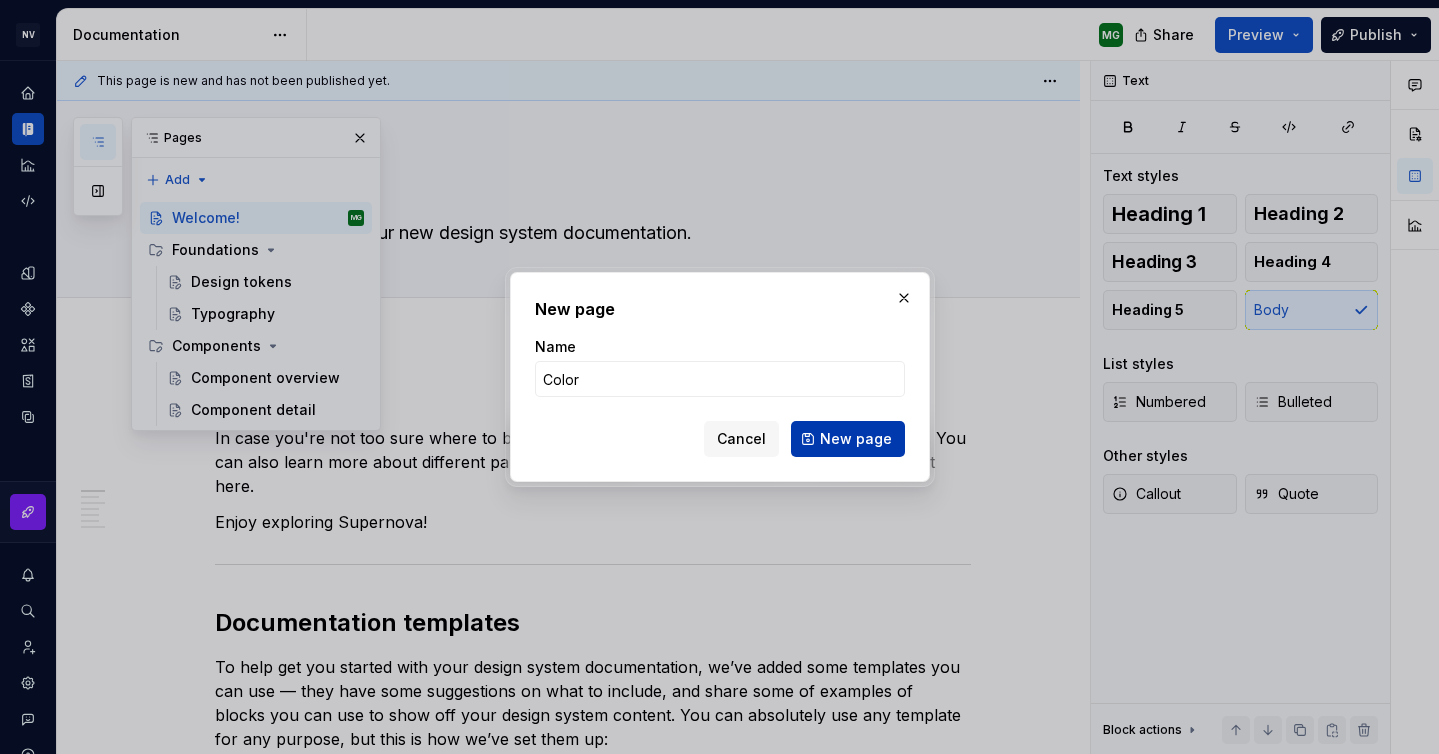 type on "Color" 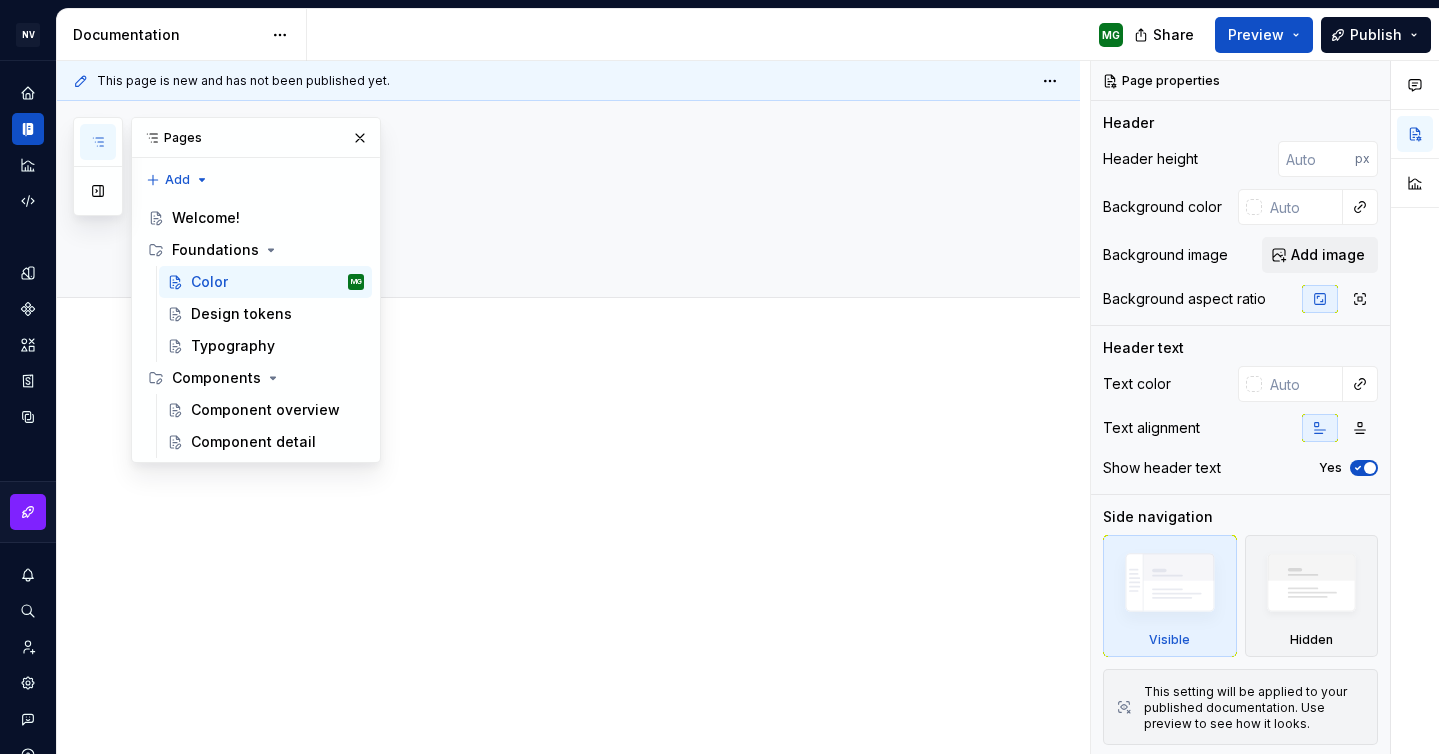 click at bounding box center (593, 440) 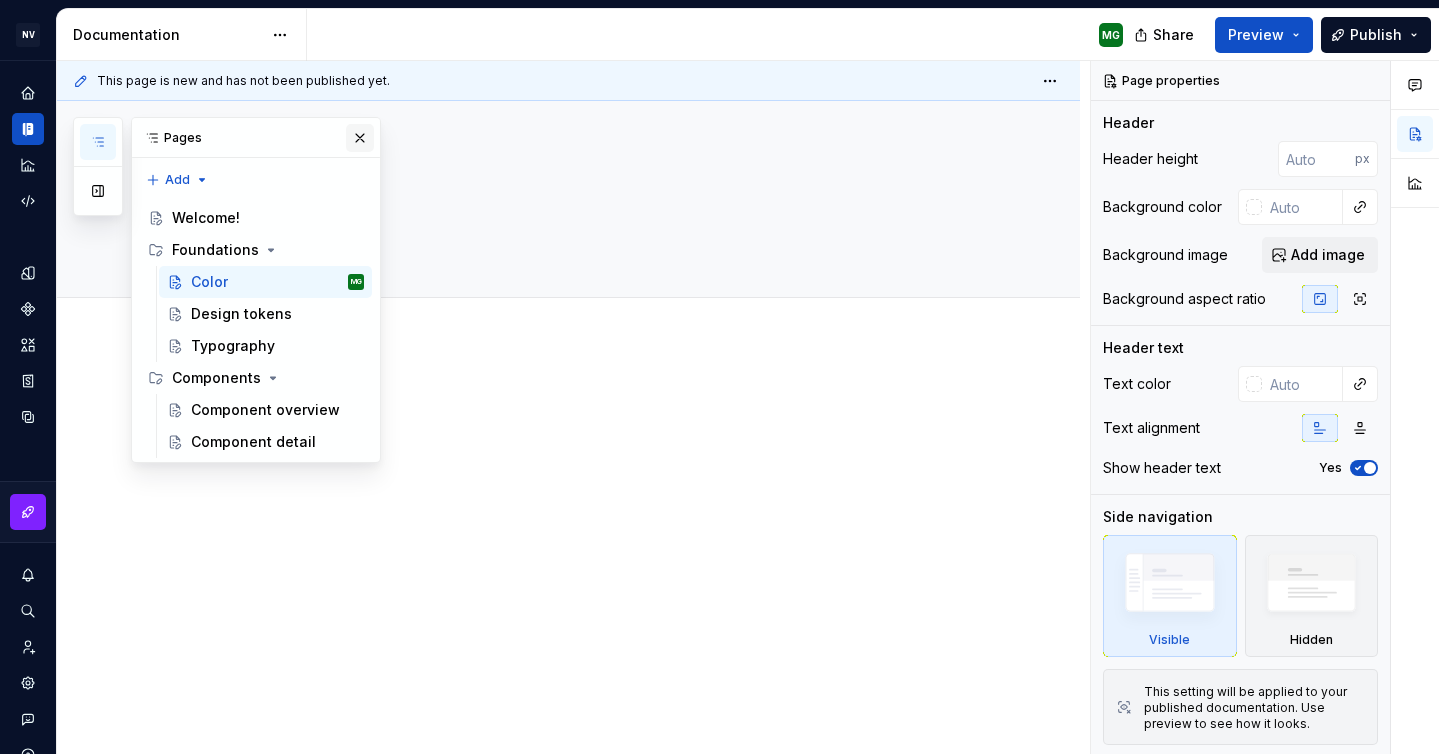 click at bounding box center [360, 138] 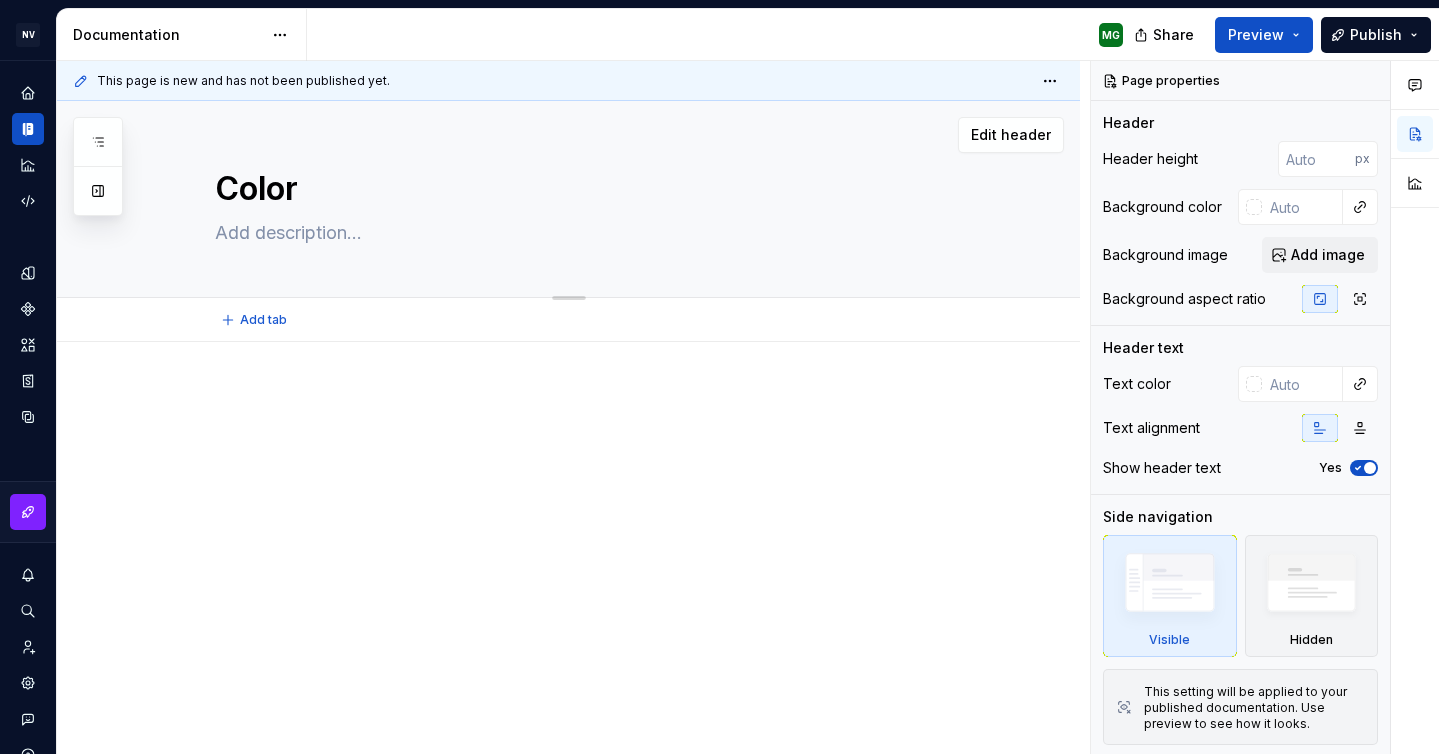 click on "Color" at bounding box center (593, 199) 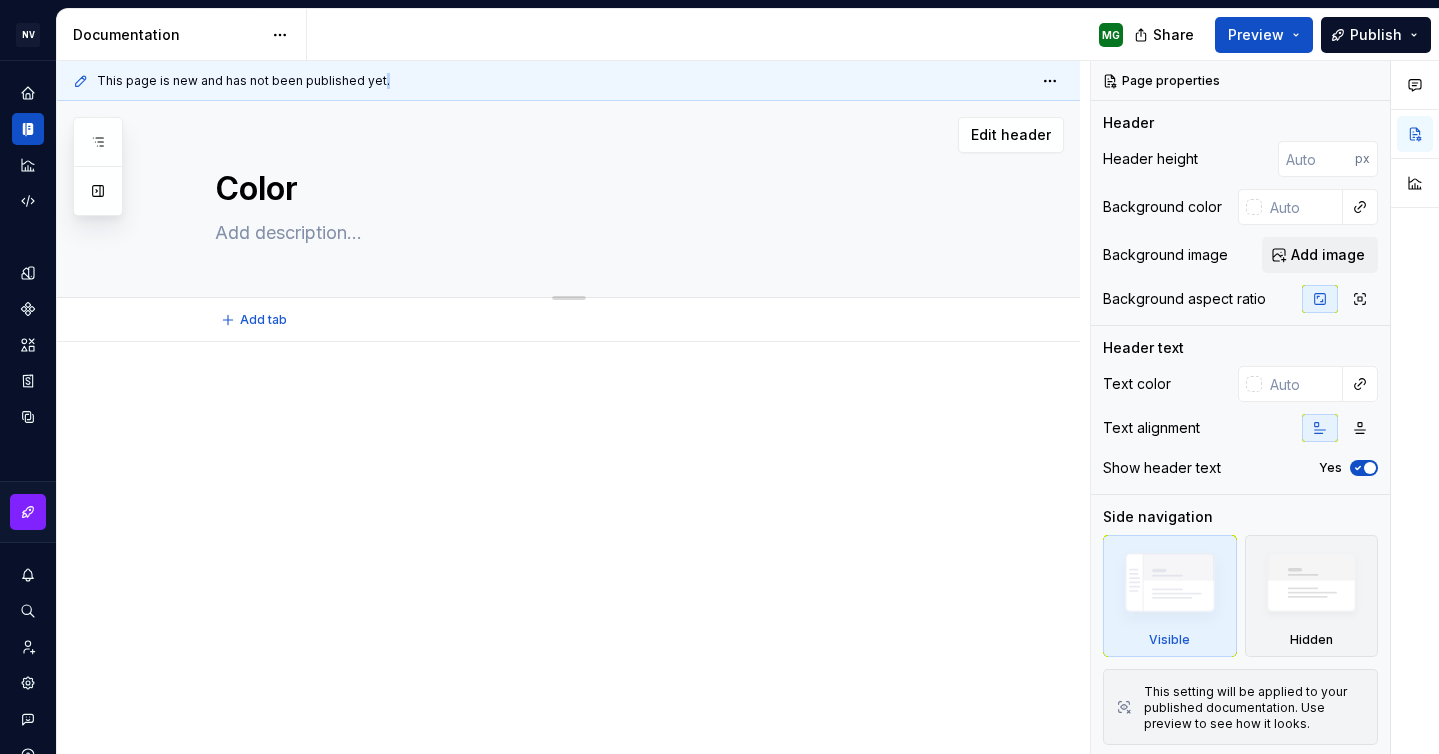 click on "Color" at bounding box center [593, 199] 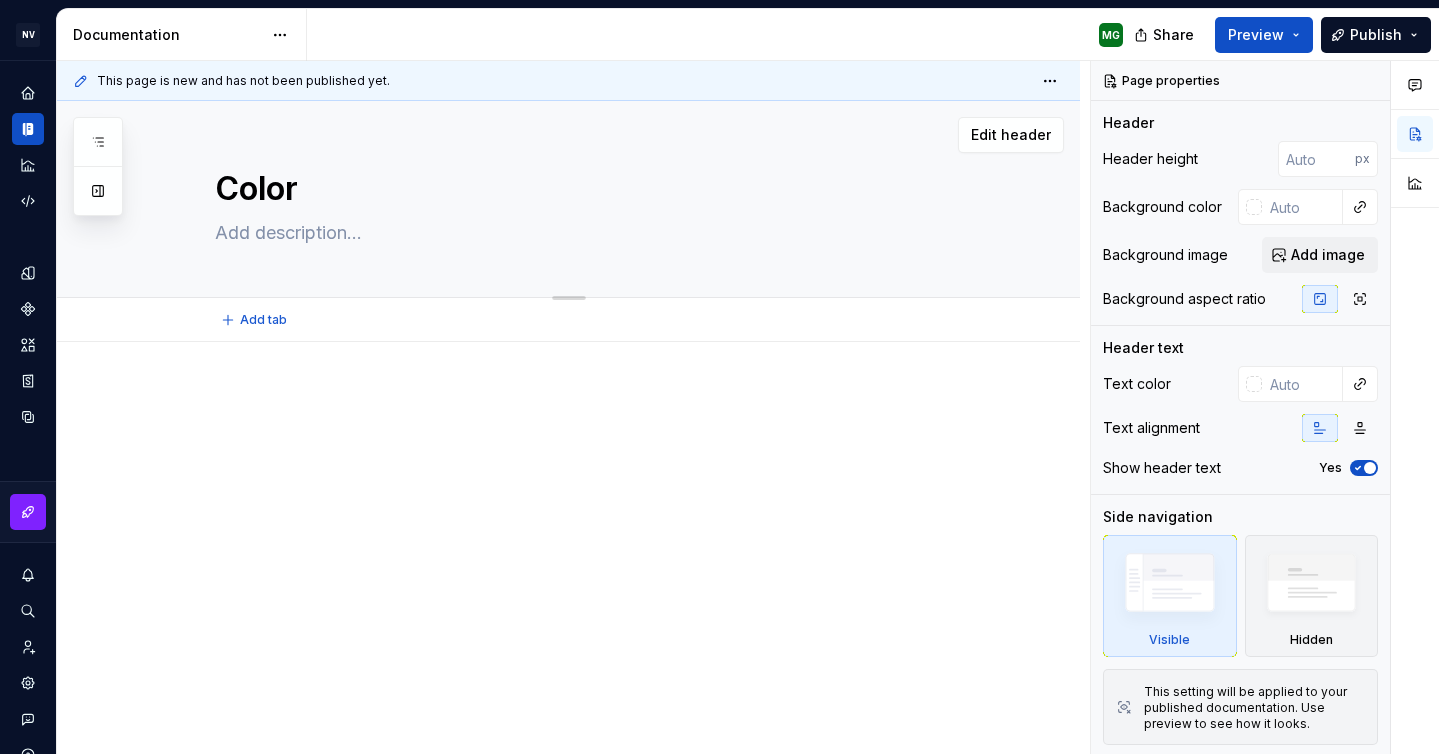click at bounding box center [589, 233] 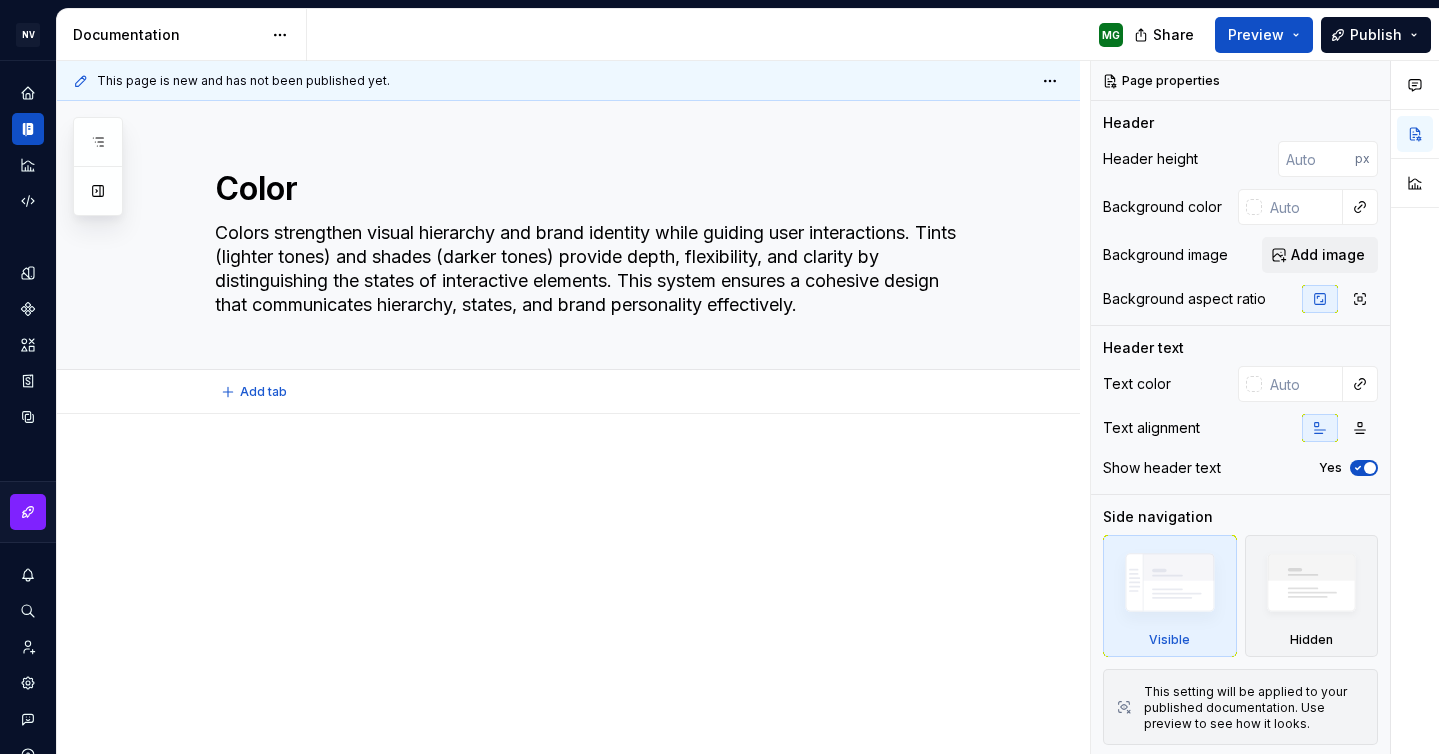 type on "*" 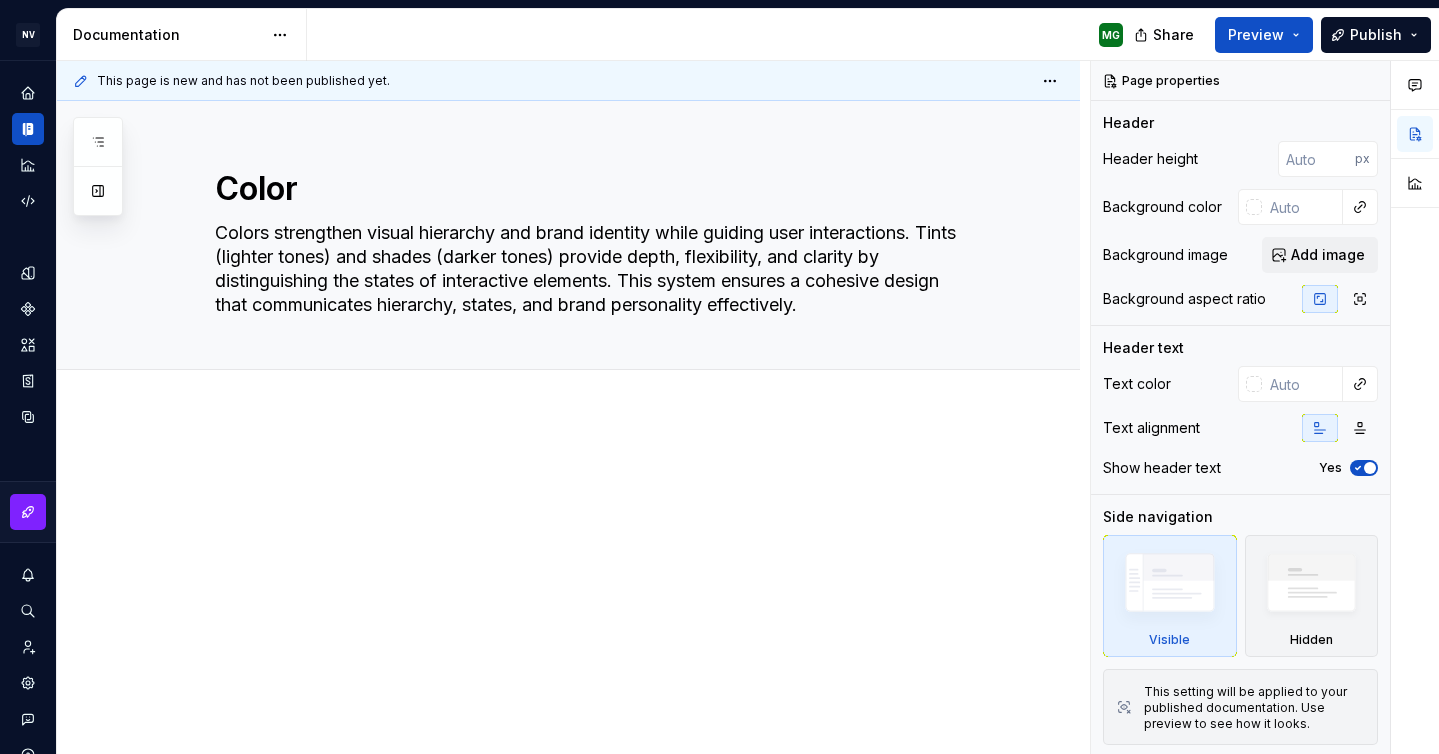 type on "Colors strengthen visual hierarchy and brand identity while guiding user interactions. Tints (lighter tones) and shades (darker tones) provide depth, flexibility, and clarity by distinguishing the states of interactive elements. This system ensures a cohesive design that communicates hierarchy, states, and brand personality effectively." 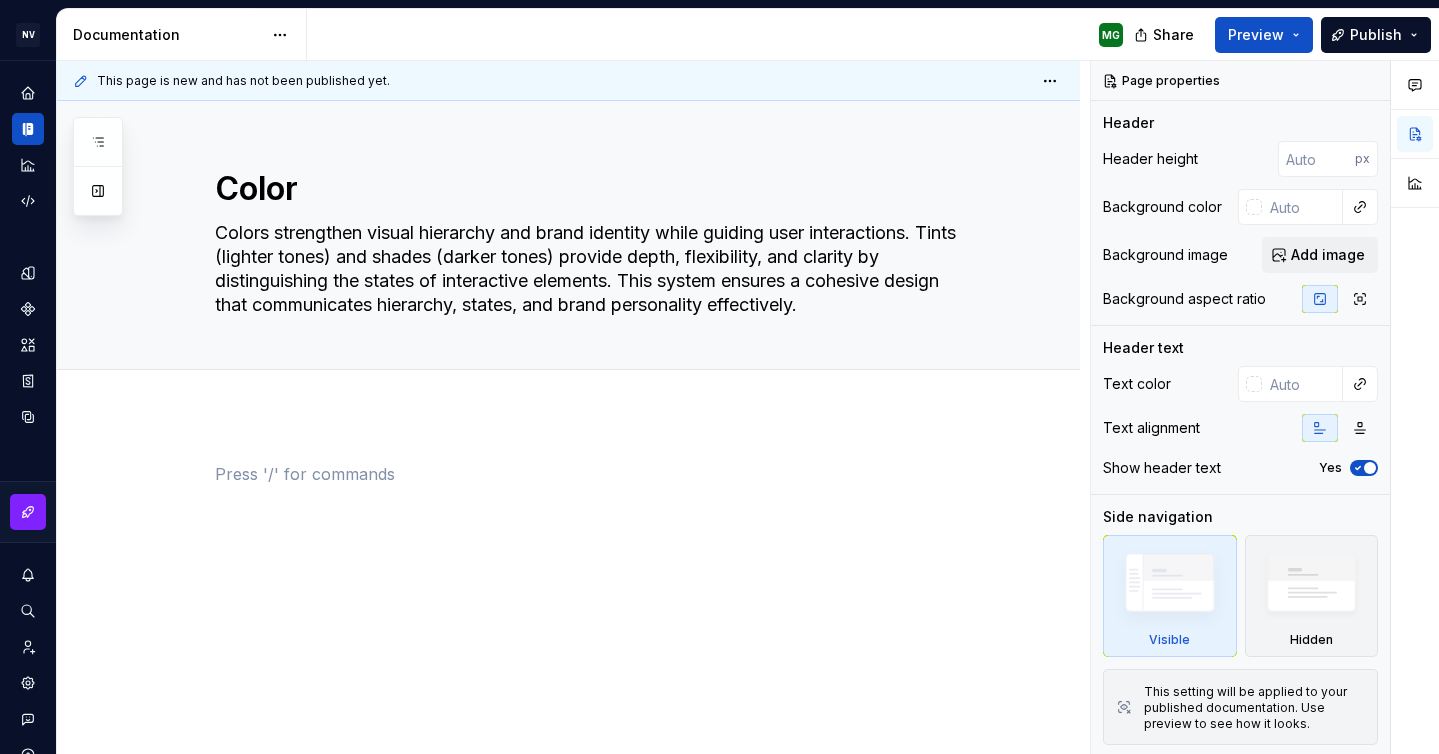 click at bounding box center (593, 500) 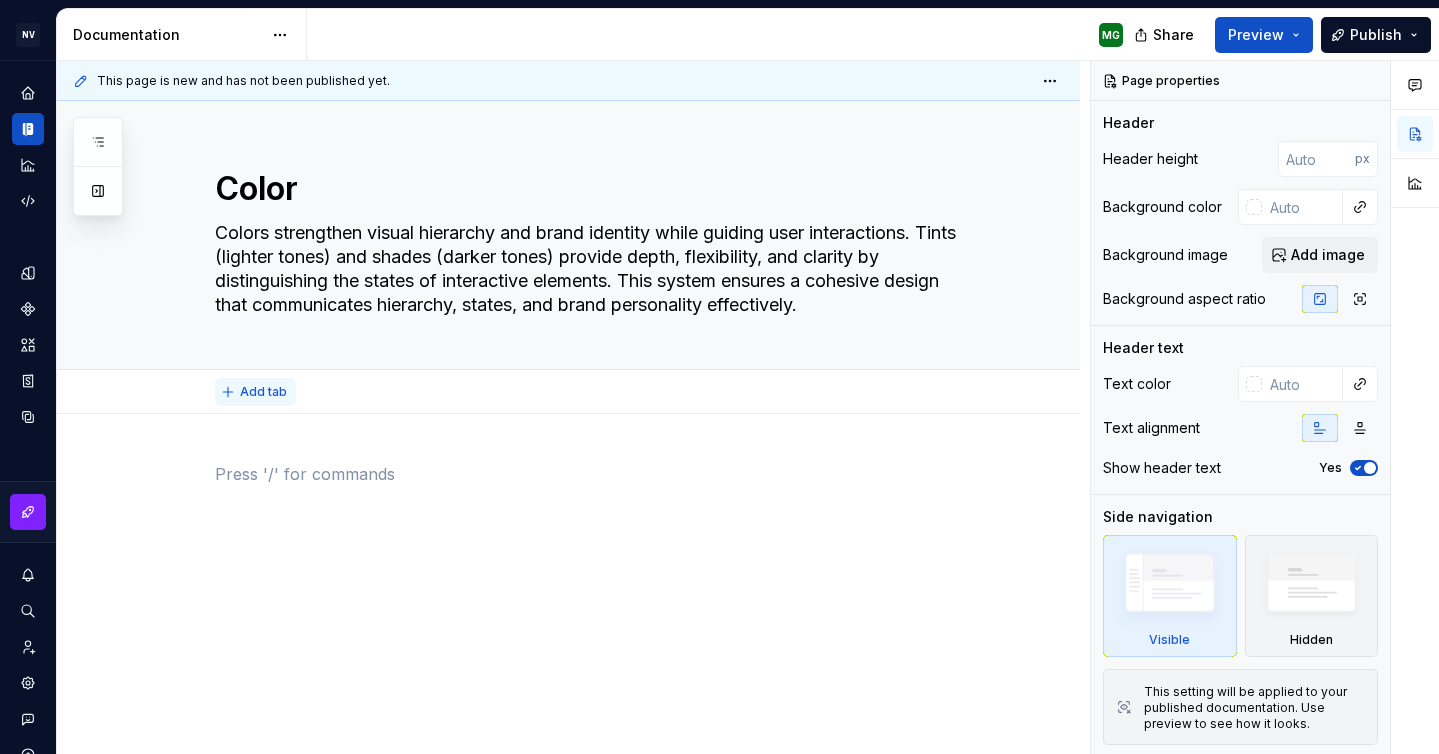 click on "Add tab" at bounding box center (255, 392) 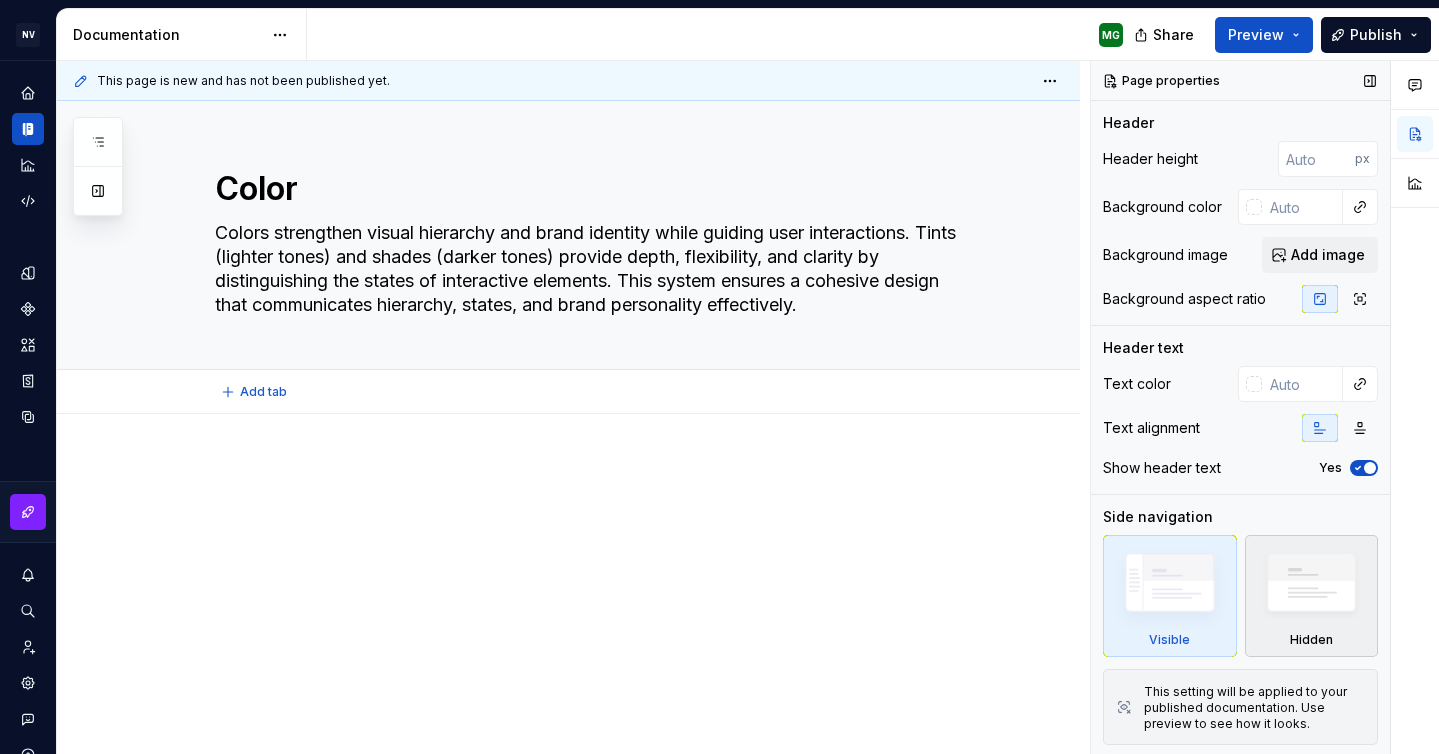 click at bounding box center (1312, 588) 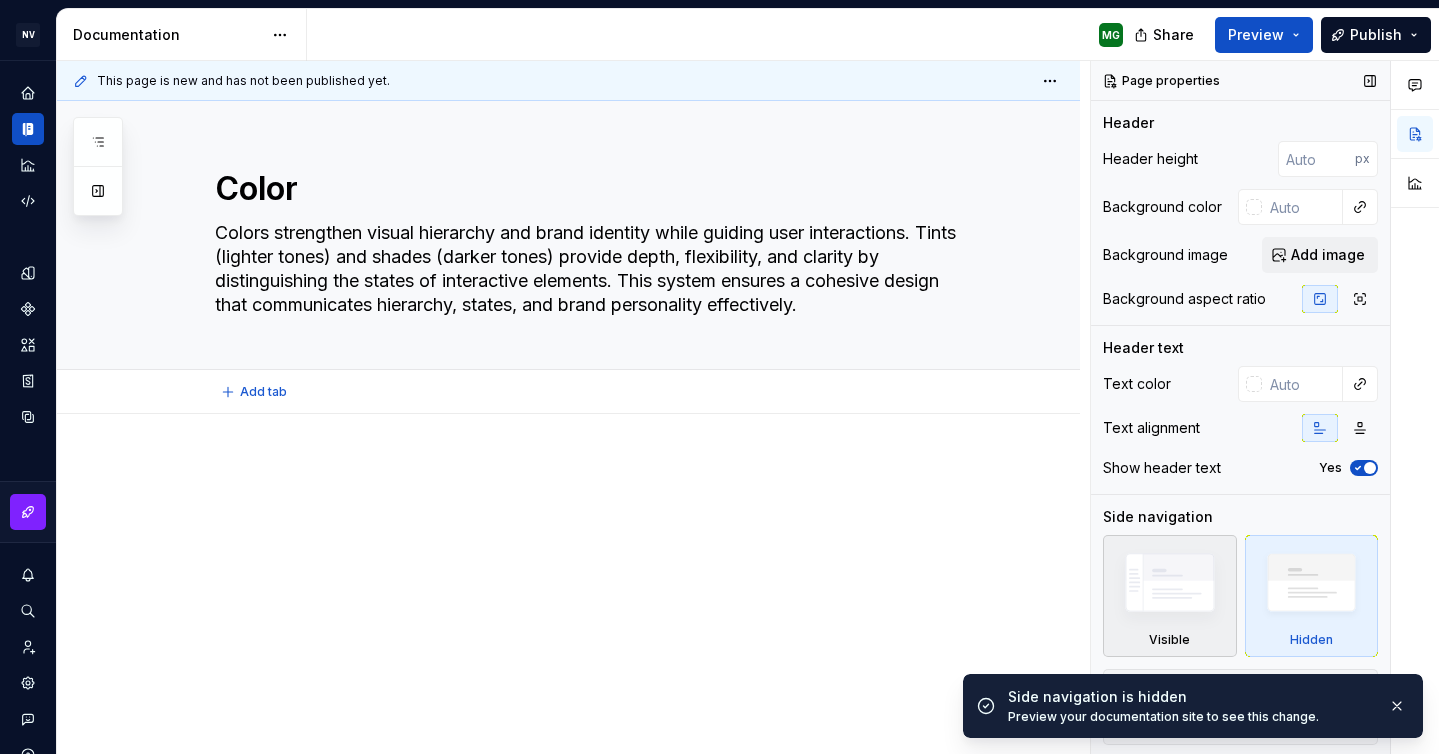 click at bounding box center [1170, 587] 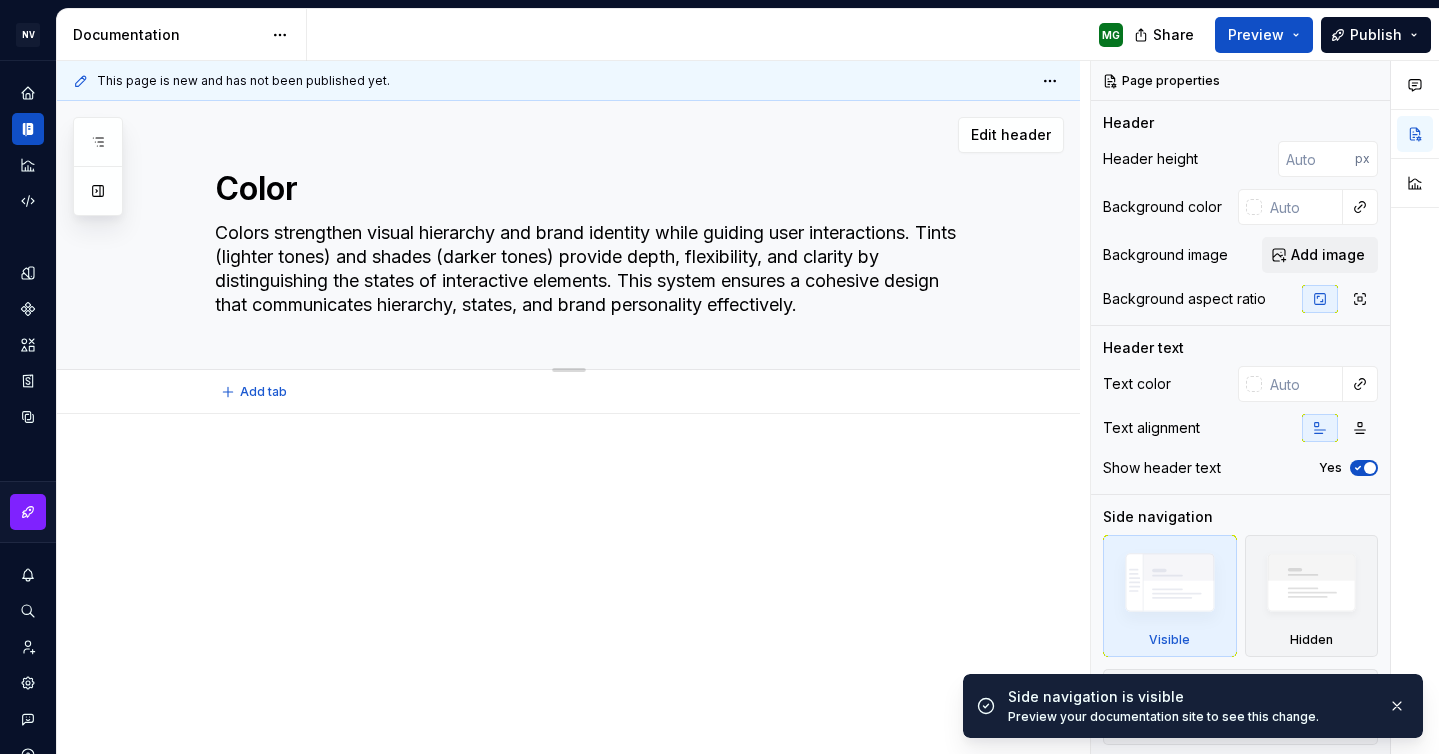 click on "Color" at bounding box center [589, 189] 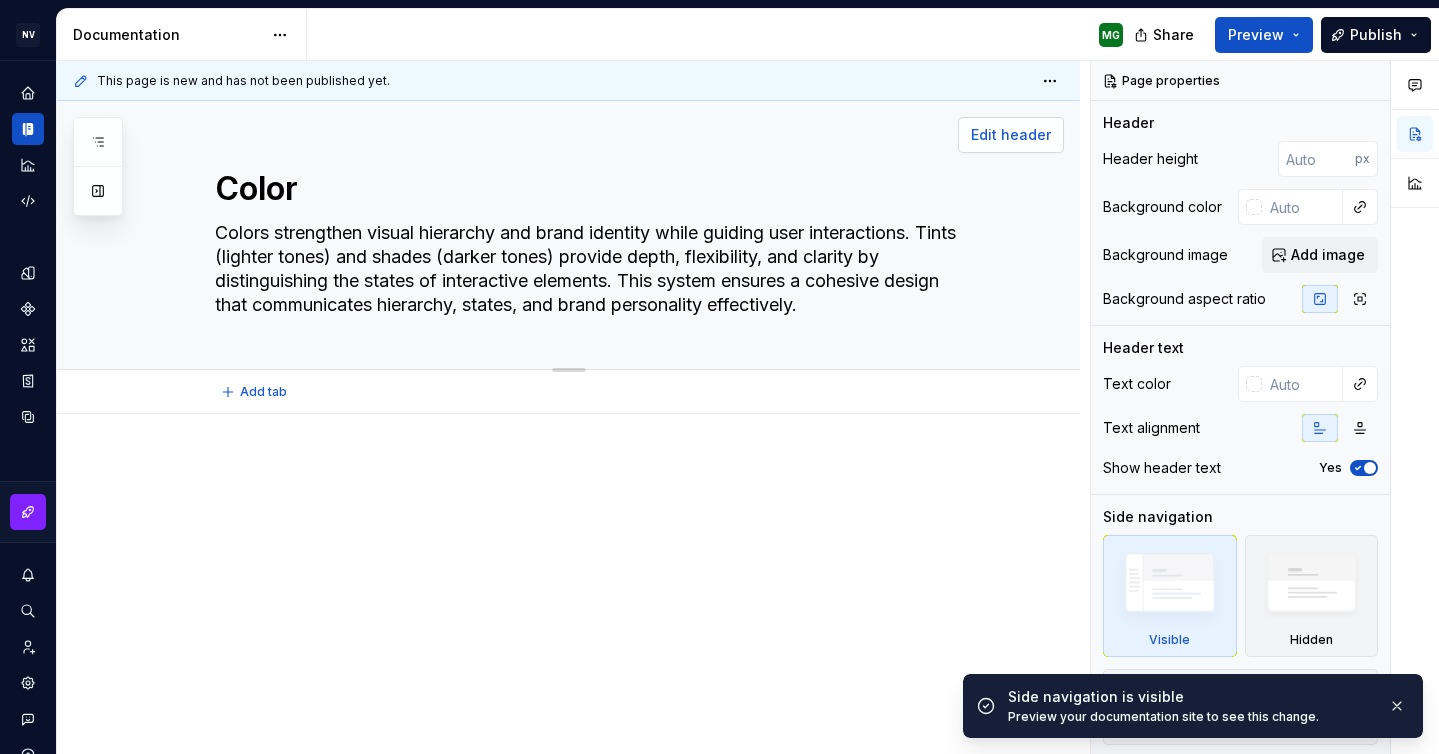 click on "Edit header" at bounding box center [1011, 135] 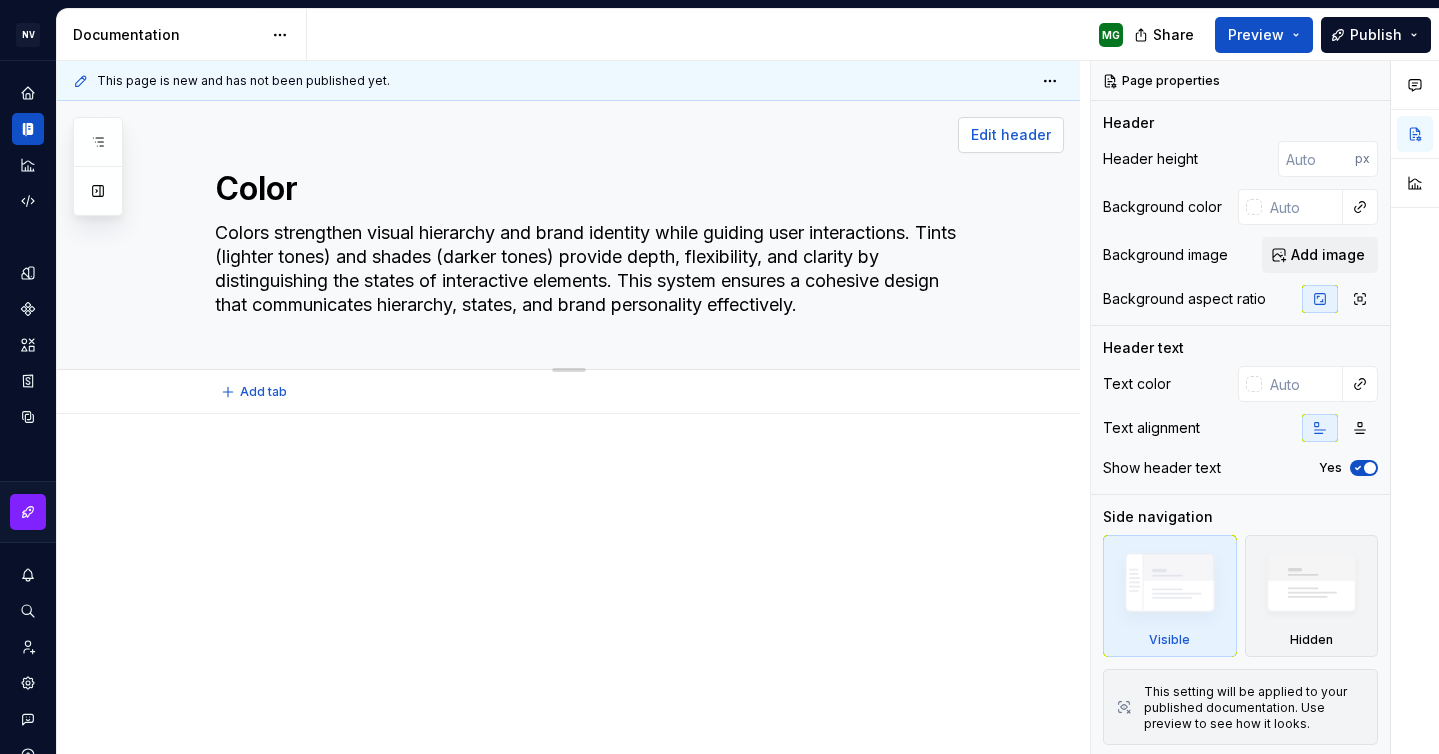 click on "Edit header" at bounding box center [1011, 135] 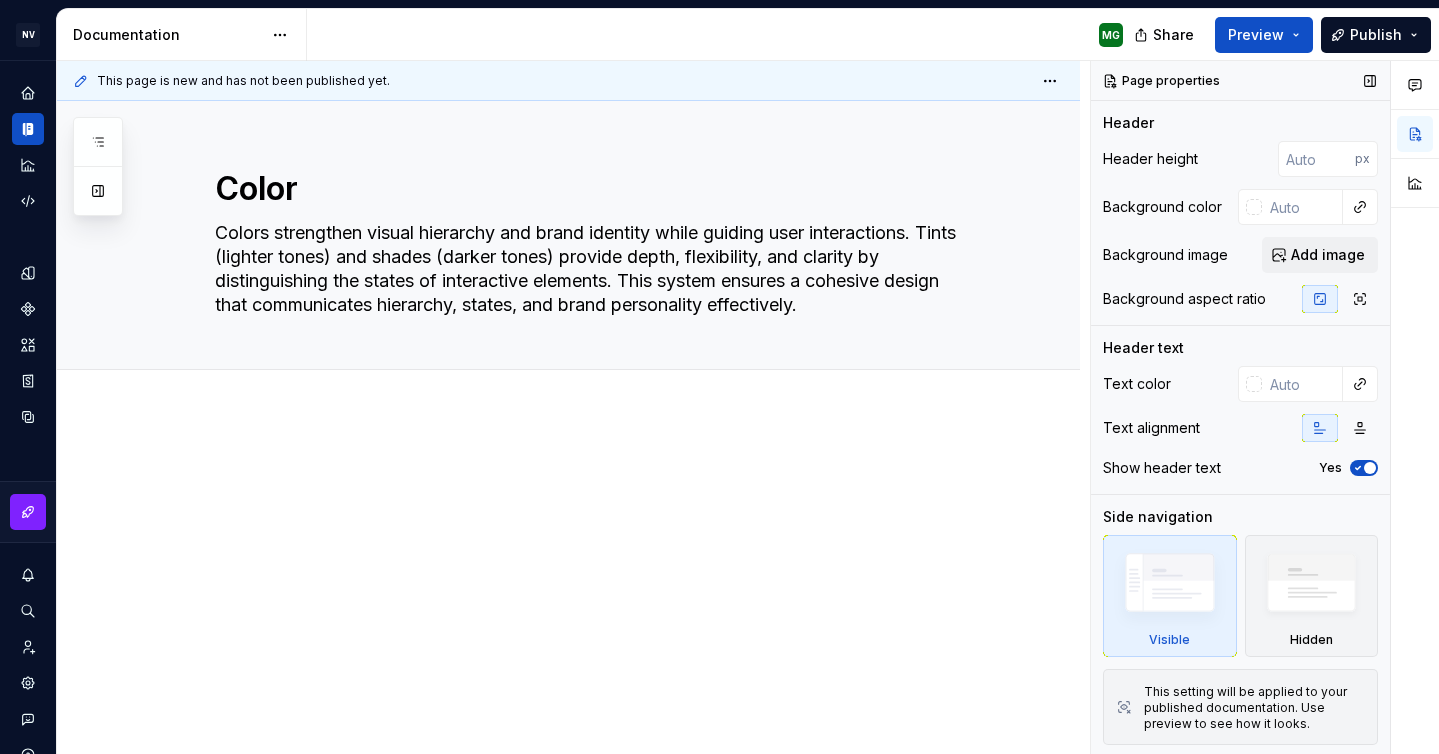 scroll, scrollTop: 2, scrollLeft: 0, axis: vertical 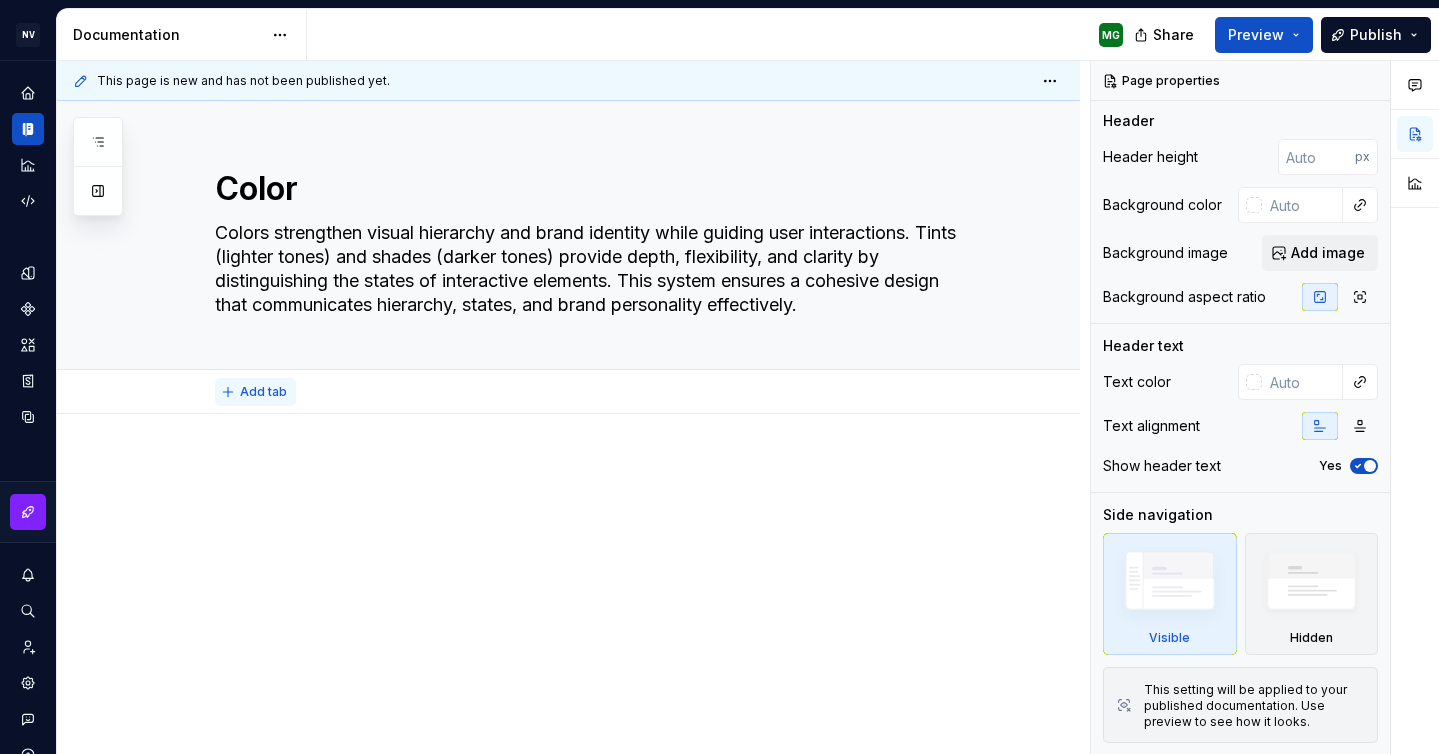 click on "Add tab" at bounding box center [263, 392] 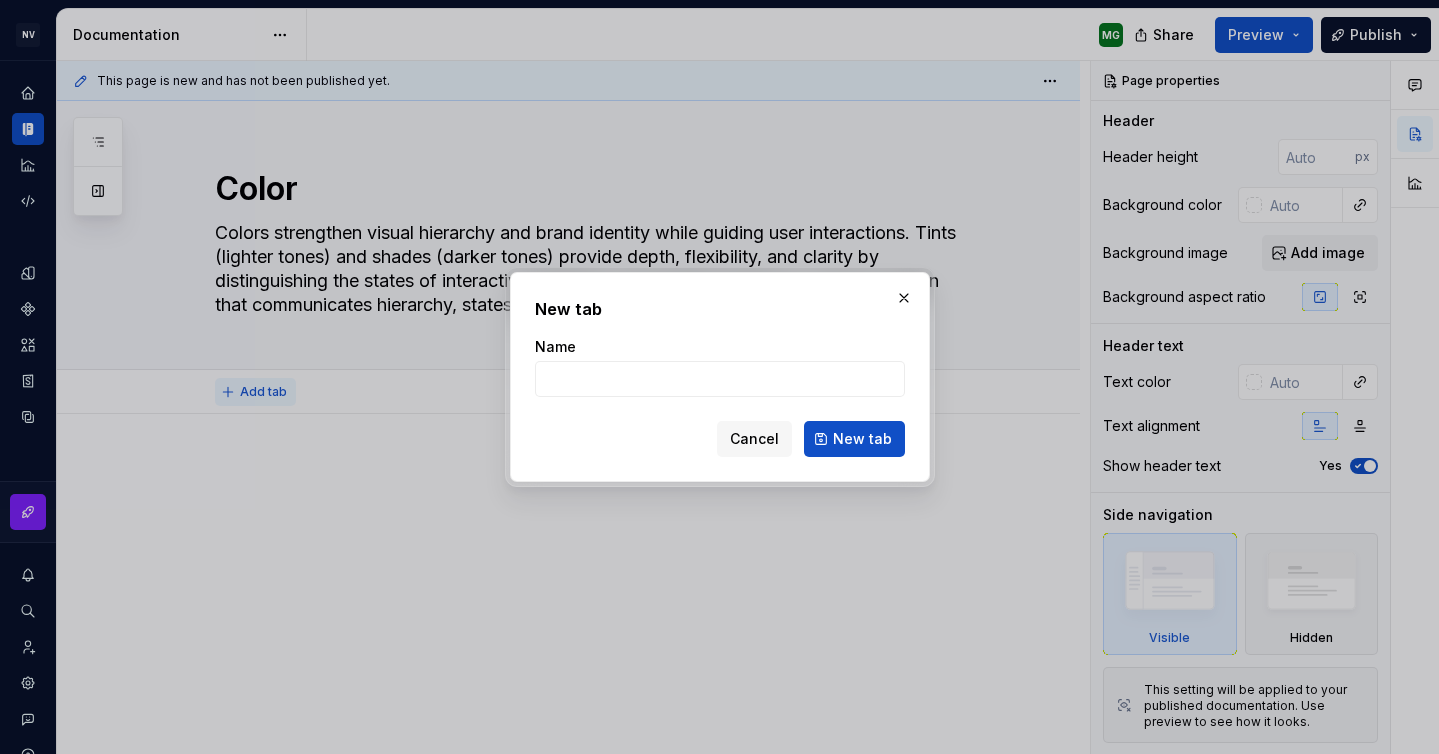 type on "*" 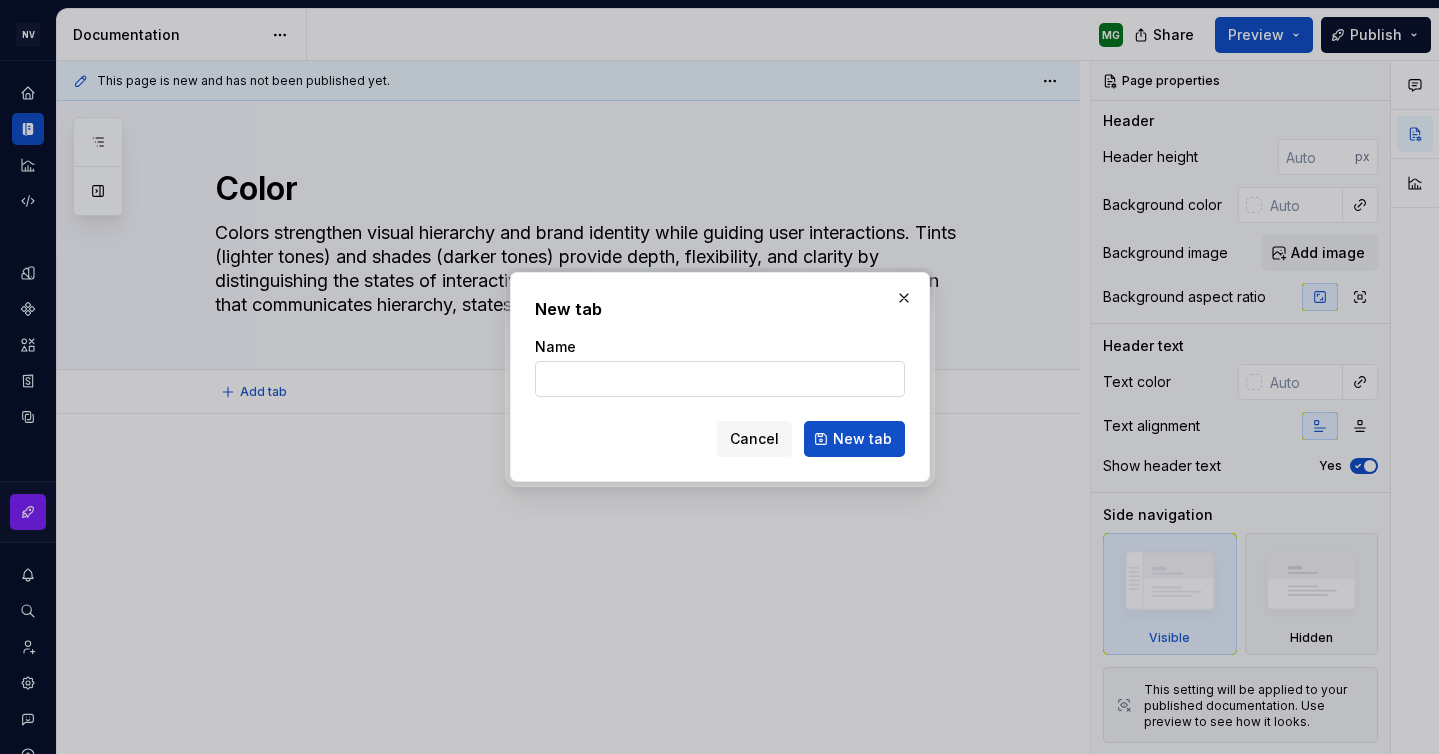 click on "Name" at bounding box center [720, 379] 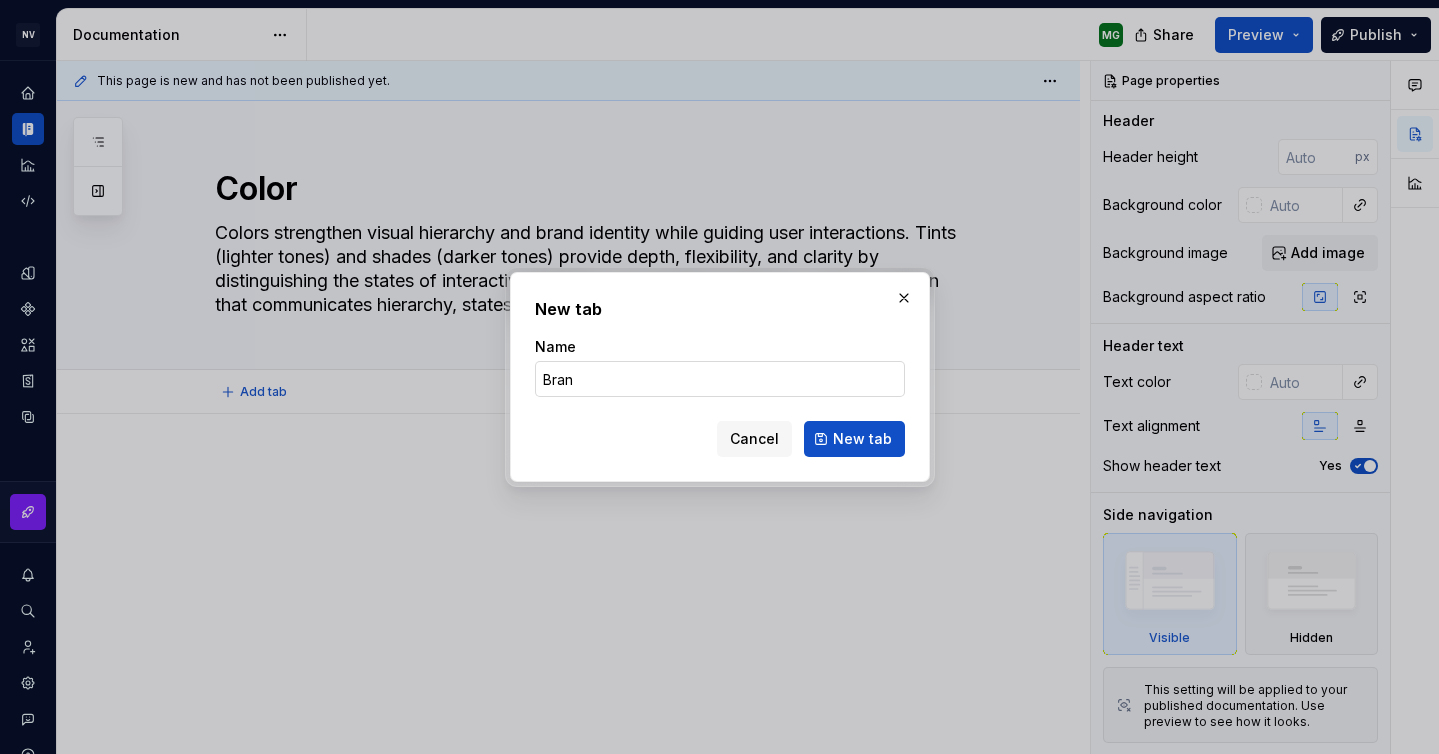type on "Brand" 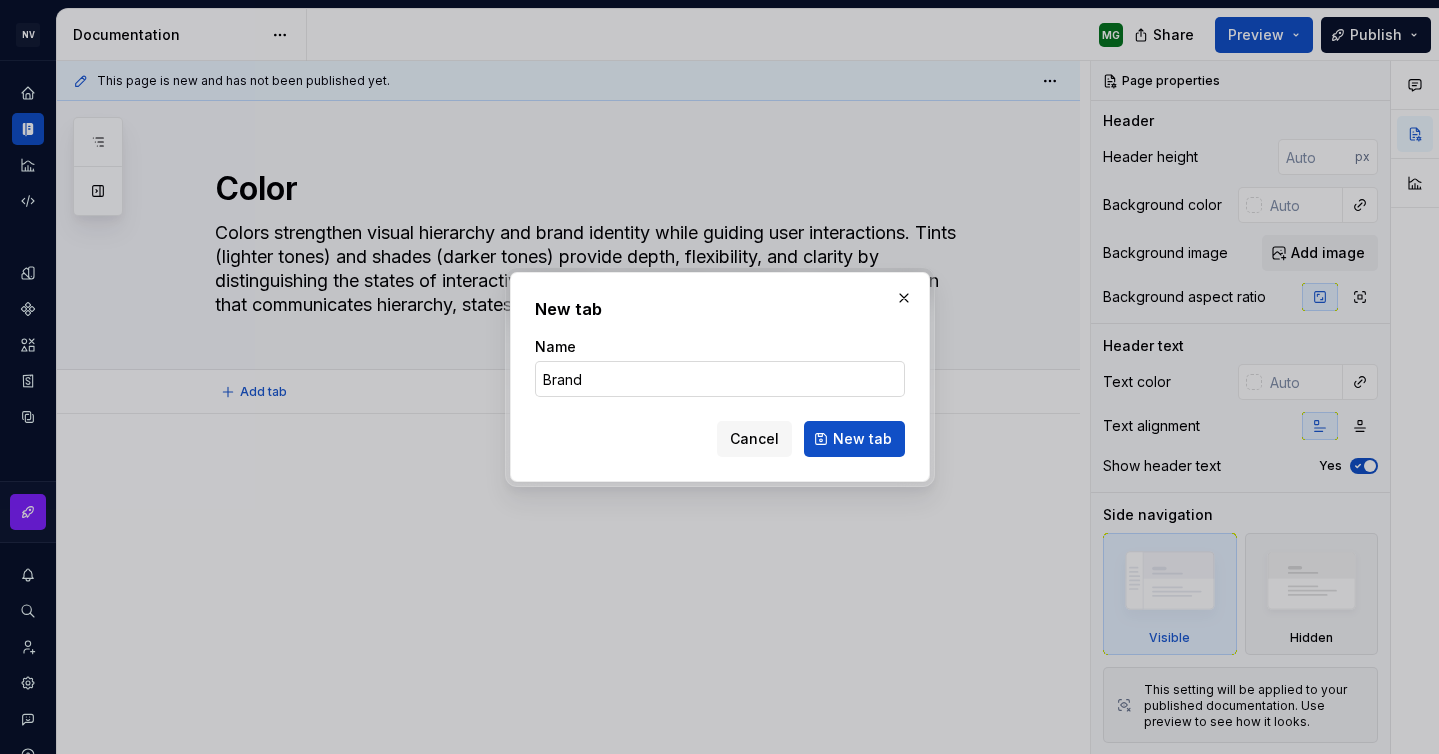 click on "New tab" at bounding box center (854, 439) 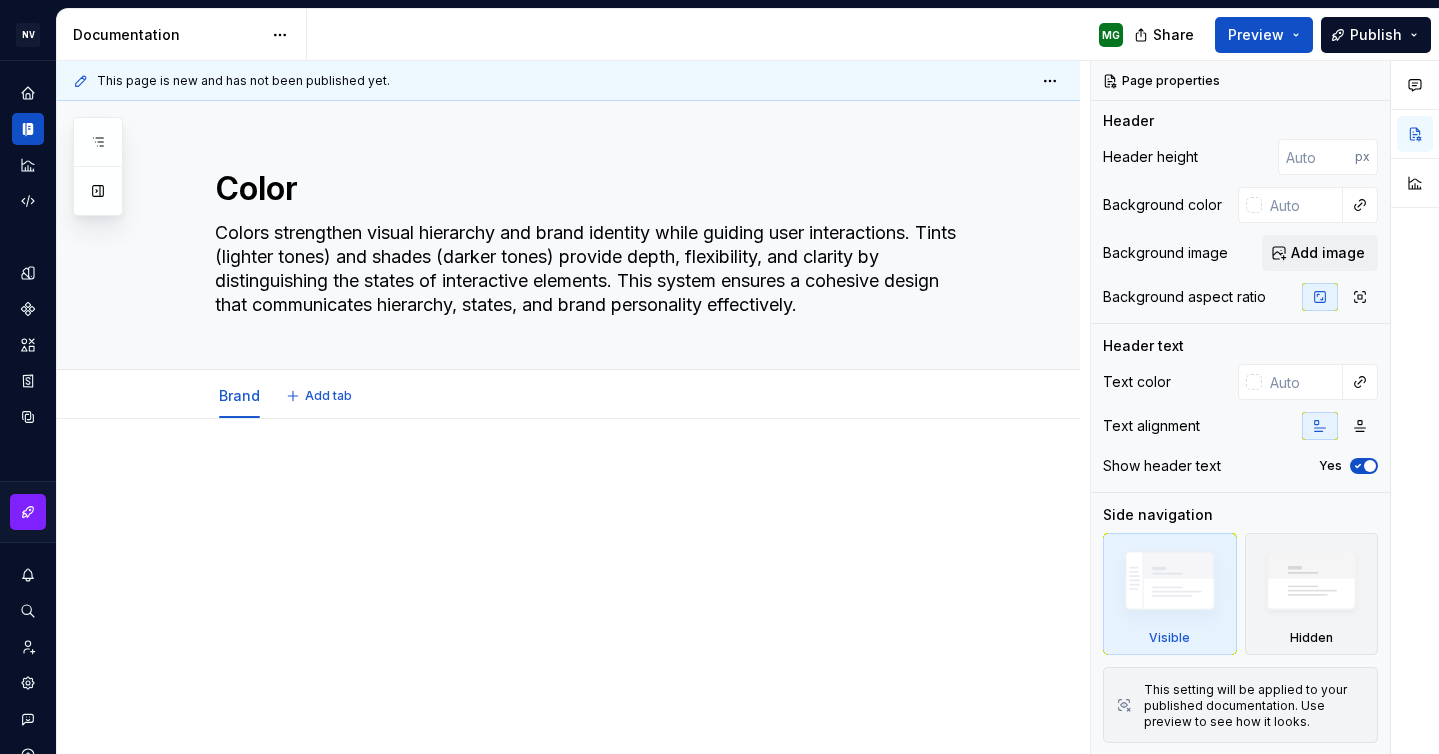 click on "Brand Add tab" at bounding box center [593, 396] 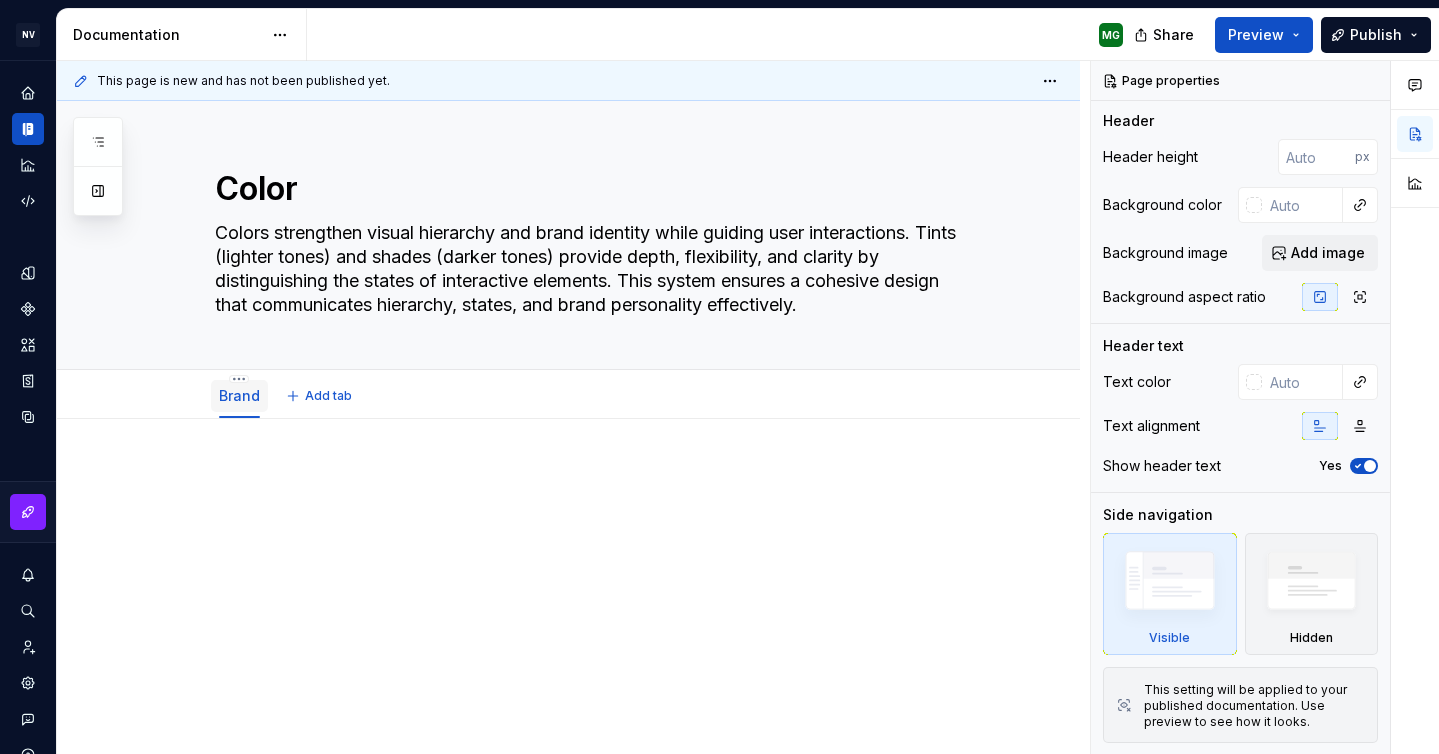 click on "Brand" at bounding box center [239, 395] 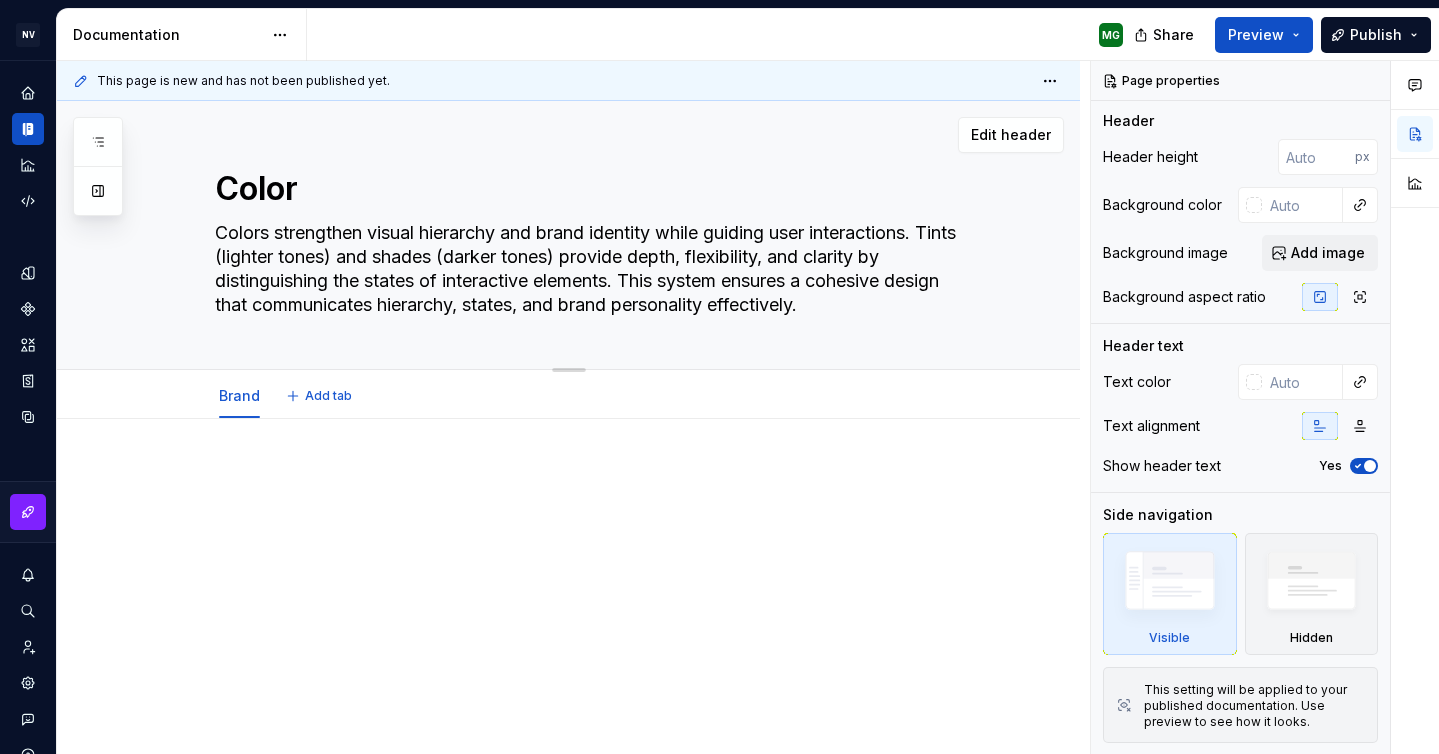 click on "Color Colors strengthen visual hierarchy and brand identity while guiding user interactions. Tints (lighter tones) and shades (darker tones) provide depth, flexibility, and clarity by distinguishing the states of interactive elements. This system ensures a cohesive design that communicates hierarchy, states, and brand personality effectively." at bounding box center (593, 235) 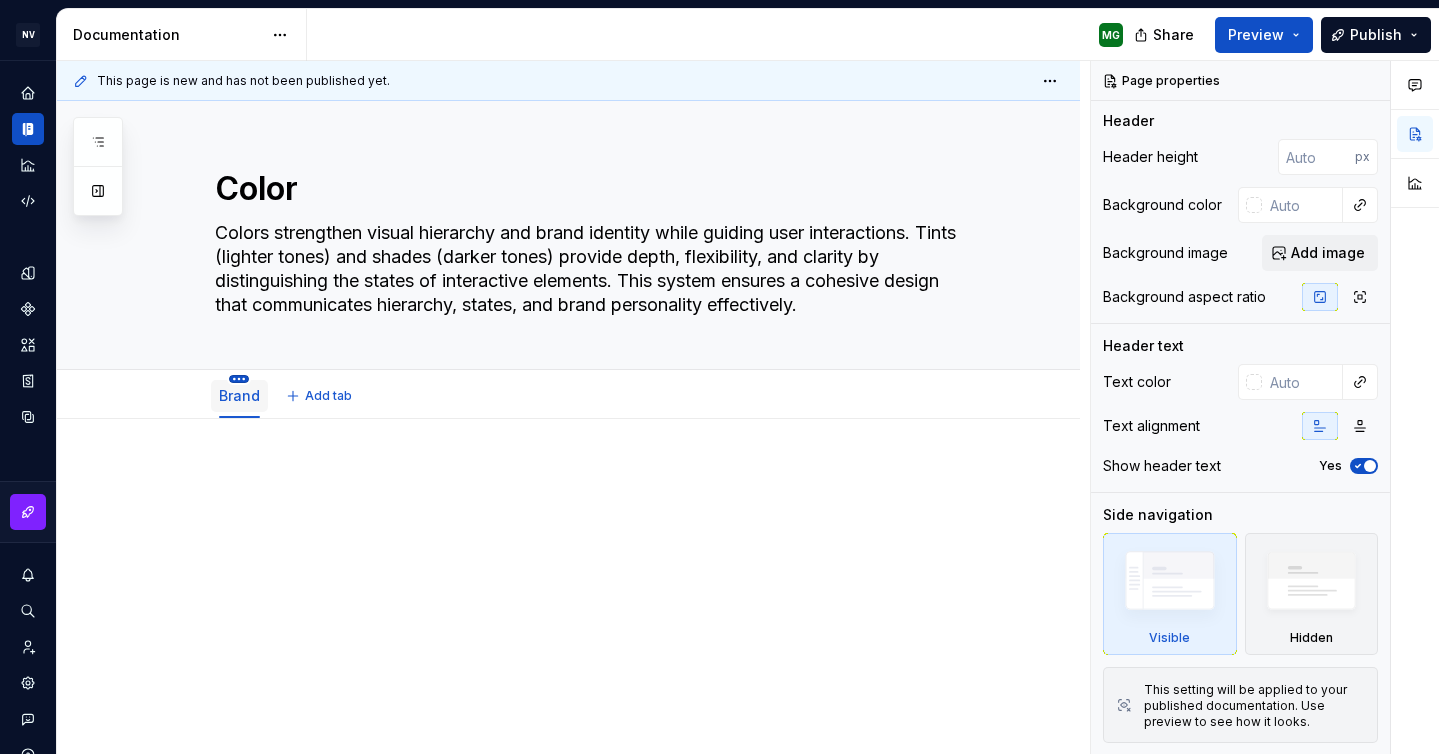 click on "NV NUERNBERGER MG Design system data Documentation MG Share Preview Publish Pages Add
Accessibility guide for tree Page tree.
Navigate the tree with the arrow keys. Common tree hotkeys apply. Further keybindings are available:
enter to execute primary action on focused item
f2 to start renaming the focused item
escape to abort renaming an item
control+d to start dragging selected items
Welcome! Foundations Color Design tokens Typography Components Component overview Component detail Changes Welcome! Foundations / Color  /  Brand Foundations  /  Design tokens Foundations  /  Typography Components  /  Component overview Components  /  Component detail Upgrade to Enterprise to turn on approval workflow View edited pages by status when selecting which pages to publish. Learn more Contact us This page is new and has not been published yet. Color Edit header Brand Add tab Comments Open comments No comments yet Page properties Header" at bounding box center [719, 377] 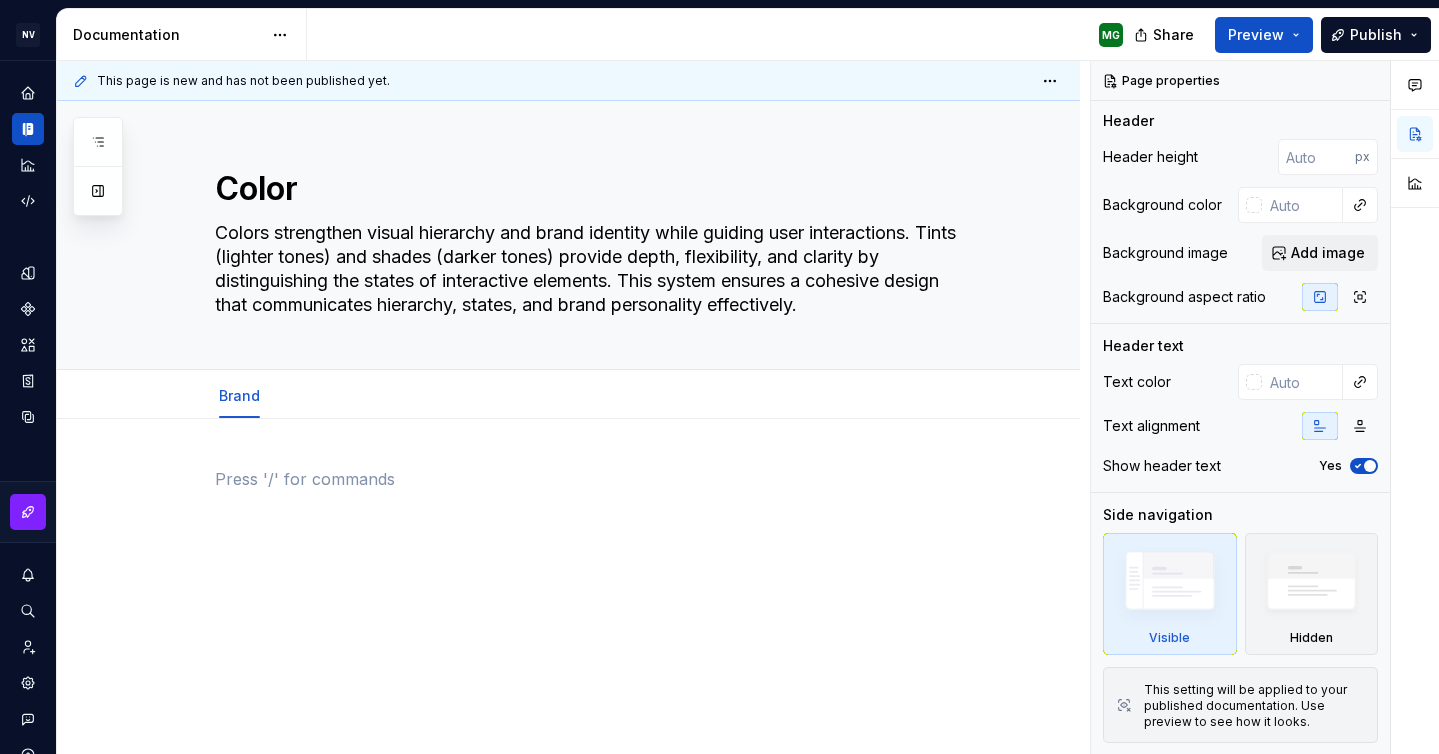 click on "NV NUERNBERGER MG Design system data Documentation MG Share Preview Publish Pages Add
Accessibility guide for tree Page tree.
Navigate the tree with the arrow keys. Common tree hotkeys apply. Further keybindings are available:
enter to execute primary action on focused item
f2 to start renaming the focused item
escape to abort renaming an item
control+d to start dragging selected items
Welcome! Foundations Color Design tokens Typography Components Component overview Component detail Changes Welcome! Foundations / Color  /  Brand Foundations  /  Design tokens Foundations  /  Typography Components  /  Component overview Components  /  Component detail Upgrade to Enterprise to turn on approval workflow View edited pages by status when selecting which pages to publish. Learn more Contact us This page is new and has not been published yet. Color Edit header Brand Comments Open comments No comments yet Page properties Header px Yes" at bounding box center (719, 377) 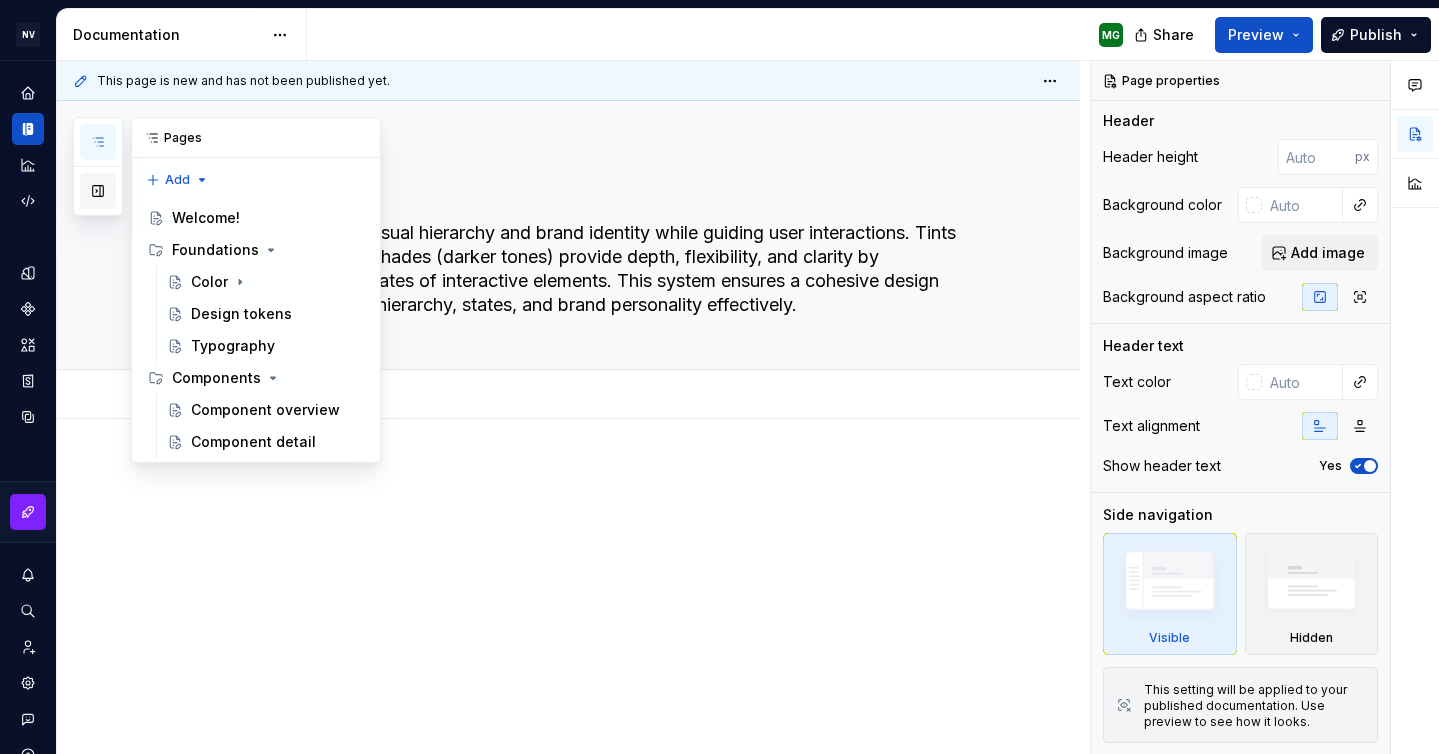 click at bounding box center (98, 191) 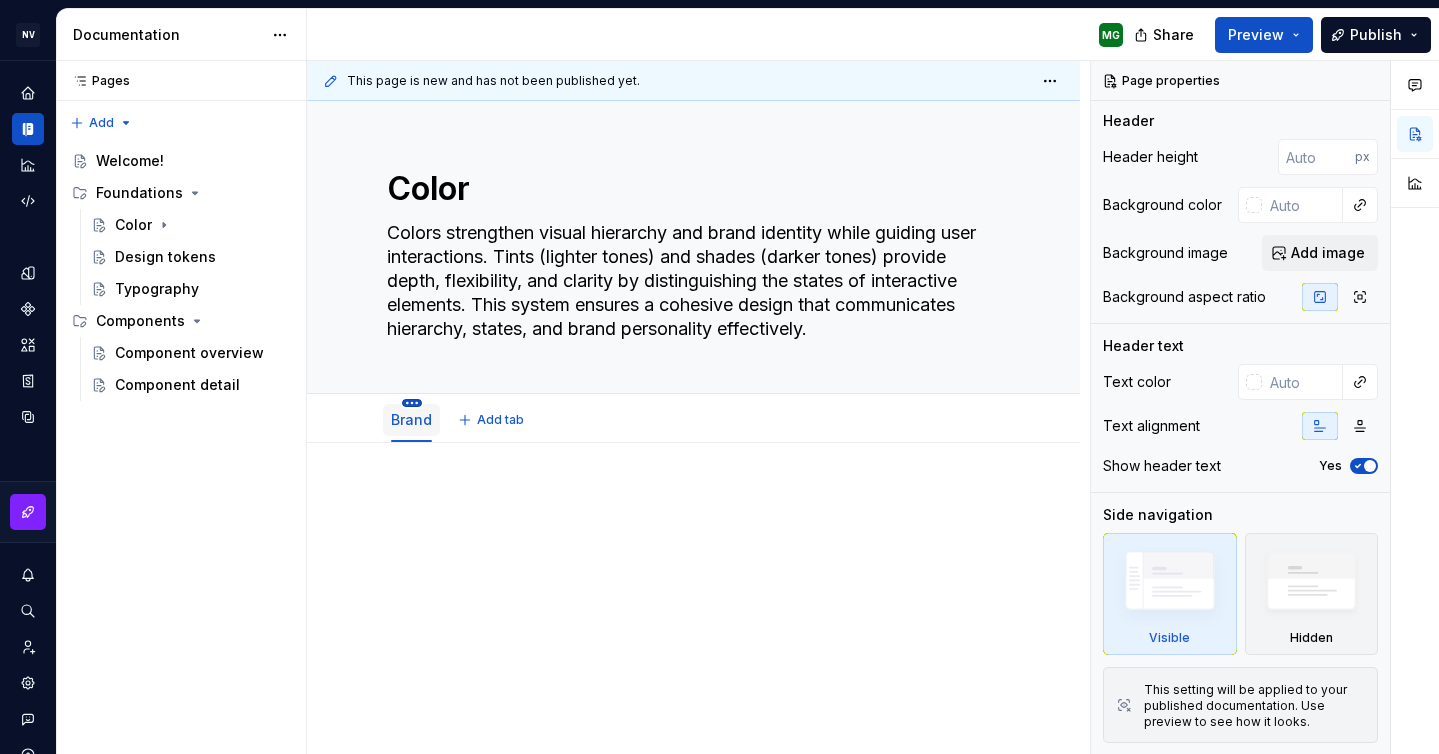 click on "NV NUERNBERGER MG Design system data Documentation MG Share Preview Publish Pages Pages Add
Accessibility guide for tree Page tree.
Navigate the tree with the arrow keys. Common tree hotkeys apply. Further keybindings are available:
enter to execute primary action on focused item
f2 to start renaming the focused item
escape to abort renaming an item
control+d to start dragging selected items
Welcome! Foundations Color Design tokens Typography Components Component overview Component detail Welcome! Foundations / Color  /  Brand Foundations  /  Design tokens Foundations  /  Typography Components  /  Component overview Components  /  Component detail Upgrade to Enterprise to turn on approval workflow View edited pages by status when selecting which pages to publish. Learn more Contact us This page is new and has not been published yet. Color Edit header Brand Add tab Comments Open comments No comments yet Page properties Header px" at bounding box center (719, 377) 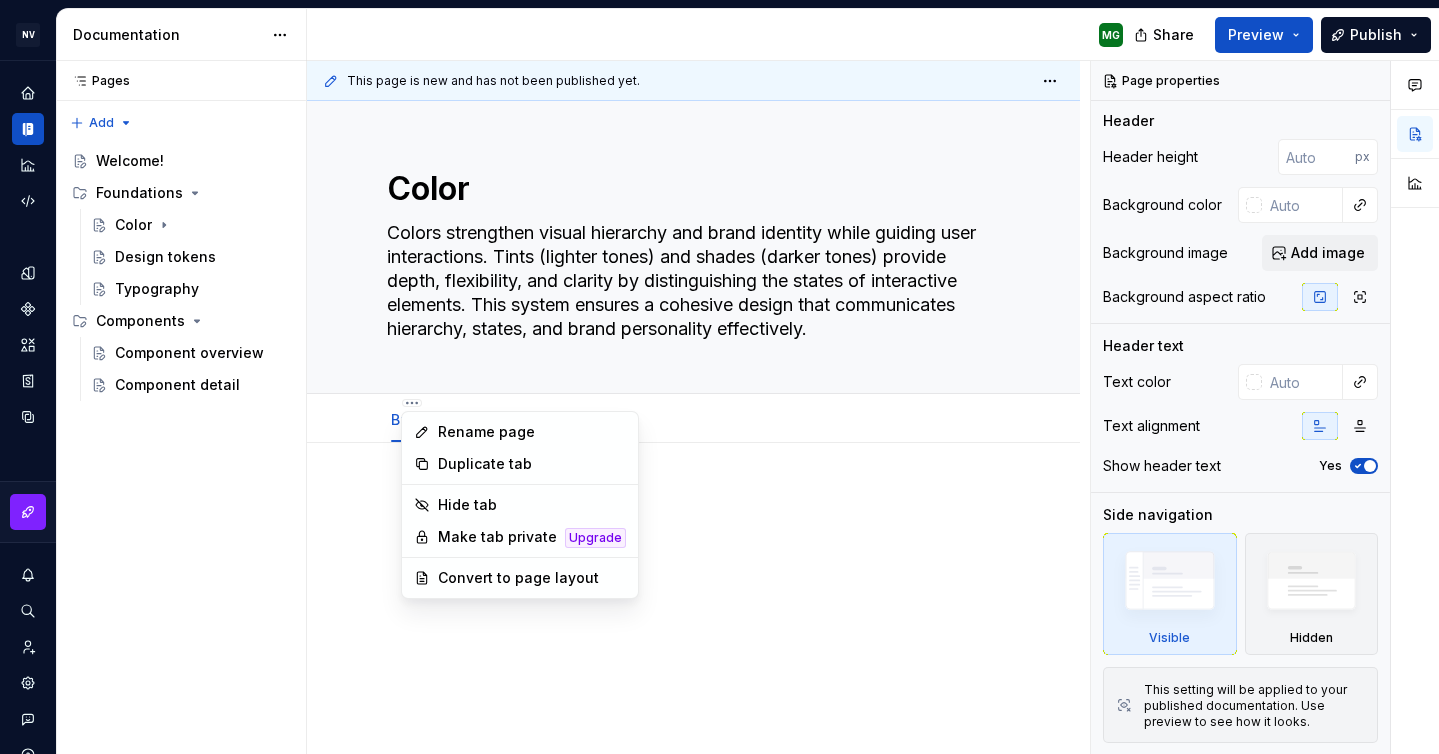 click on "NV NUERNBERGER MG Design system data Documentation MG Share Preview Publish Pages Pages Add
Accessibility guide for tree Page tree.
Navigate the tree with the arrow keys. Common tree hotkeys apply. Further keybindings are available:
enter to execute primary action on focused item
f2 to start renaming the focused item
escape to abort renaming an item
control+d to start dragging selected items
Welcome! Foundations Color Design tokens Typography Components Component overview Component detail Welcome! Foundations / Color  /  Brand Foundations  /  Design tokens Foundations  /  Typography Components  /  Component overview Components  /  Component detail Upgrade to Enterprise to turn on approval workflow View edited pages by status when selecting which pages to publish. Learn more Contact us This page is new and has not been published yet. Color Edit header Brand Comments Open comments No comments yet Page properties Header px Yes   *" at bounding box center [719, 377] 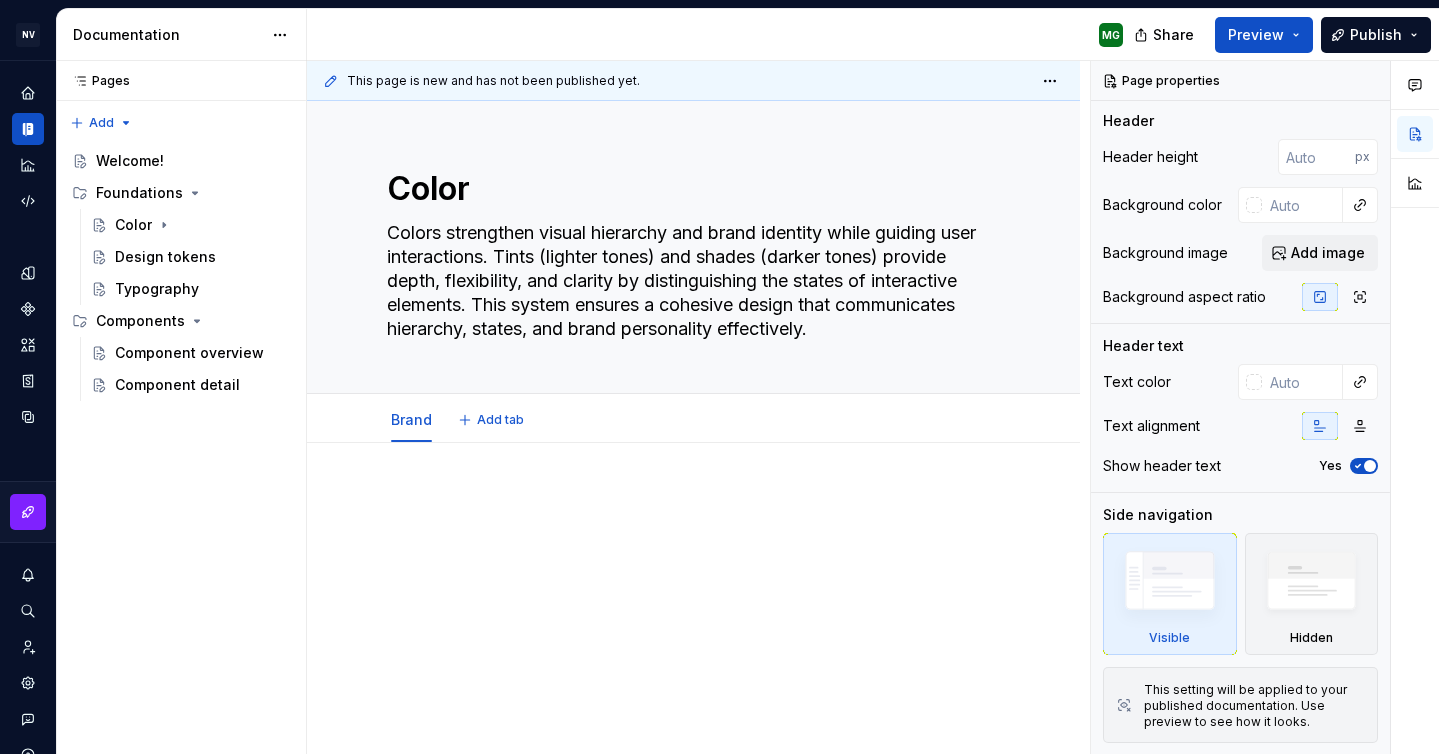 type on "*" 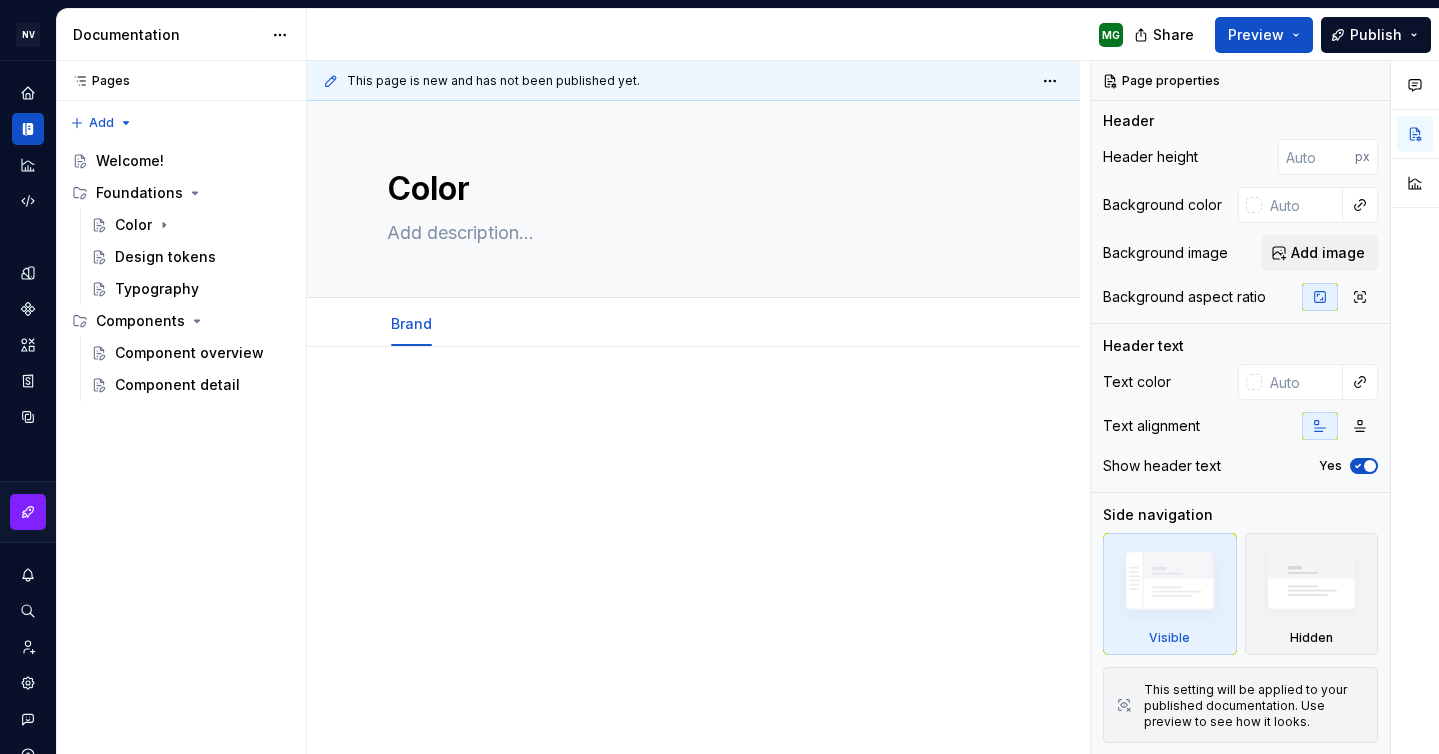 type on "*" 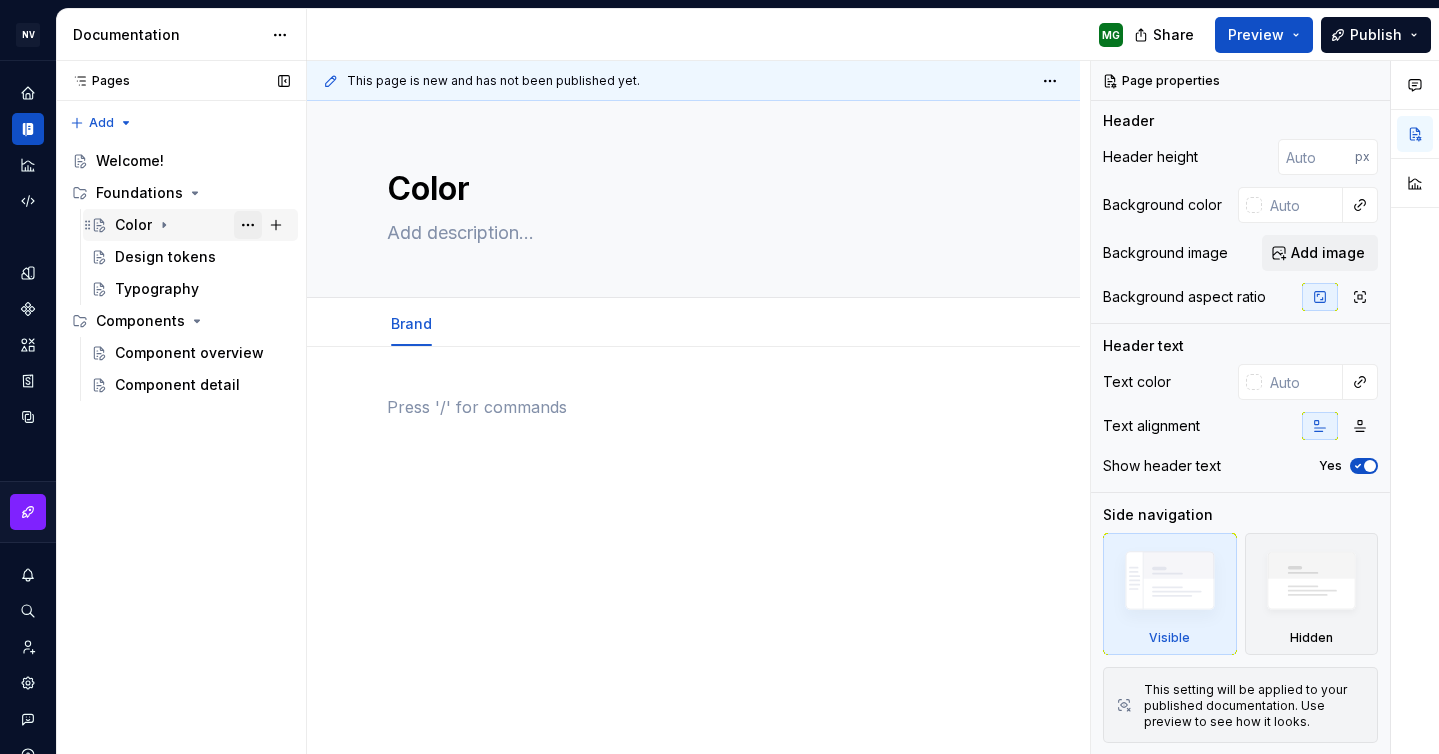 click at bounding box center [248, 225] 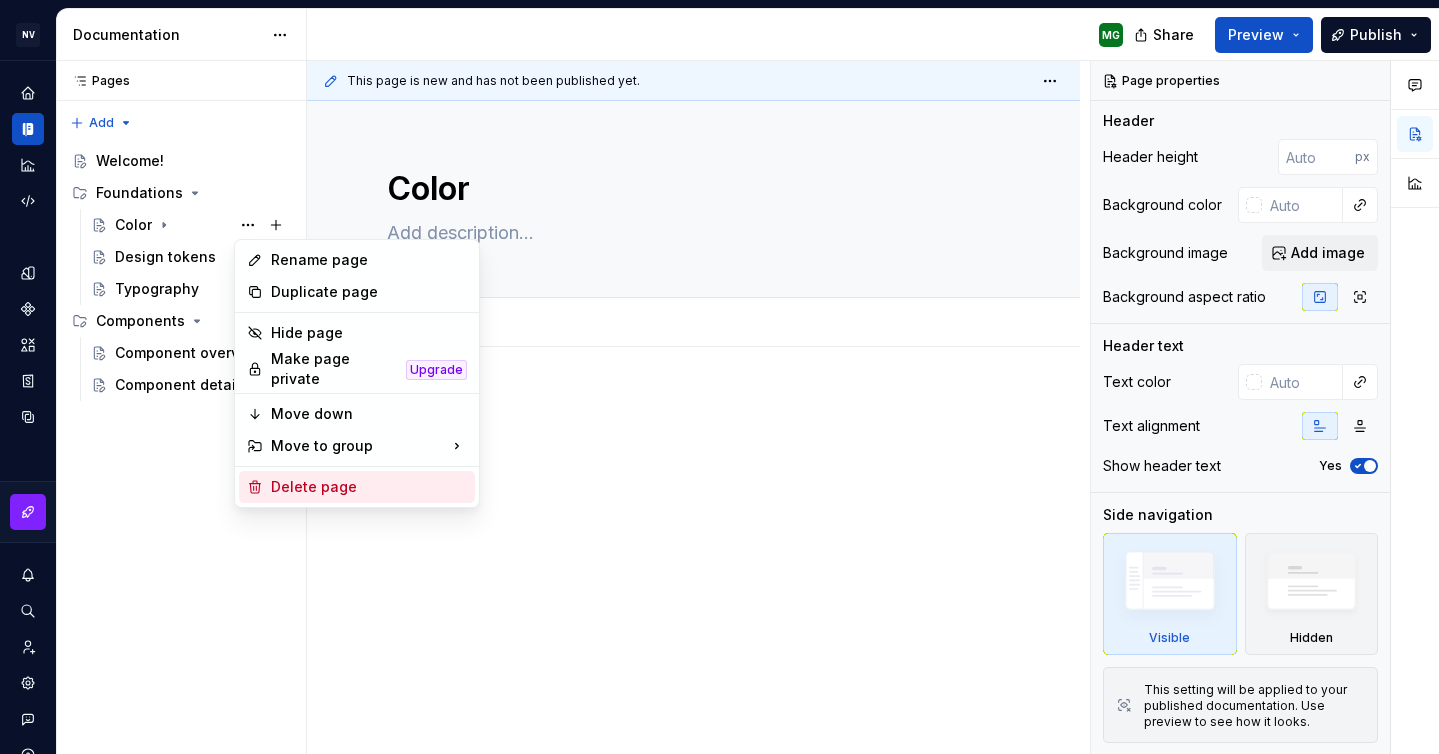 click on "Delete page" at bounding box center [369, 487] 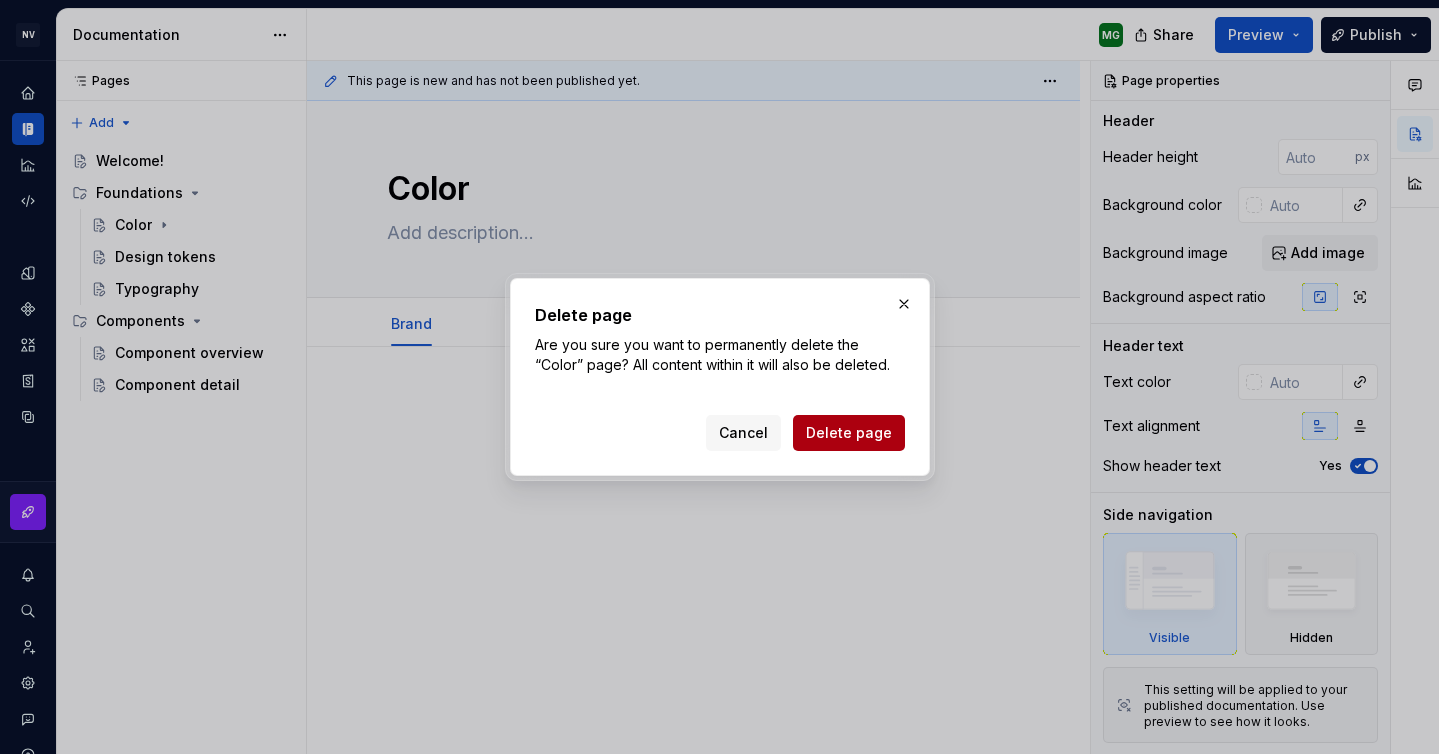 click on "Delete page" at bounding box center [849, 433] 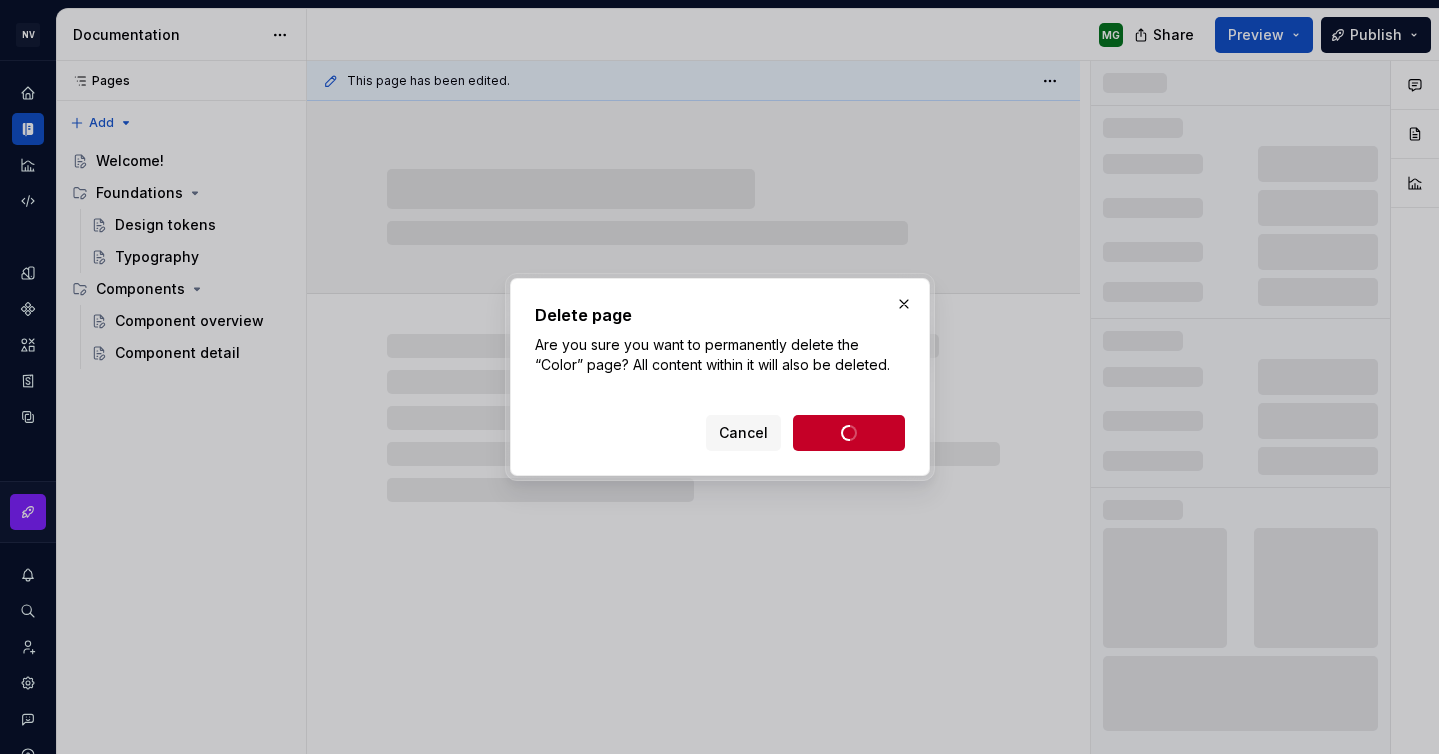 scroll, scrollTop: 0, scrollLeft: 0, axis: both 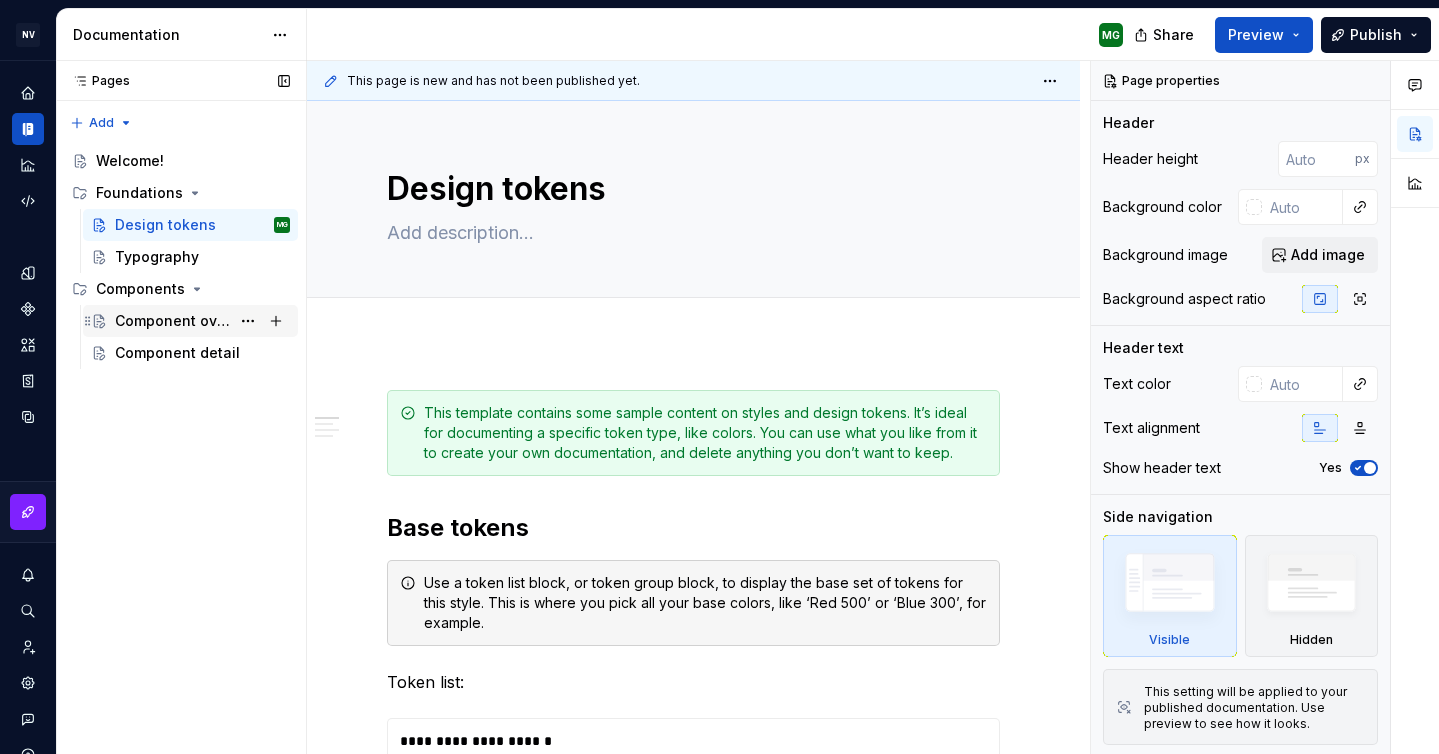 click on "Component overview" at bounding box center (172, 321) 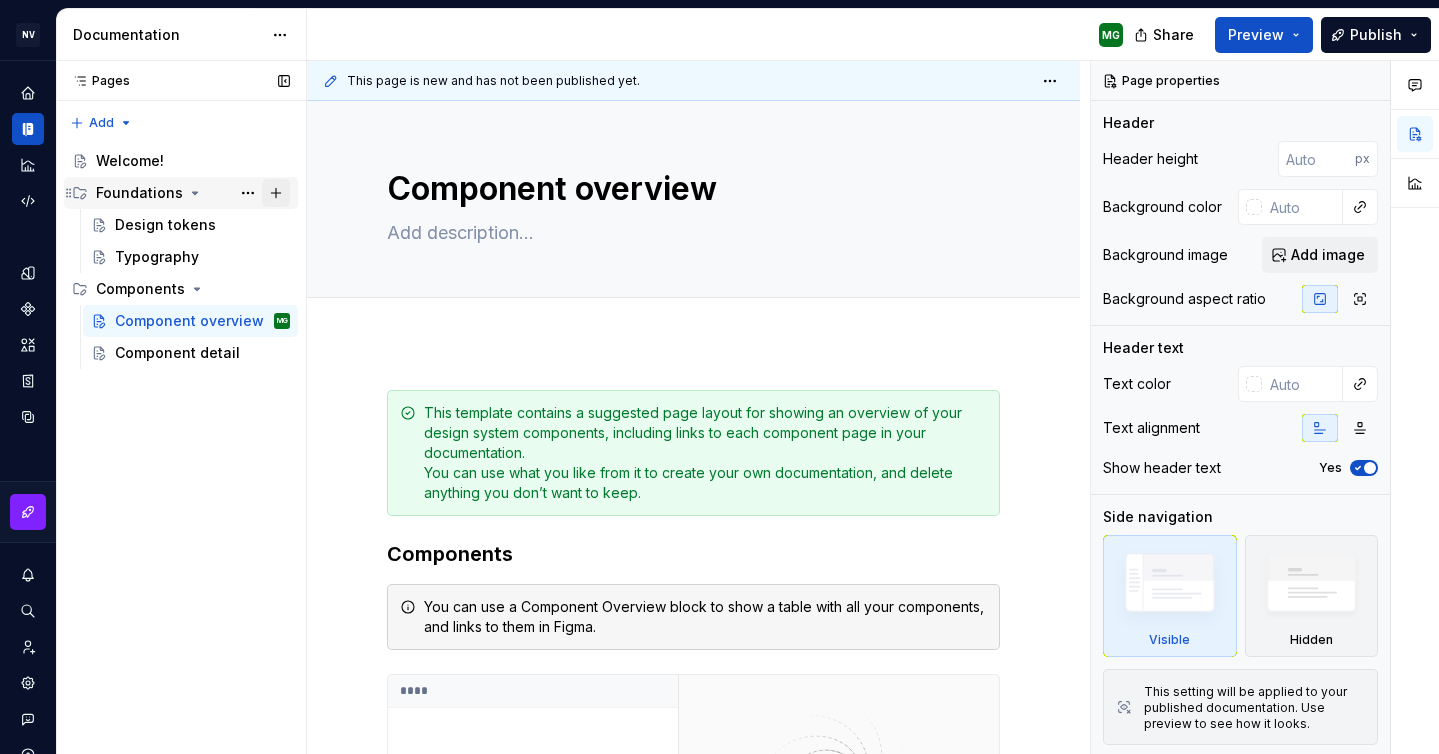 click at bounding box center (276, 193) 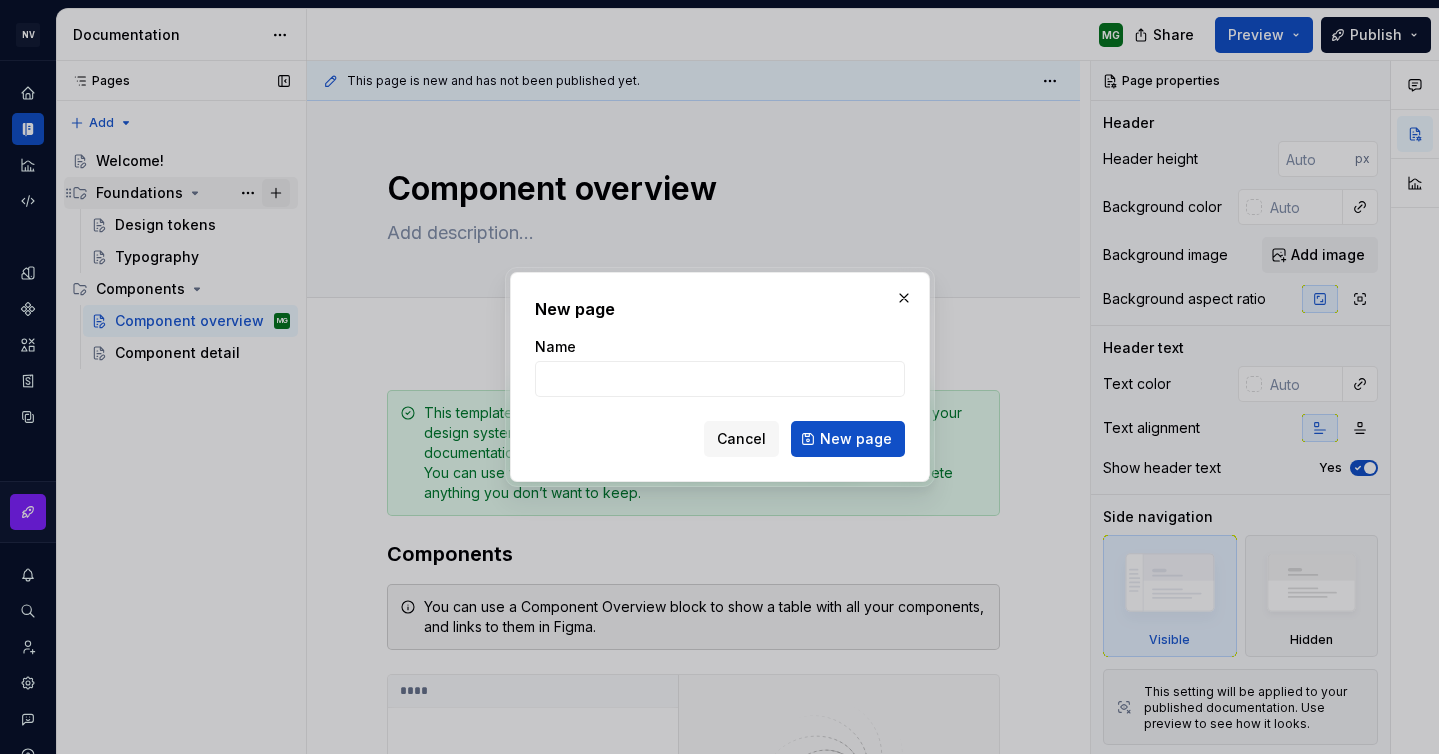 type on "*" 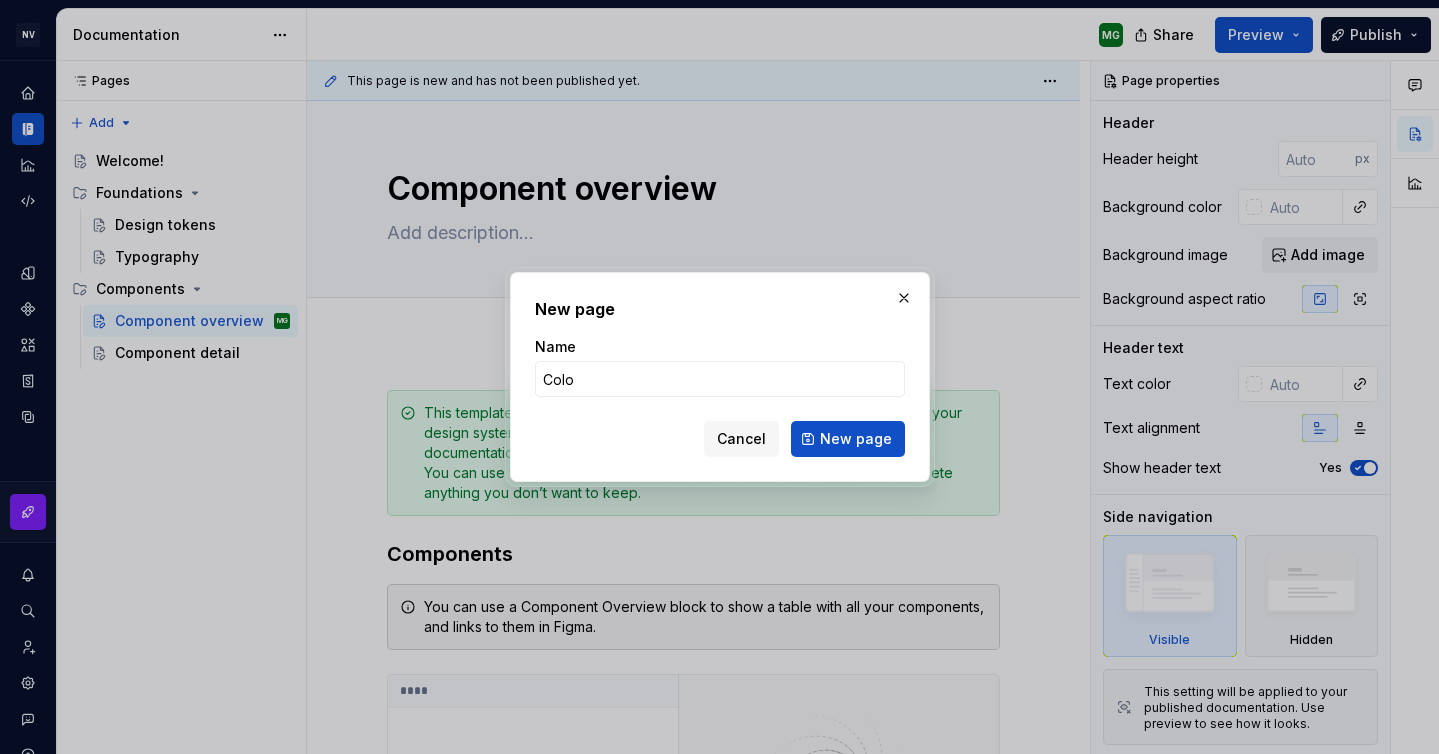 type on "Color" 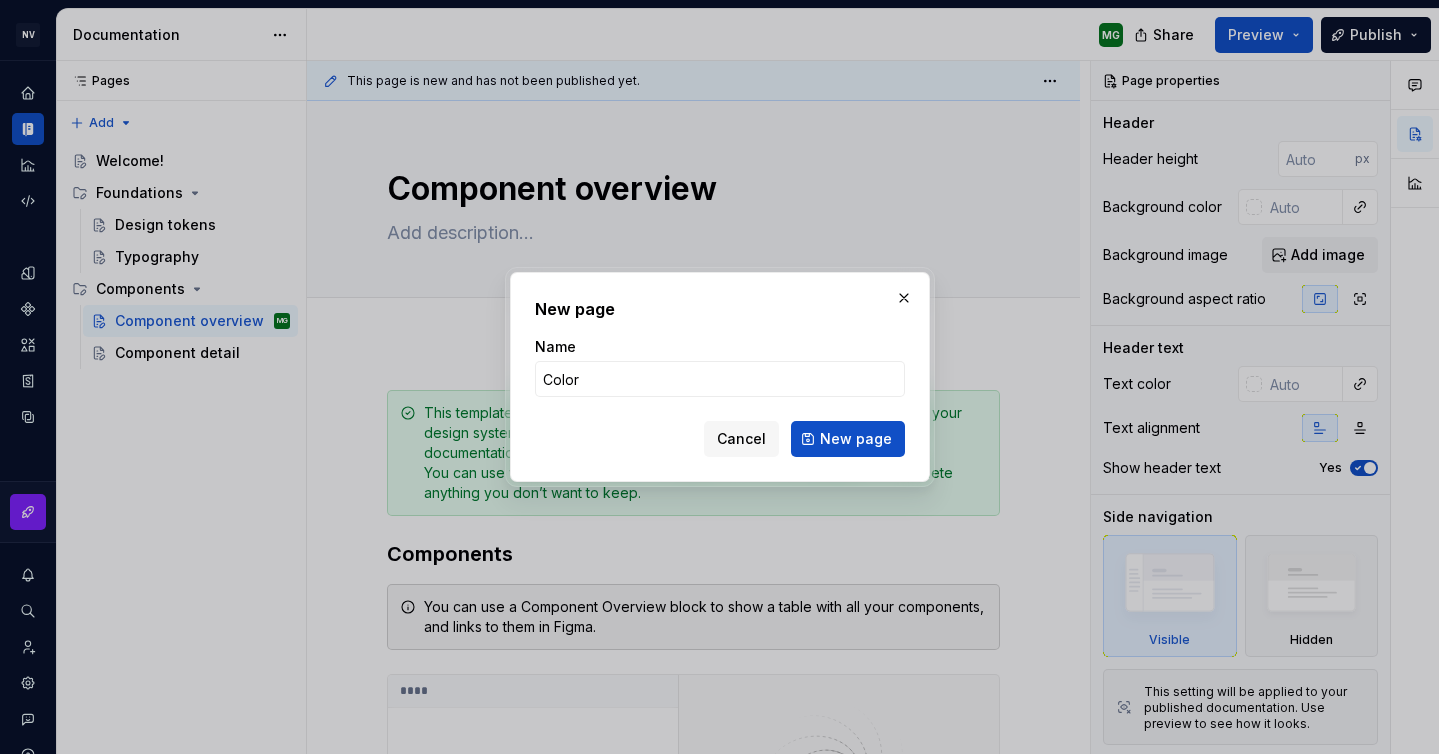 click on "New page" at bounding box center (848, 439) 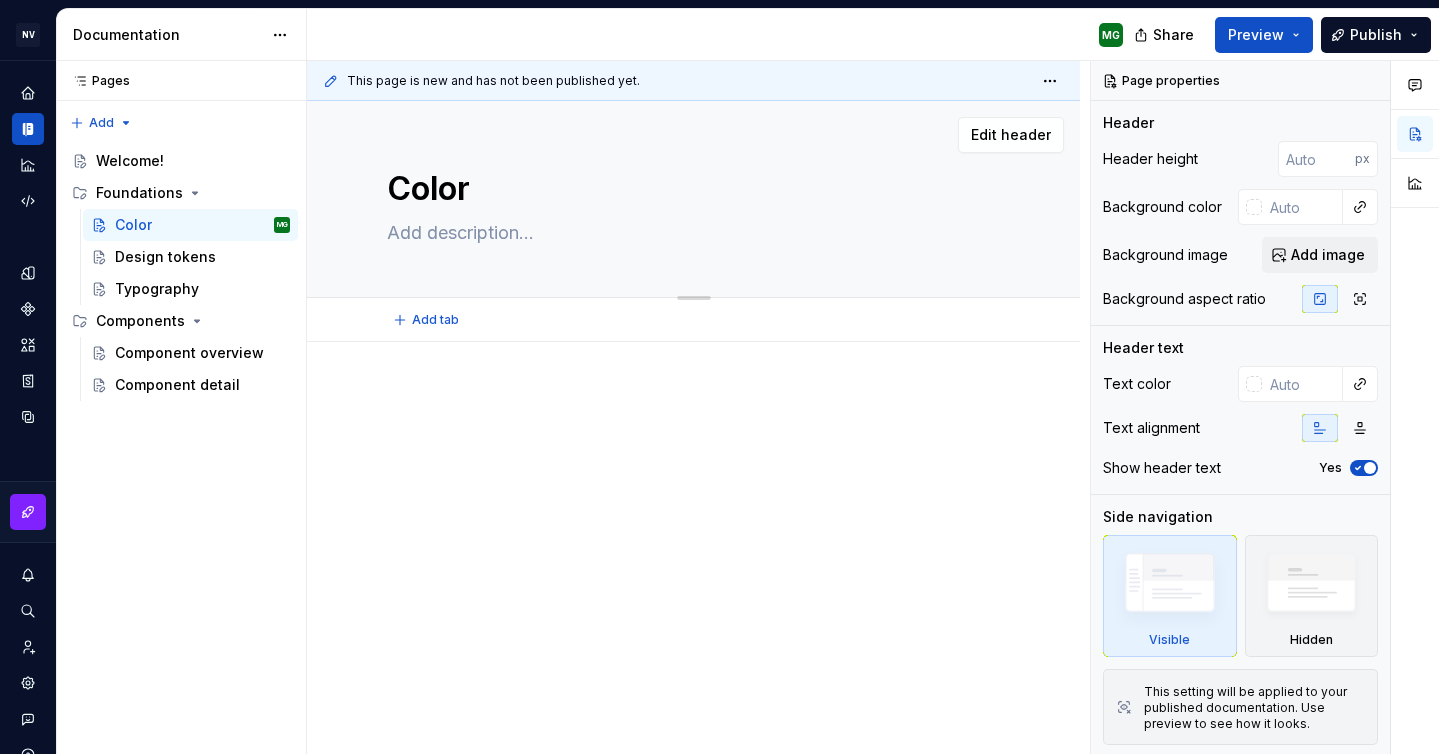 click at bounding box center (689, 233) 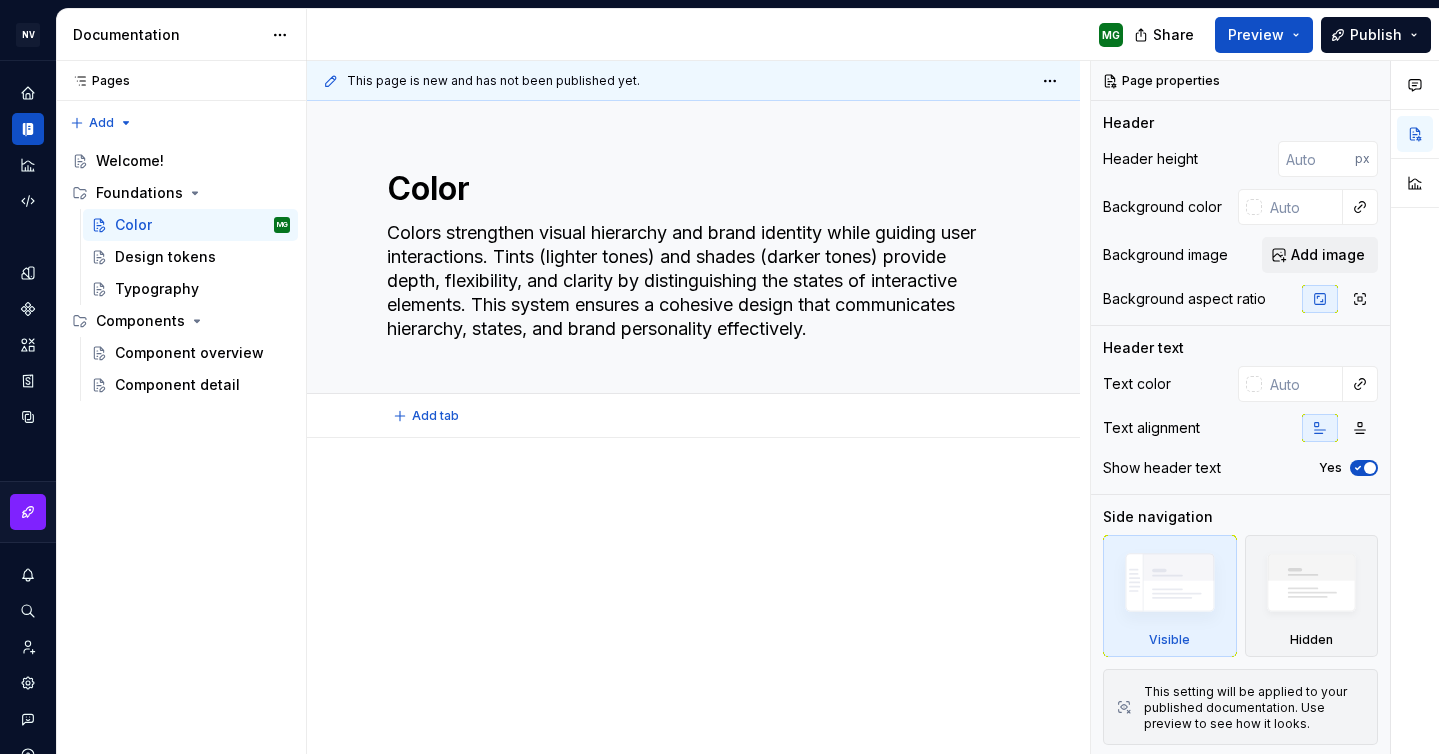 type on "*" 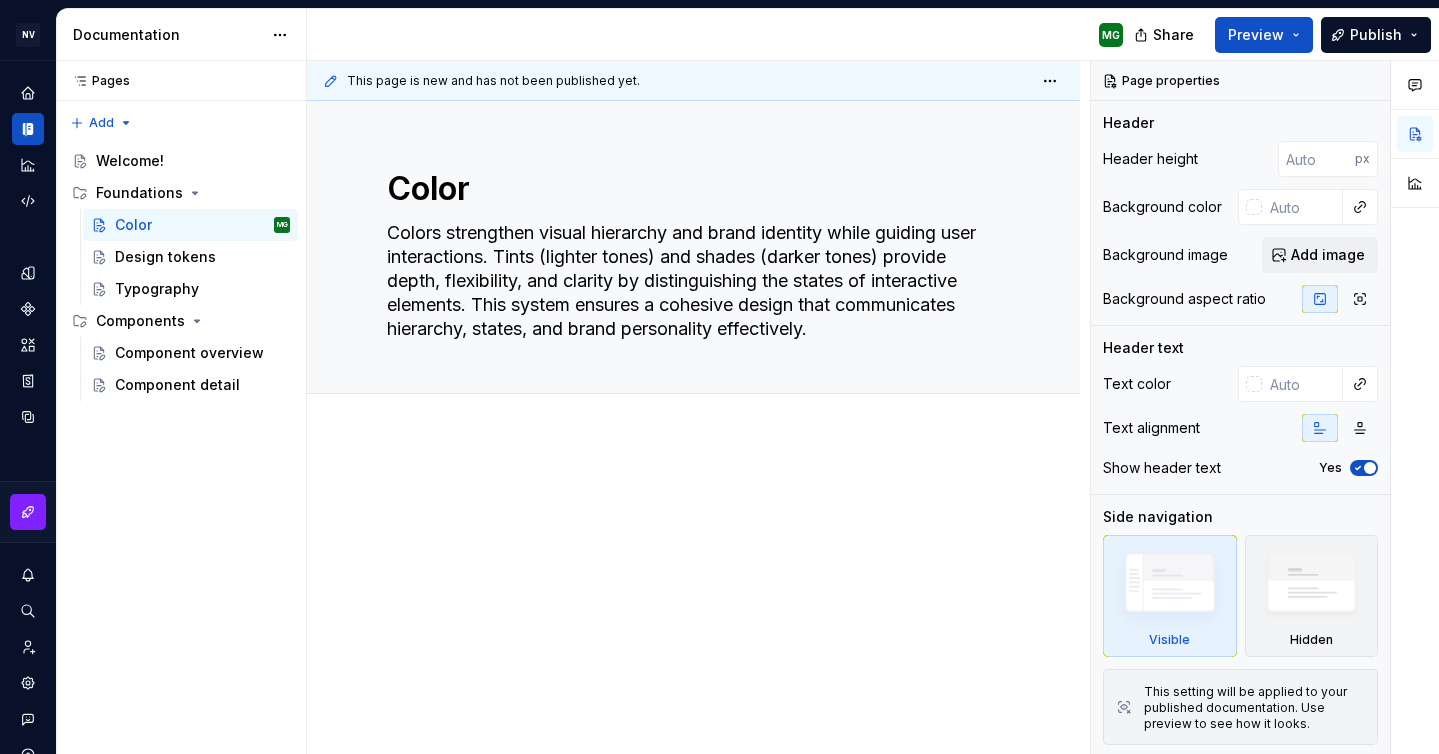 type on "Colors strengthen visual hierarchy and brand identity while guiding user interactions. Tints (lighter tones) and shades (darker tones) provide depth, flexibility, and clarity by distinguishing the states of interactive elements. This system ensures a cohesive design that communicates hierarchy, states, and brand personality effectively." 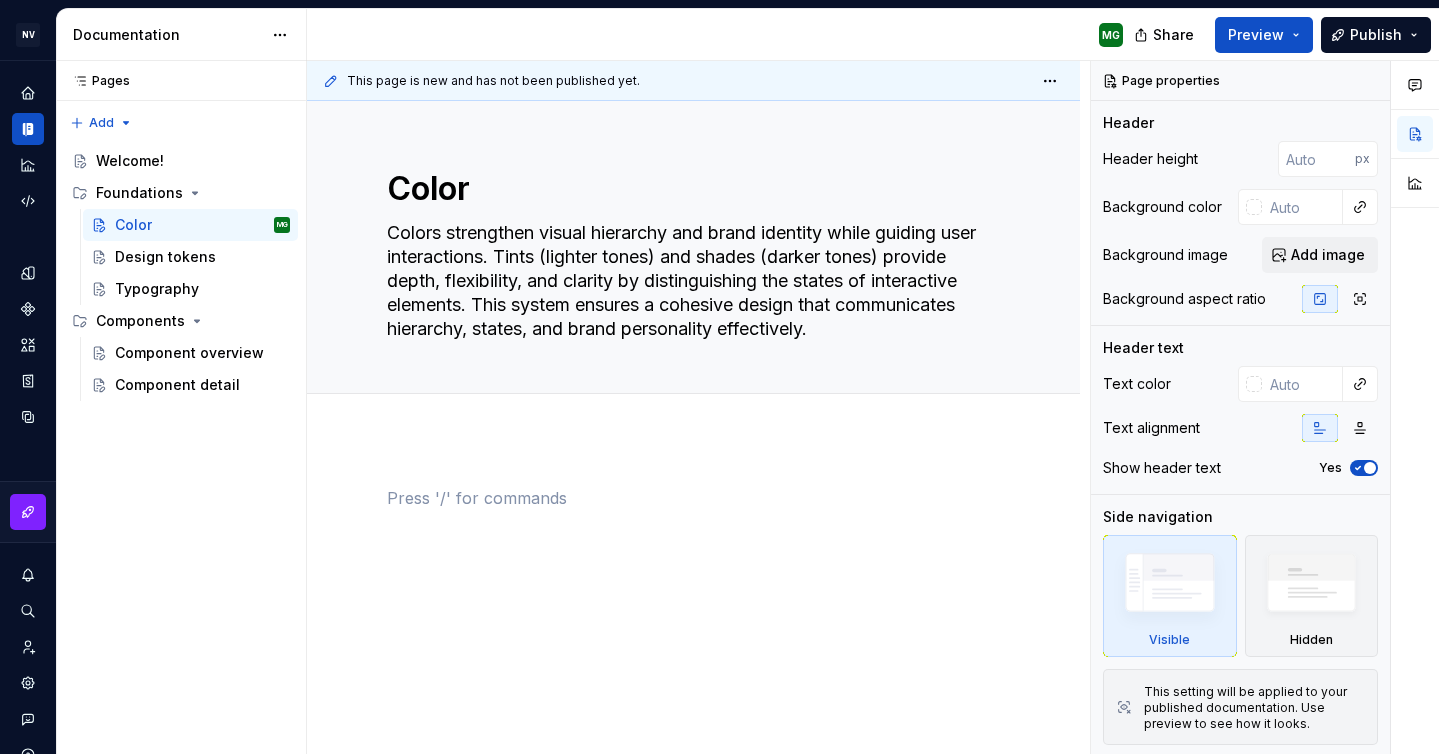 click at bounding box center (693, 498) 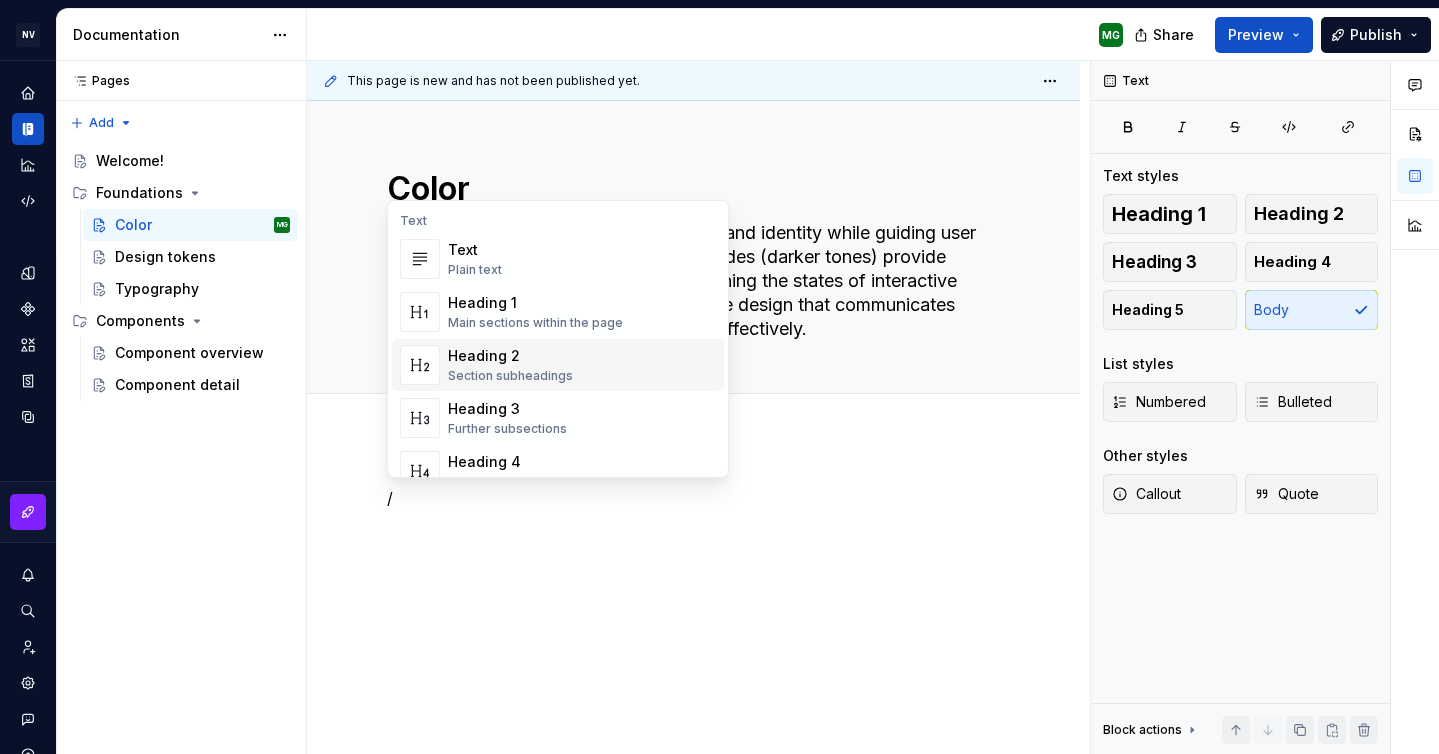 click on "Section subheadings" at bounding box center [510, 376] 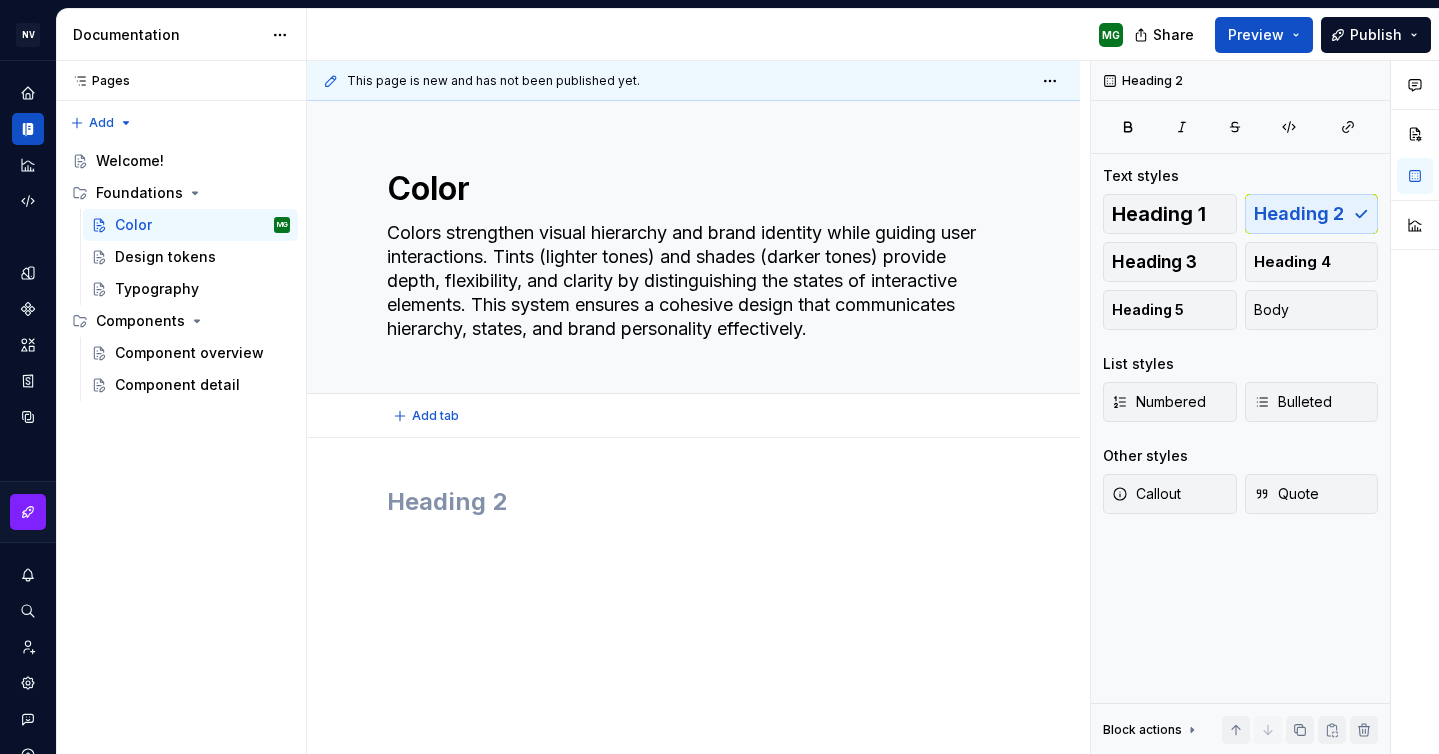 type on "*" 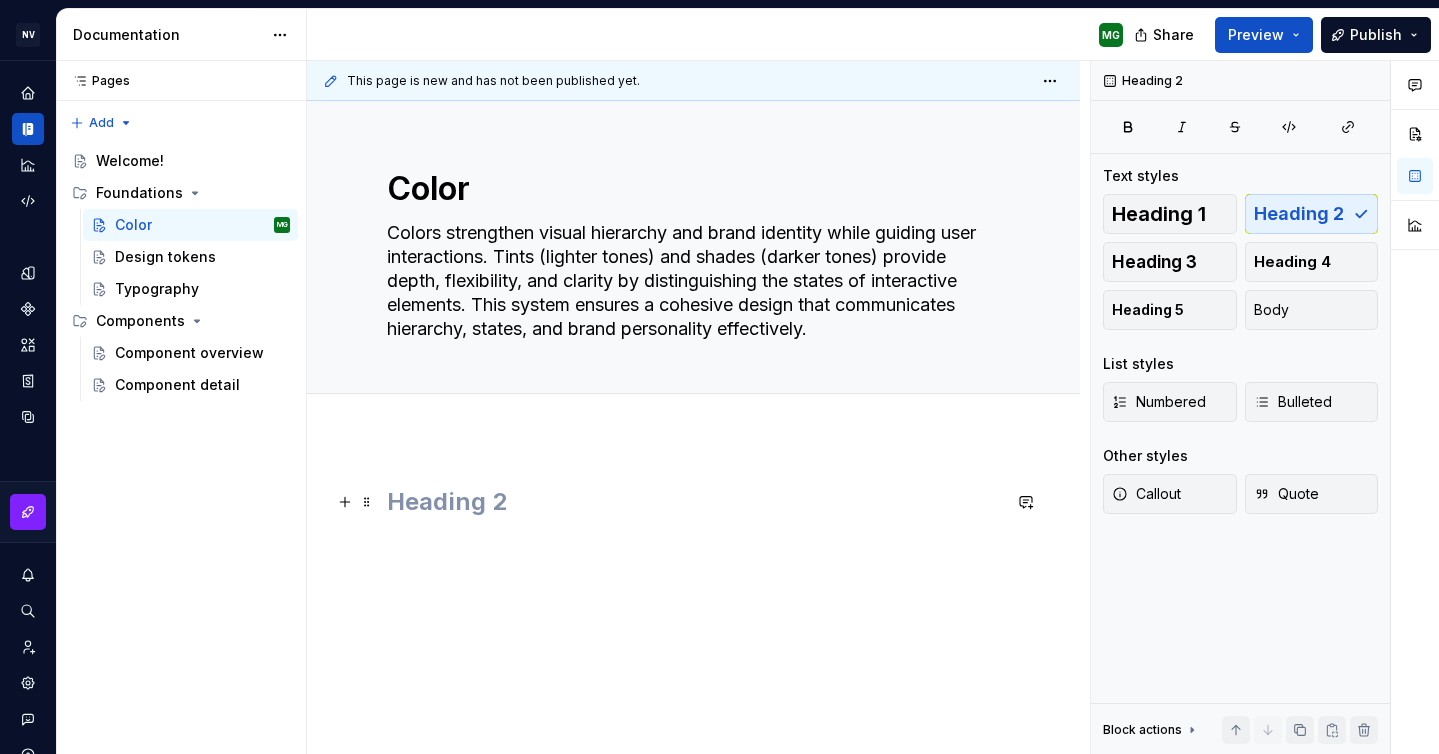 type 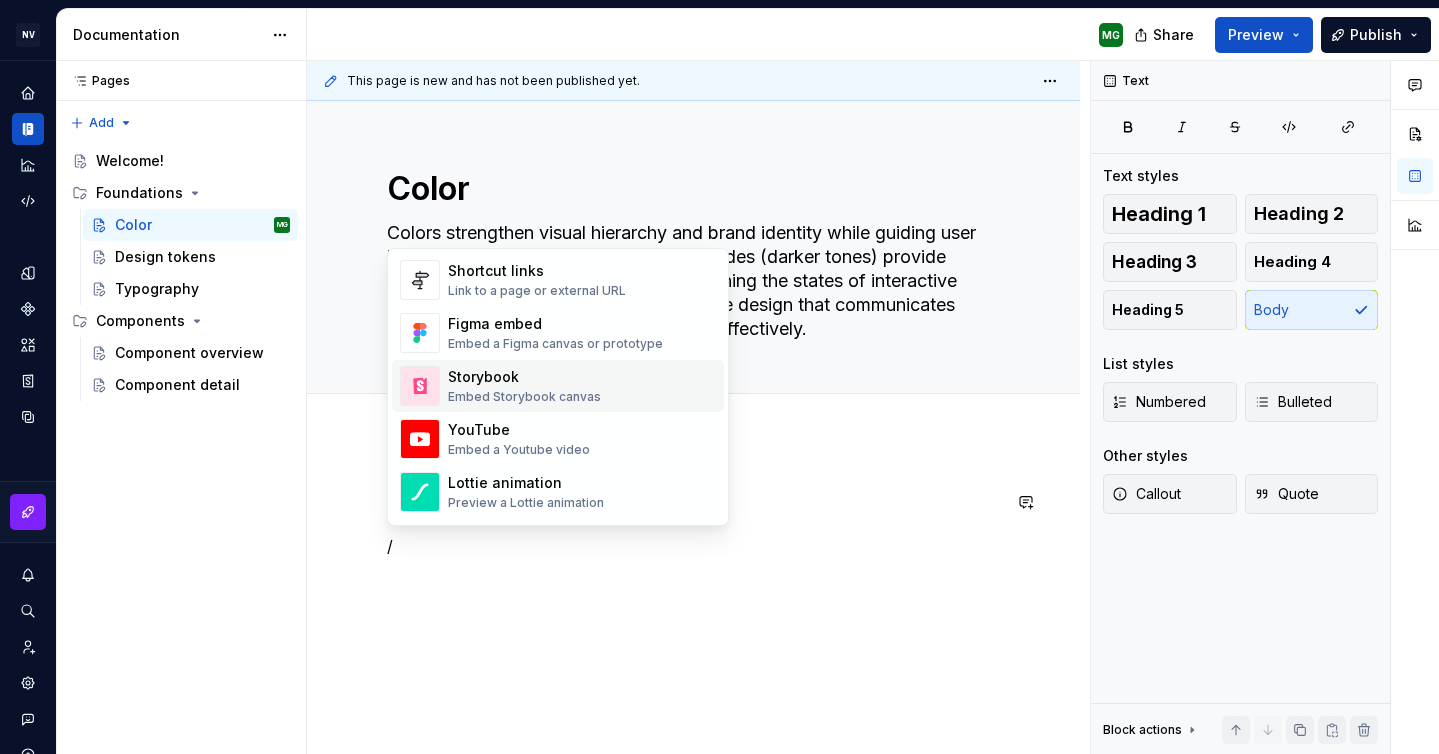 scroll, scrollTop: 0, scrollLeft: 0, axis: both 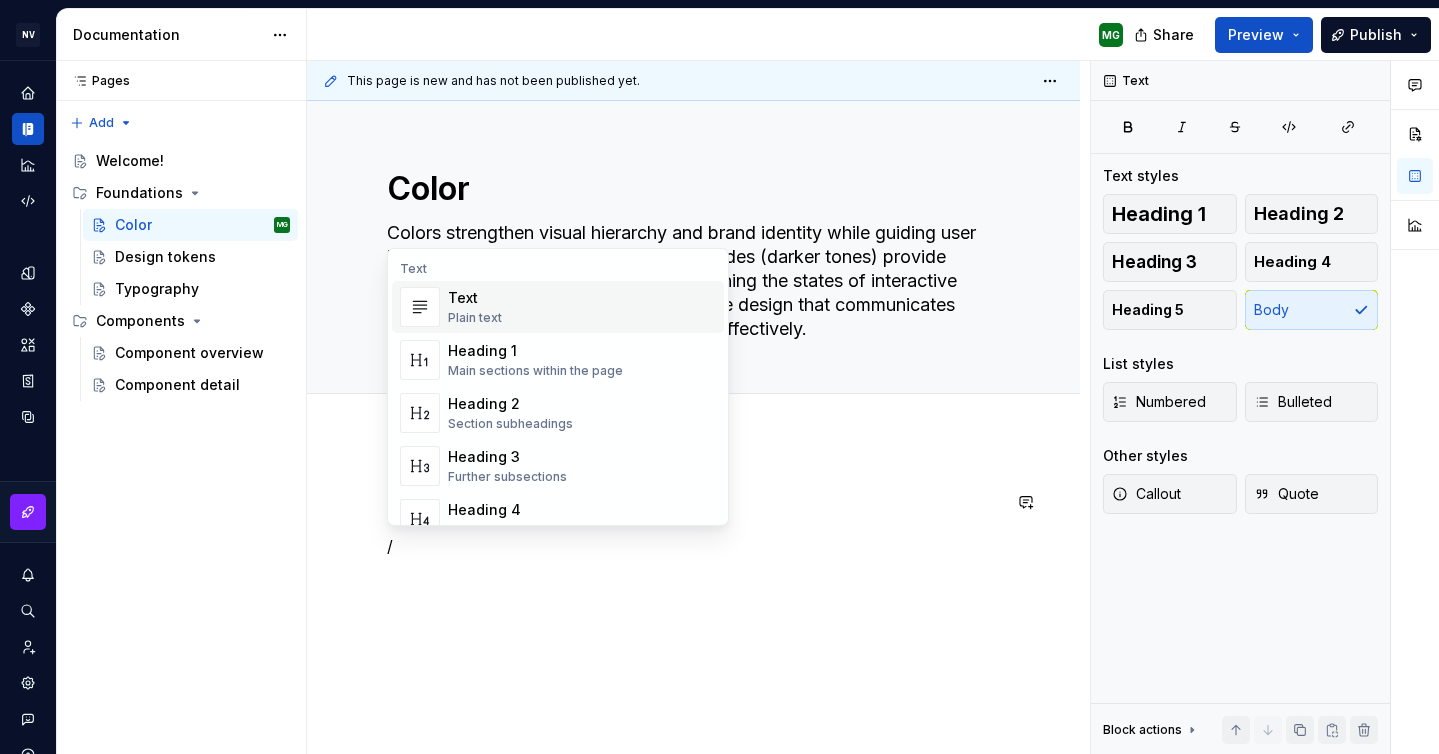 click on "Text" at bounding box center [475, 298] 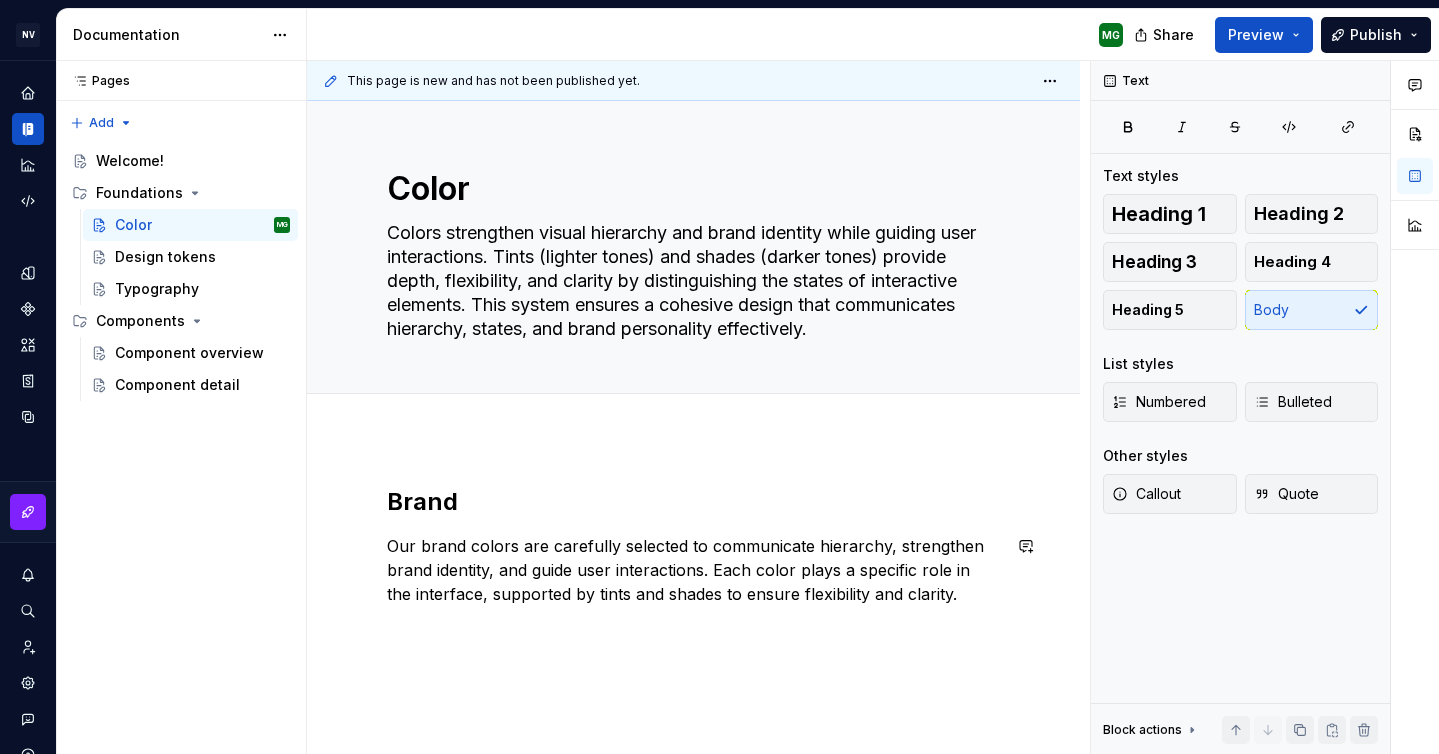click on "Brand Our brand colors are carefully selected to communicate hierarchy, strengthen brand identity, and guide user interactions. Each color plays a specific role in the interface, supported by tints and shades to ensure flexibility and clarity." at bounding box center [693, 647] 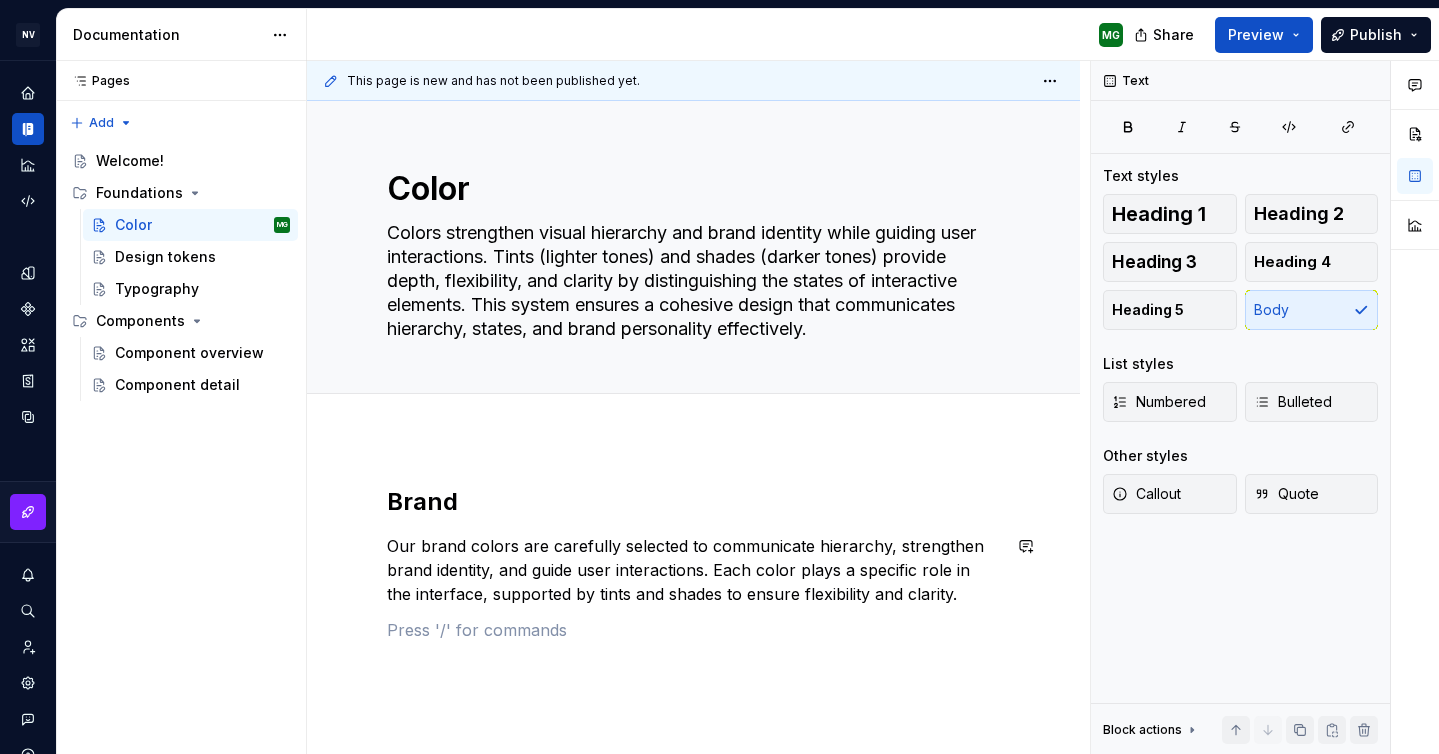 scroll, scrollTop: 137, scrollLeft: 0, axis: vertical 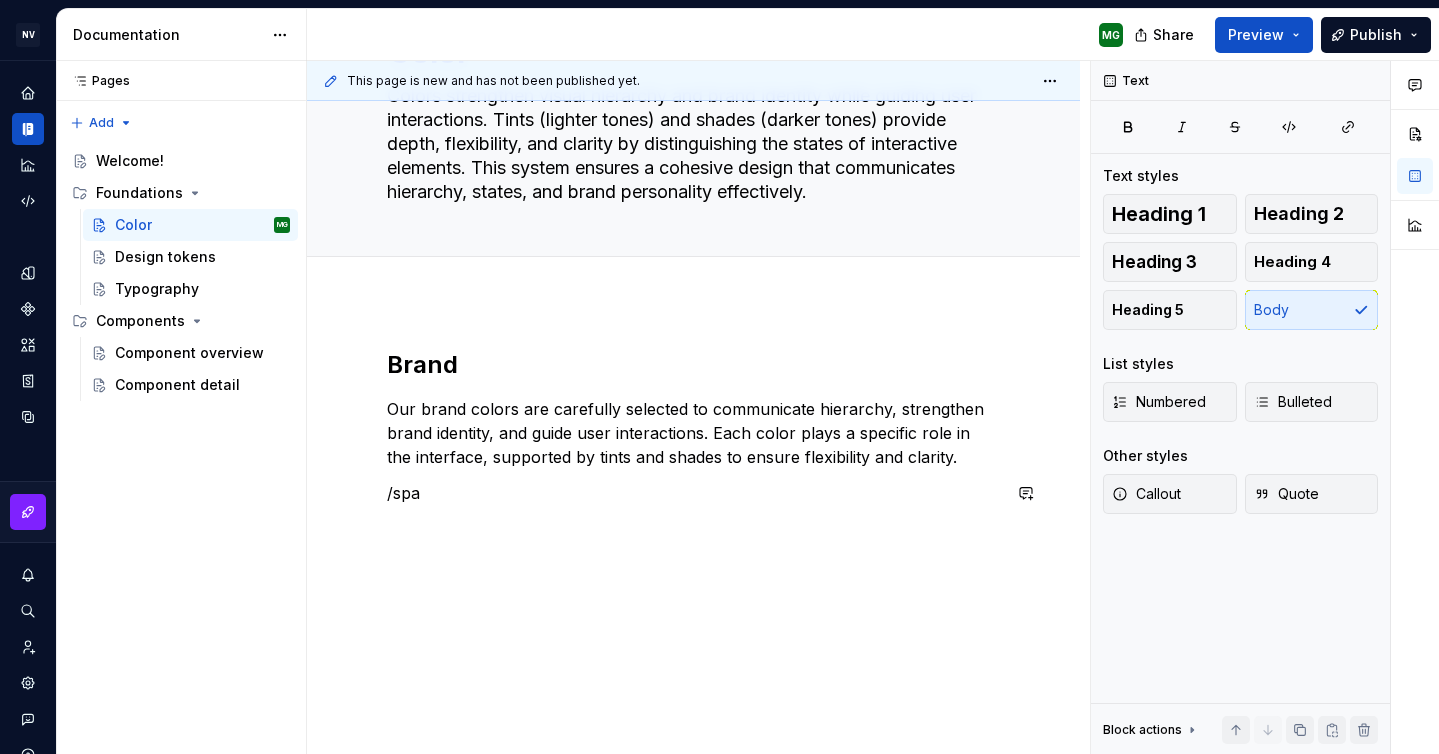 click on "/spa" at bounding box center (693, 493) 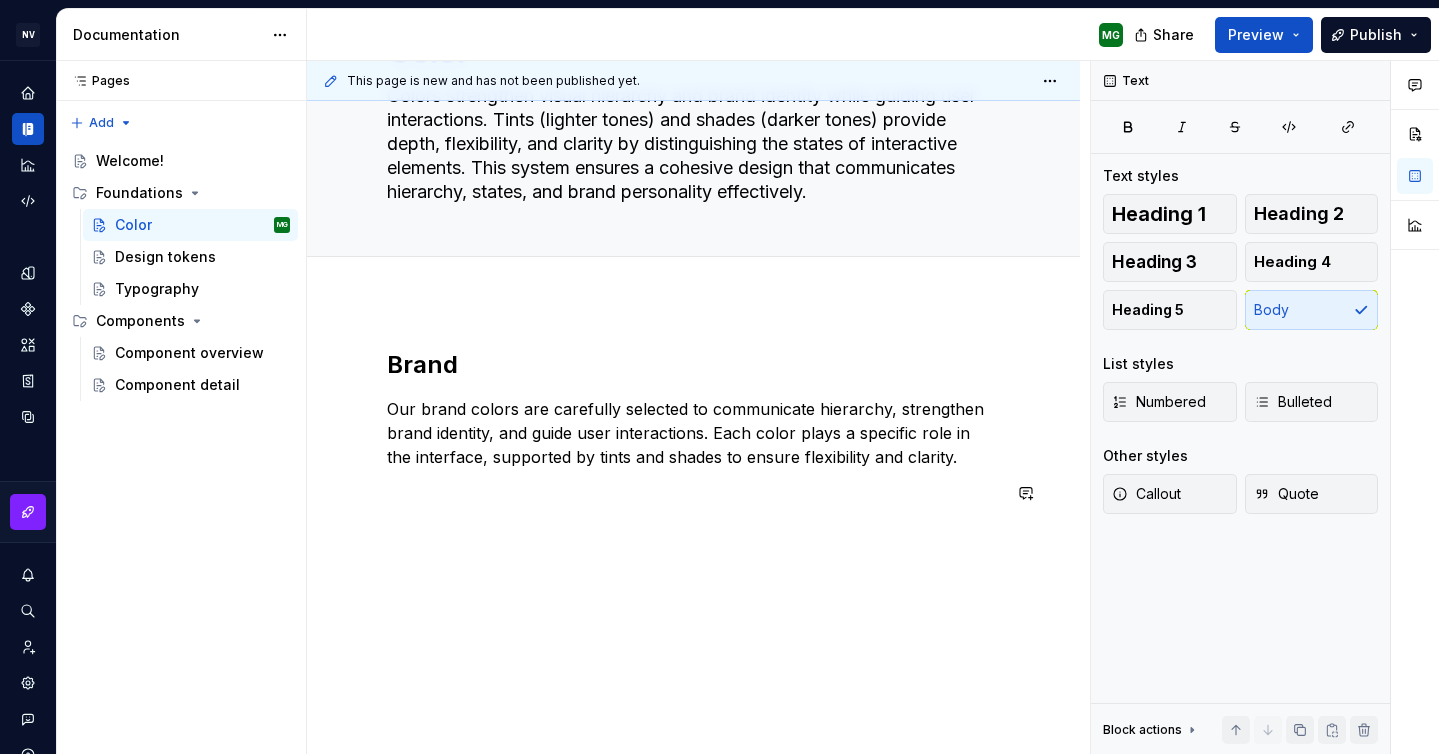 click on "Brand Our brand colors are carefully selected to communicate hierarchy, strengthen brand identity, and guide user interactions. Each color plays a specific role in the interface, supported by tints and shades to ensure flexibility and clarity." at bounding box center [693, 528] 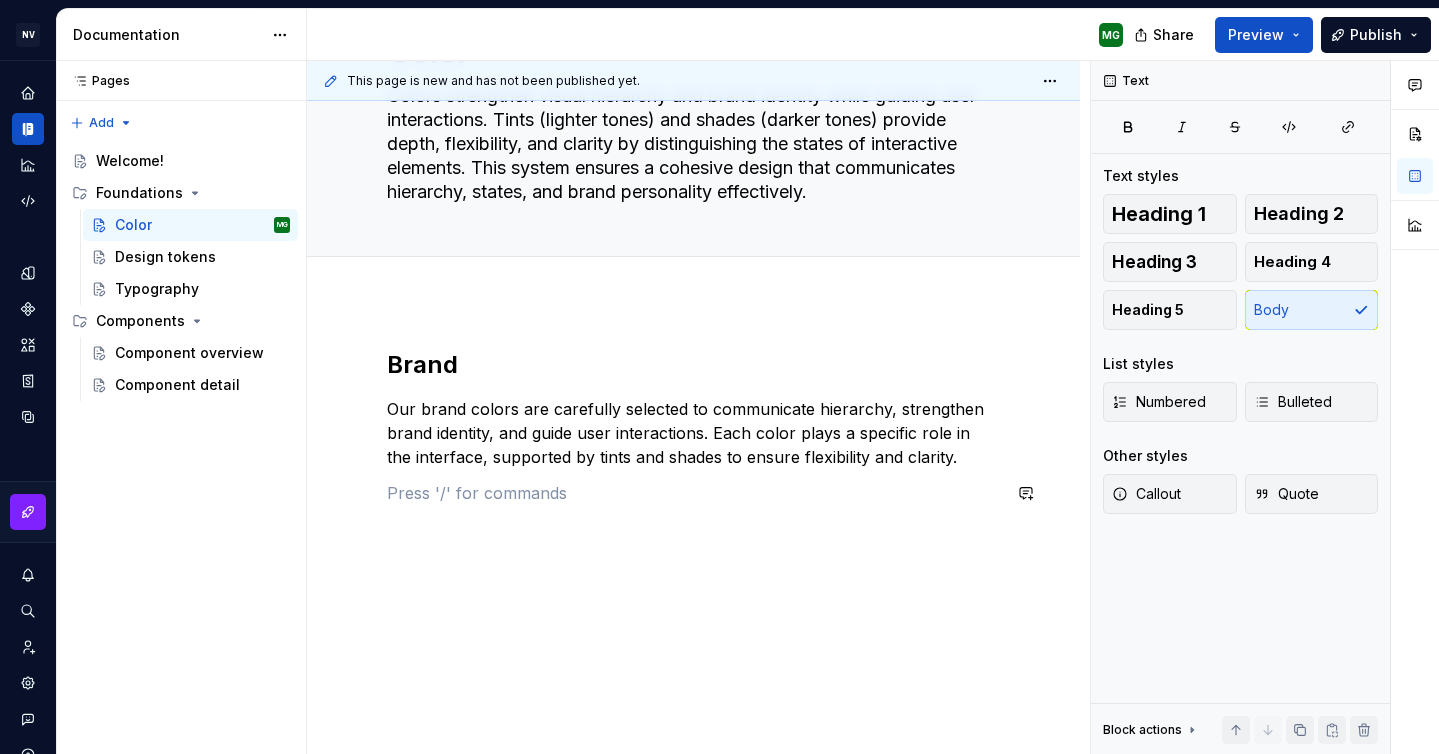 click on "Brand Our brand colors are carefully selected to communicate hierarchy, strengthen brand identity, and guide user interactions. Each color plays a specific role in the interface, supported by tints and shades to ensure flexibility and clarity." at bounding box center [693, 528] 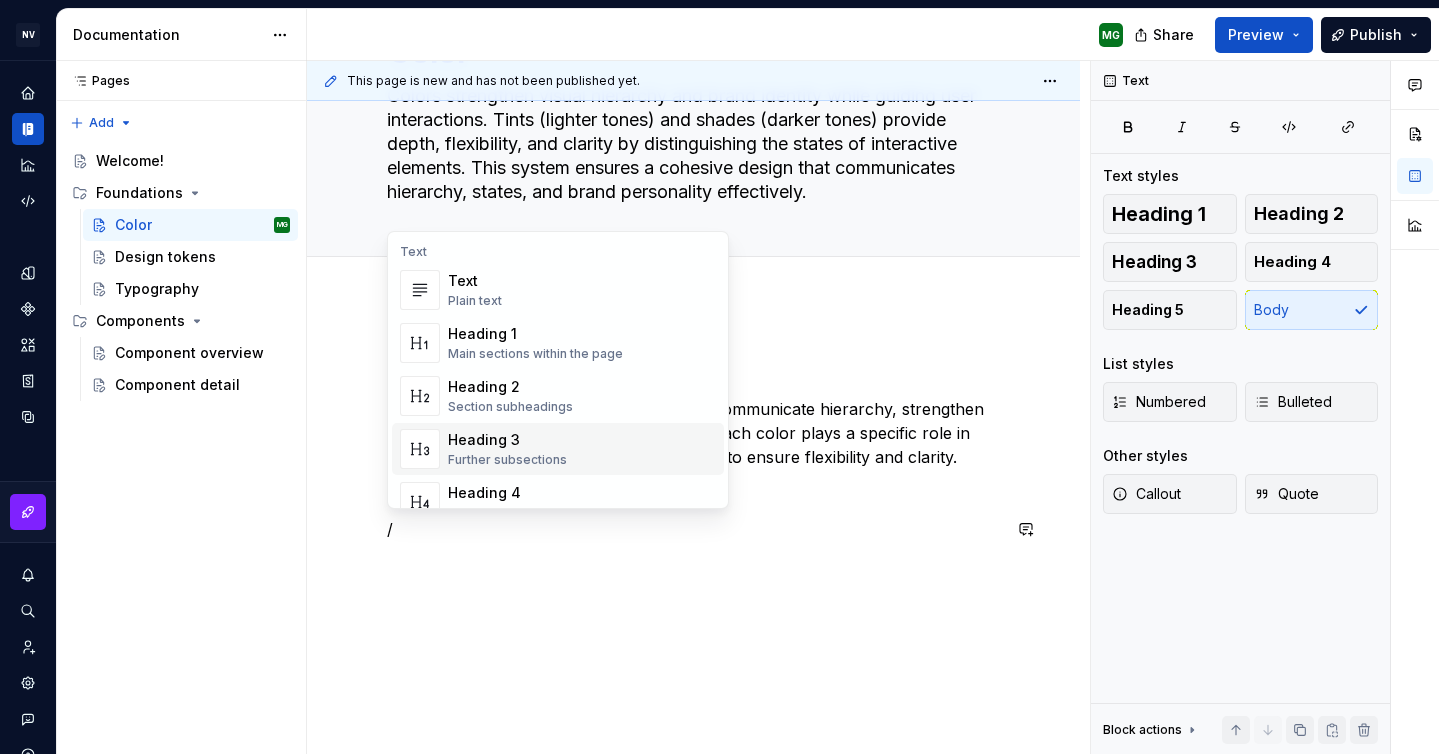 click on "Heading 3 Further subsections" at bounding box center [507, 449] 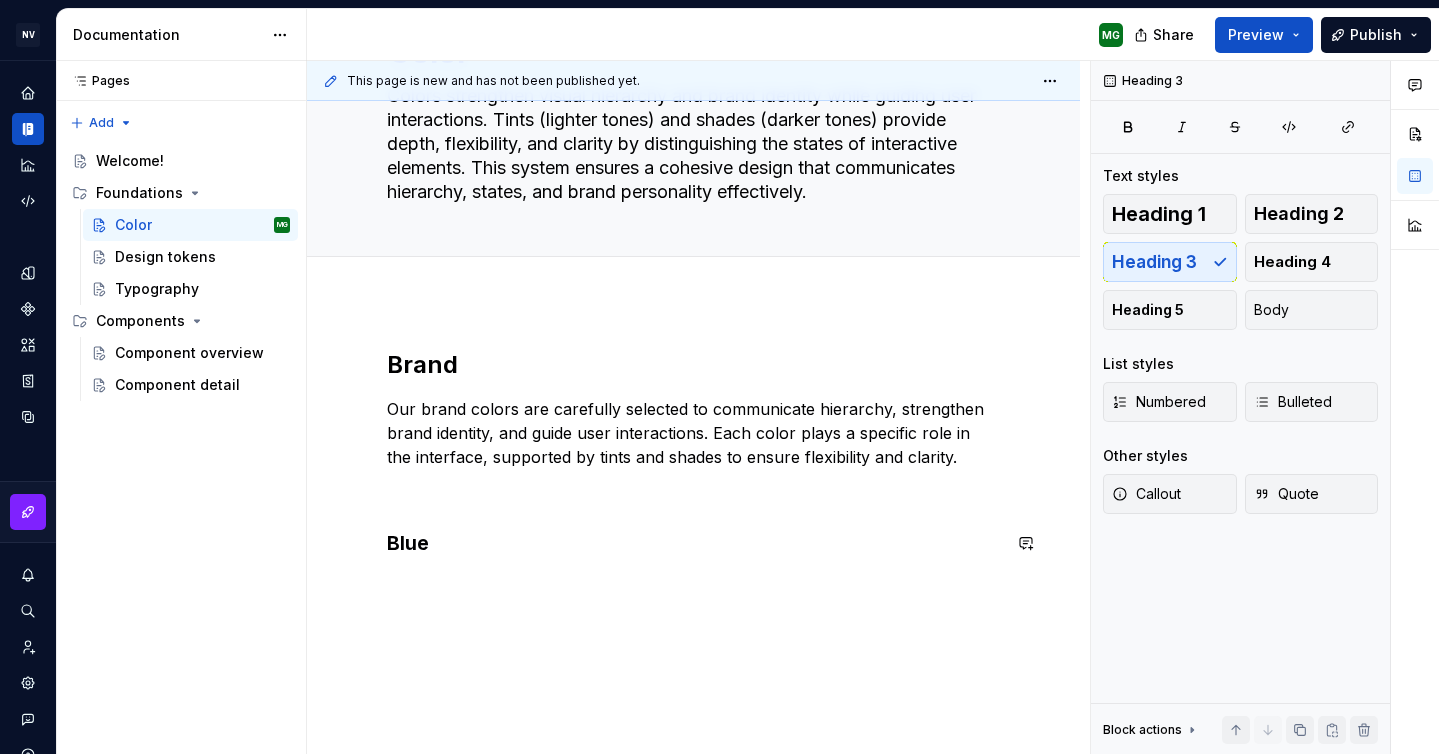 click on "Brand Our brand colors are carefully selected to communicate hierarchy, strengthen brand identity, and guide user interactions. Each color plays a specific role in the interface, supported by tints and shades to ensure flexibility and clarity. Blue" at bounding box center [693, 554] 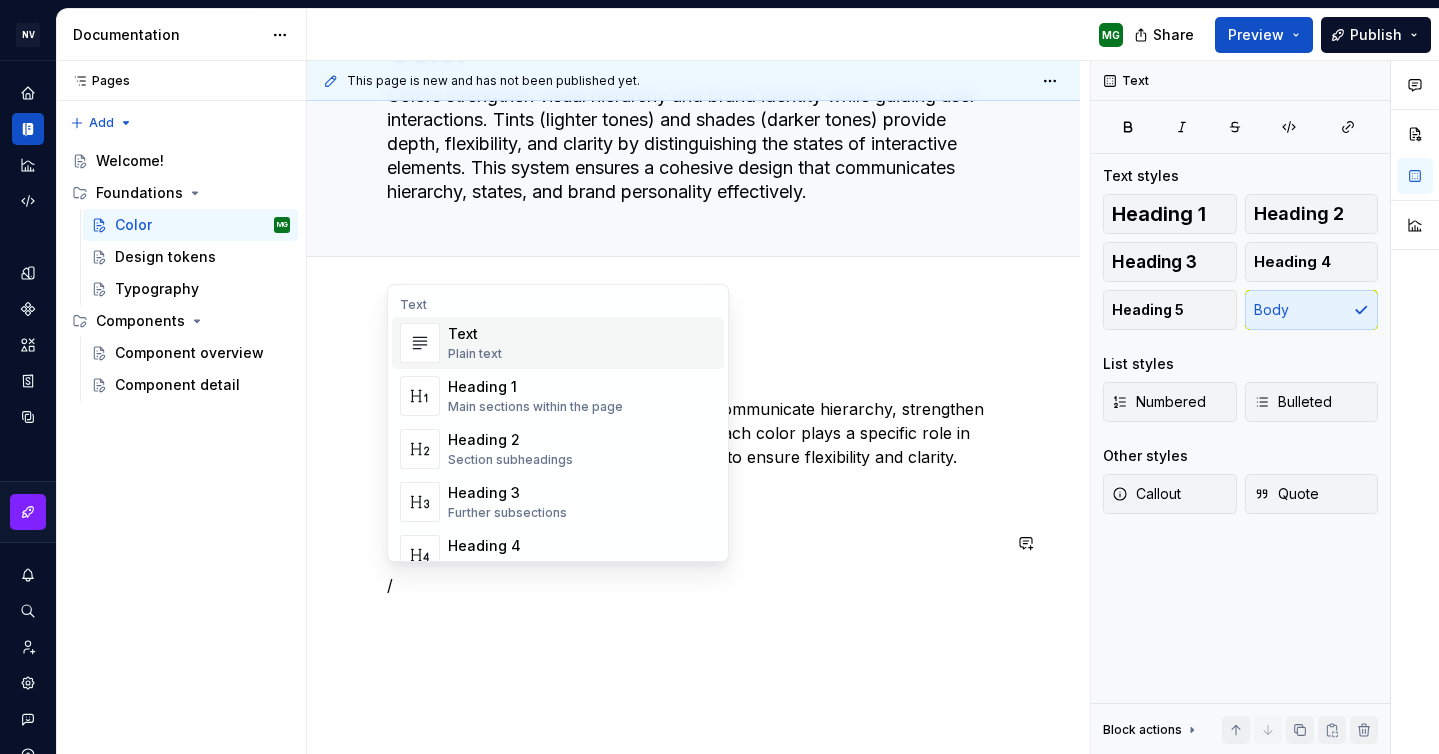 scroll, scrollTop: 158, scrollLeft: 0, axis: vertical 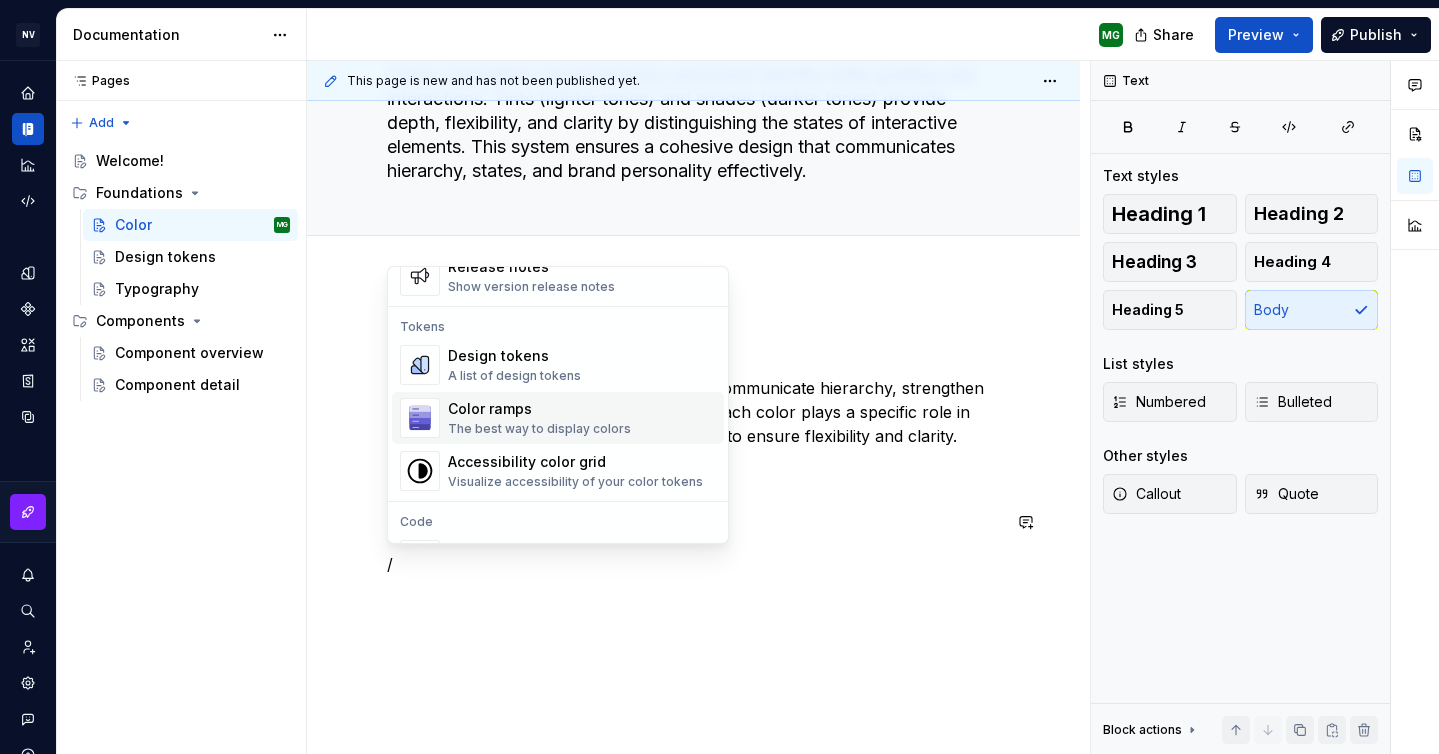 click on "Color ramps" at bounding box center [539, 409] 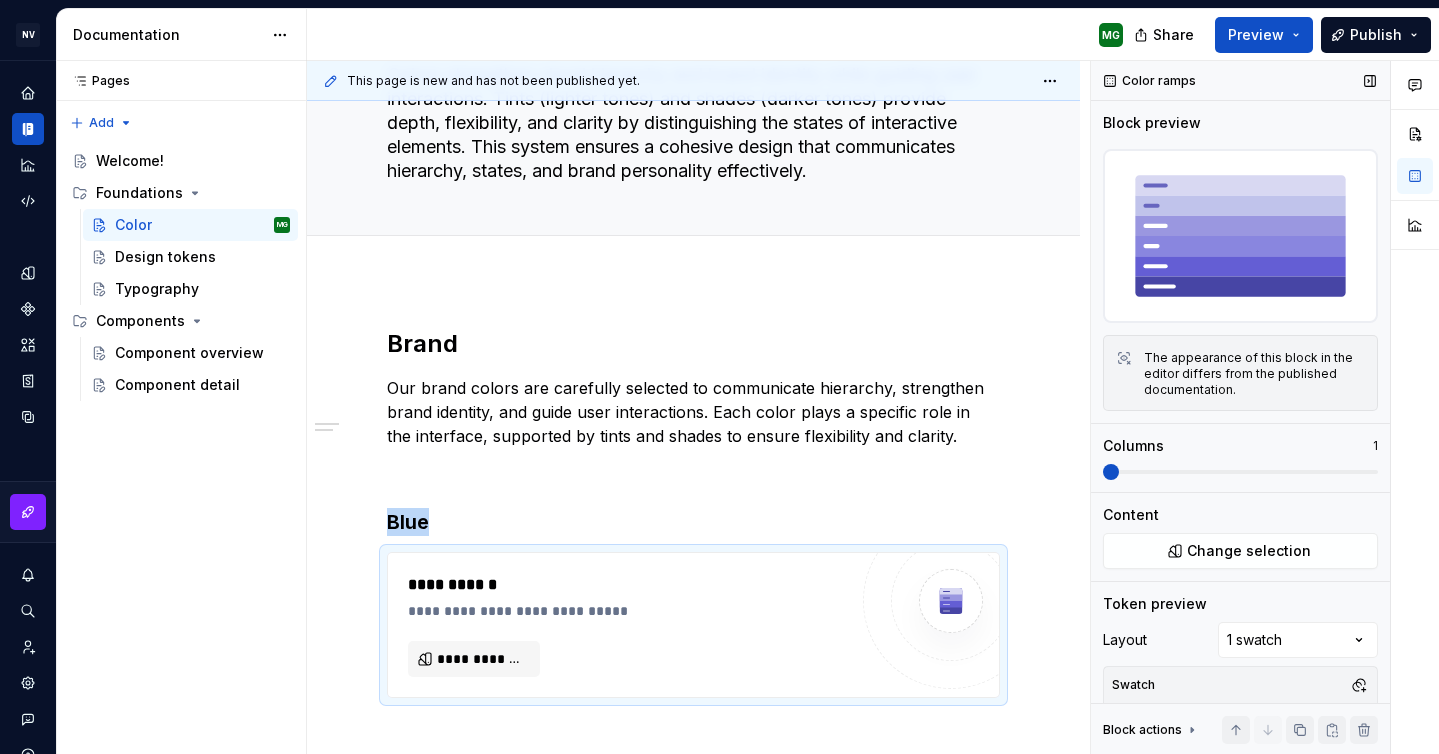 scroll, scrollTop: 49, scrollLeft: 0, axis: vertical 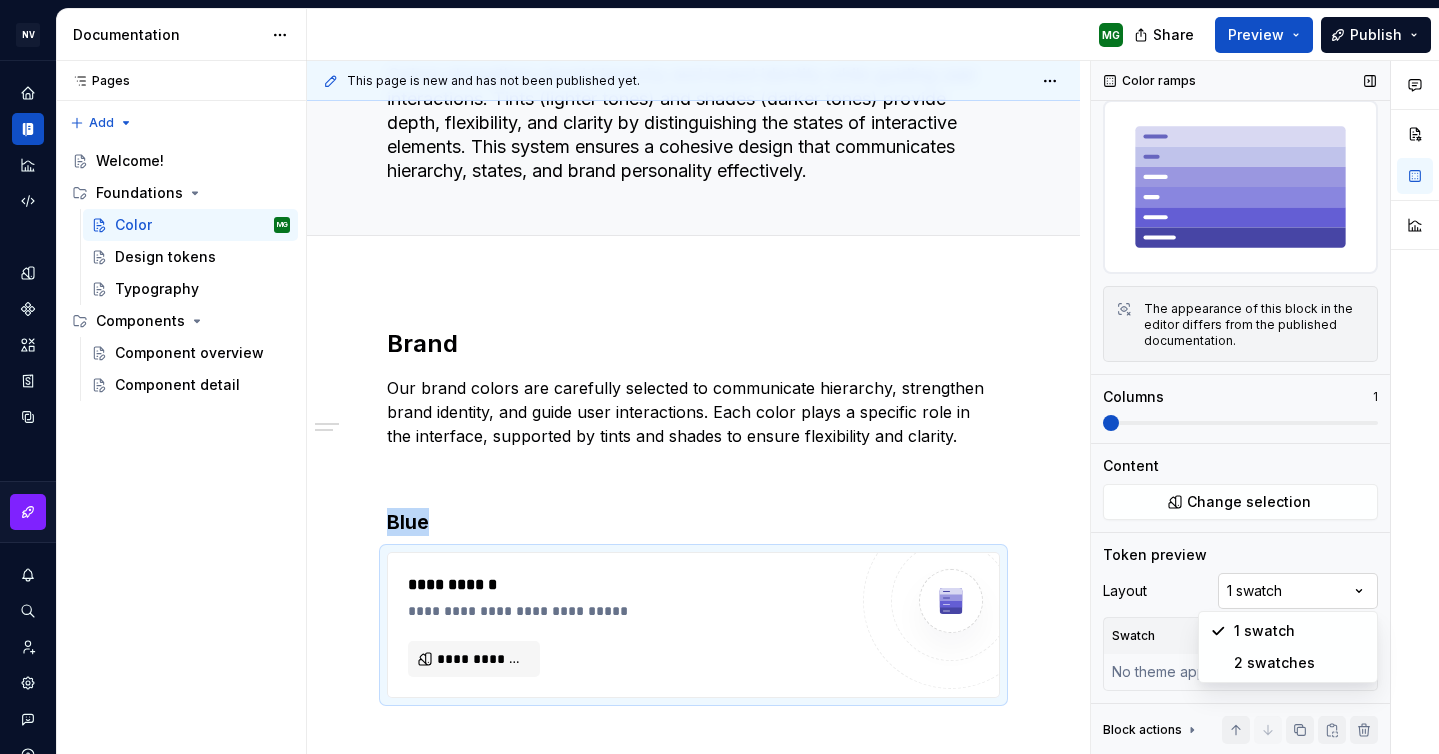 click on "Comments Open comments No comments yet Select ‘Comment’ from the block context menu to add one. Color ramps Block preview The appearance of this block in the editor differs from the published documentation. Columns 1 Content Change selection Token preview Layout 1 swatch Swatch No theme applied. Block actions Move up Move down Duplicate Copy (⌘C) Cut (⌘X) Delete" at bounding box center [1265, 408] 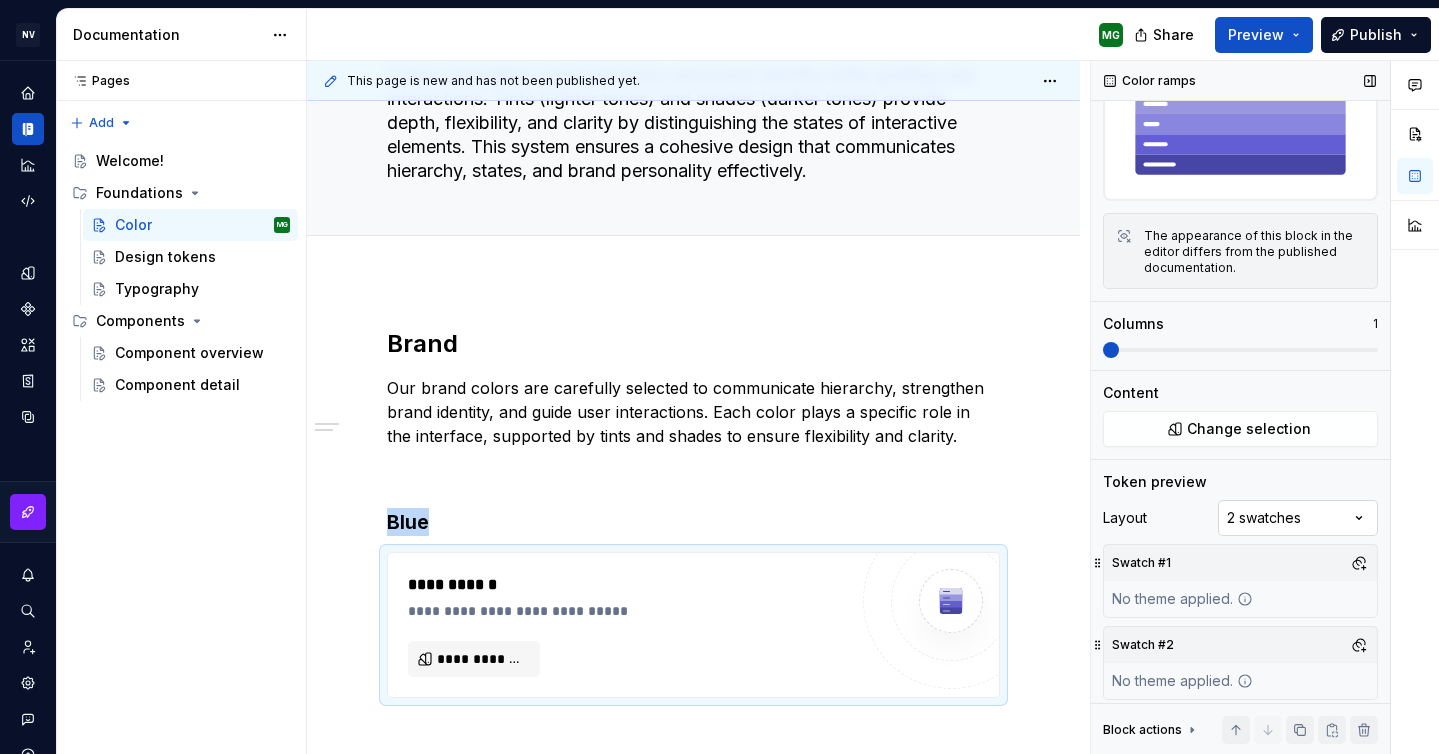 scroll, scrollTop: 131, scrollLeft: 0, axis: vertical 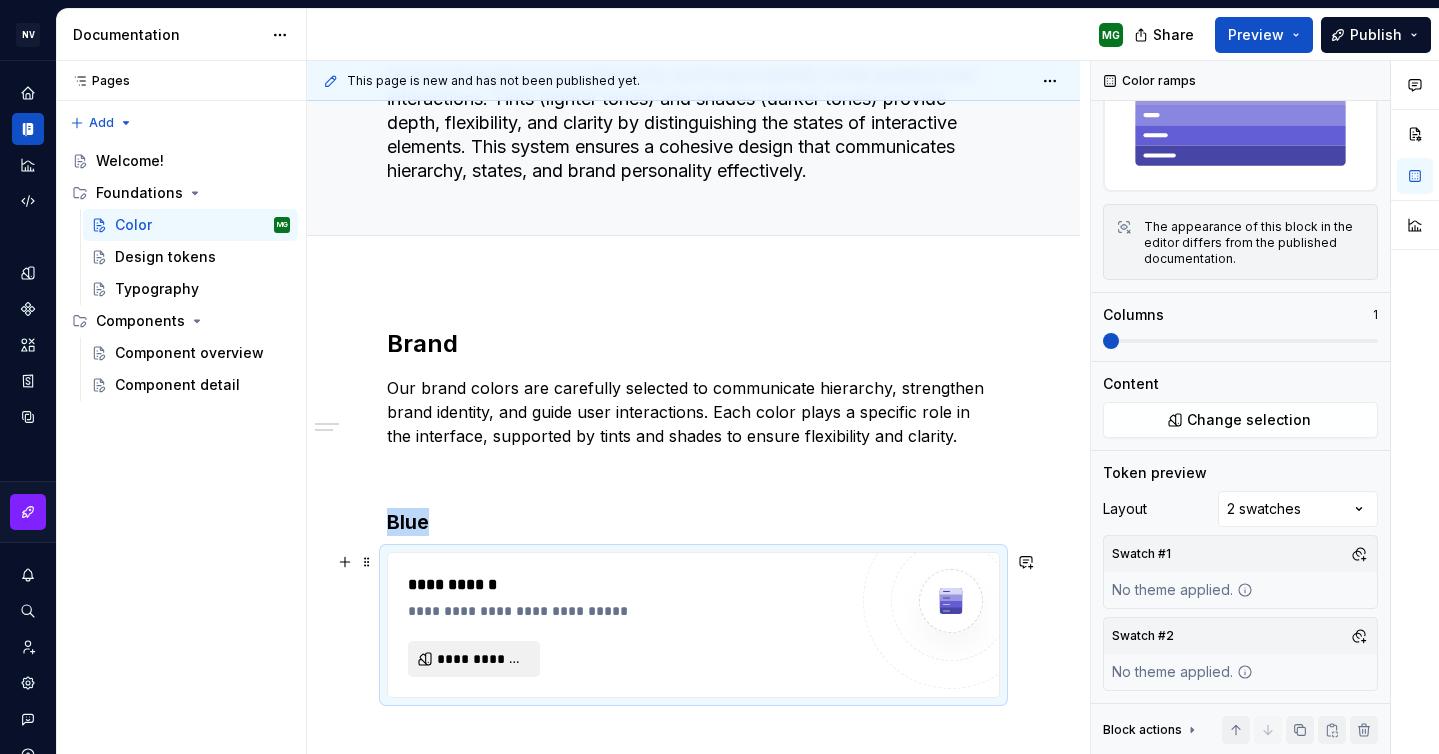 click on "**********" at bounding box center [482, 659] 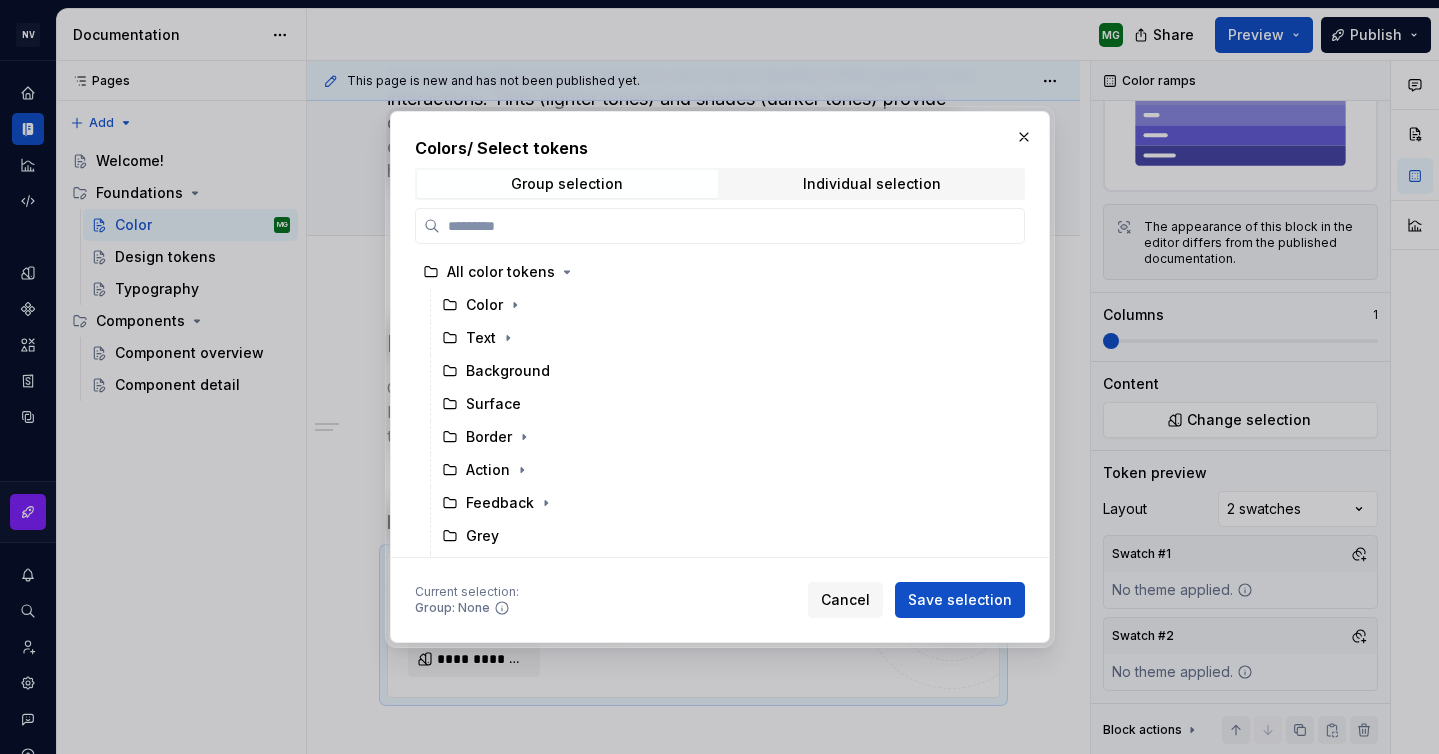 click on "Colors  /   Select tokens   Group selection Individual selection All color tokens Color Text Background Surface Border Action Feedback Grey Blue Amber Teal Yellow Green Pigeon Azure Silver Black & White Terra Red" at bounding box center [720, 347] 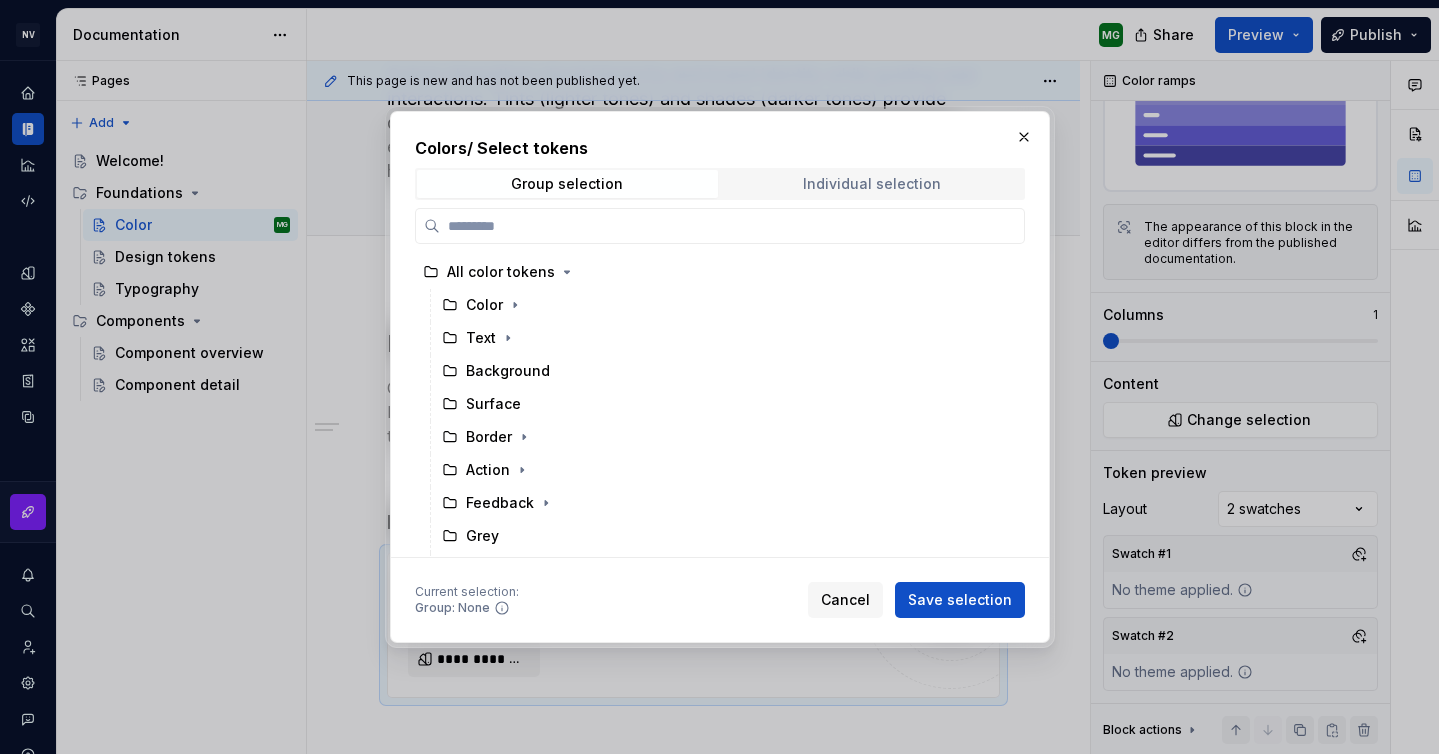 click on "Individual selection" at bounding box center (872, 184) 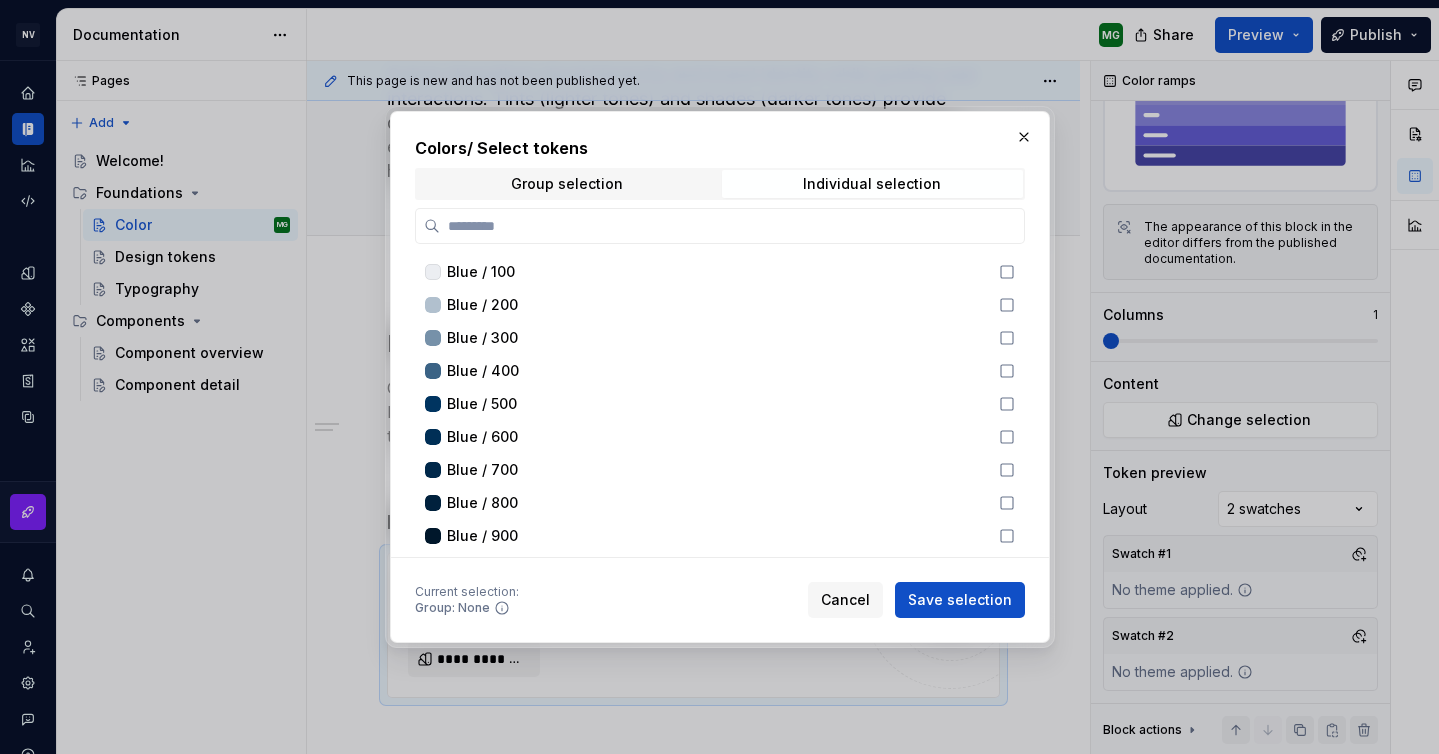 click on "Group selection Individual selection" at bounding box center (720, 184) 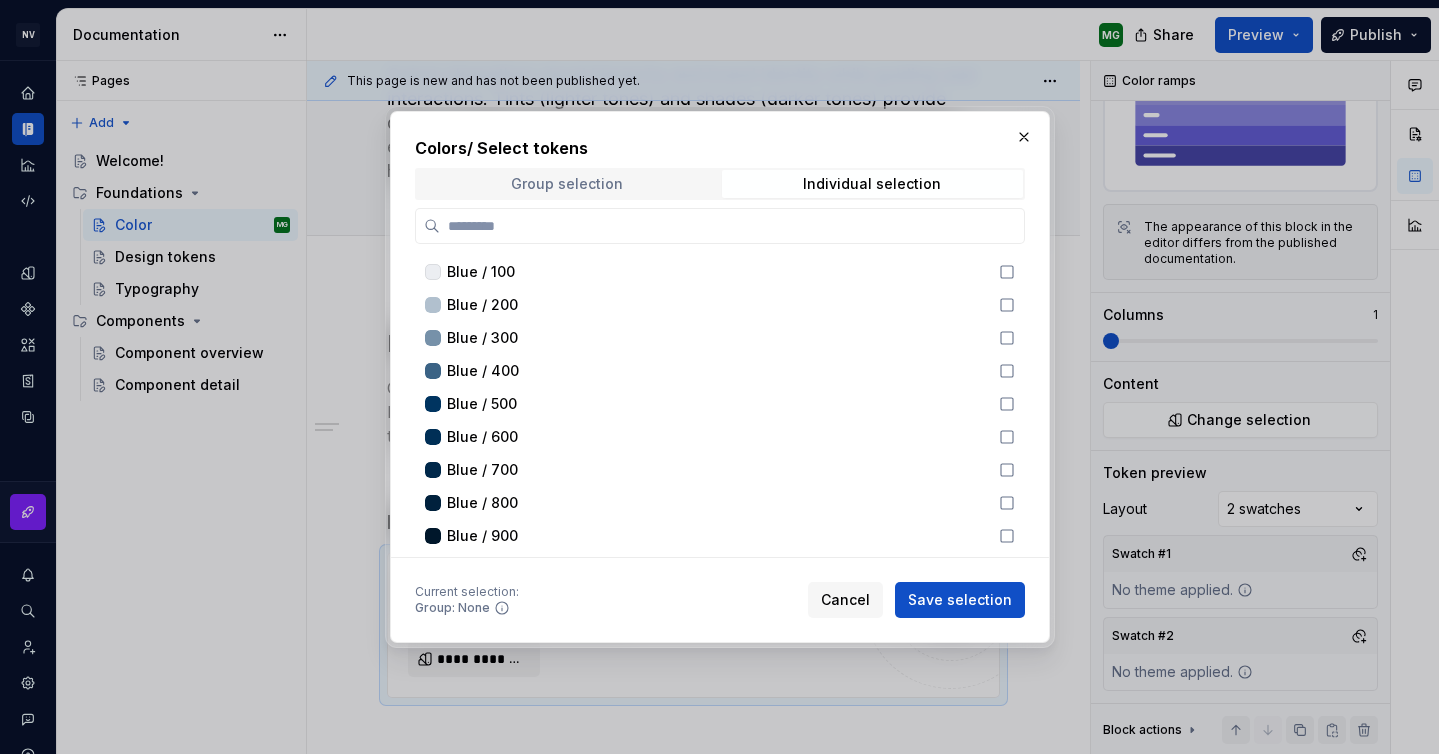 click on "Group selection" at bounding box center [567, 184] 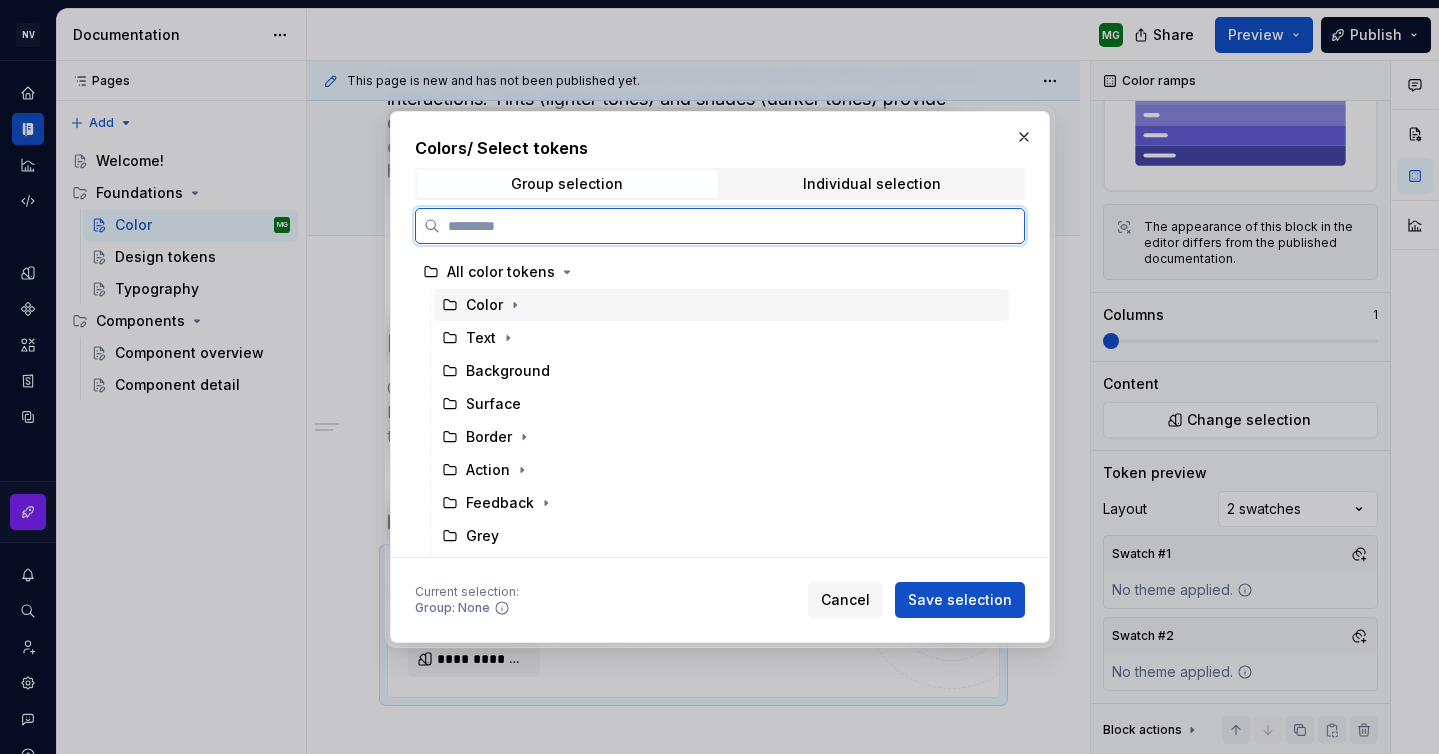 click on "Color" at bounding box center [721, 305] 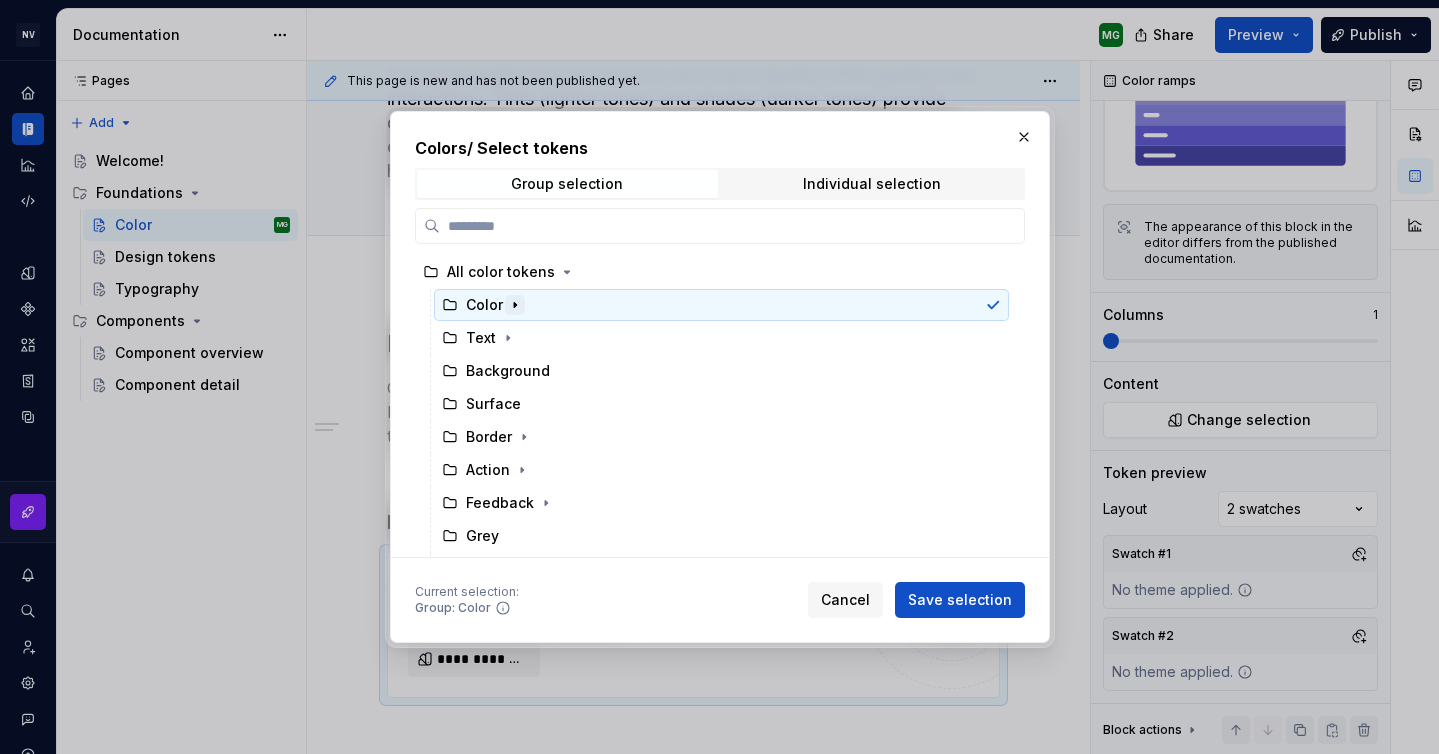 click 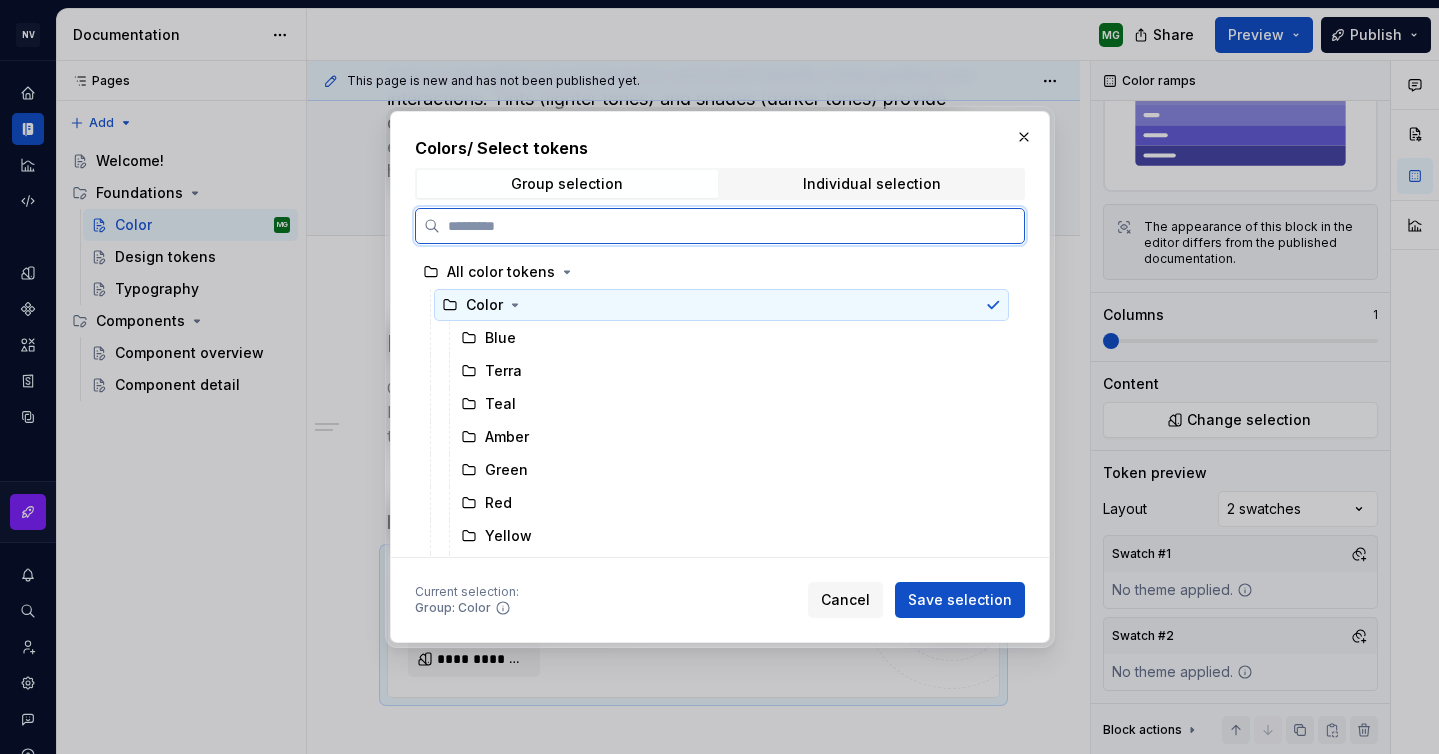 click on "Color" at bounding box center [721, 305] 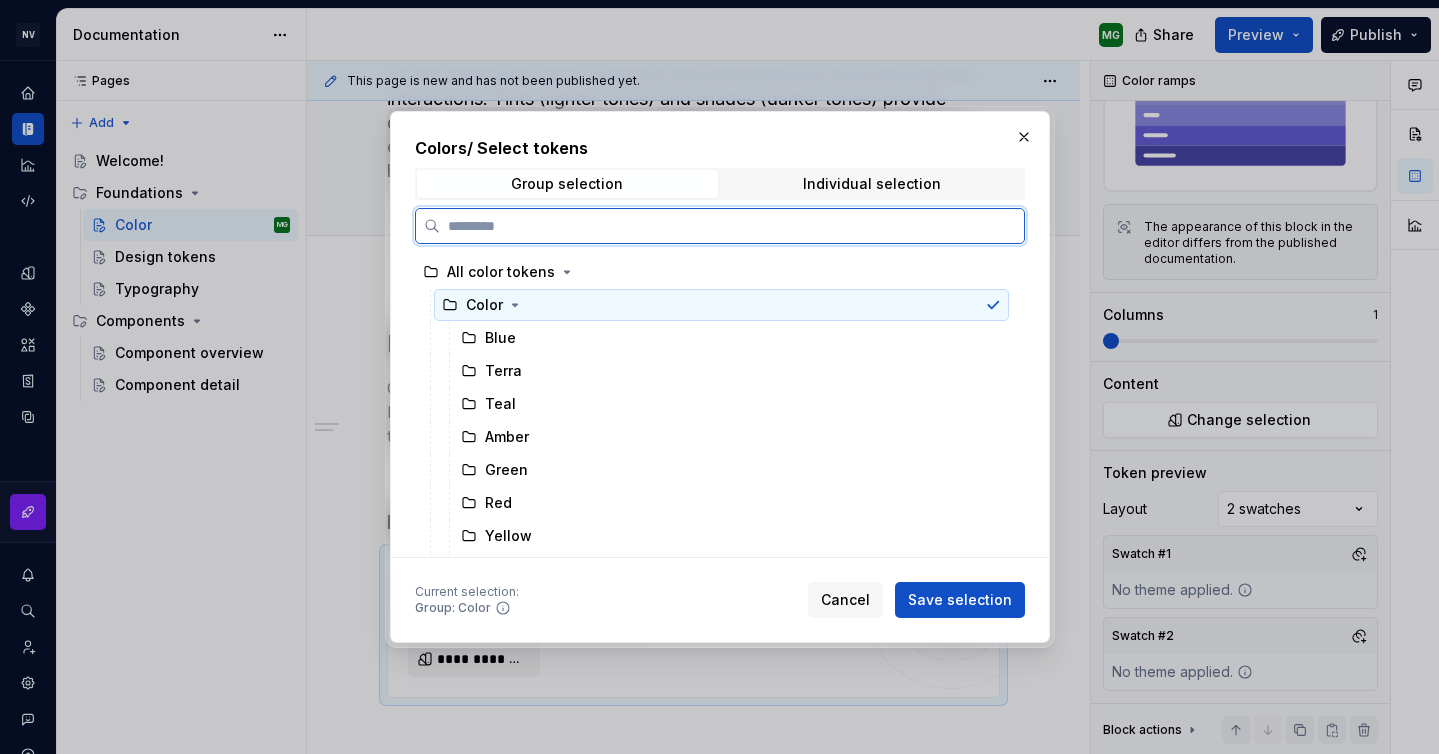 click 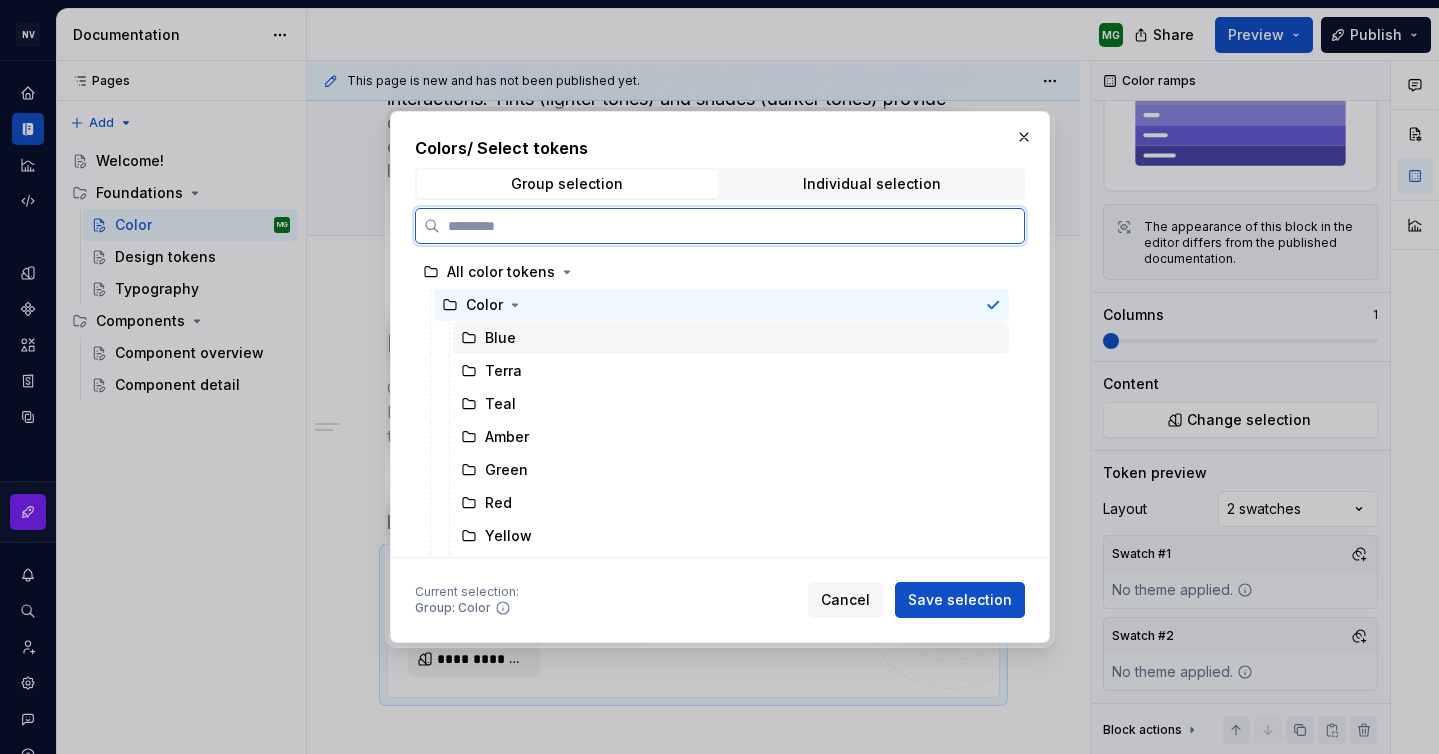 click on "Blue" at bounding box center [500, 338] 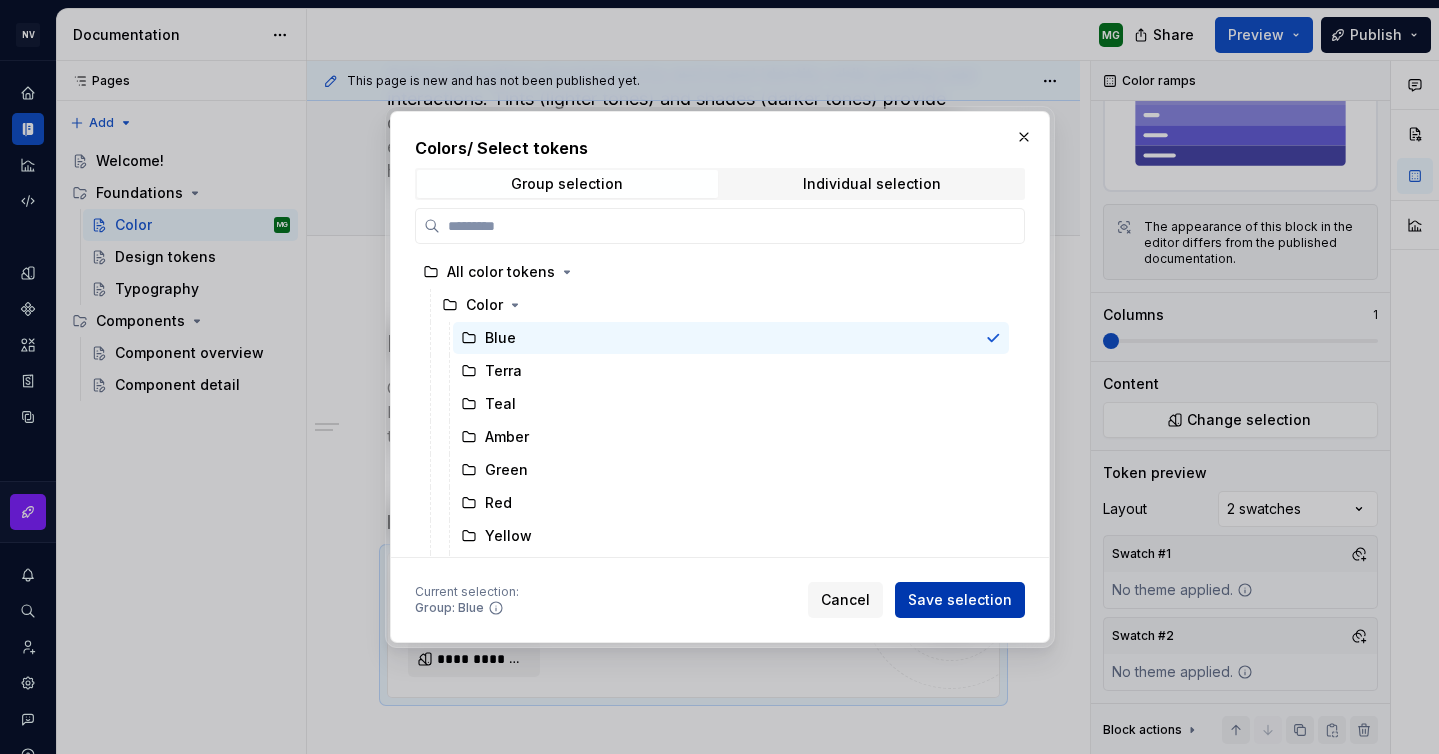 click on "Save selection" at bounding box center (960, 600) 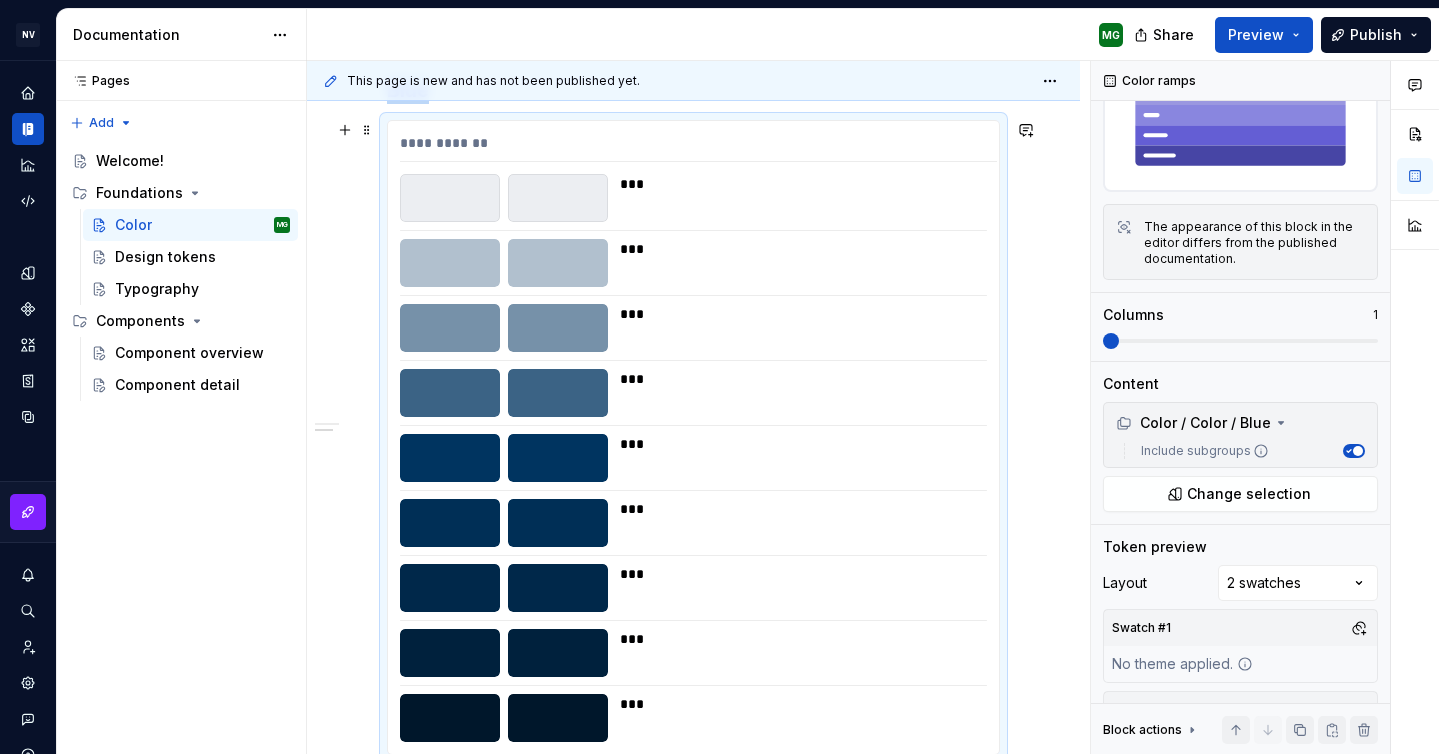 scroll, scrollTop: 532, scrollLeft: 0, axis: vertical 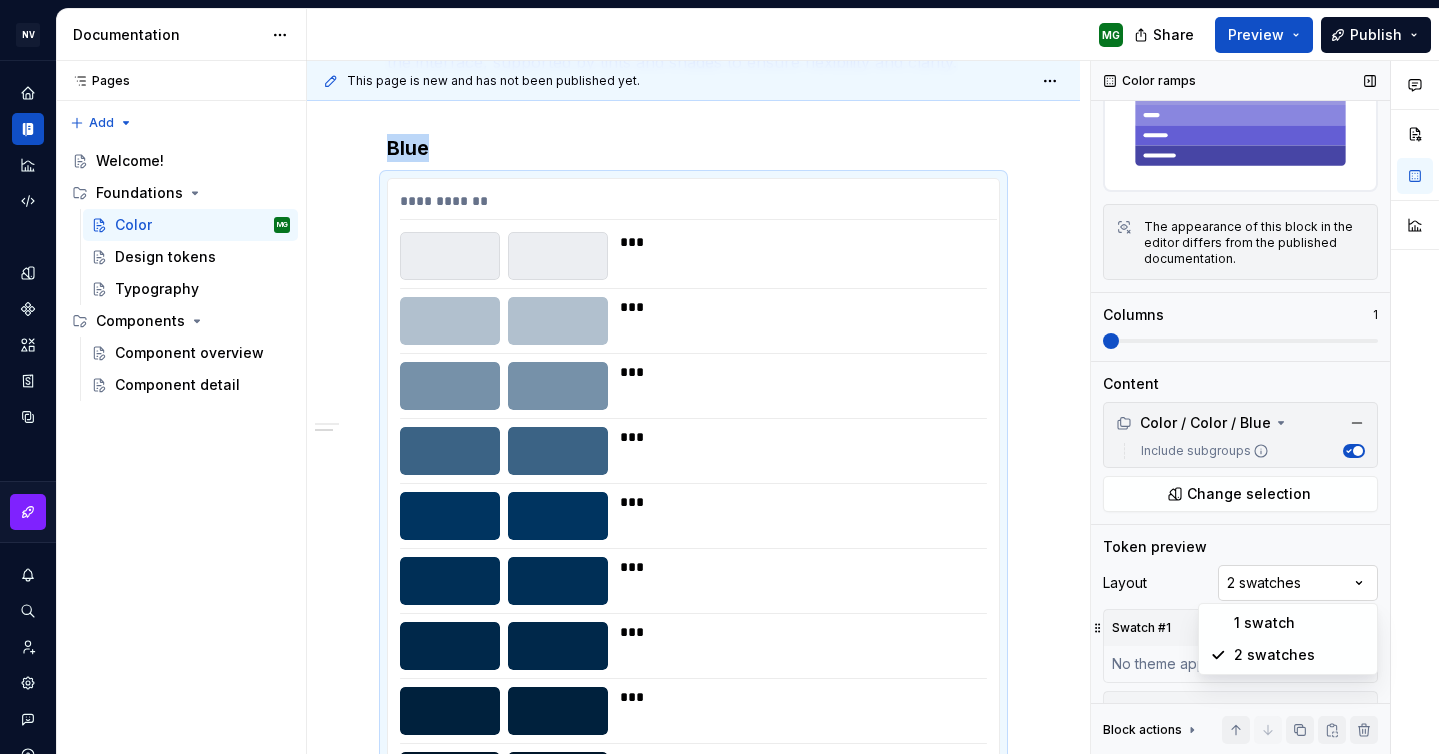 click on "Comments Open comments No comments yet Select ‘Comment’ from the block context menu to add one. Color ramps Block preview The appearance of this block in the editor differs from the published documentation. Columns 1 Content Color / Color / Blue Include subgroups Change selection Token preview Layout 2 swatches Swatch #1 No theme applied. Swatch #2 No theme applied. Block actions Move up Move down Duplicate Copy (⌘C) Cut (⌘X) Delete" at bounding box center (1265, 408) 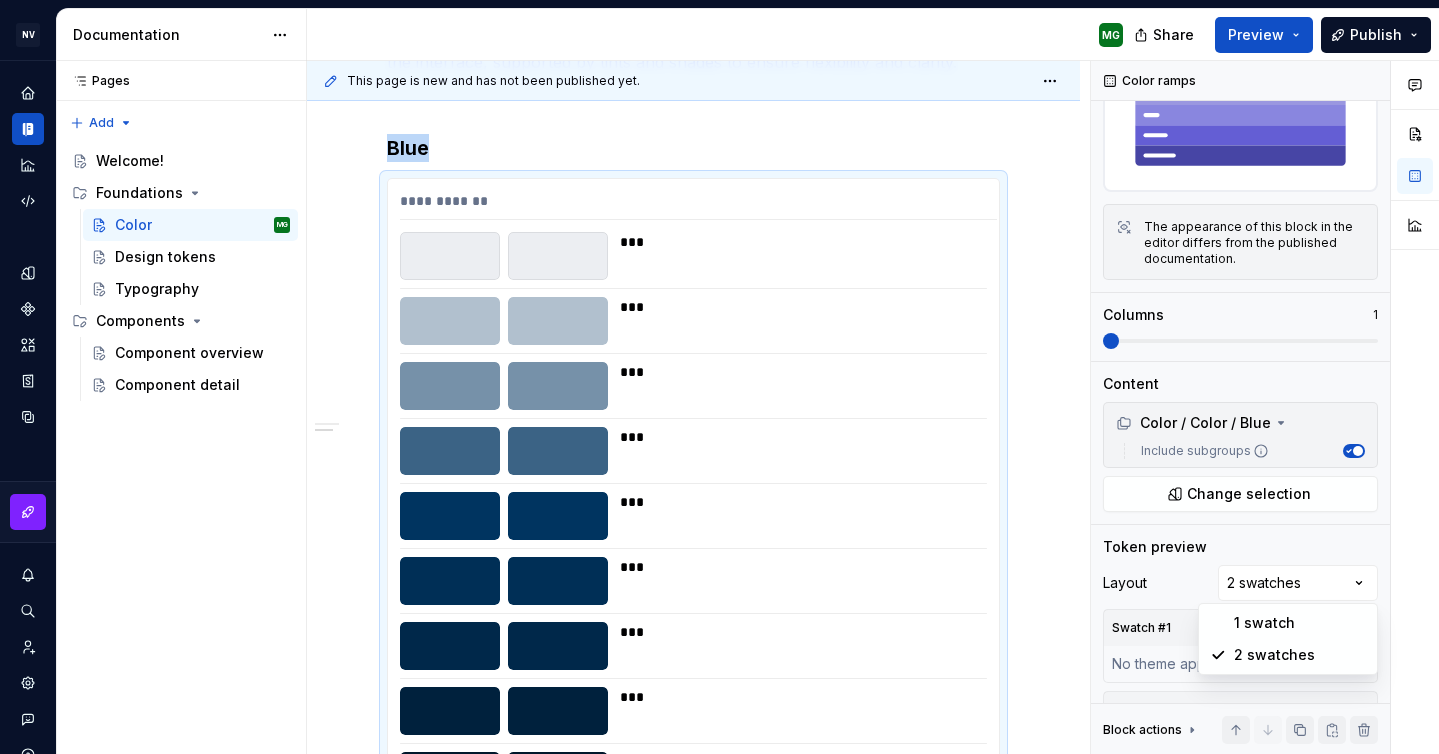 scroll, scrollTop: 123, scrollLeft: 0, axis: vertical 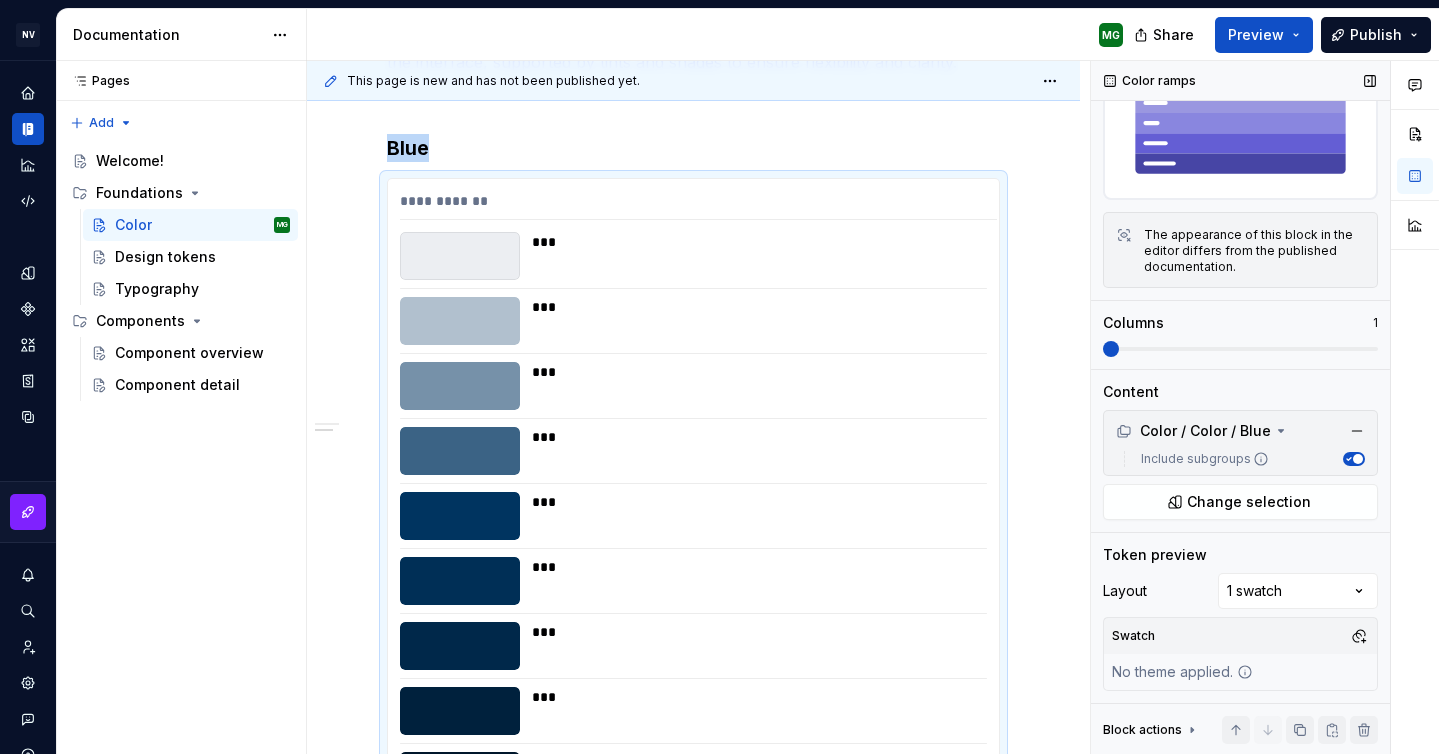 click at bounding box center (1111, 349) 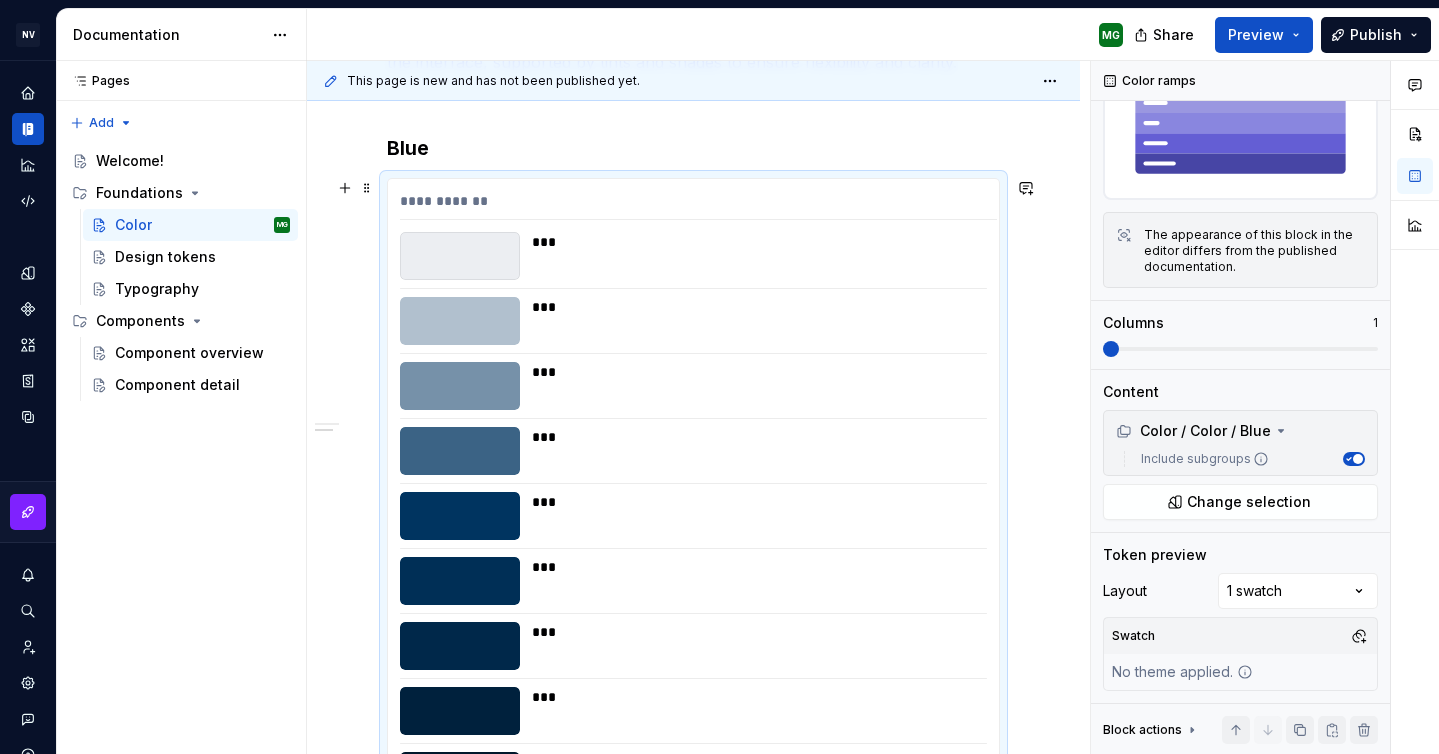 click on "**********" at bounding box center [693, 495] 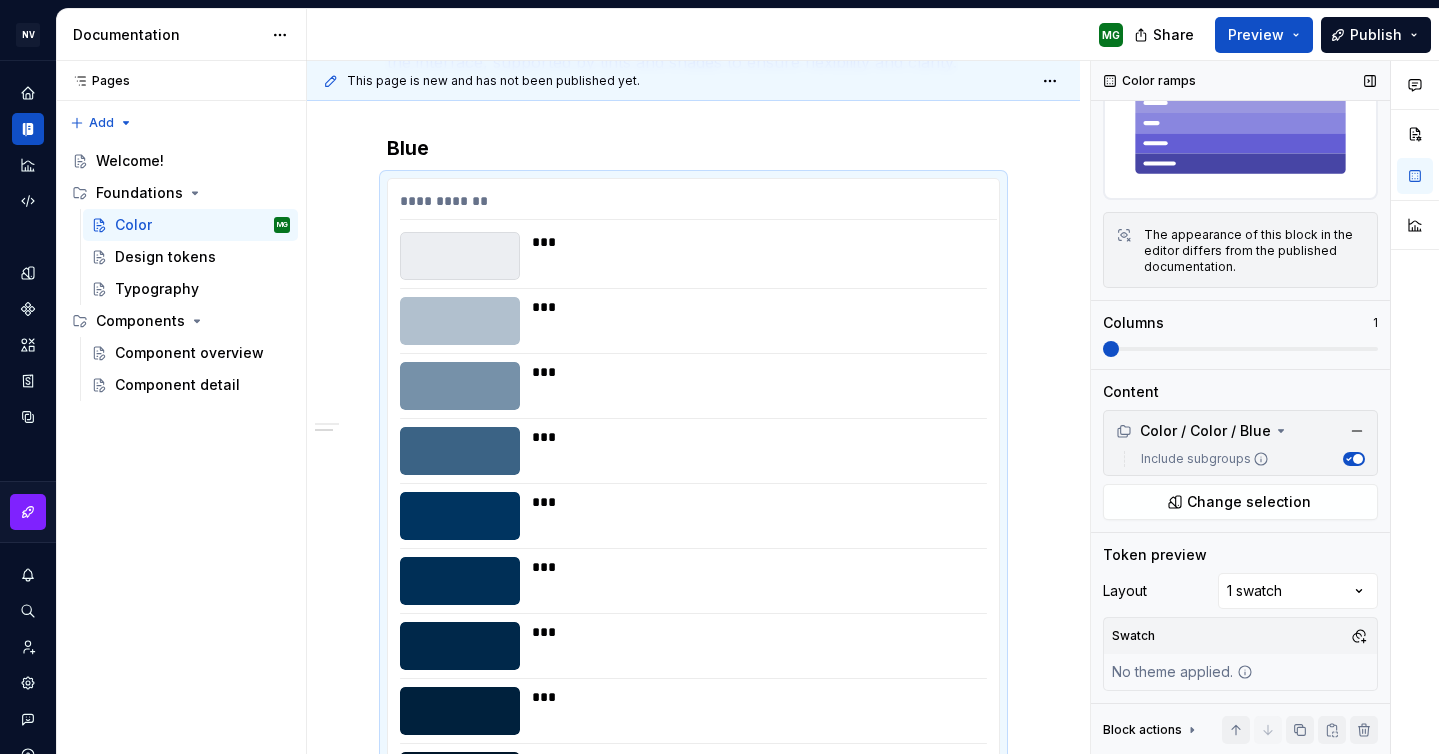 click on "Columns 1" at bounding box center [1240, 335] 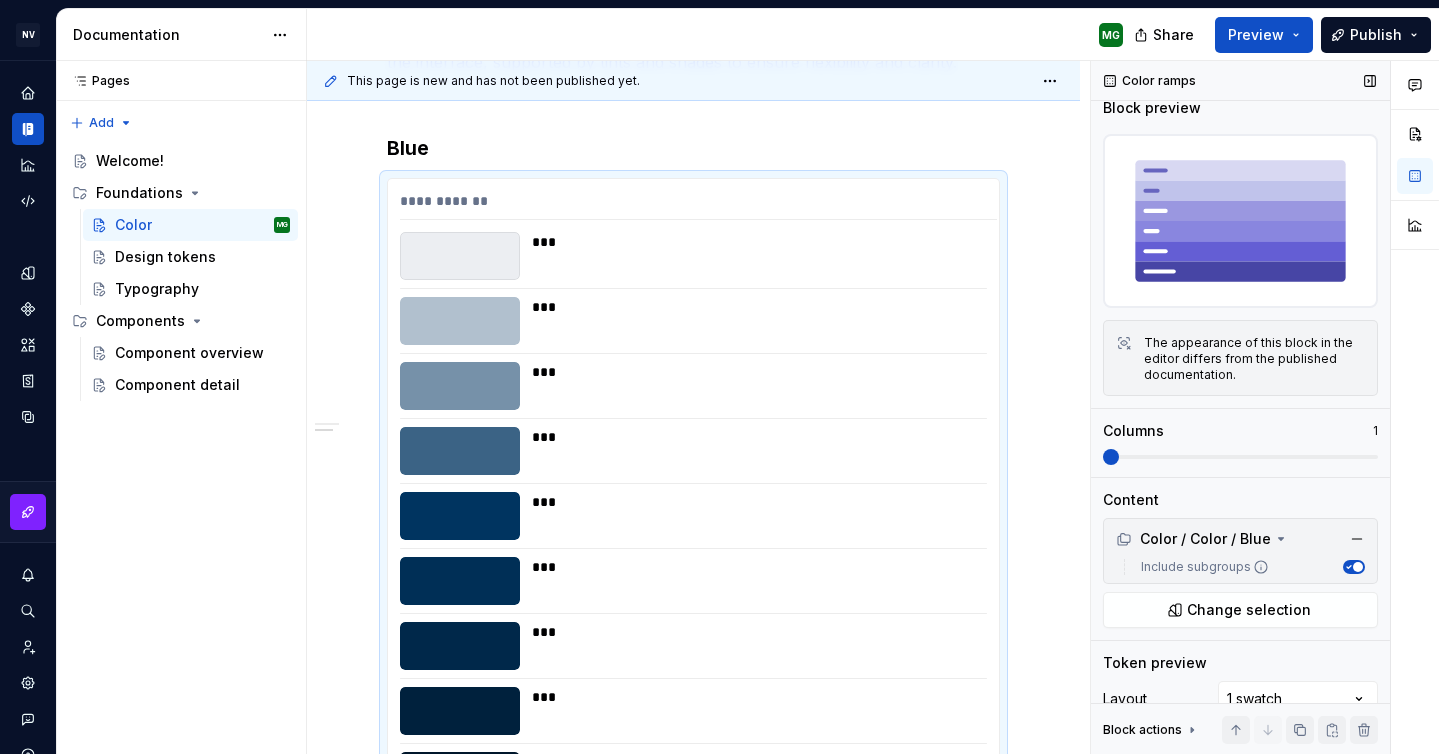 scroll, scrollTop: 0, scrollLeft: 0, axis: both 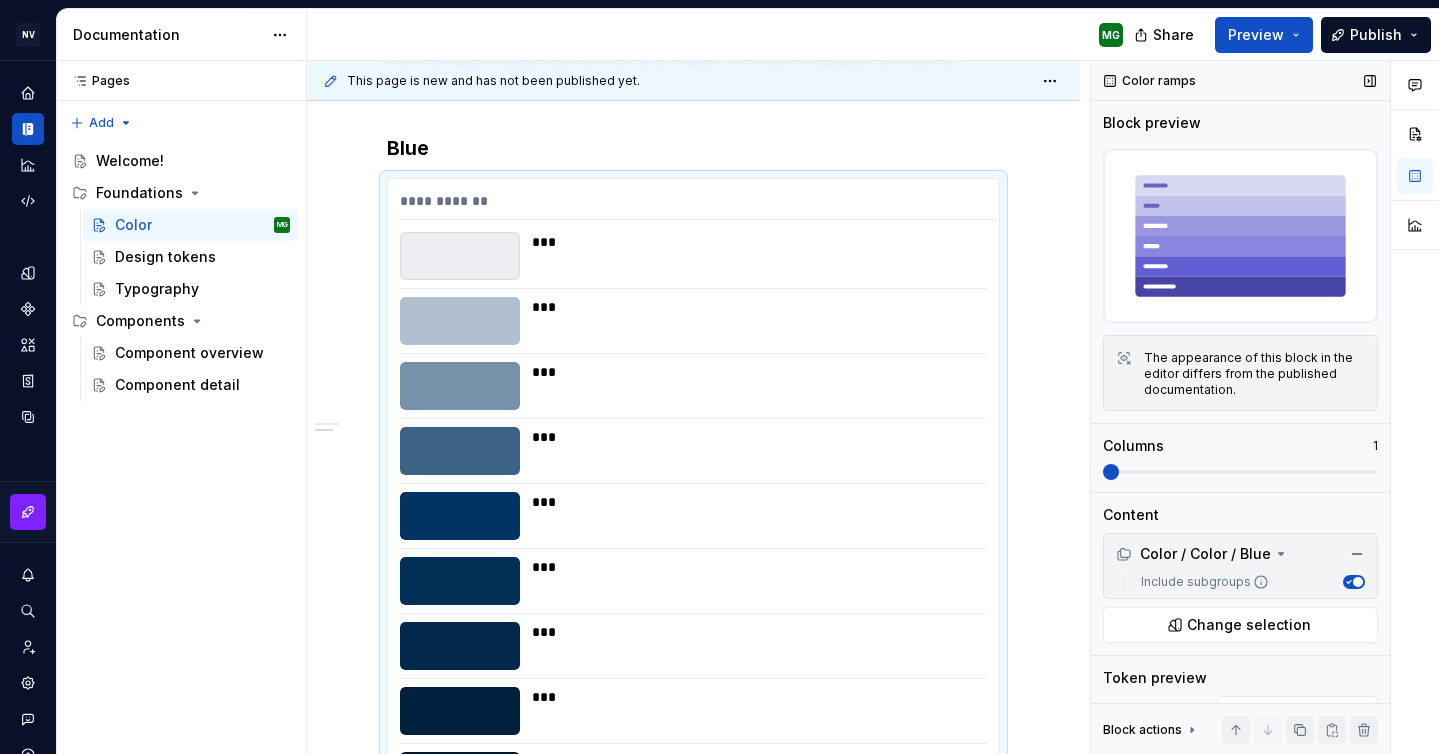click at bounding box center (1240, 236) 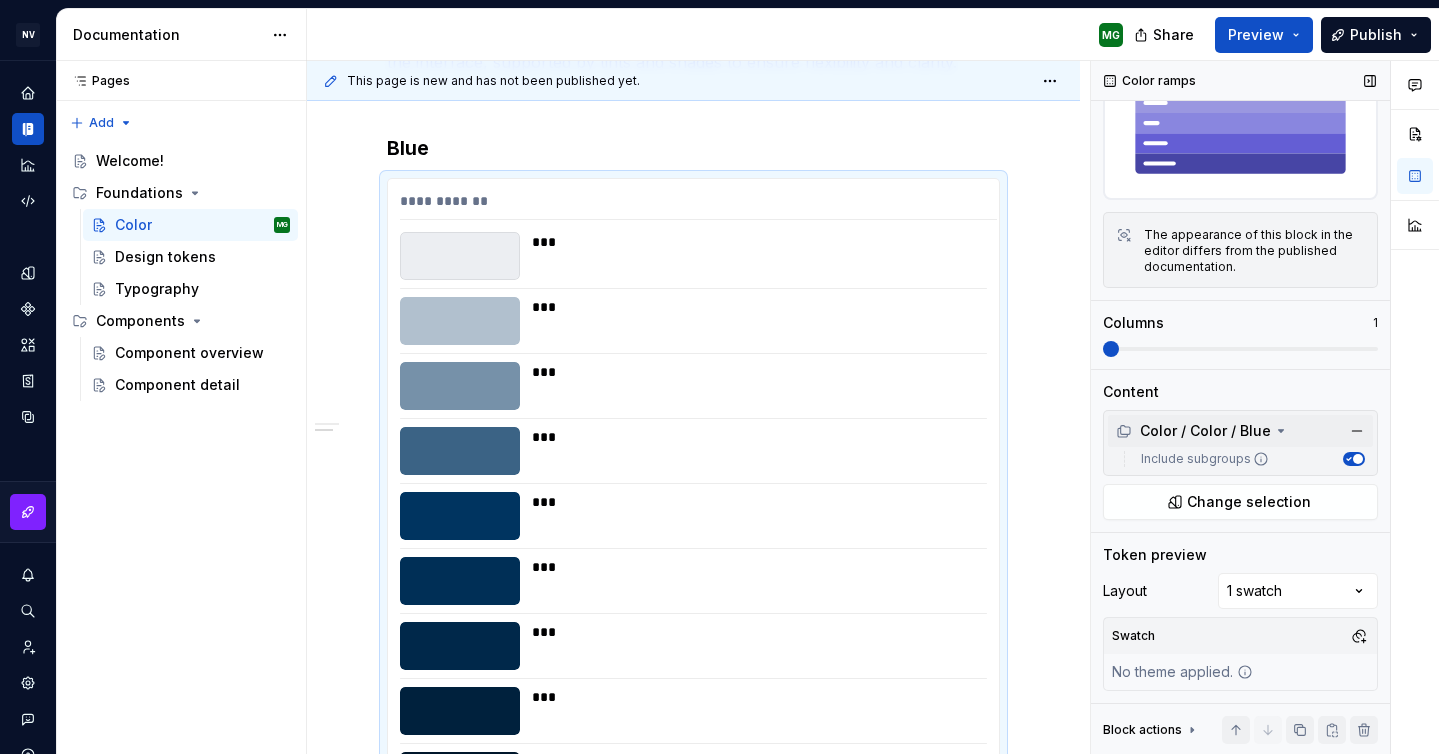 click 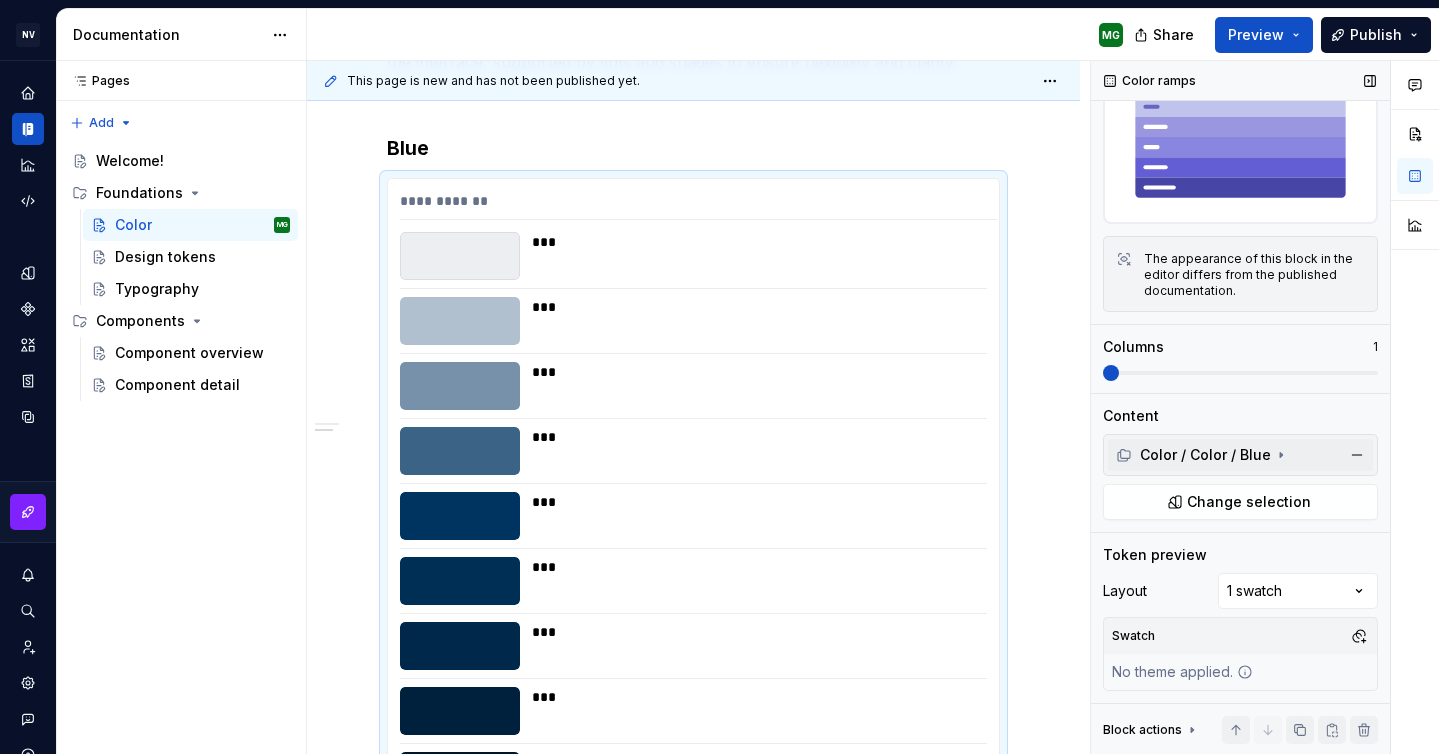 click 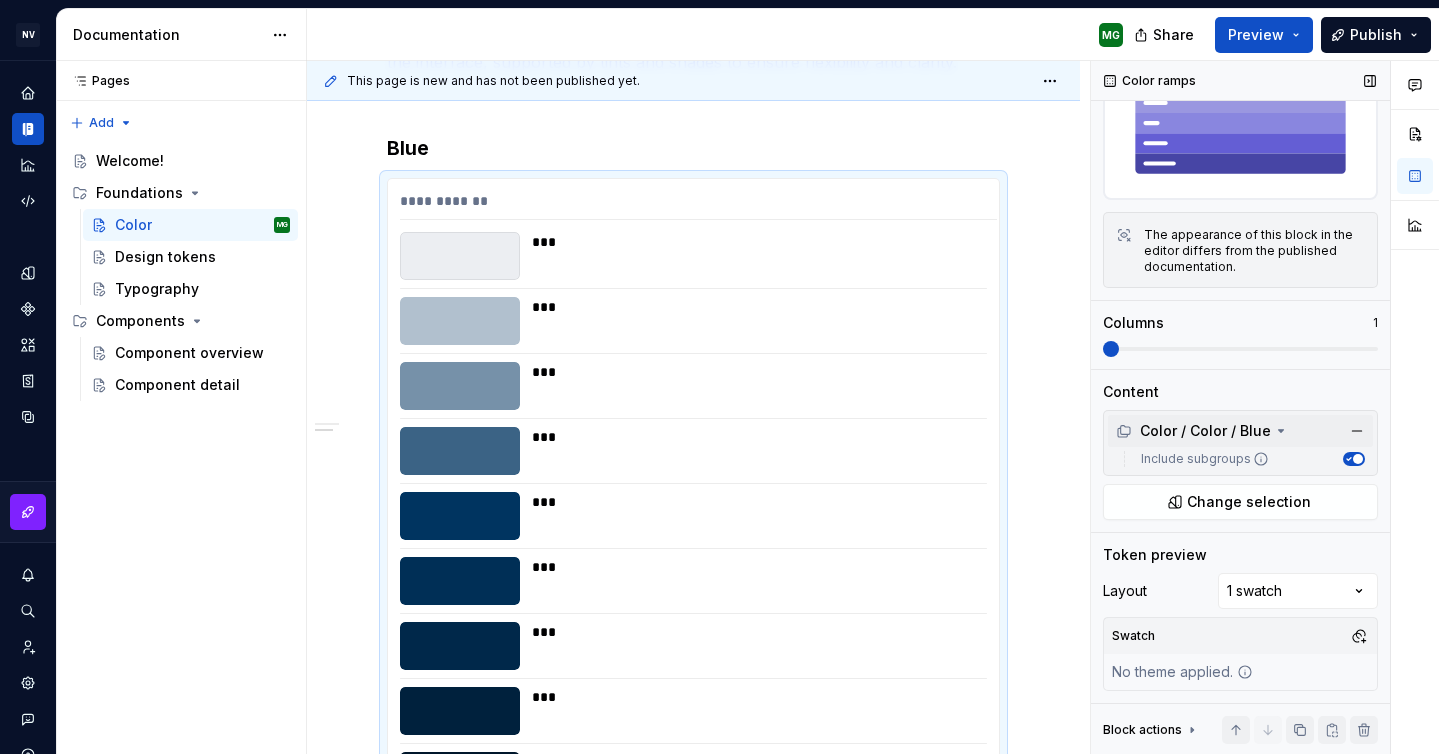 click on "Content" at bounding box center [1240, 392] 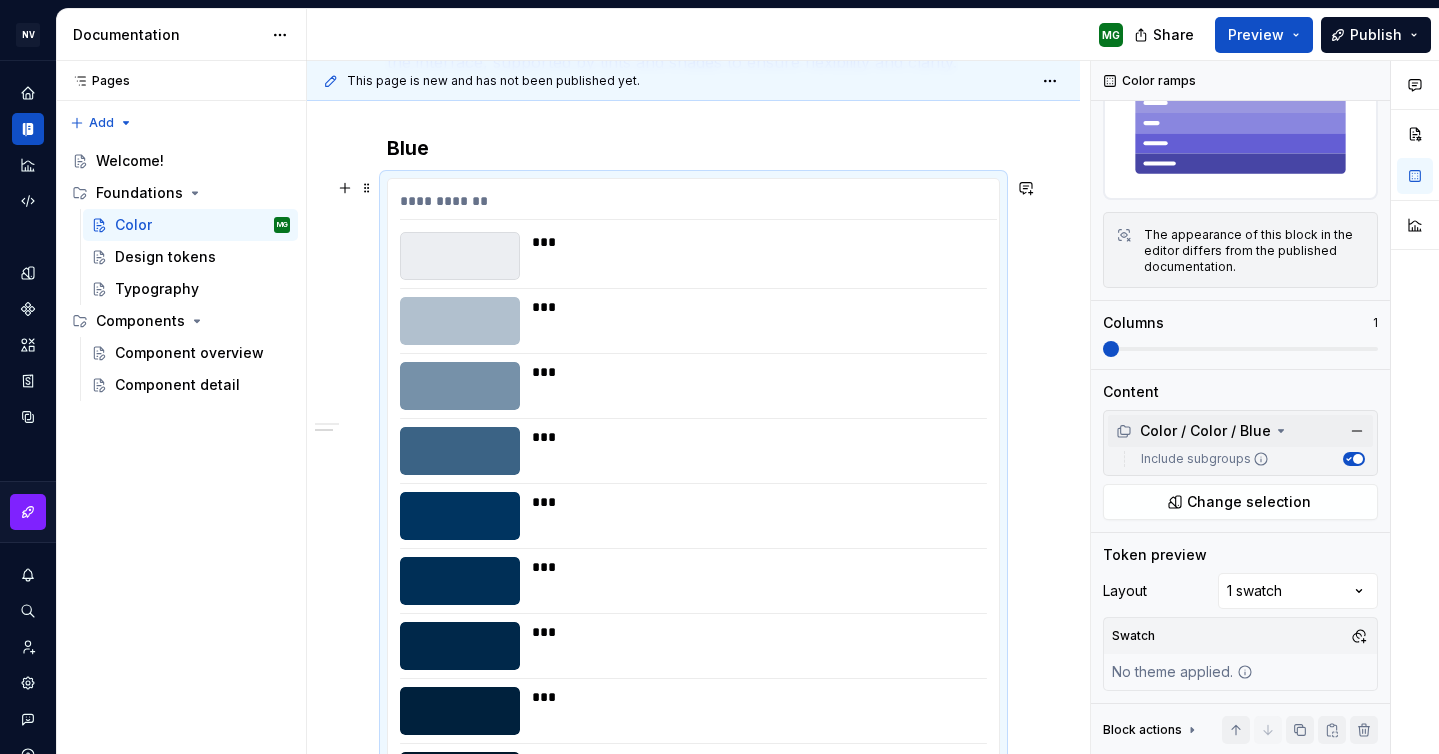 click on "**********" at bounding box center (693, 484) 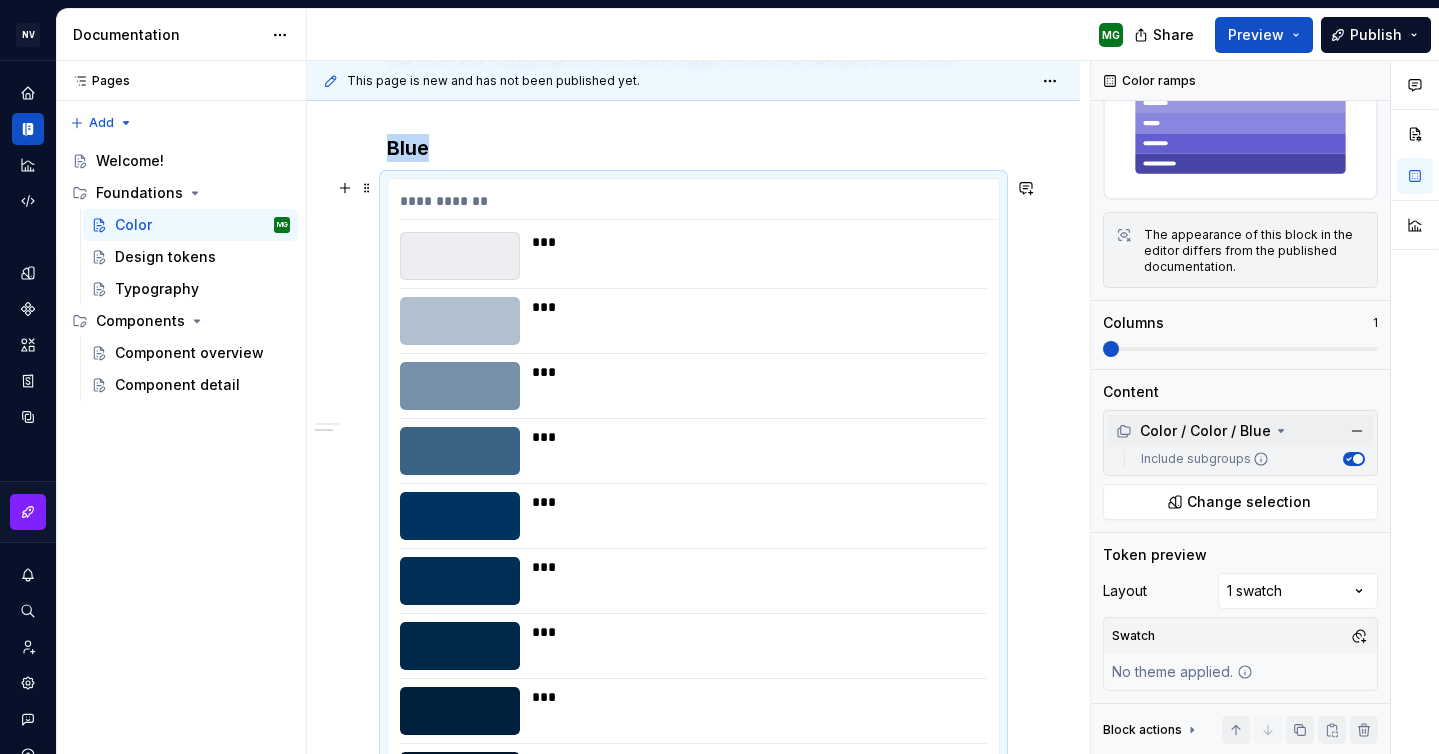scroll, scrollTop: 590, scrollLeft: 0, axis: vertical 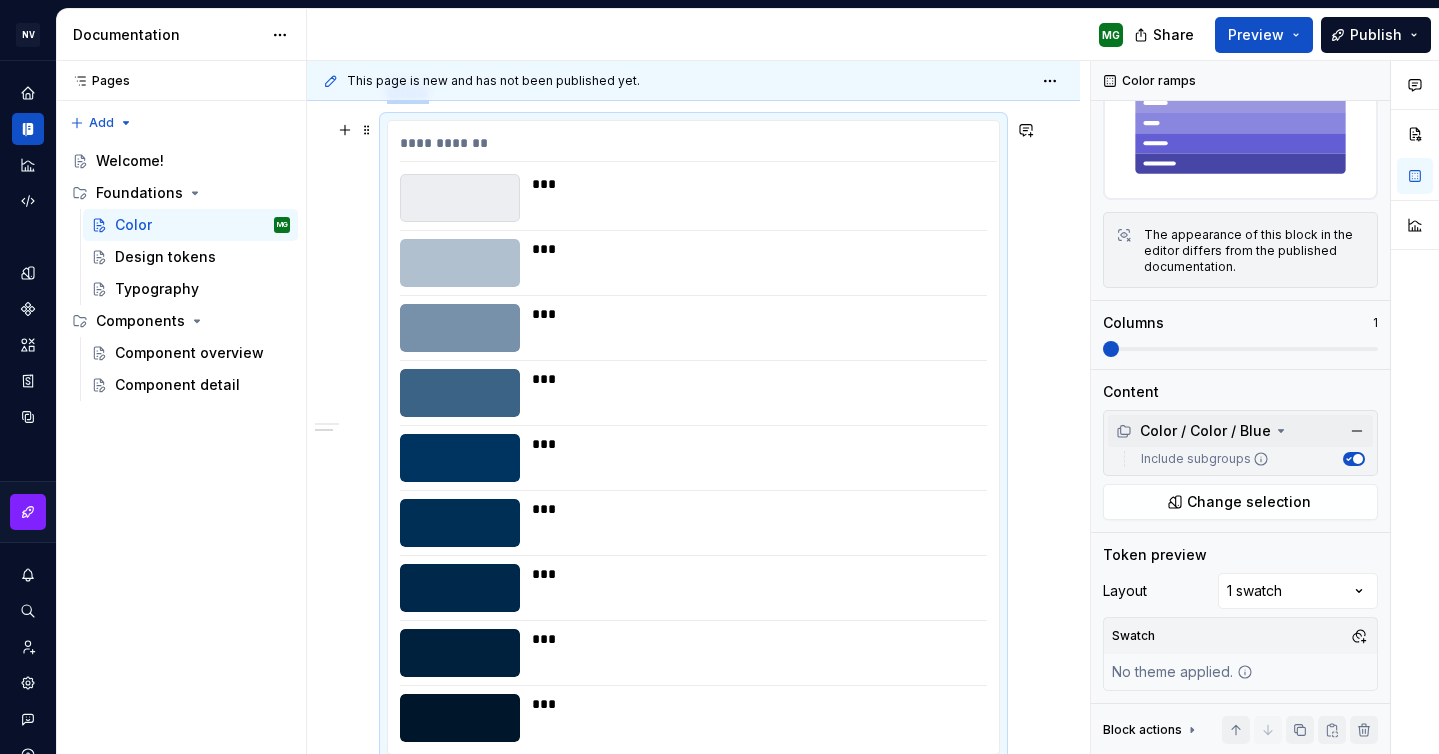 click on "***" at bounding box center [758, 249] 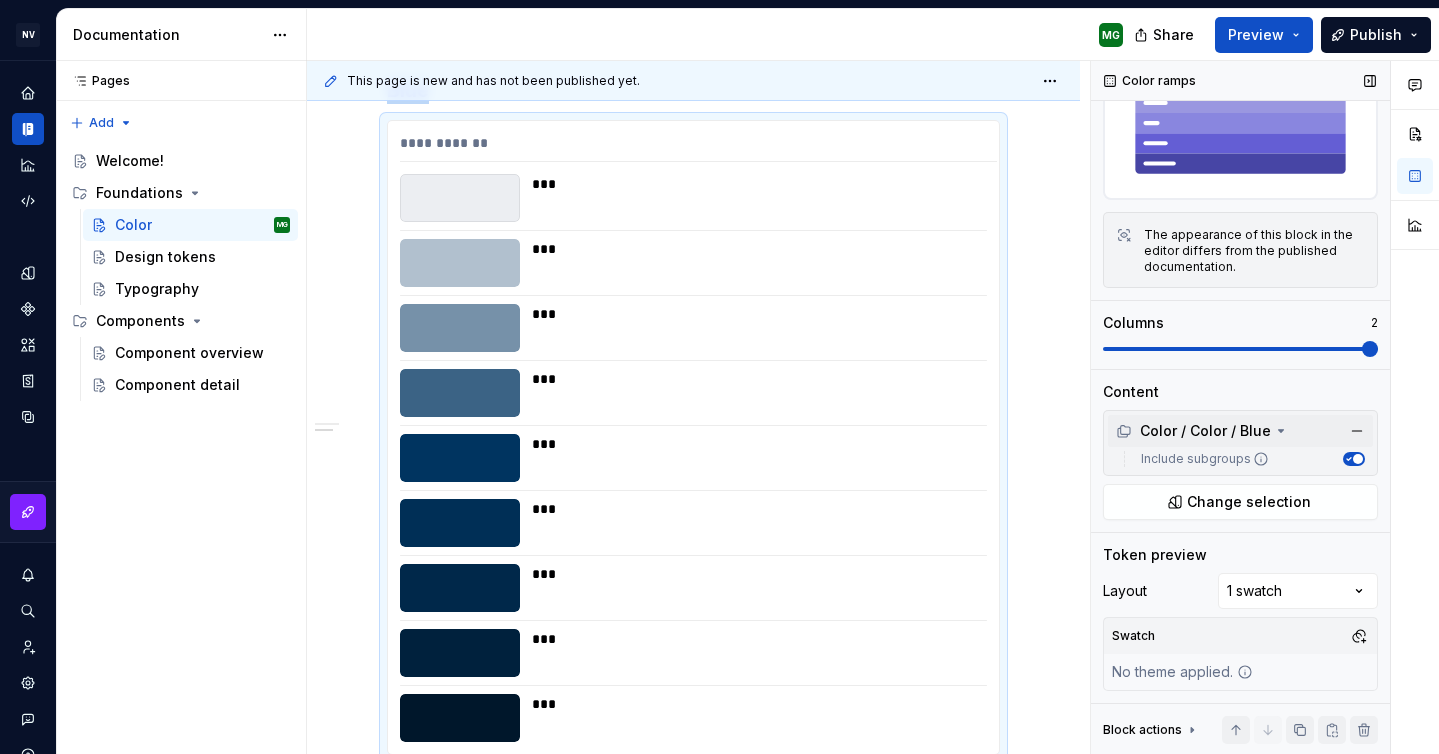 click at bounding box center [1240, 349] 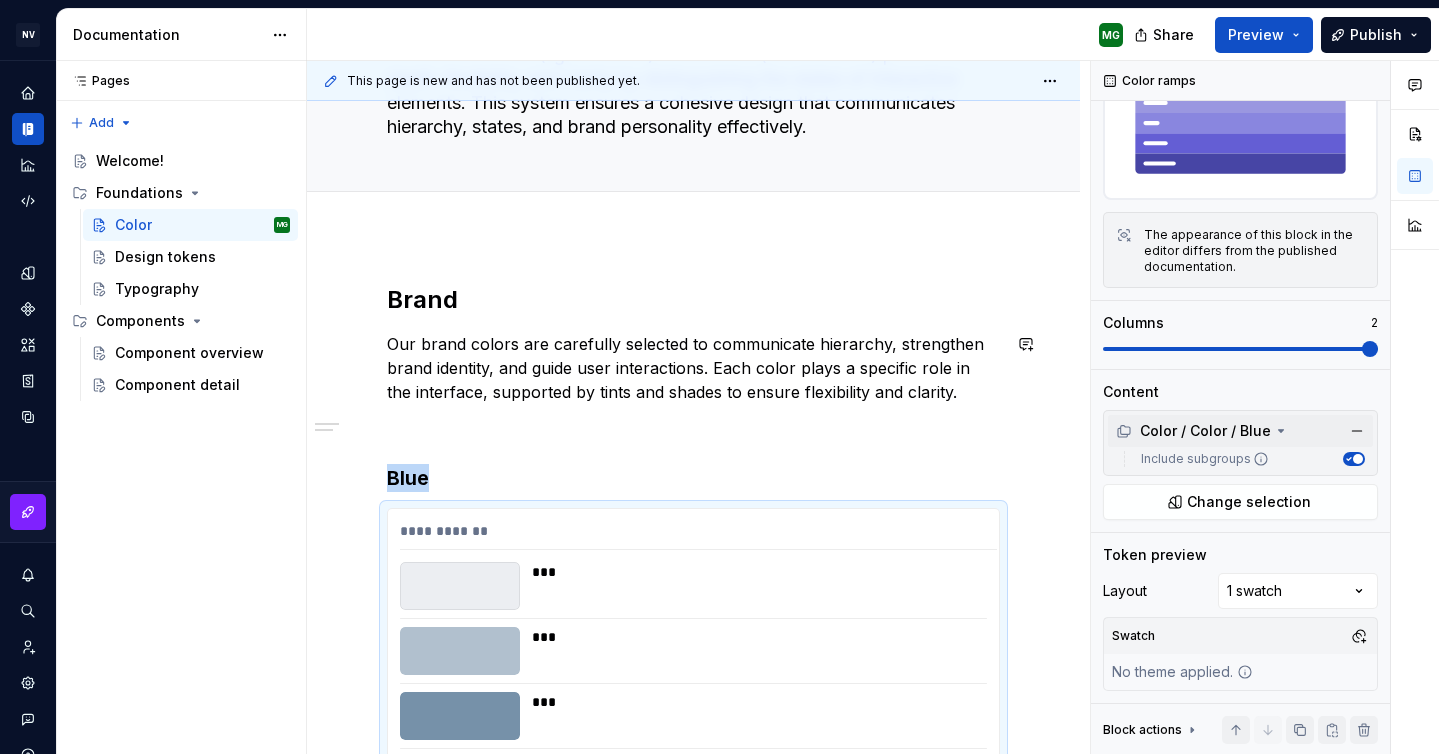 scroll, scrollTop: 501, scrollLeft: 0, axis: vertical 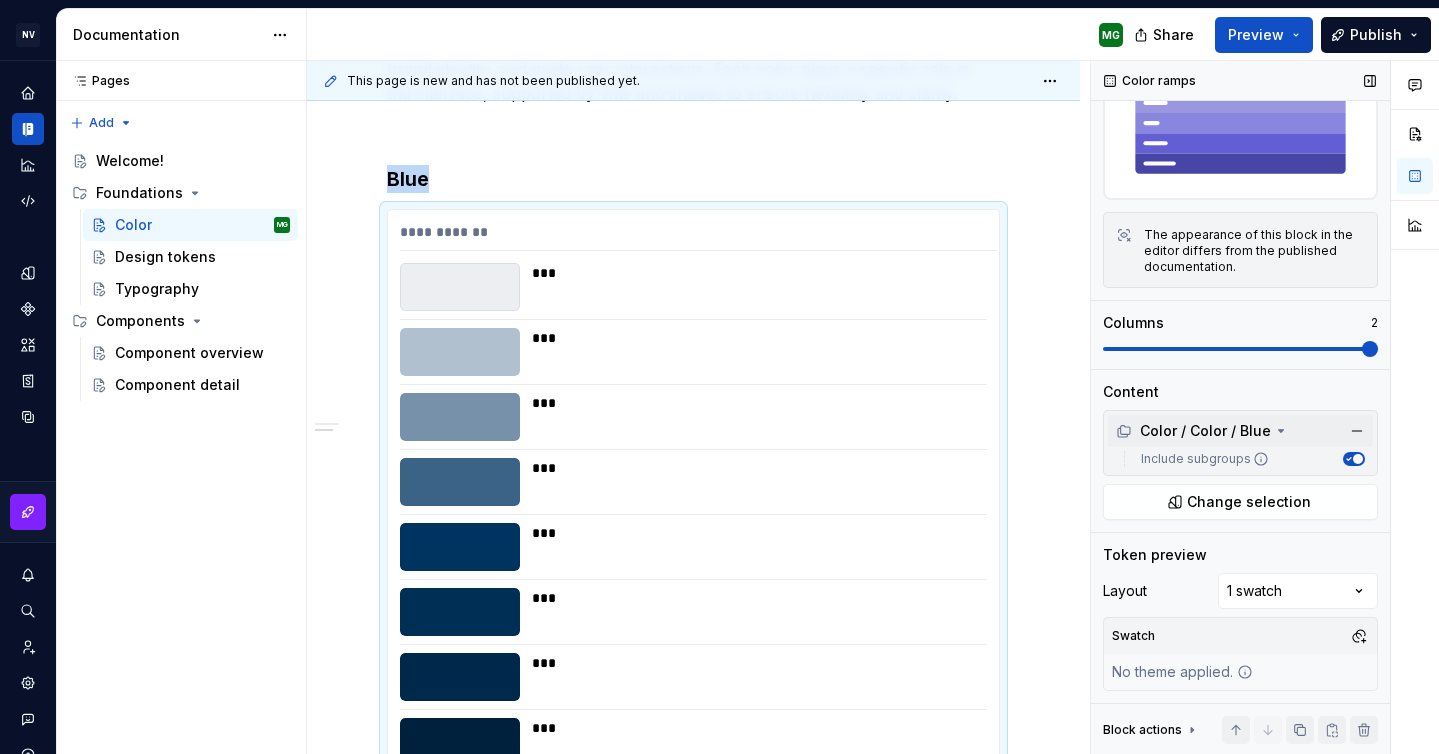 click at bounding box center (1240, 349) 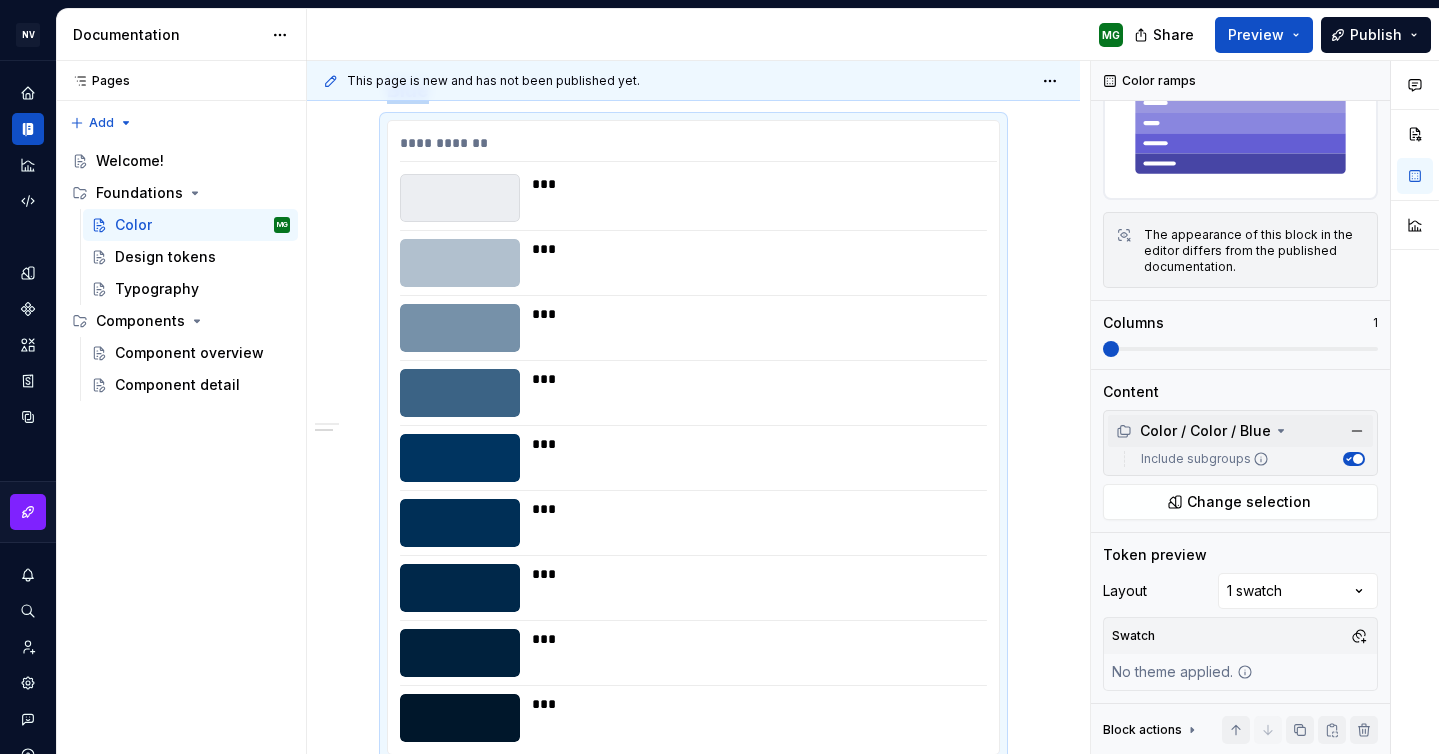 click on "**********" at bounding box center [873, 408] 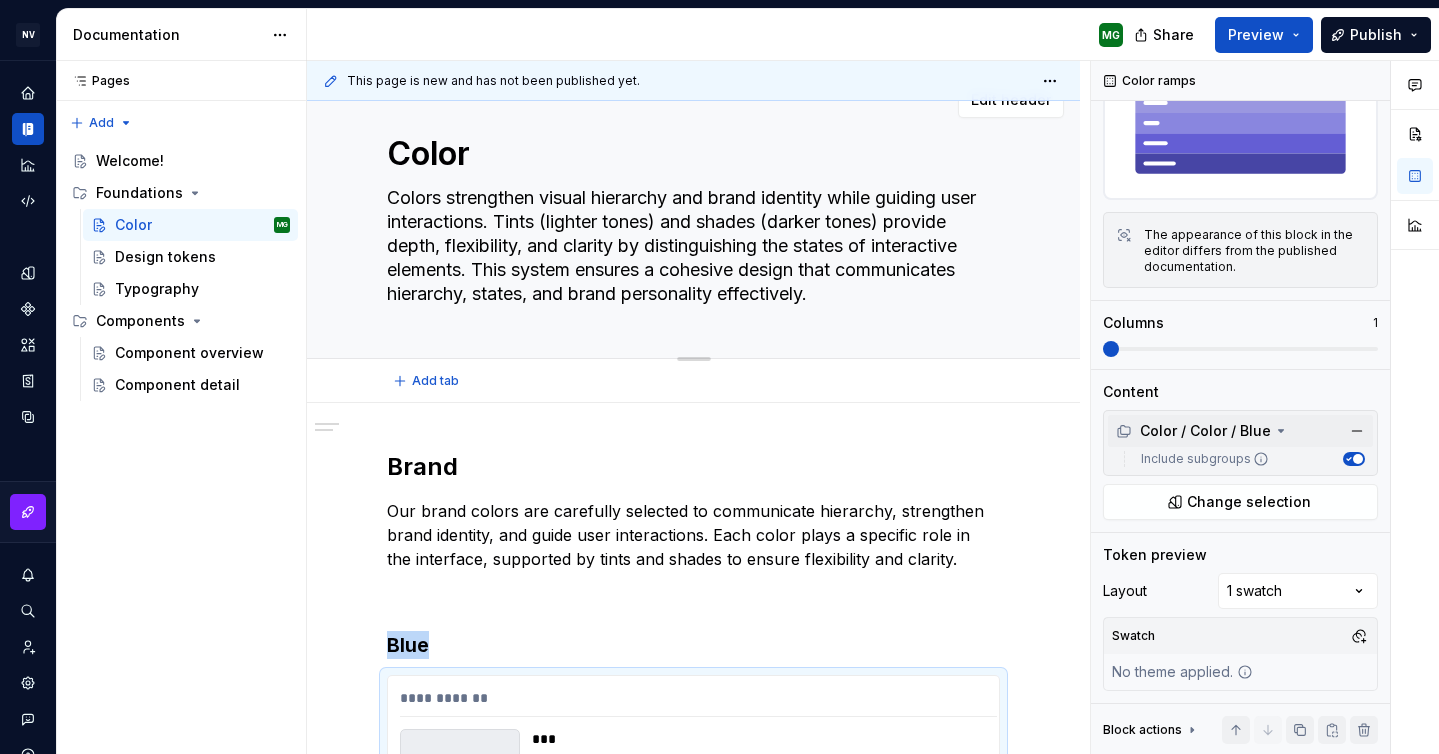 scroll, scrollTop: 15, scrollLeft: 0, axis: vertical 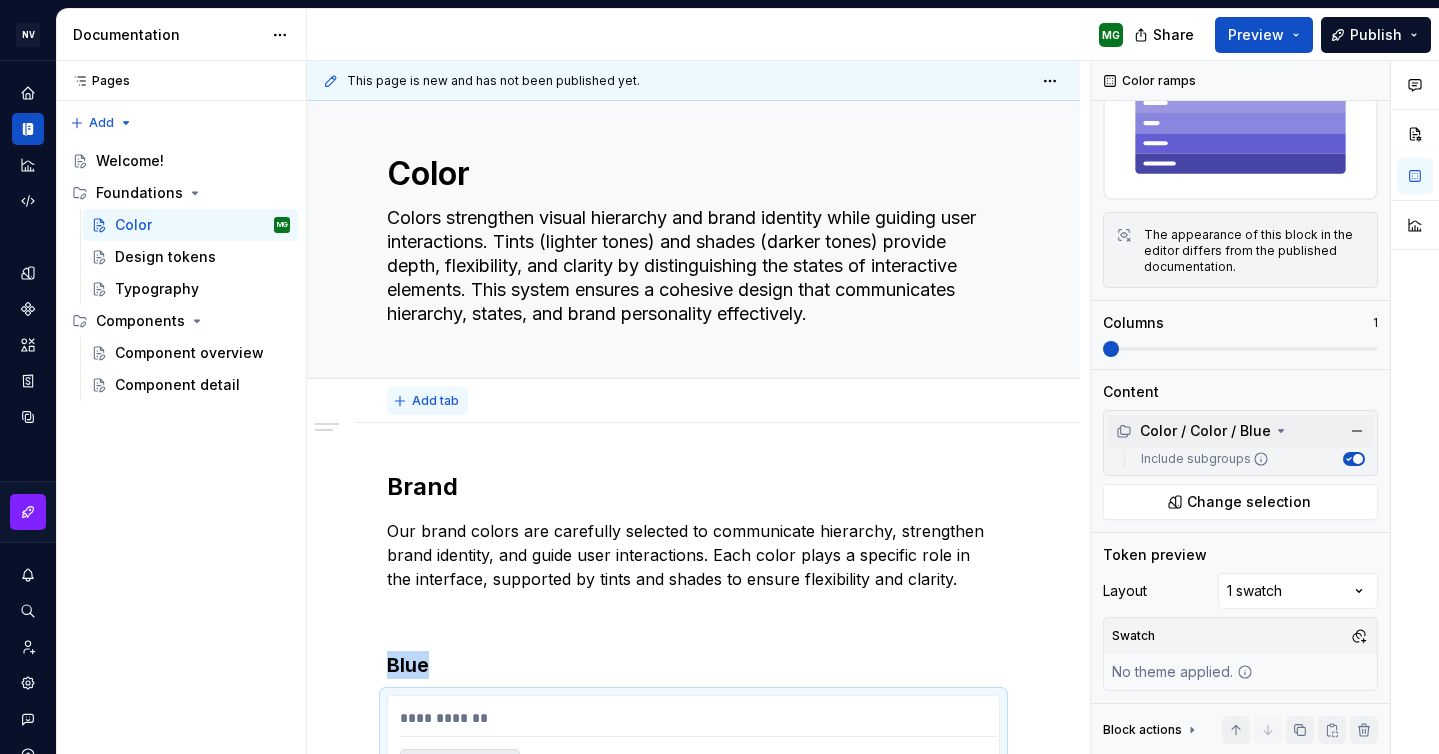 click on "Add tab" at bounding box center [435, 401] 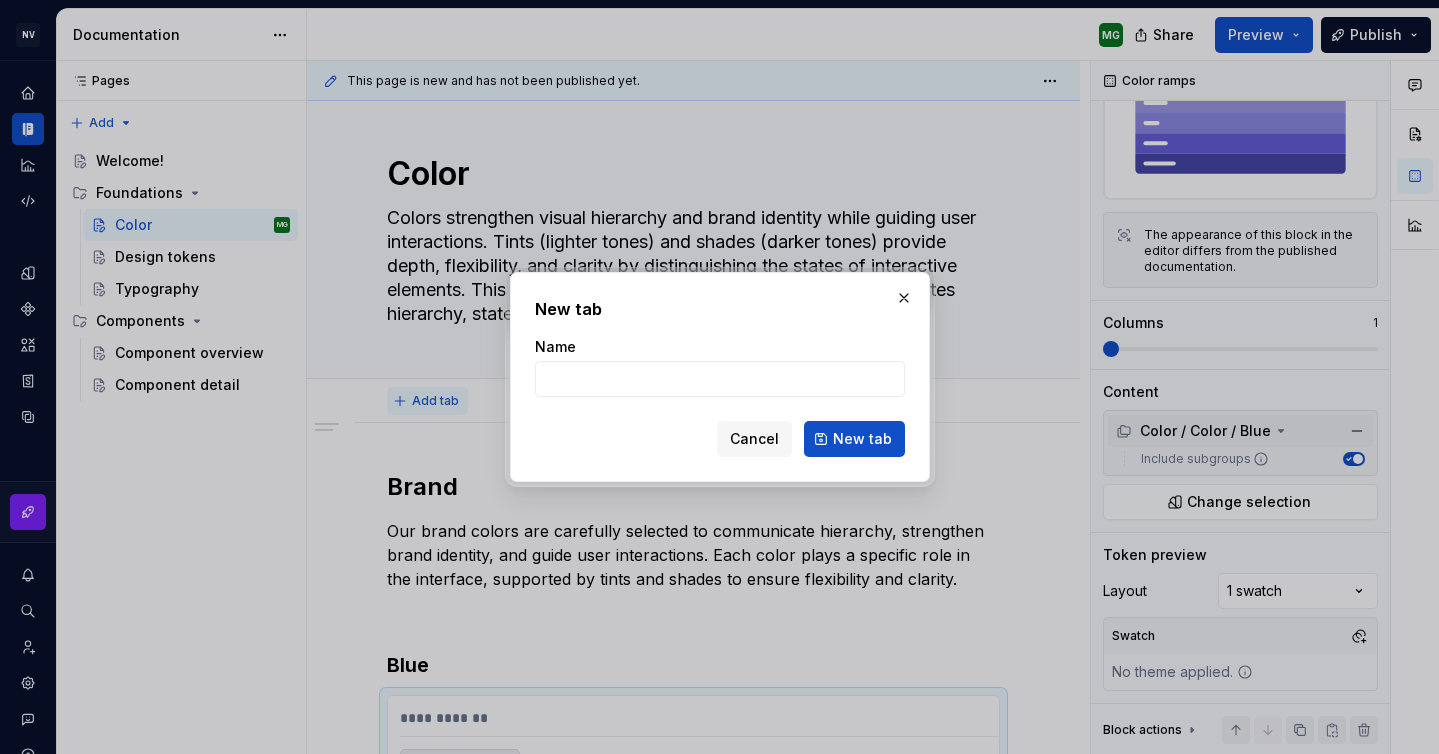 type on "*" 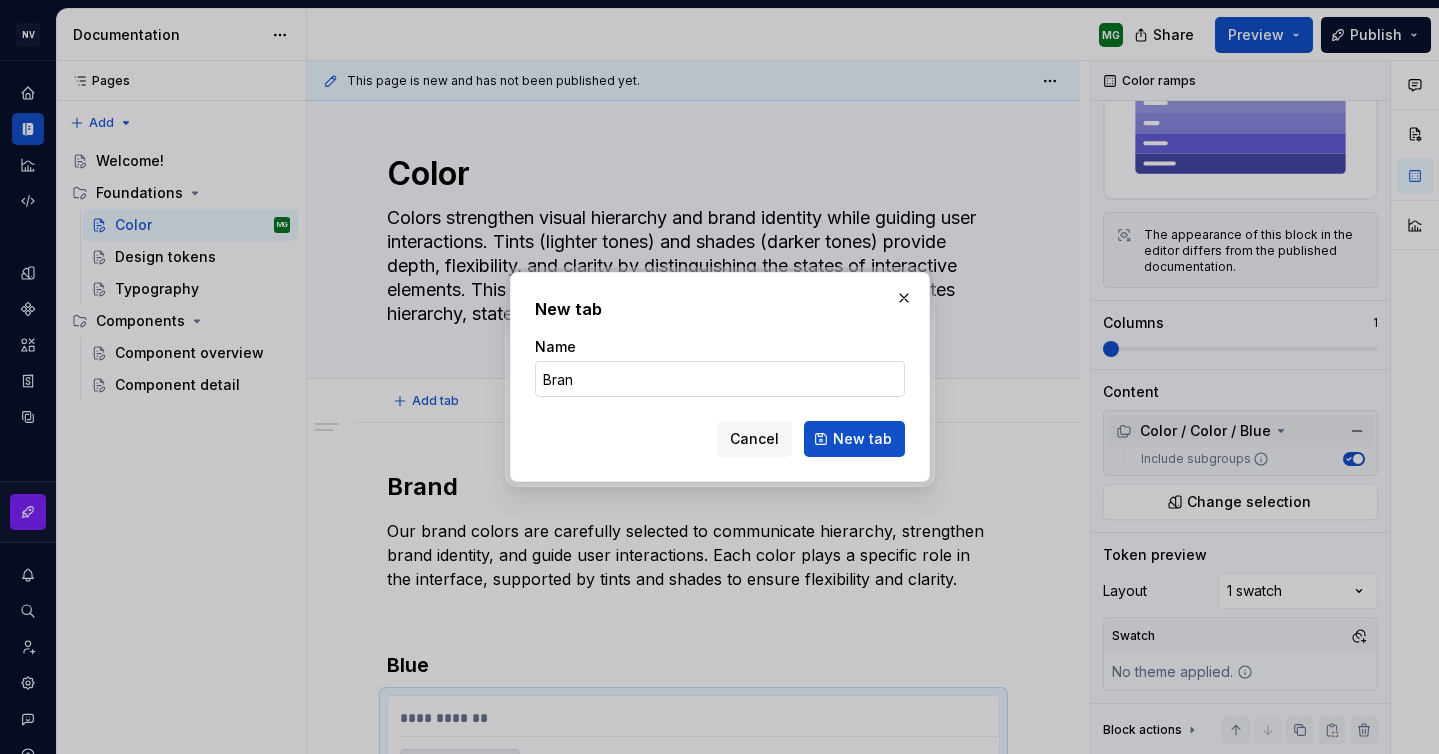 type on "Brand" 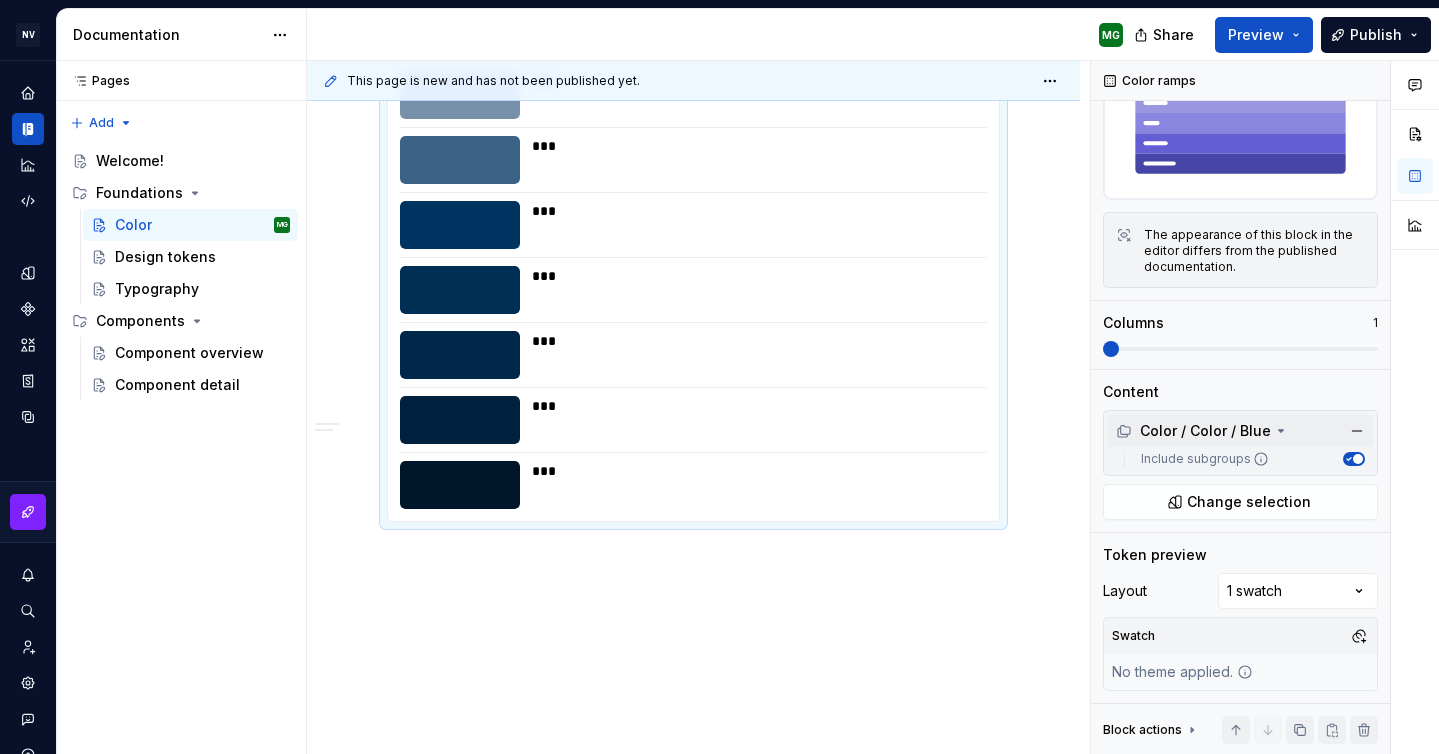 scroll, scrollTop: 840, scrollLeft: 0, axis: vertical 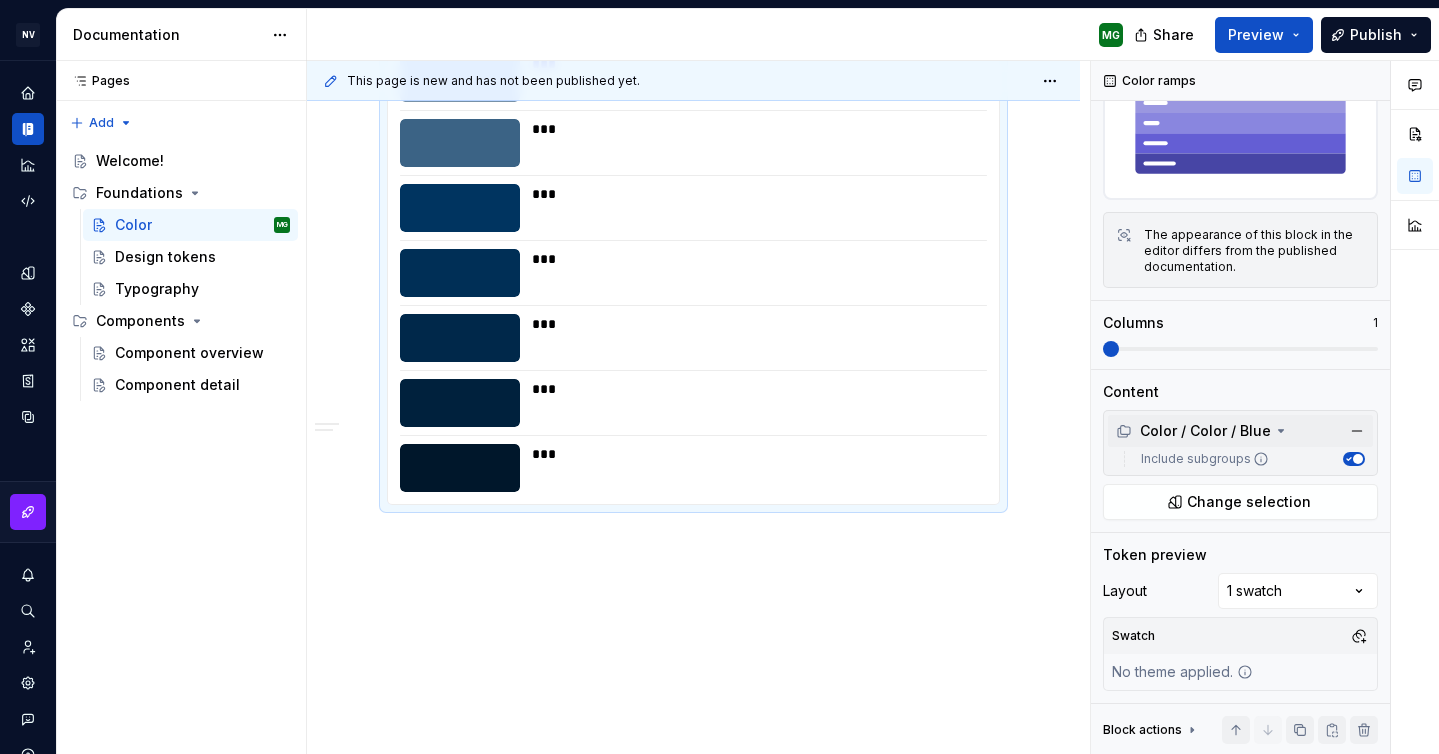 click on "***" at bounding box center [753, 403] 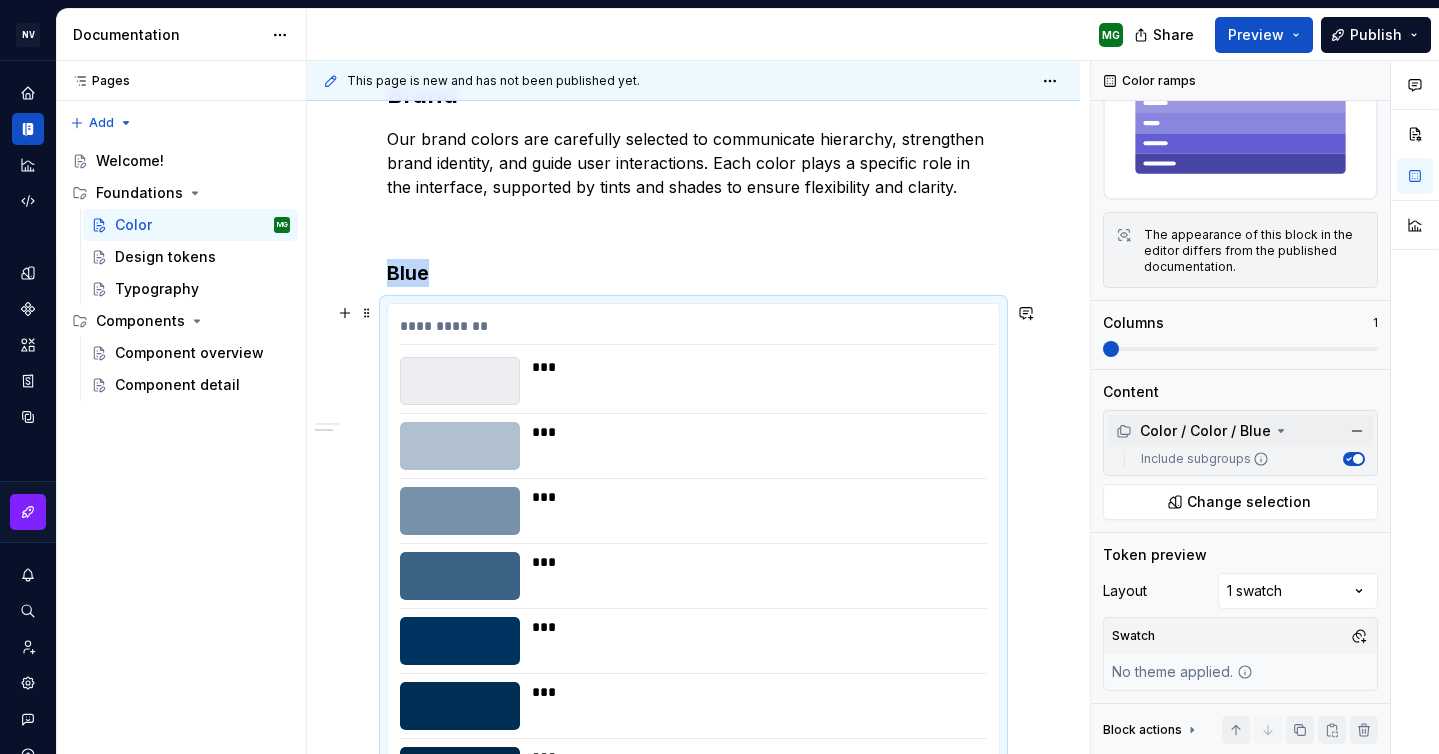 scroll, scrollTop: 386, scrollLeft: 0, axis: vertical 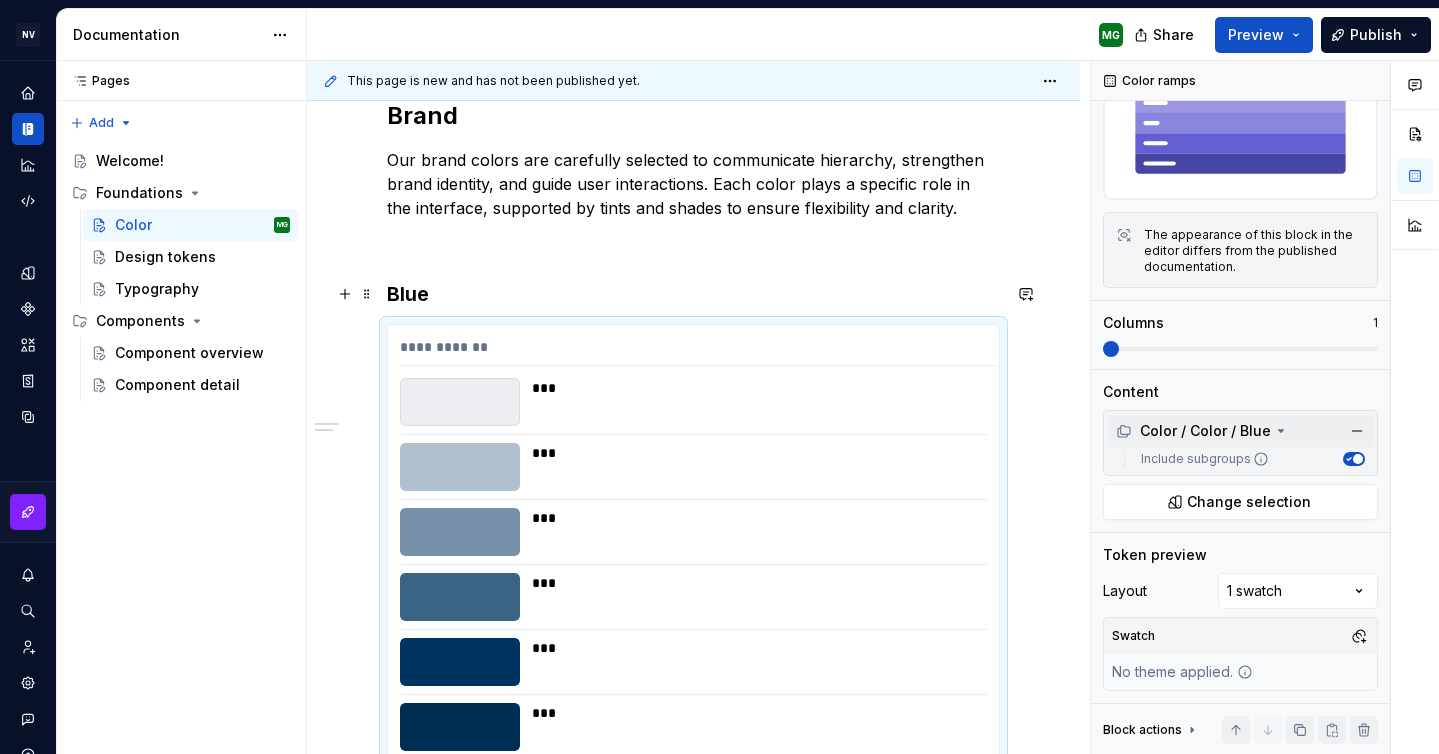 click on "Blue" at bounding box center [693, 294] 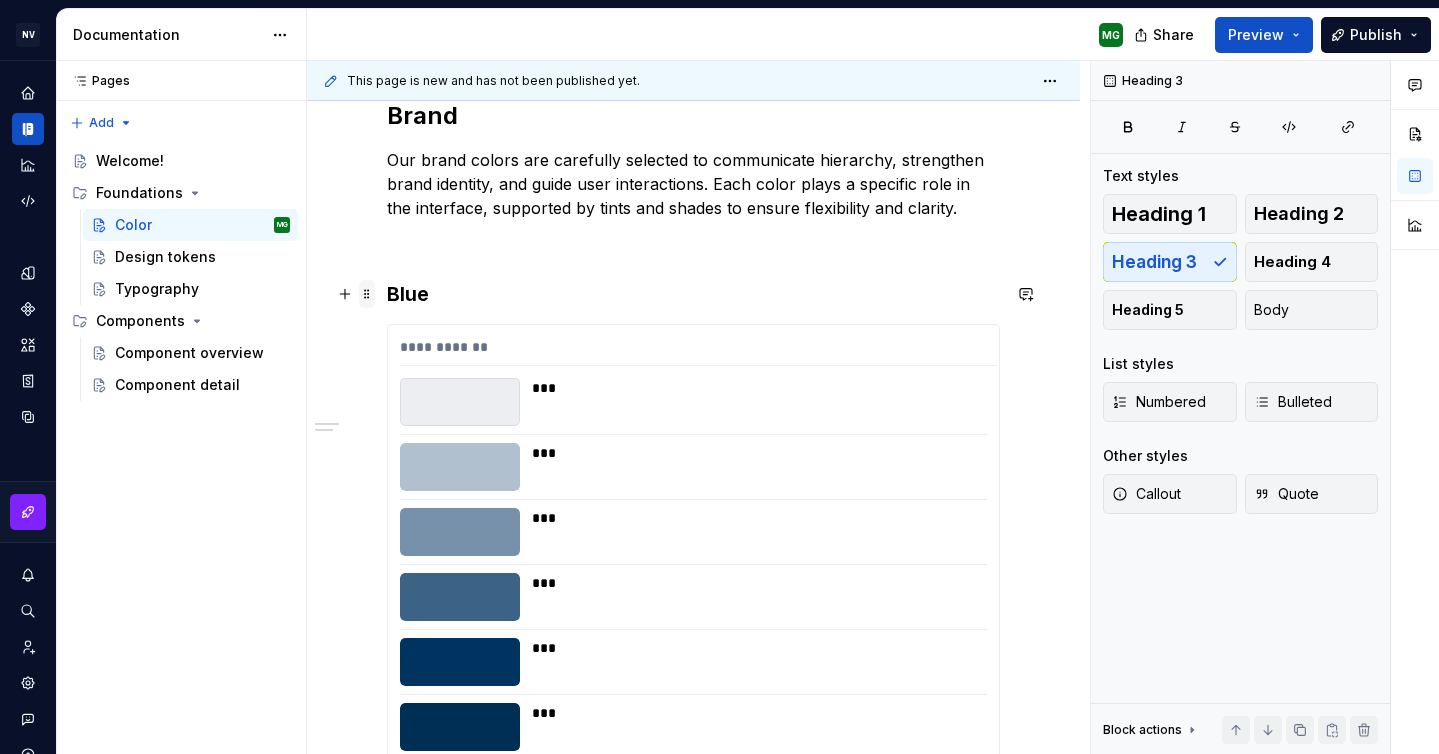 click at bounding box center [367, 294] 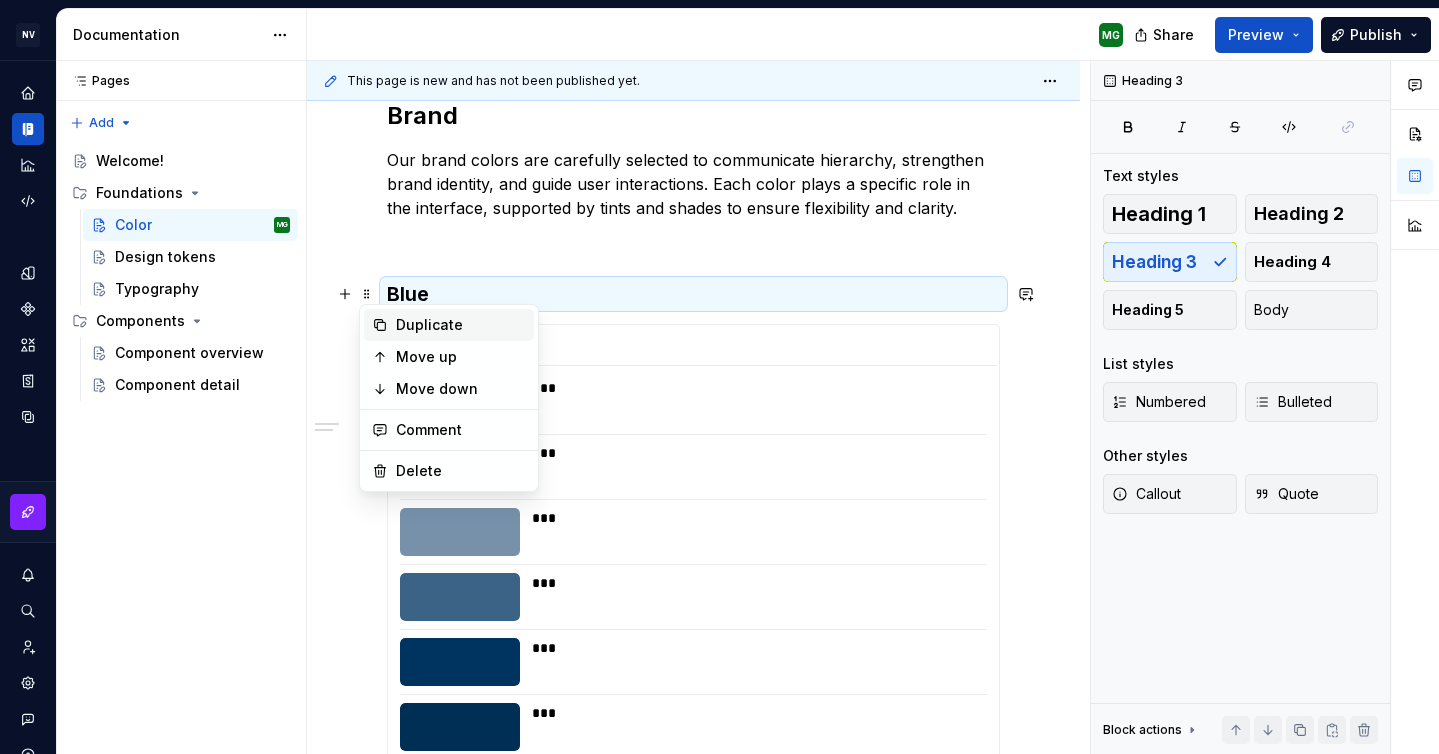 click on "Duplicate" at bounding box center [461, 325] 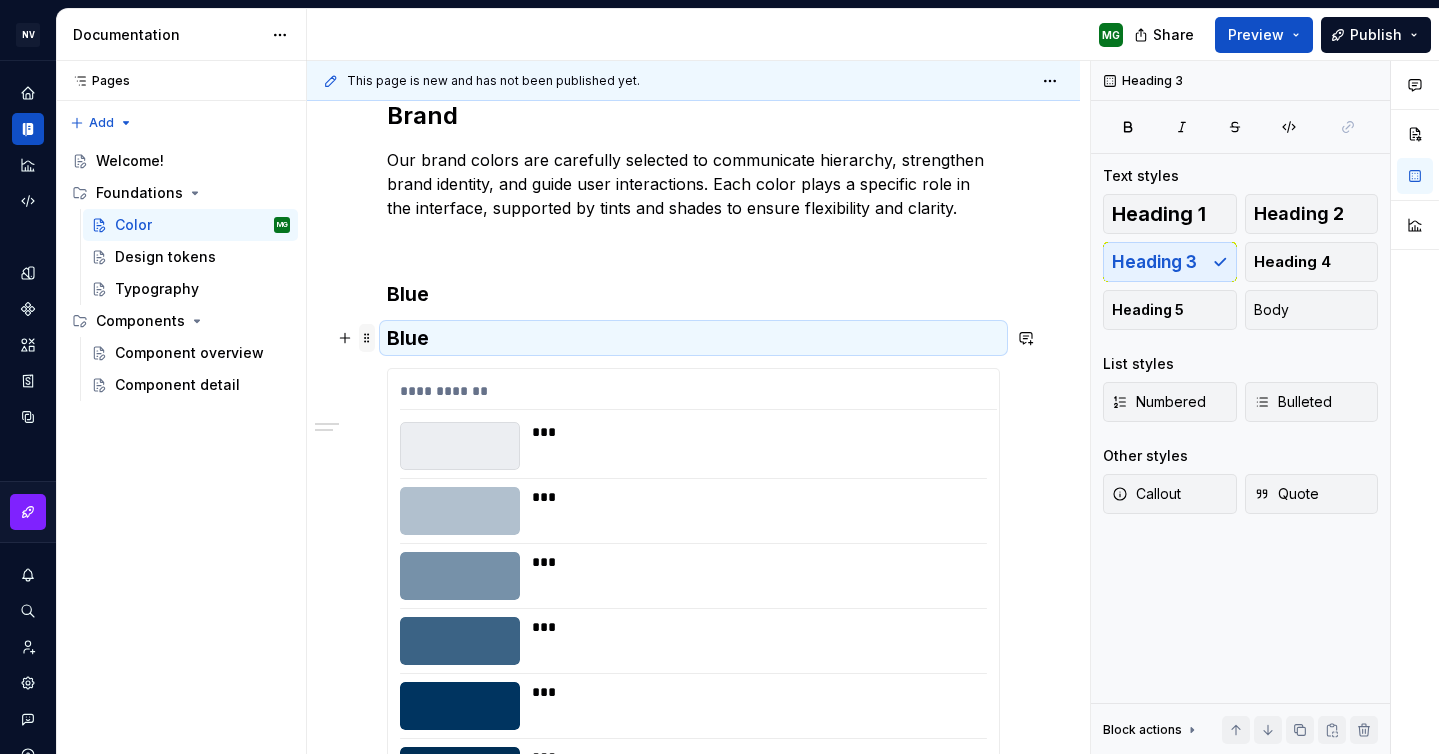 click at bounding box center (367, 338) 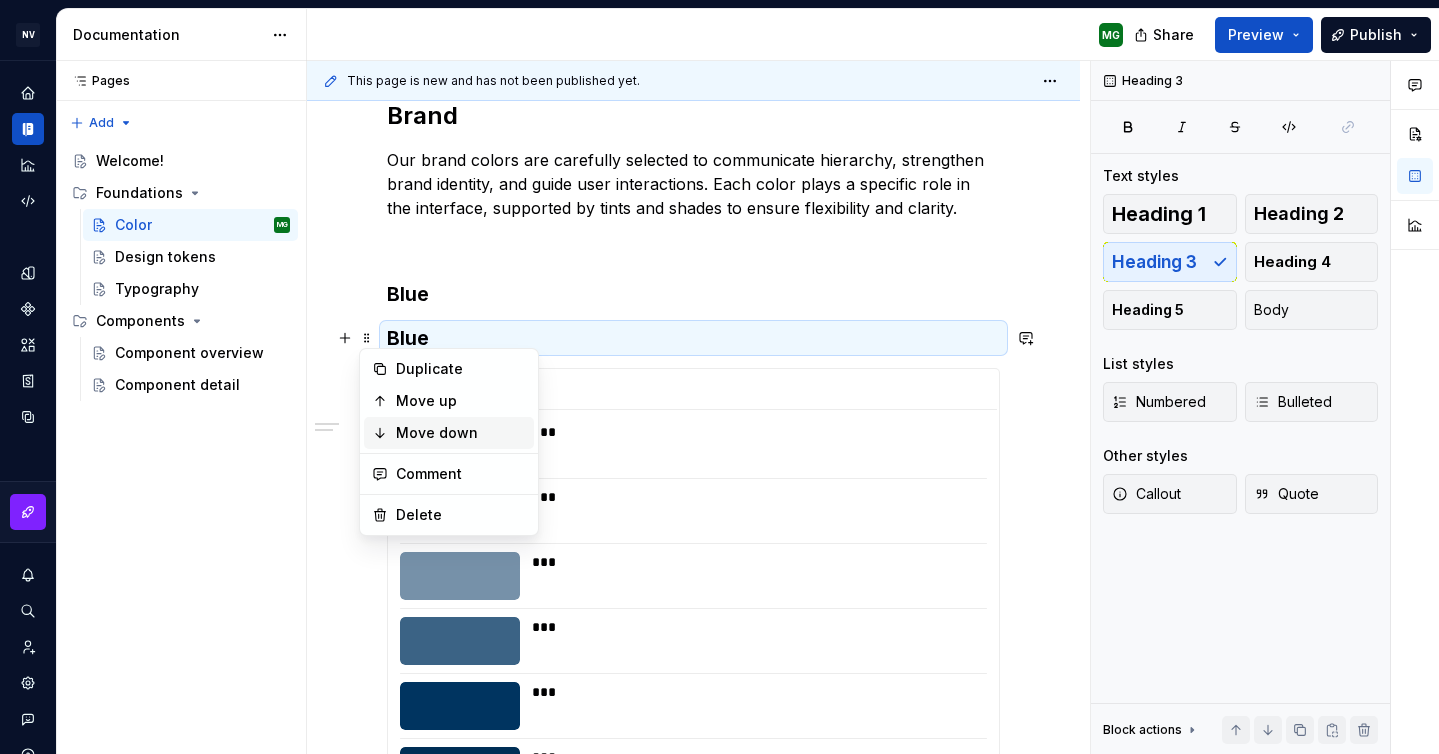 click on "Move down" at bounding box center (461, 433) 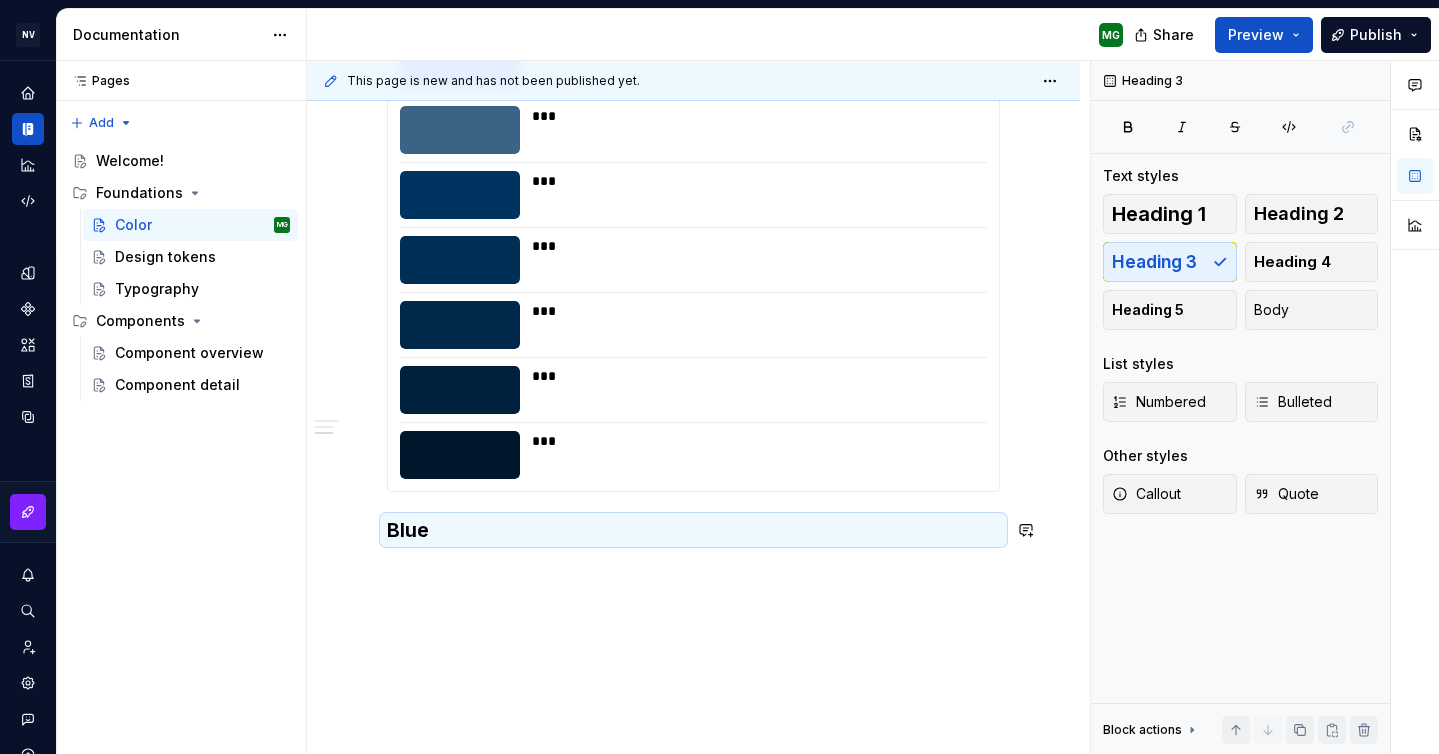 scroll, scrollTop: 892, scrollLeft: 0, axis: vertical 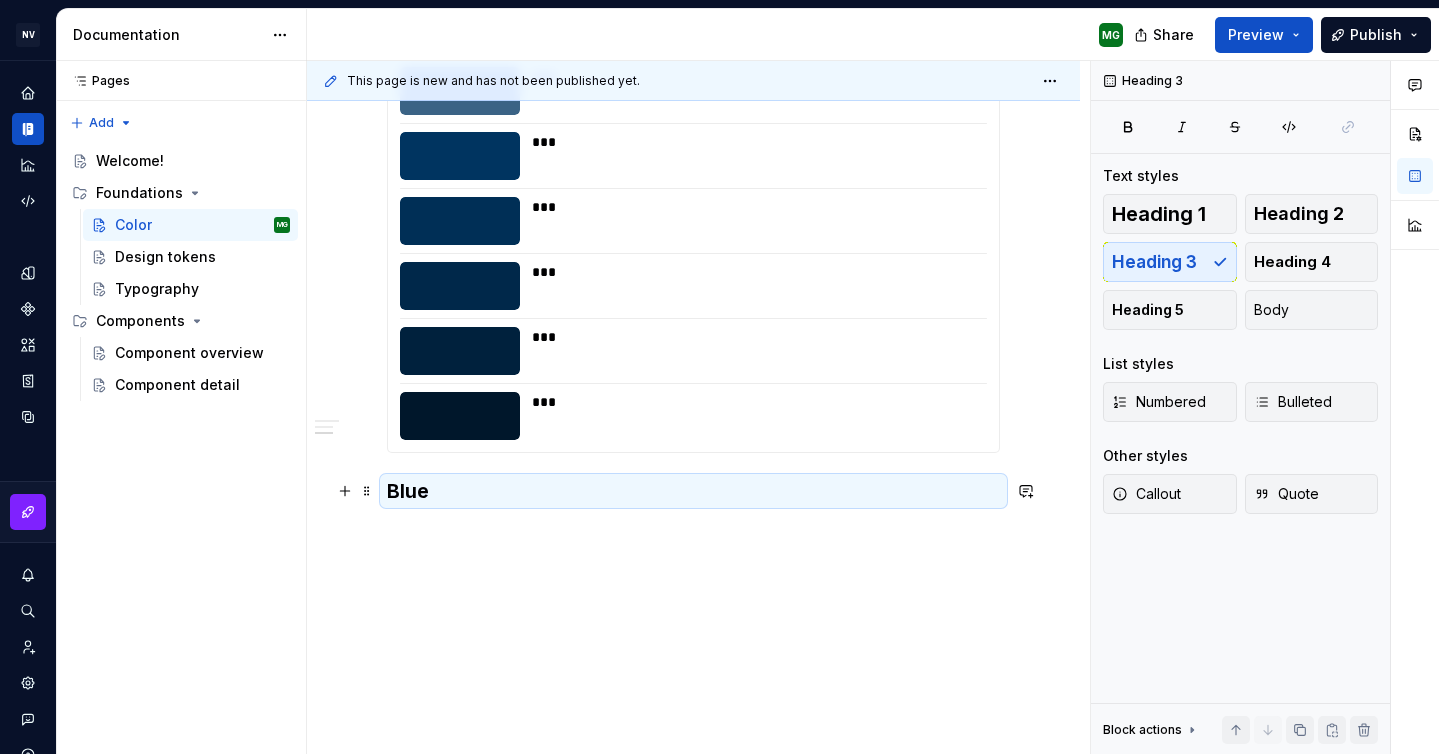 click on "Blue" at bounding box center [693, 491] 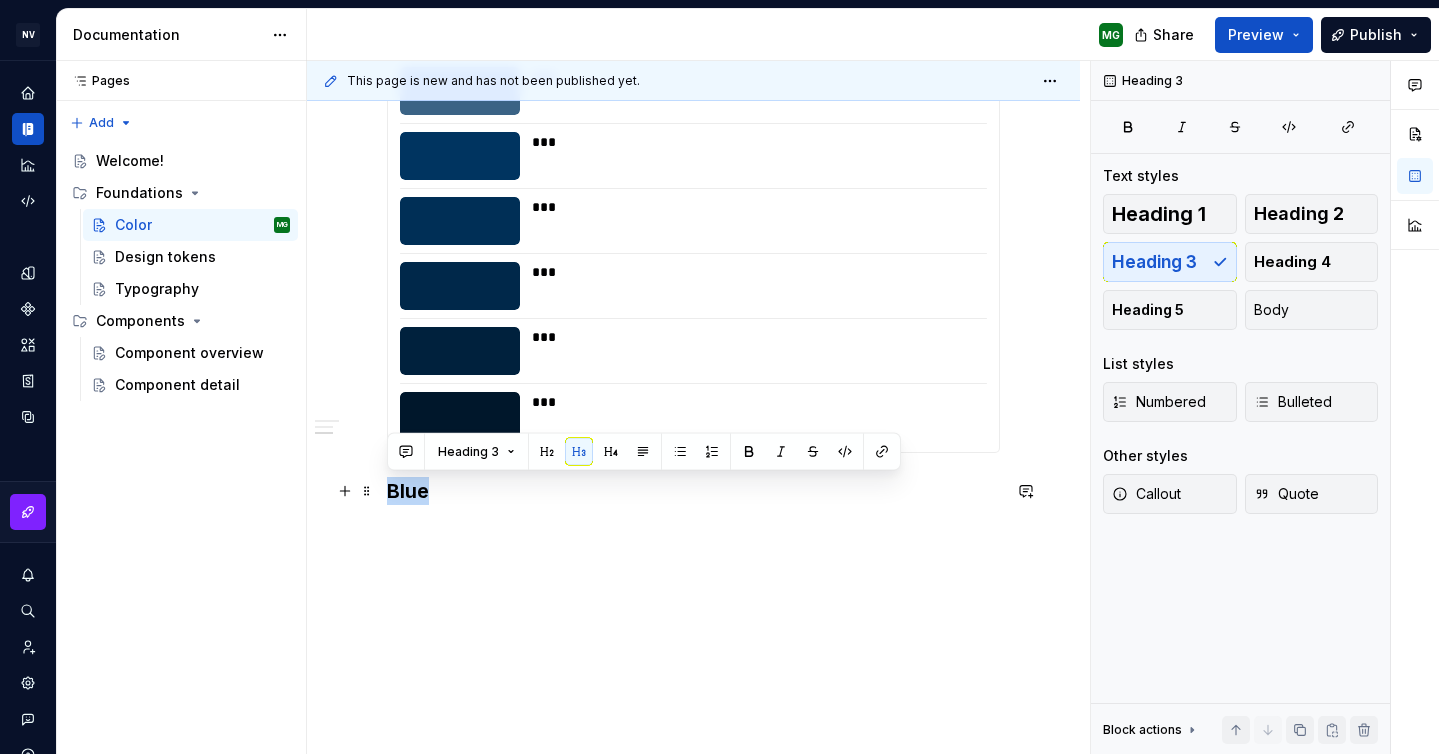 click on "Blue" at bounding box center [693, 491] 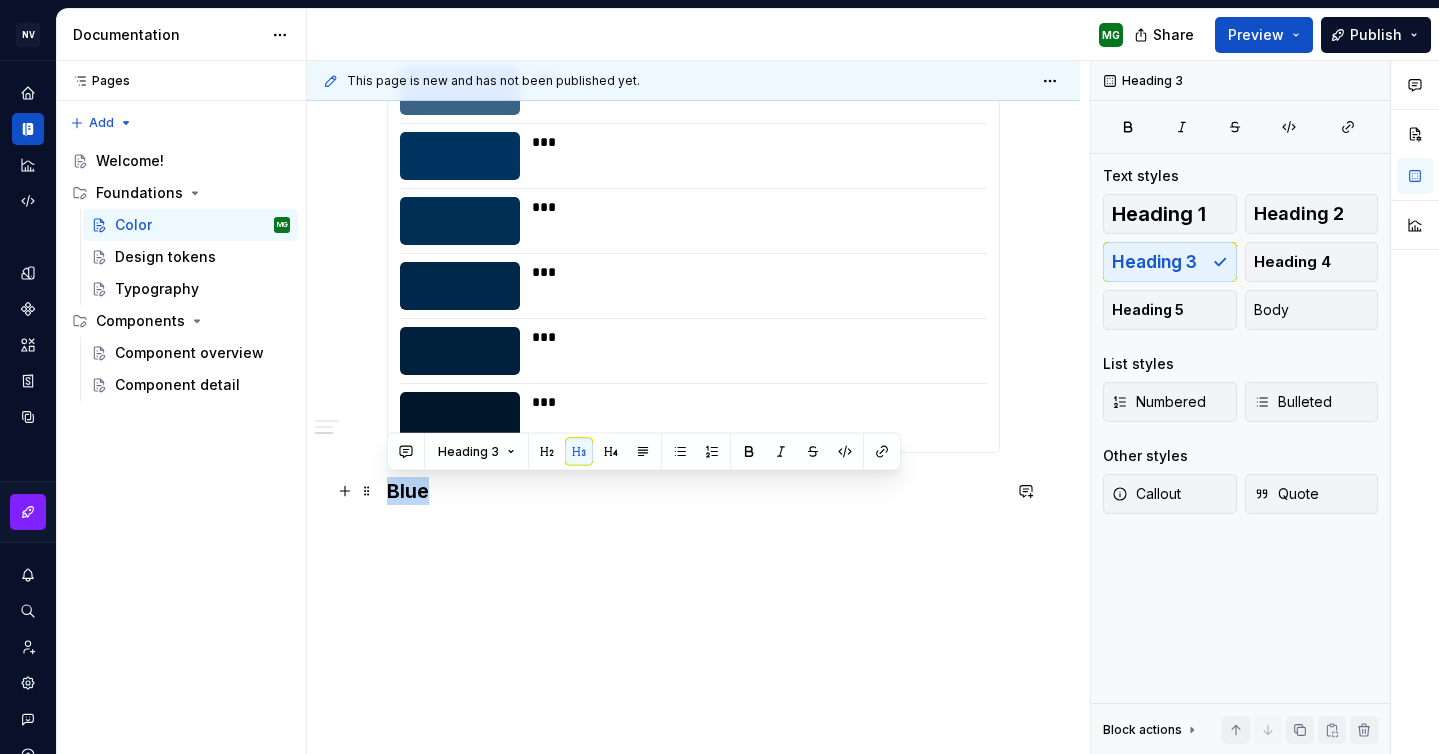 click on "Blue" at bounding box center (693, 491) 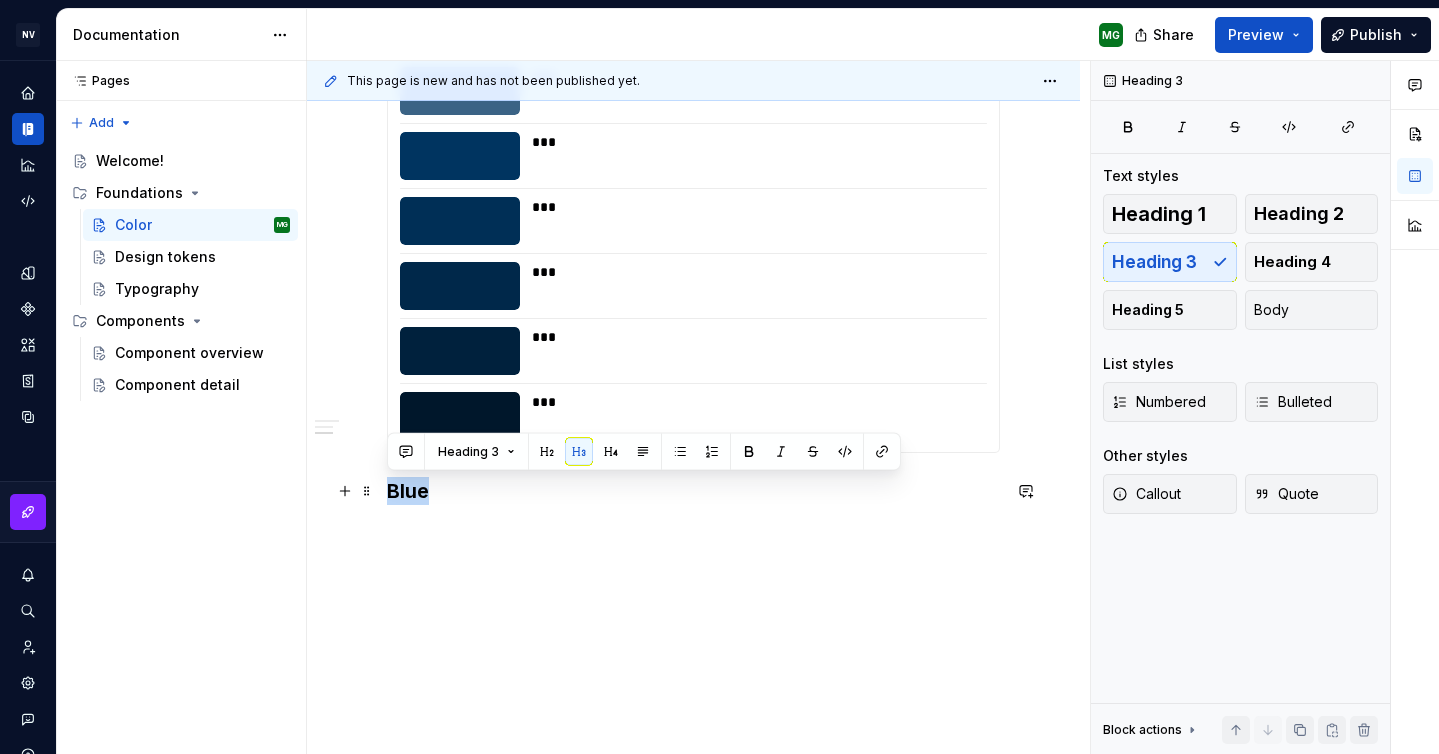 click on "Blue" at bounding box center [693, 491] 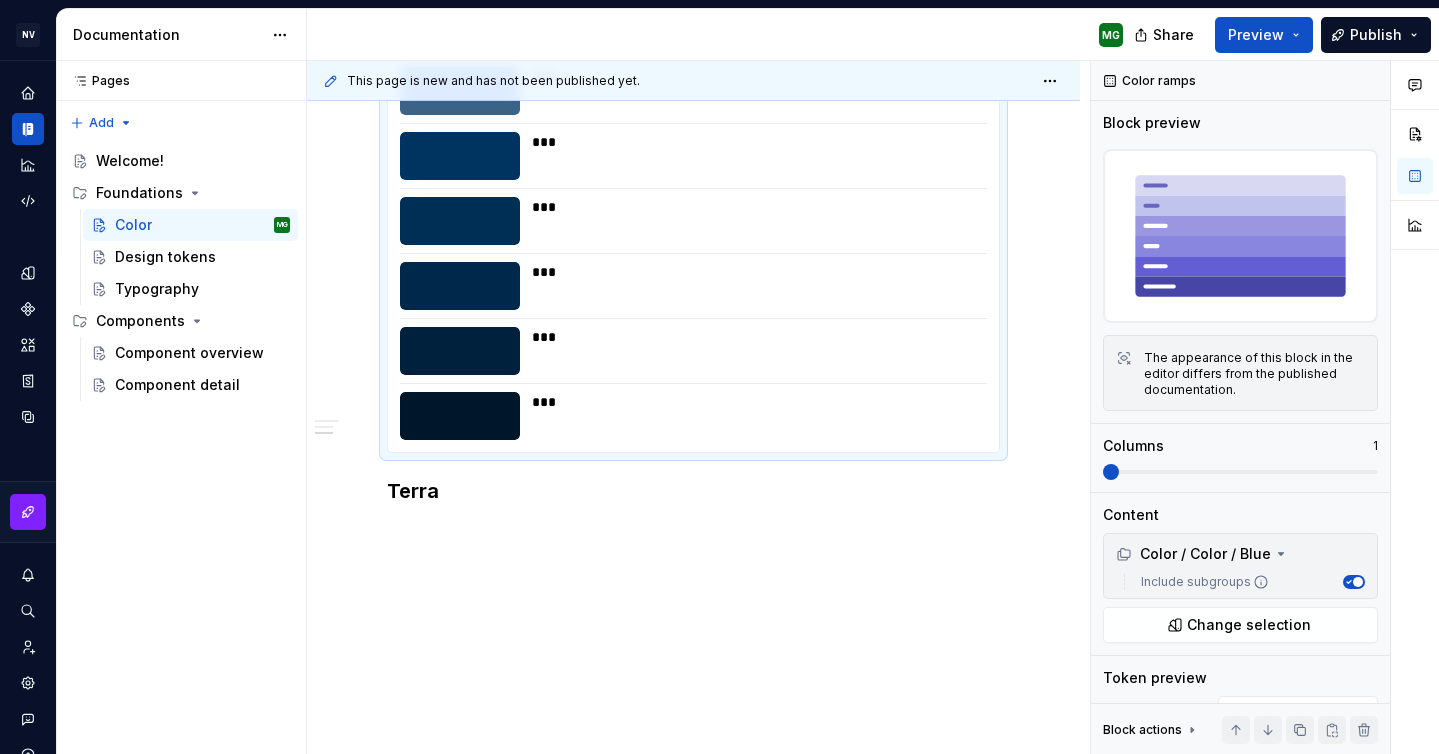 click on "***" at bounding box center [753, 416] 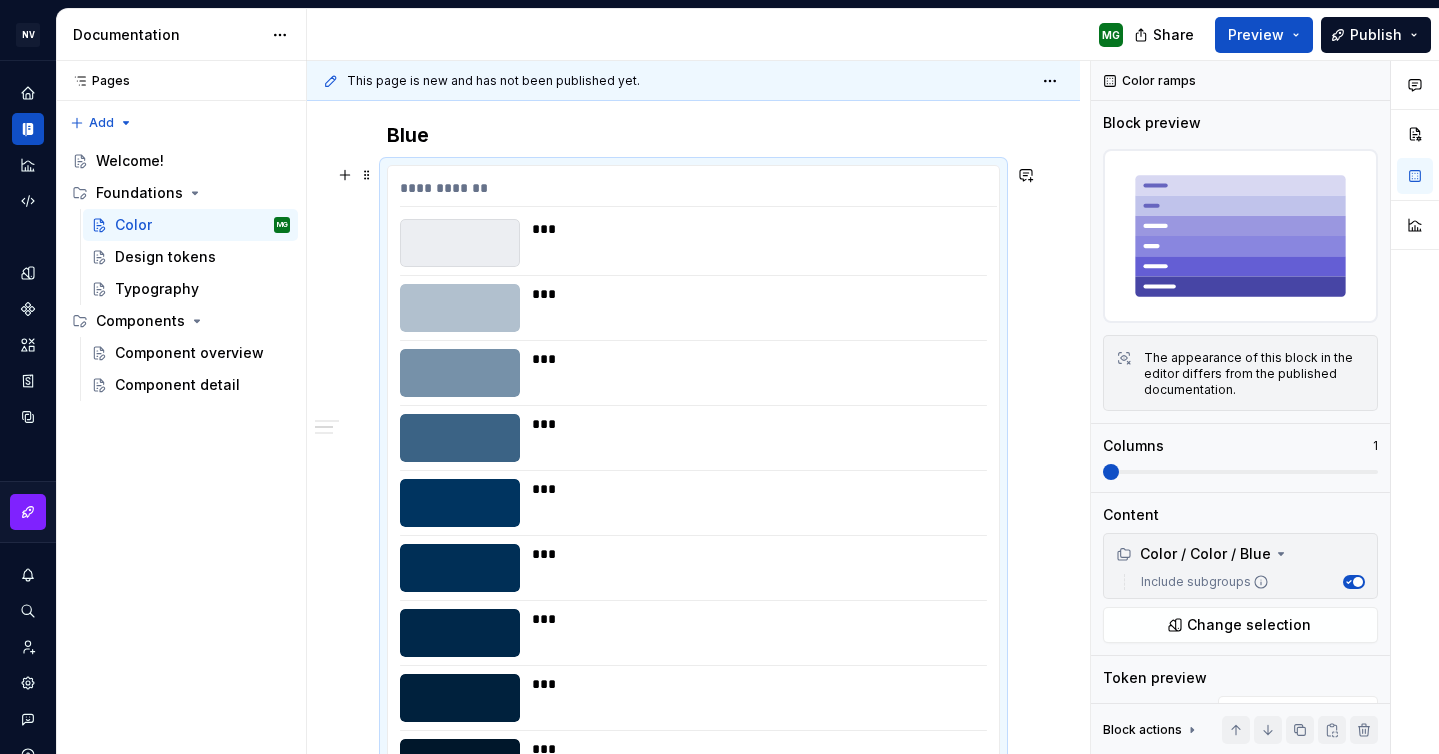 scroll, scrollTop: 532, scrollLeft: 0, axis: vertical 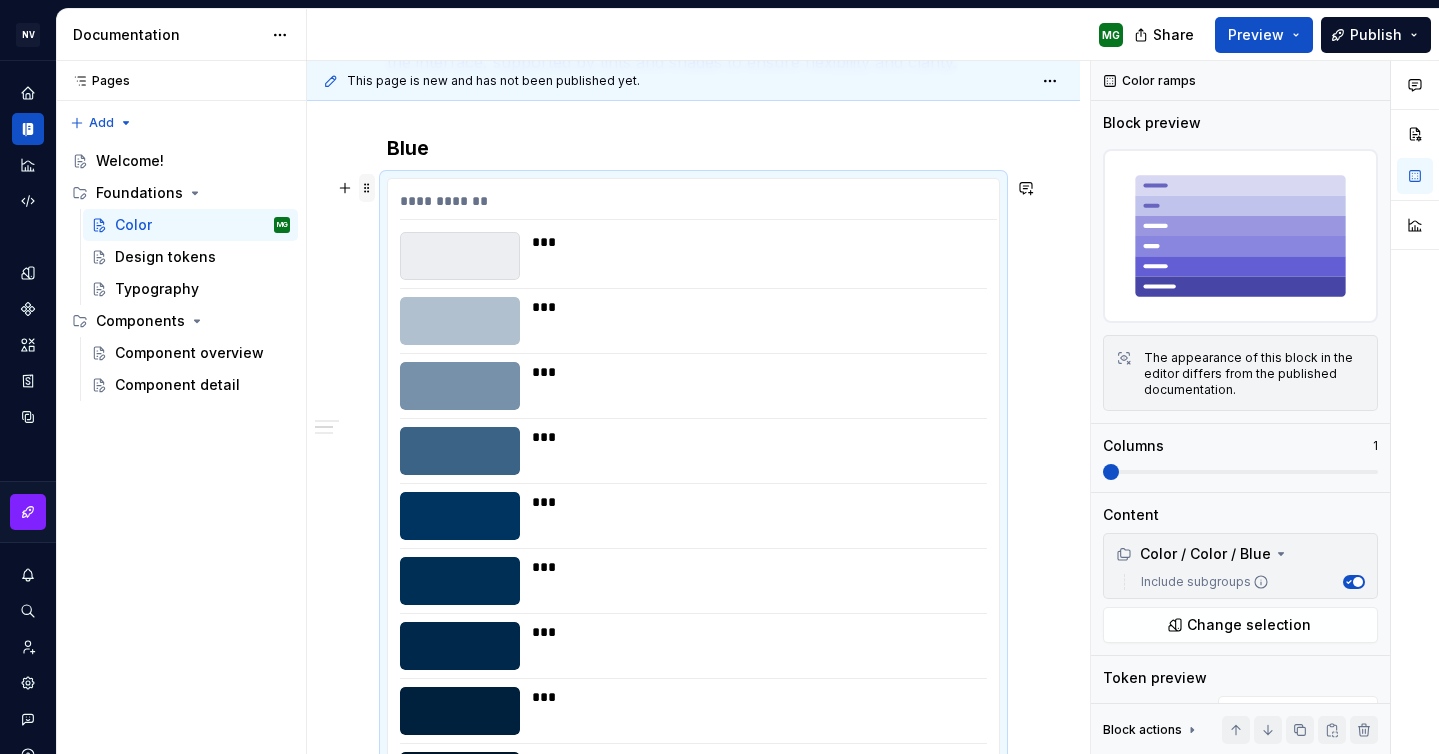 click at bounding box center [367, 188] 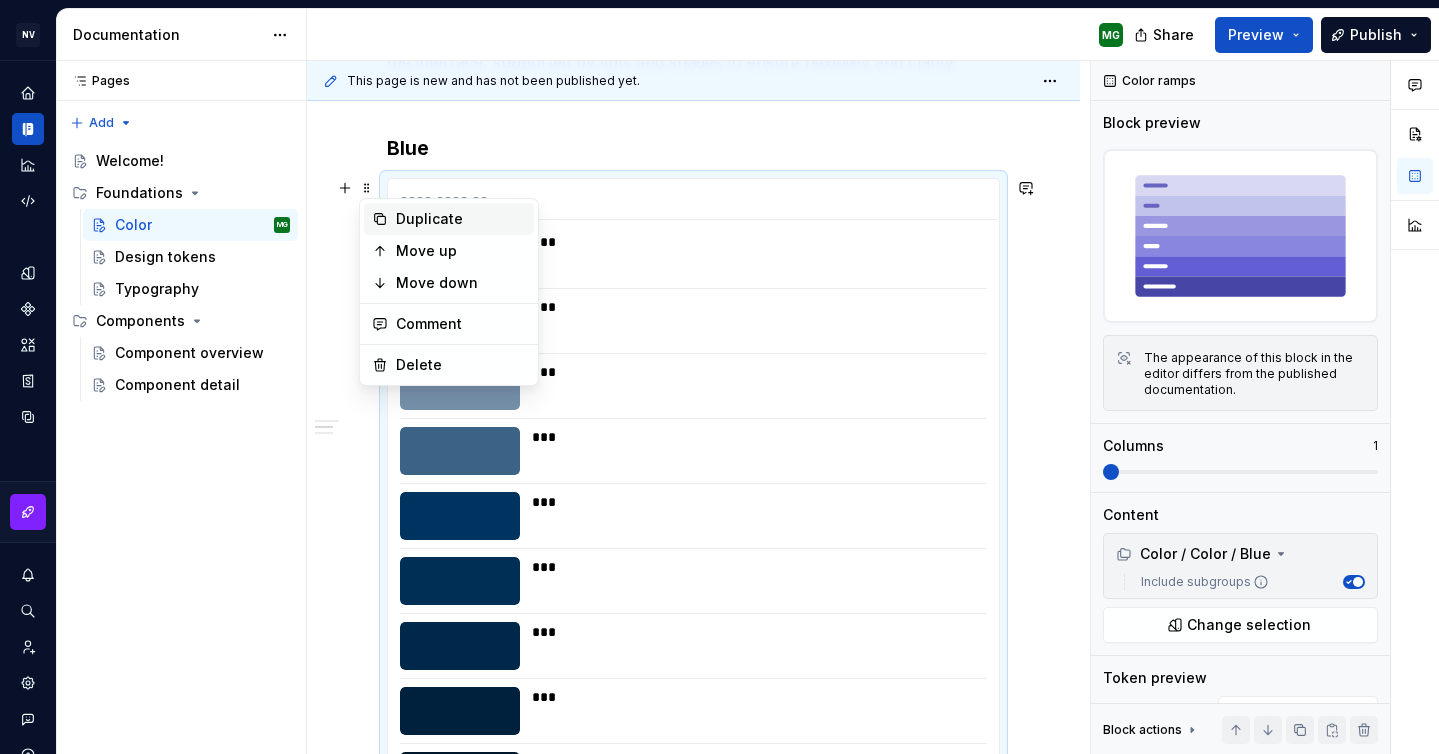 click on "Duplicate" at bounding box center (461, 219) 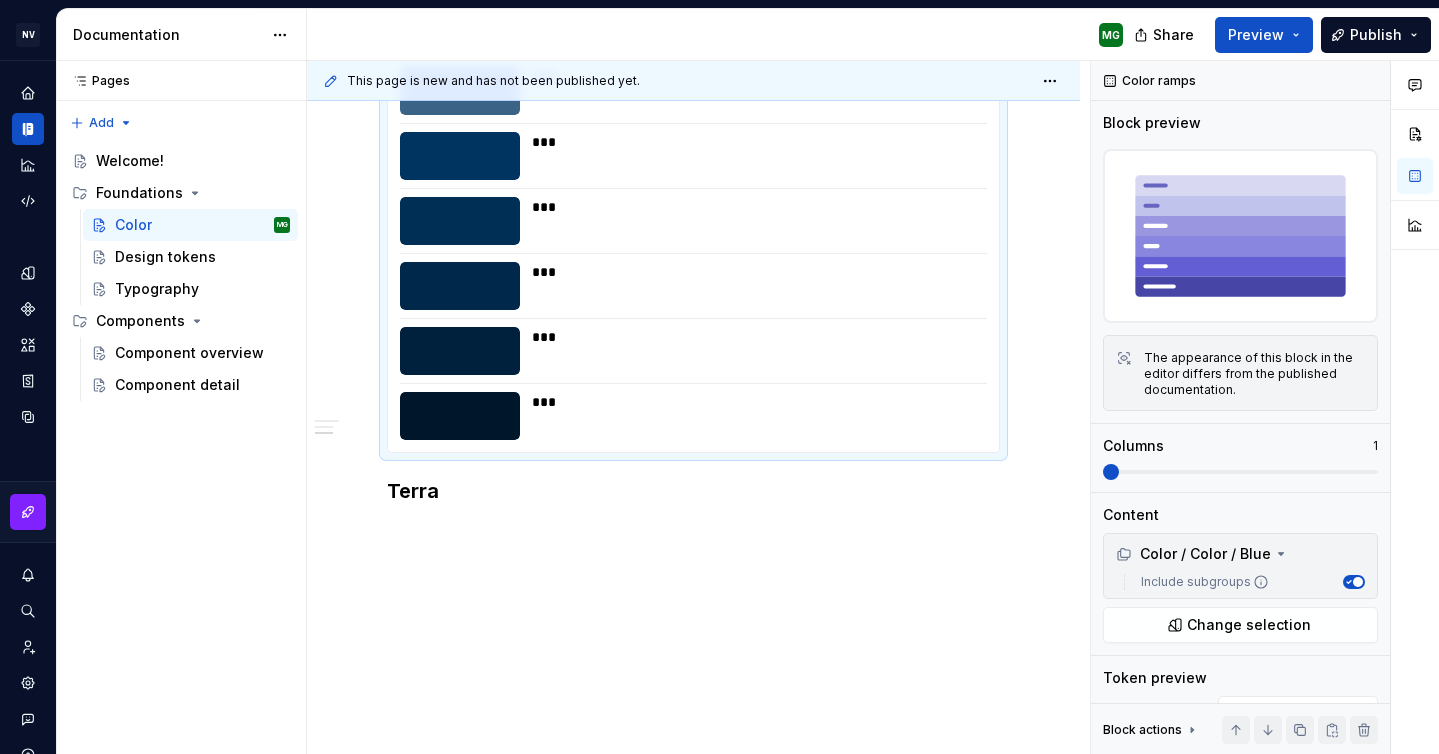 scroll, scrollTop: 1043, scrollLeft: 0, axis: vertical 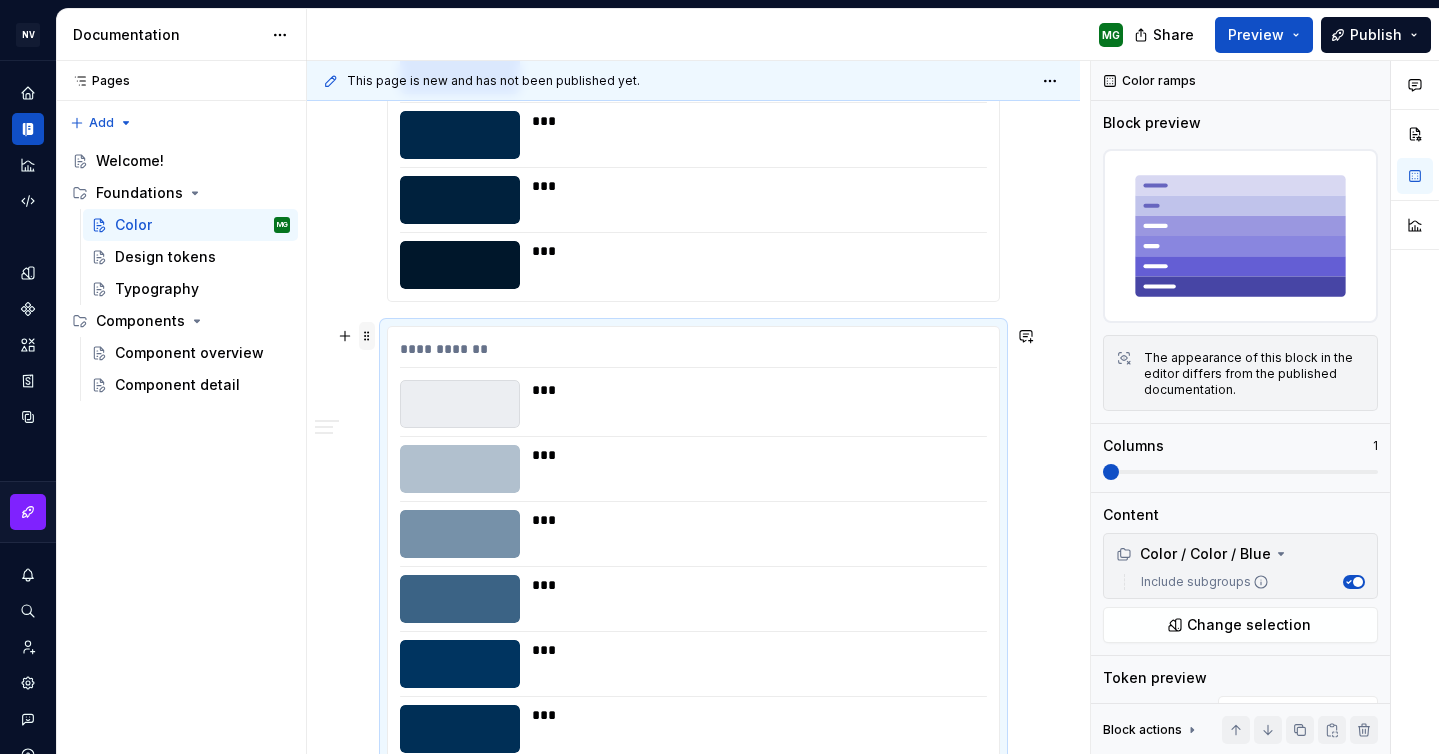 click at bounding box center (367, 336) 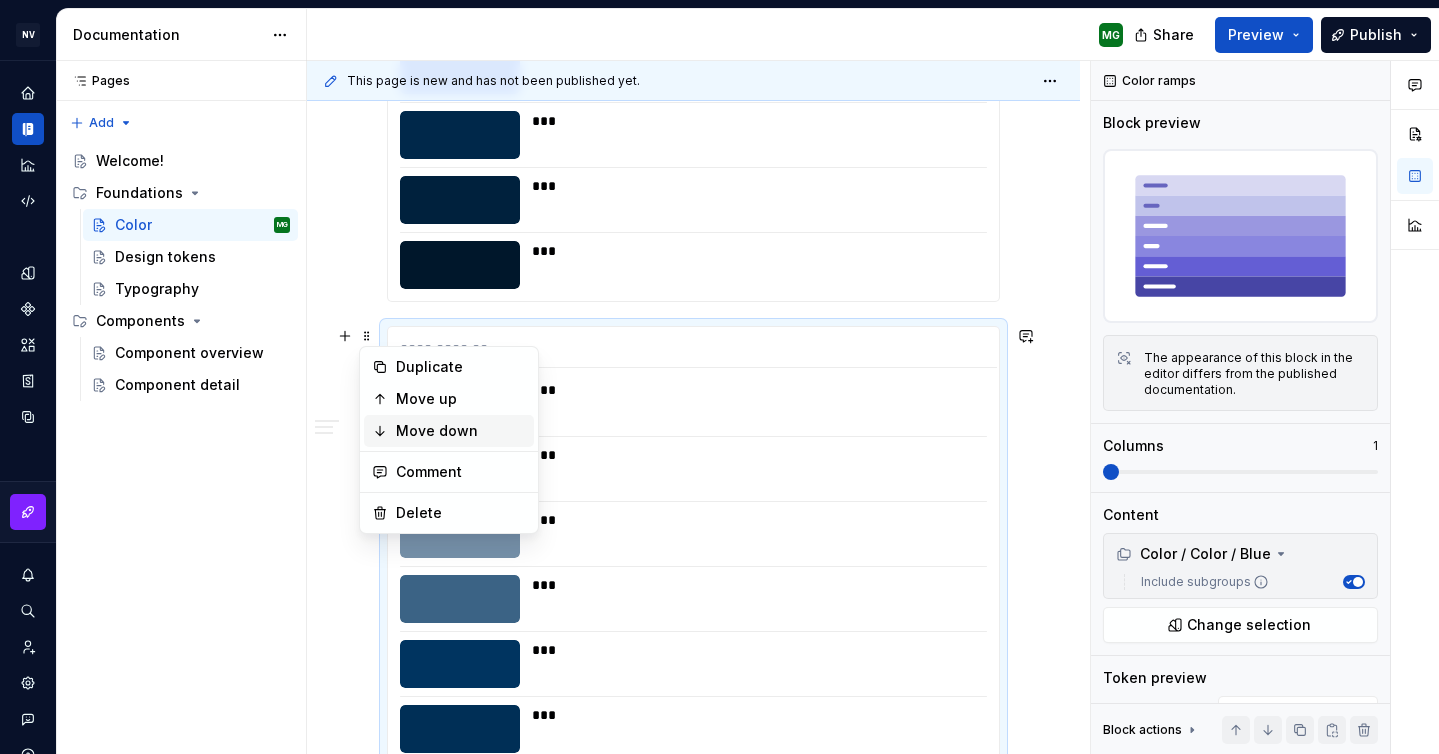 click on "Move down" at bounding box center (461, 431) 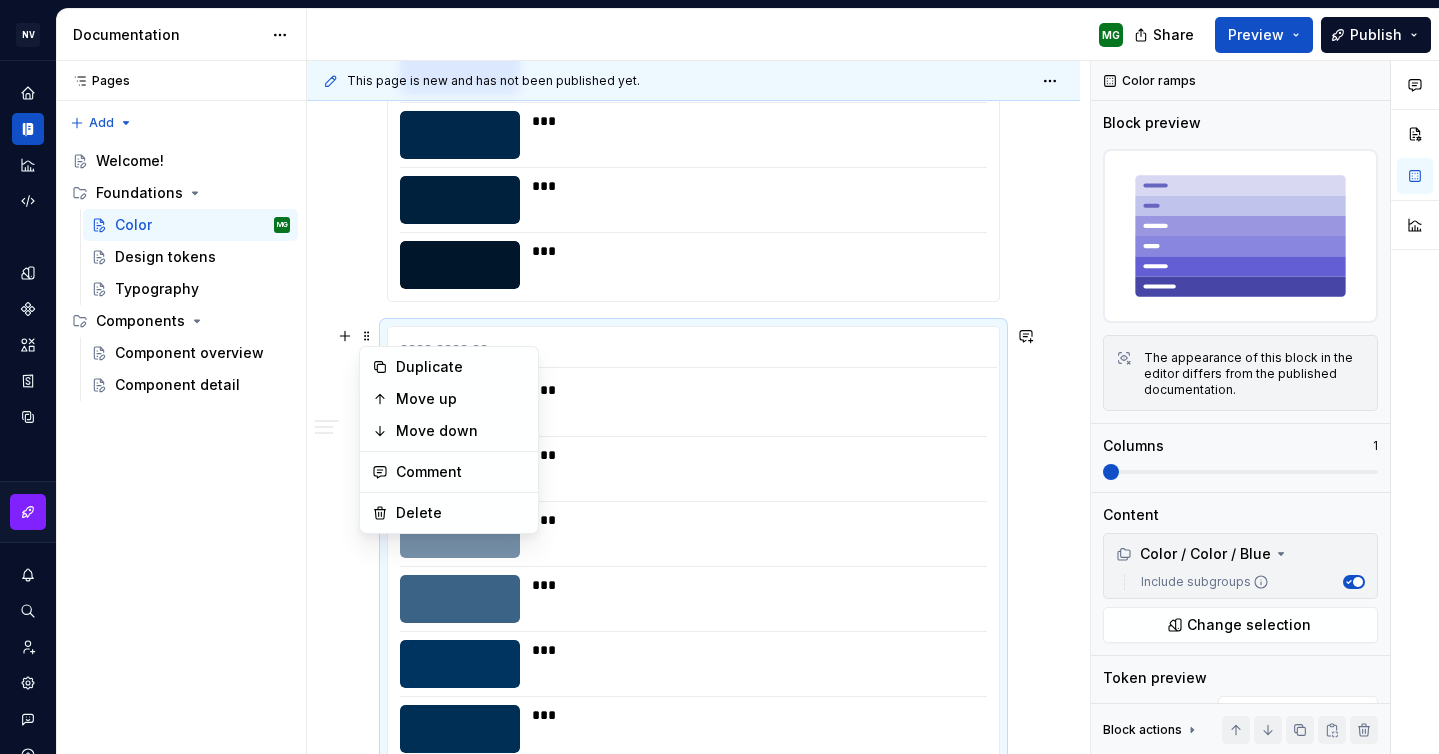 scroll, scrollTop: 1293, scrollLeft: 0, axis: vertical 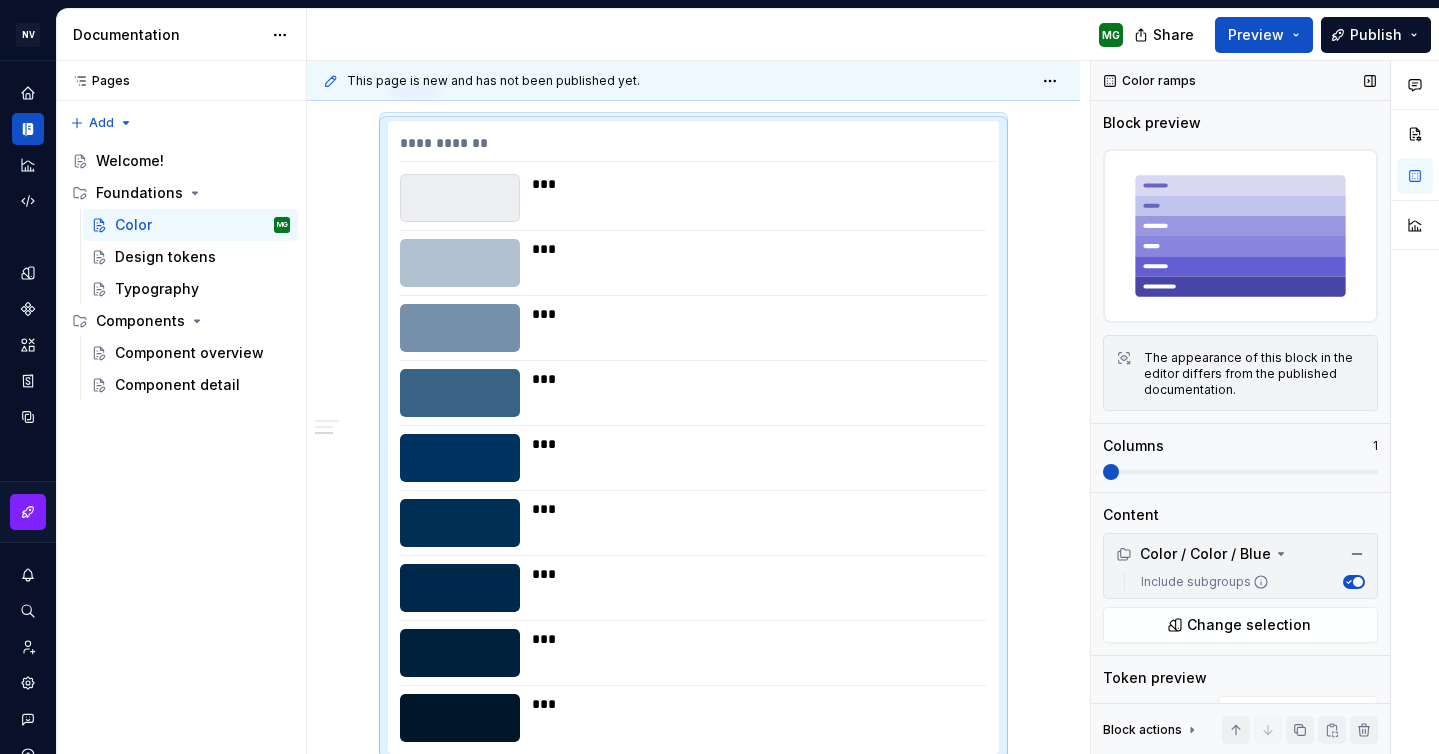 click at bounding box center [1358, 582] 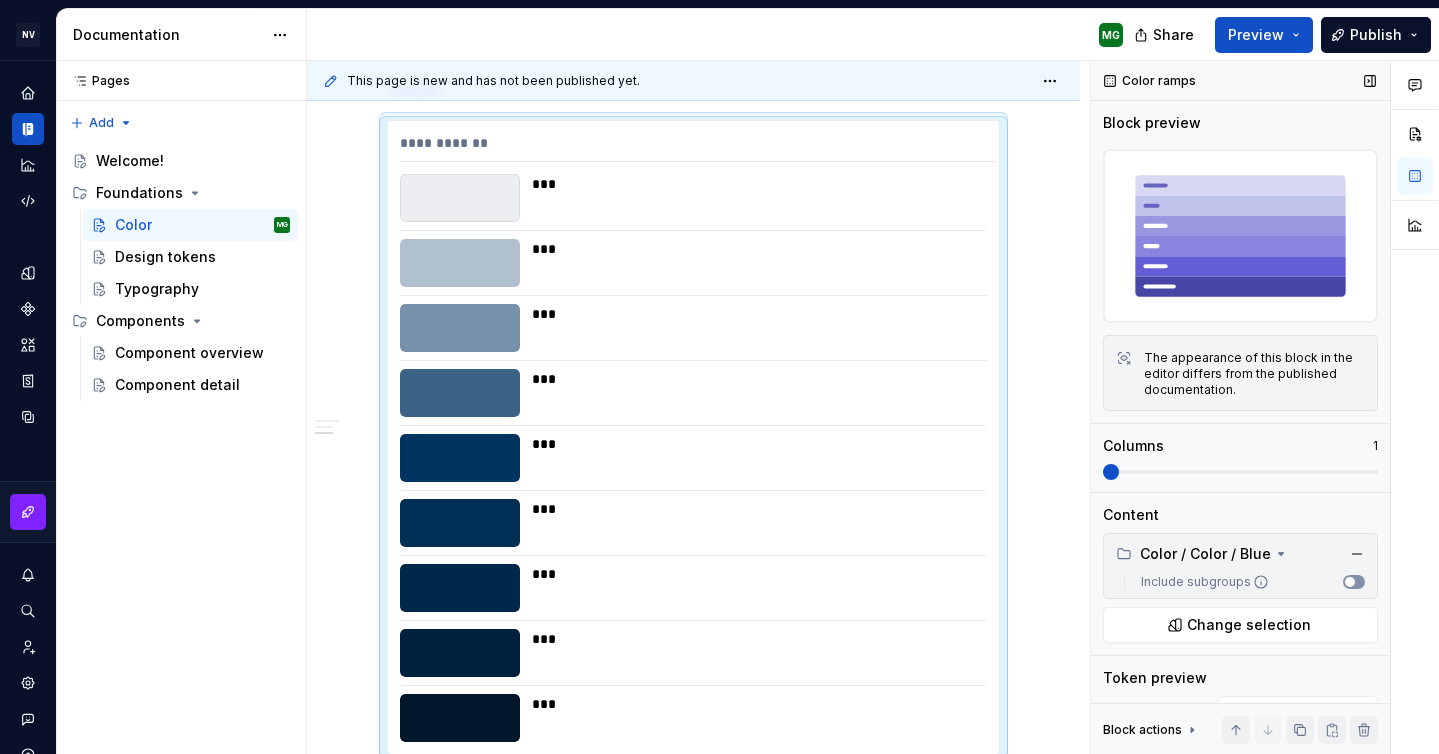 click at bounding box center (1350, 582) 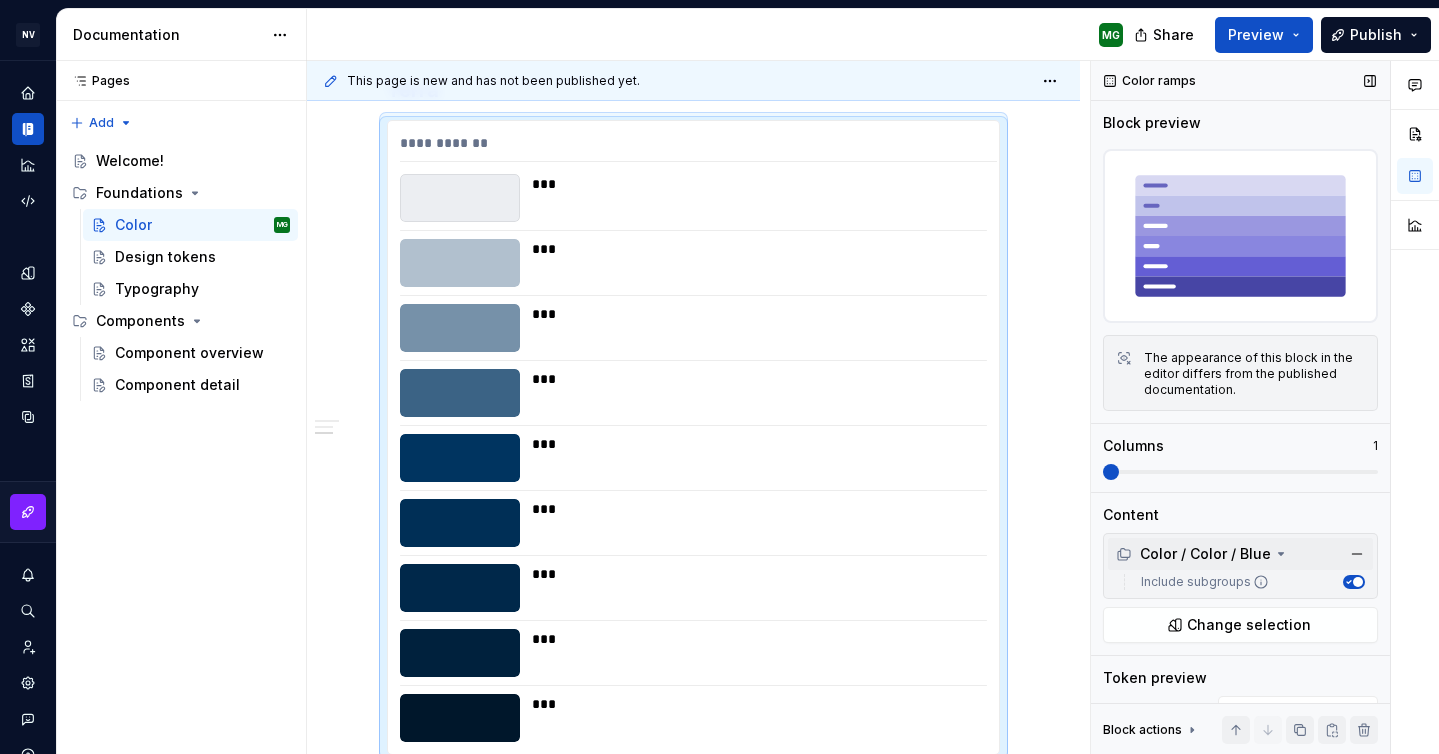click on "Color / Color / Blue" at bounding box center (1240, 554) 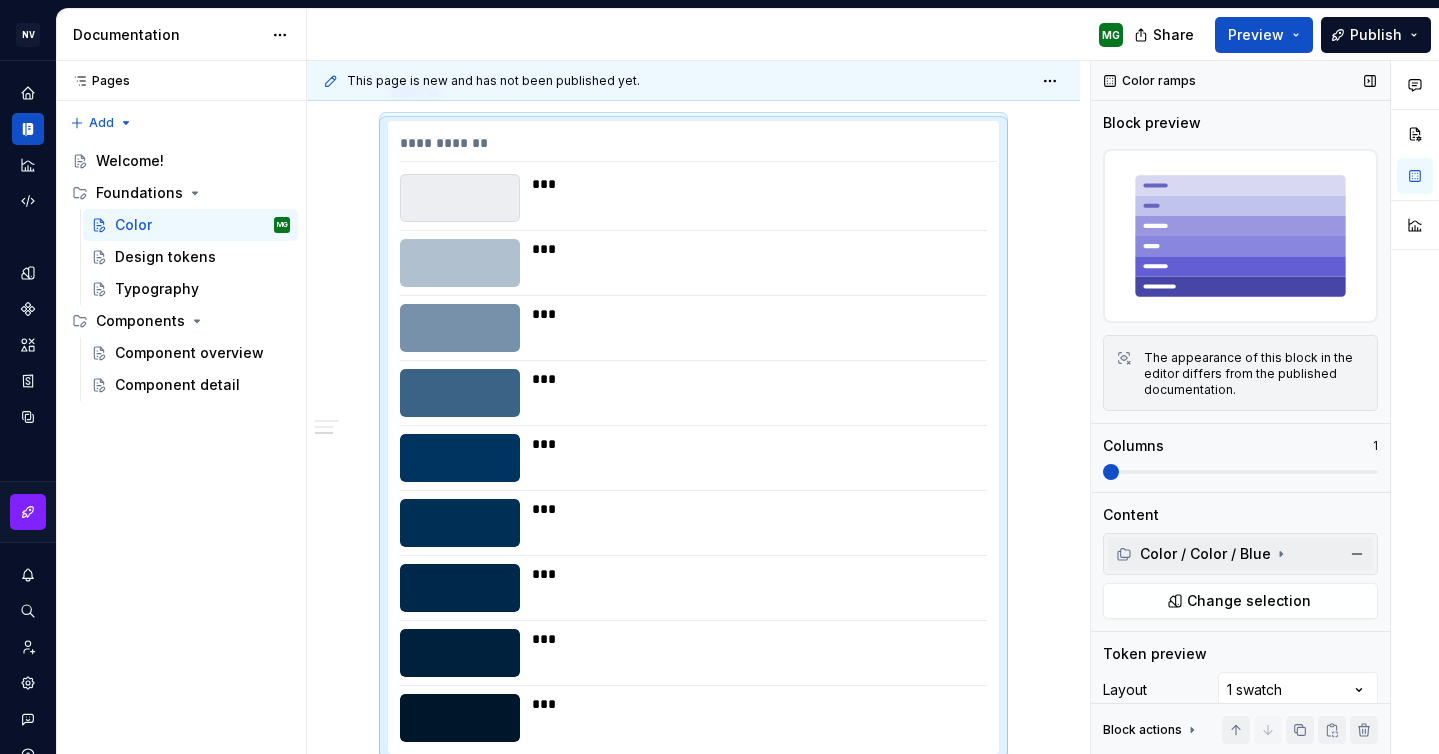 click 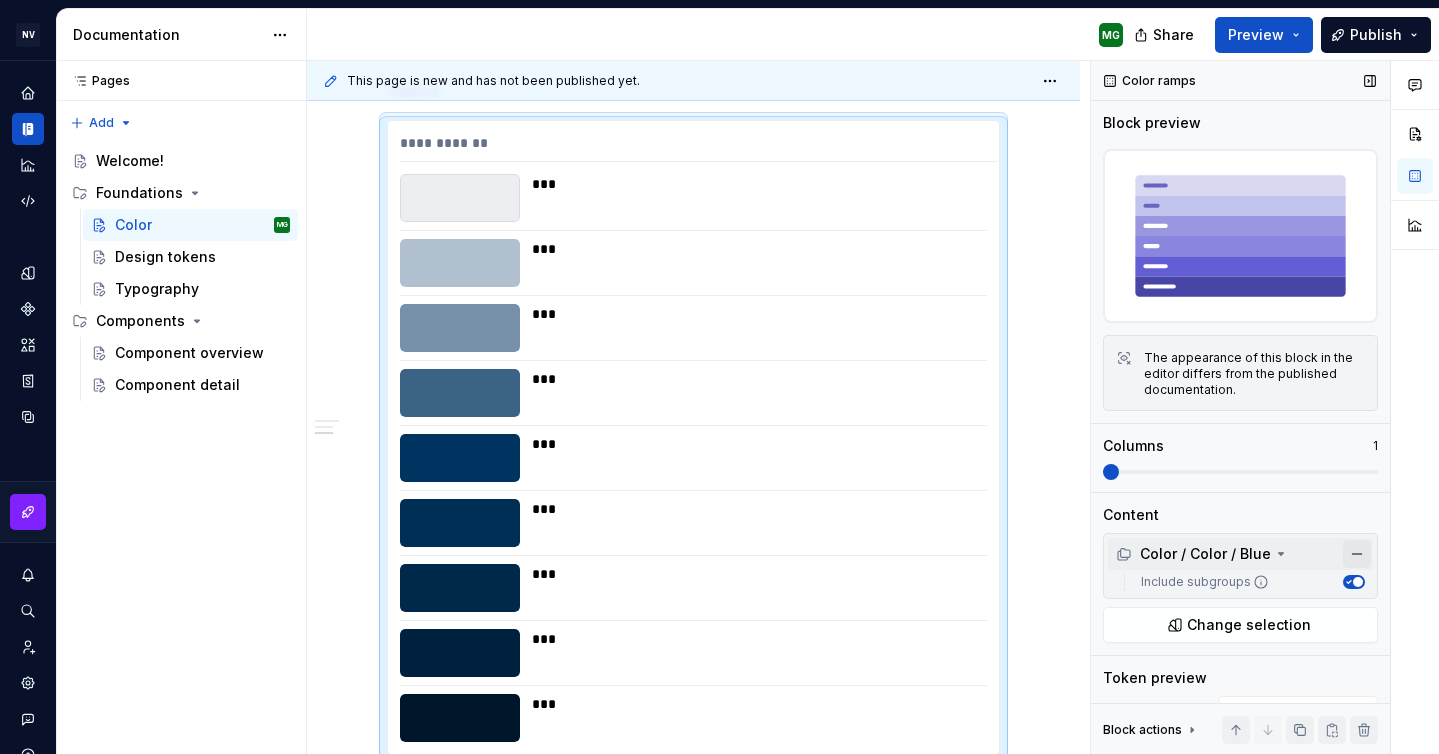 click at bounding box center [1357, 554] 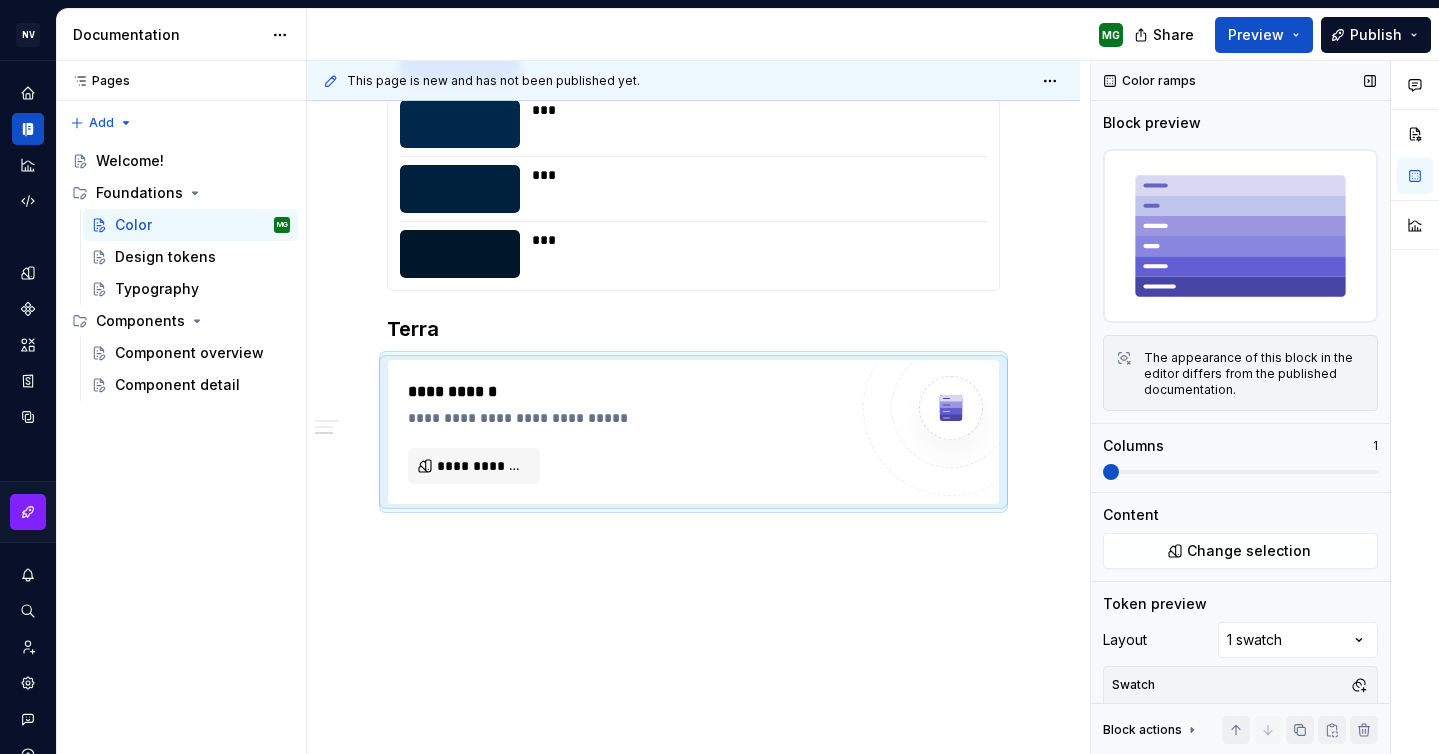 scroll, scrollTop: 1054, scrollLeft: 0, axis: vertical 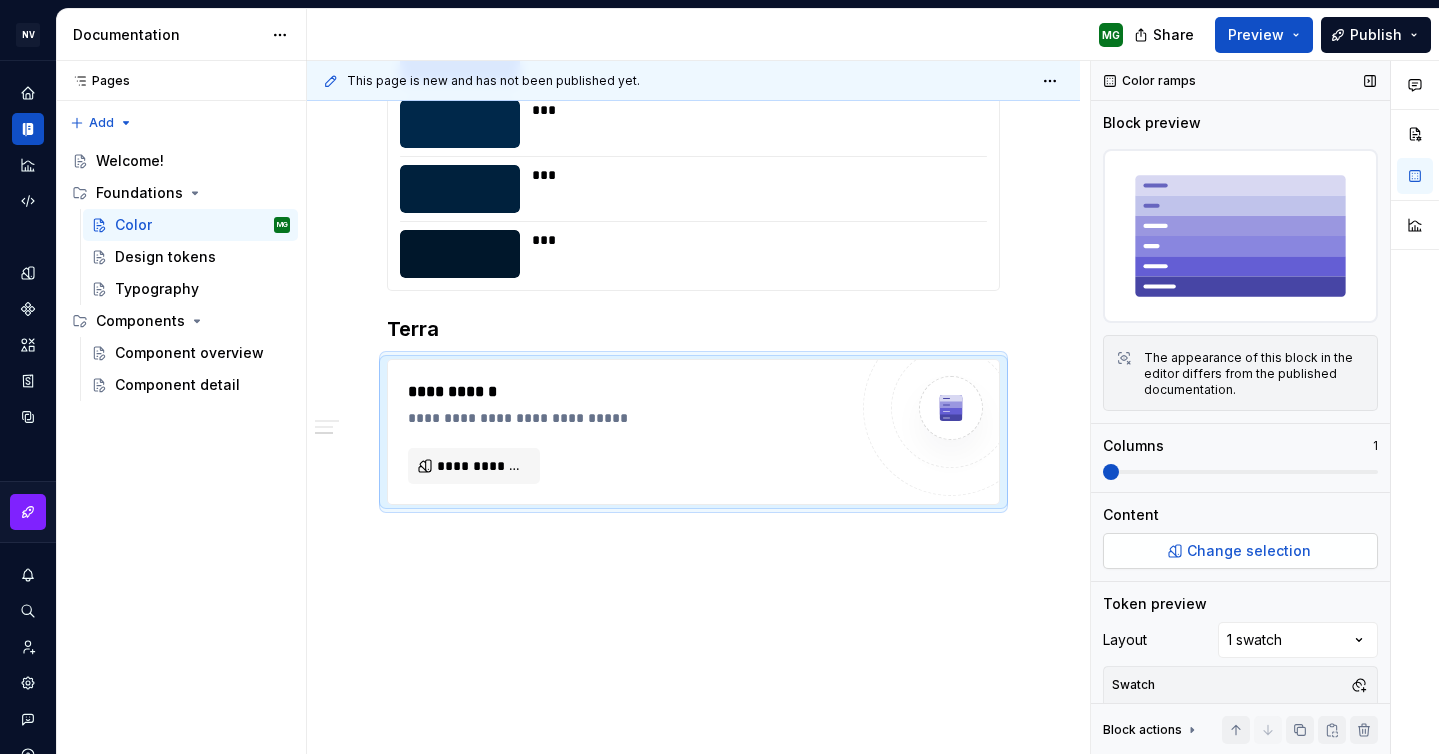 click on "Change selection" at bounding box center (1240, 551) 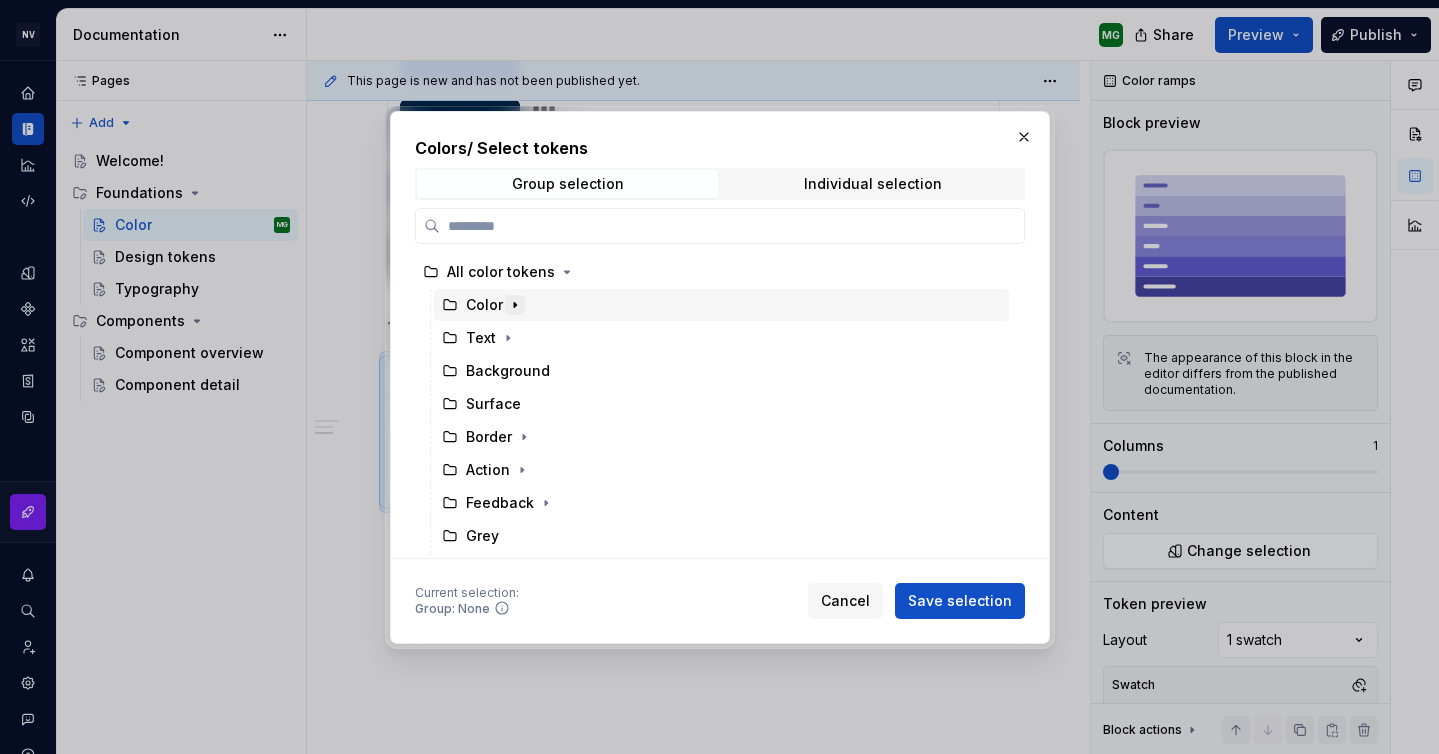 click 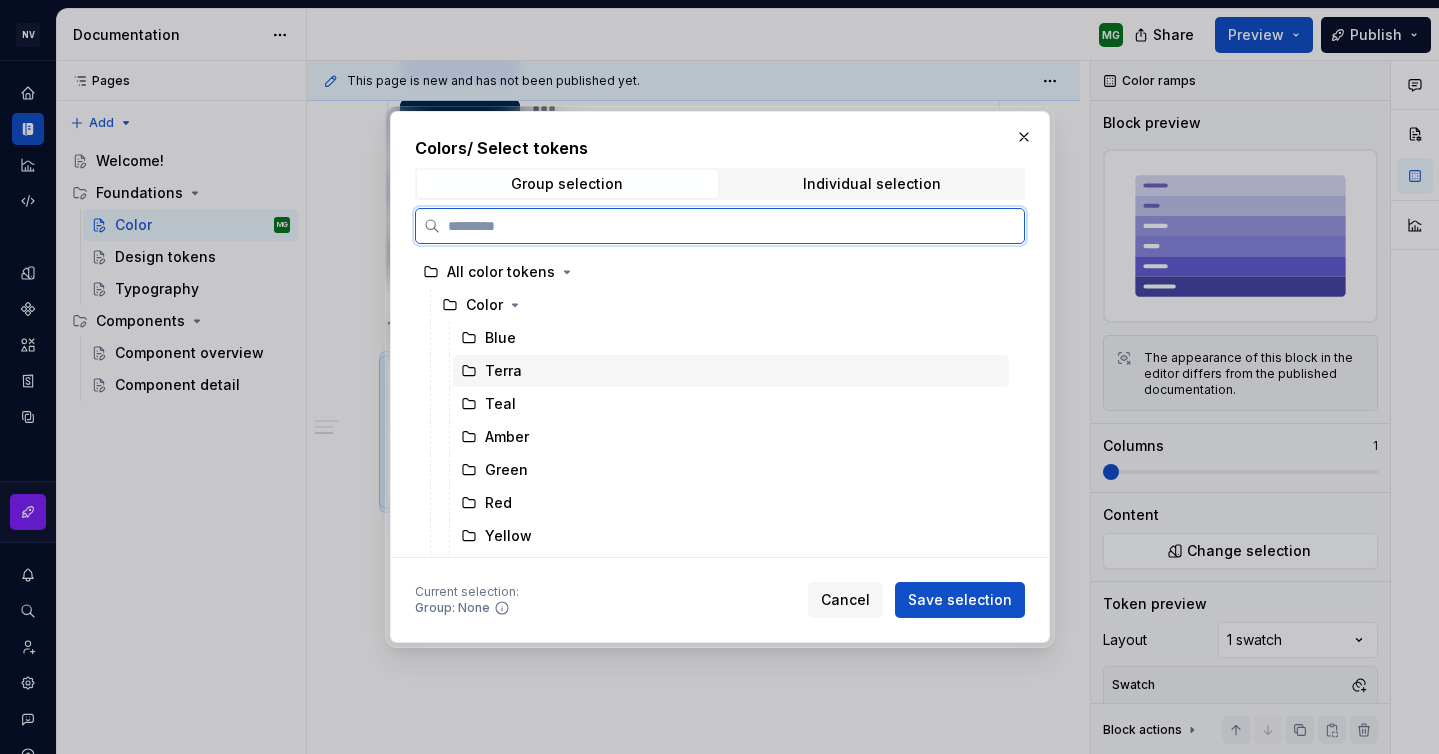 click on "Terra" at bounding box center [503, 371] 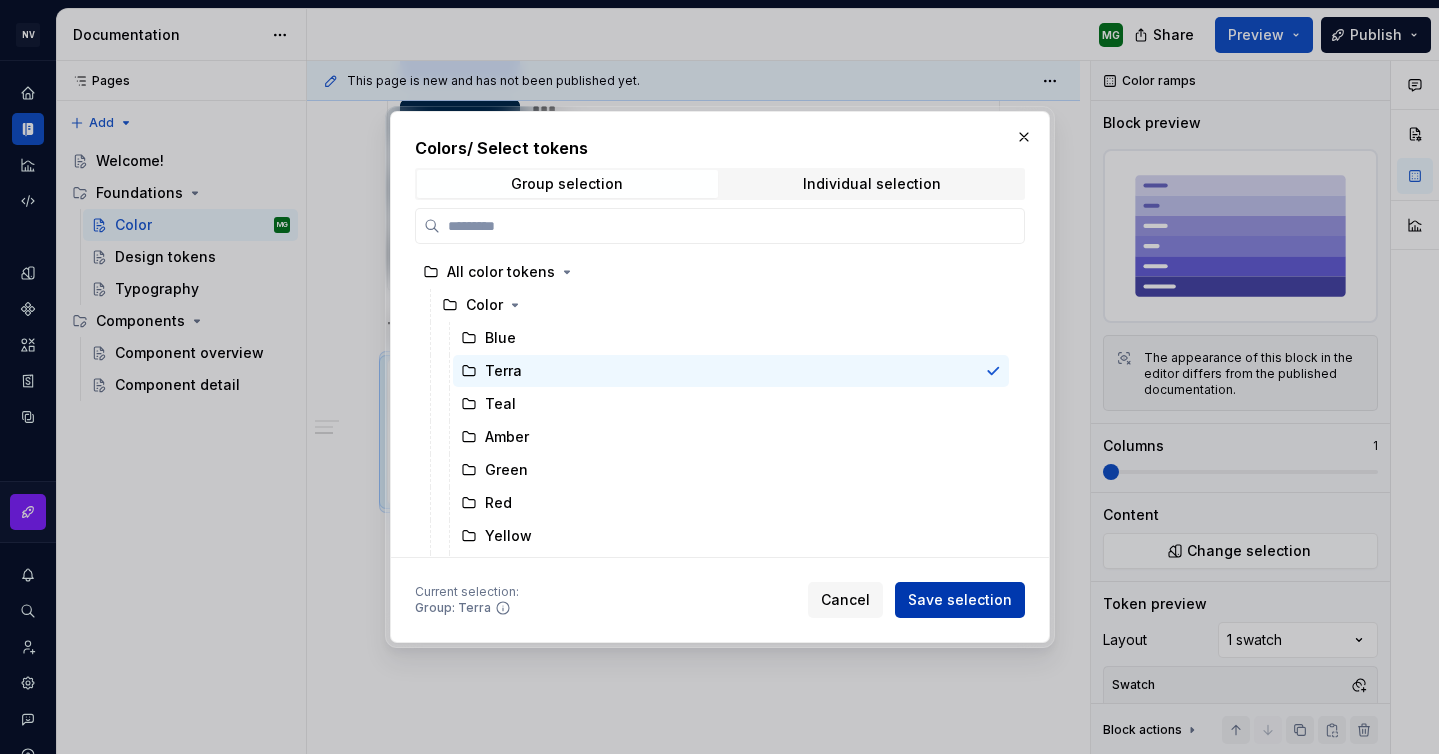 click on "Save selection" at bounding box center [960, 600] 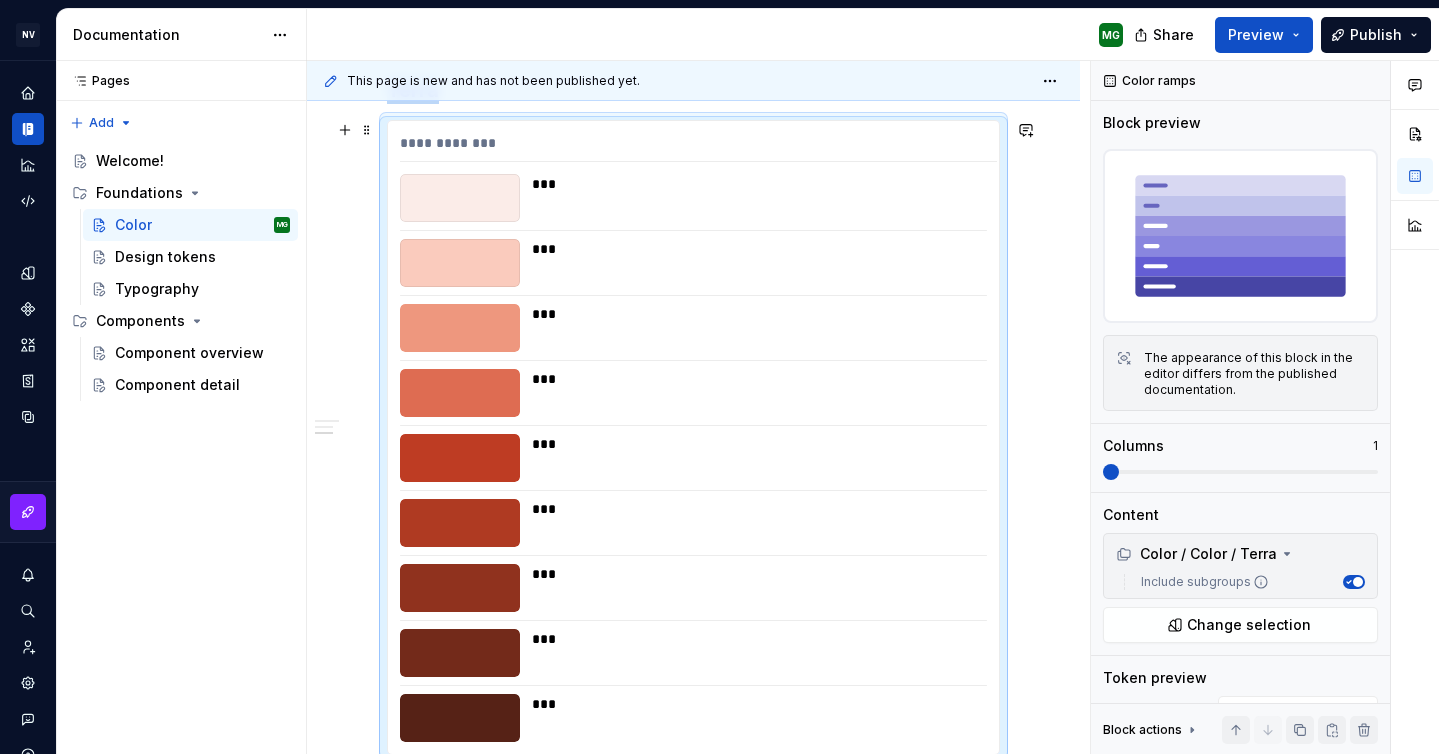 scroll, scrollTop: 1543, scrollLeft: 0, axis: vertical 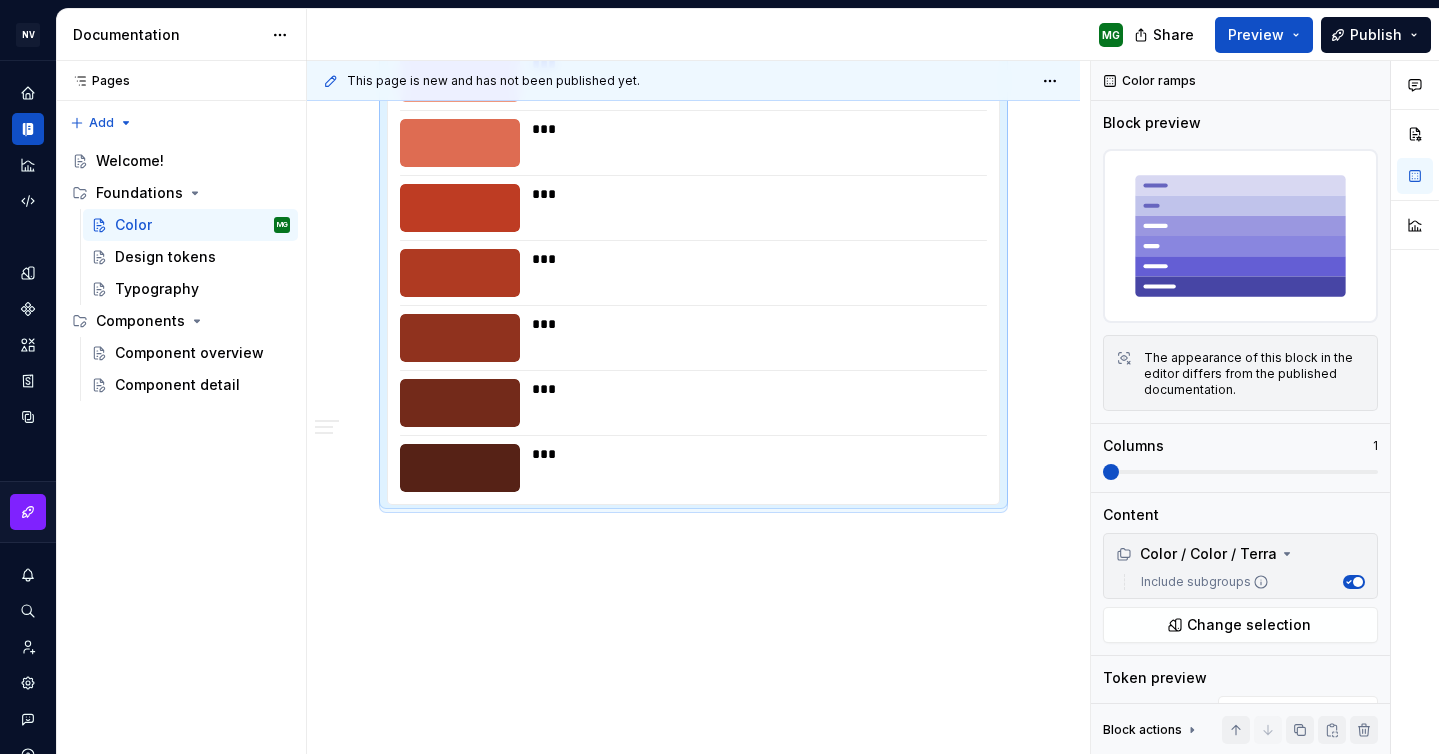 click on "**********" at bounding box center (693, -175) 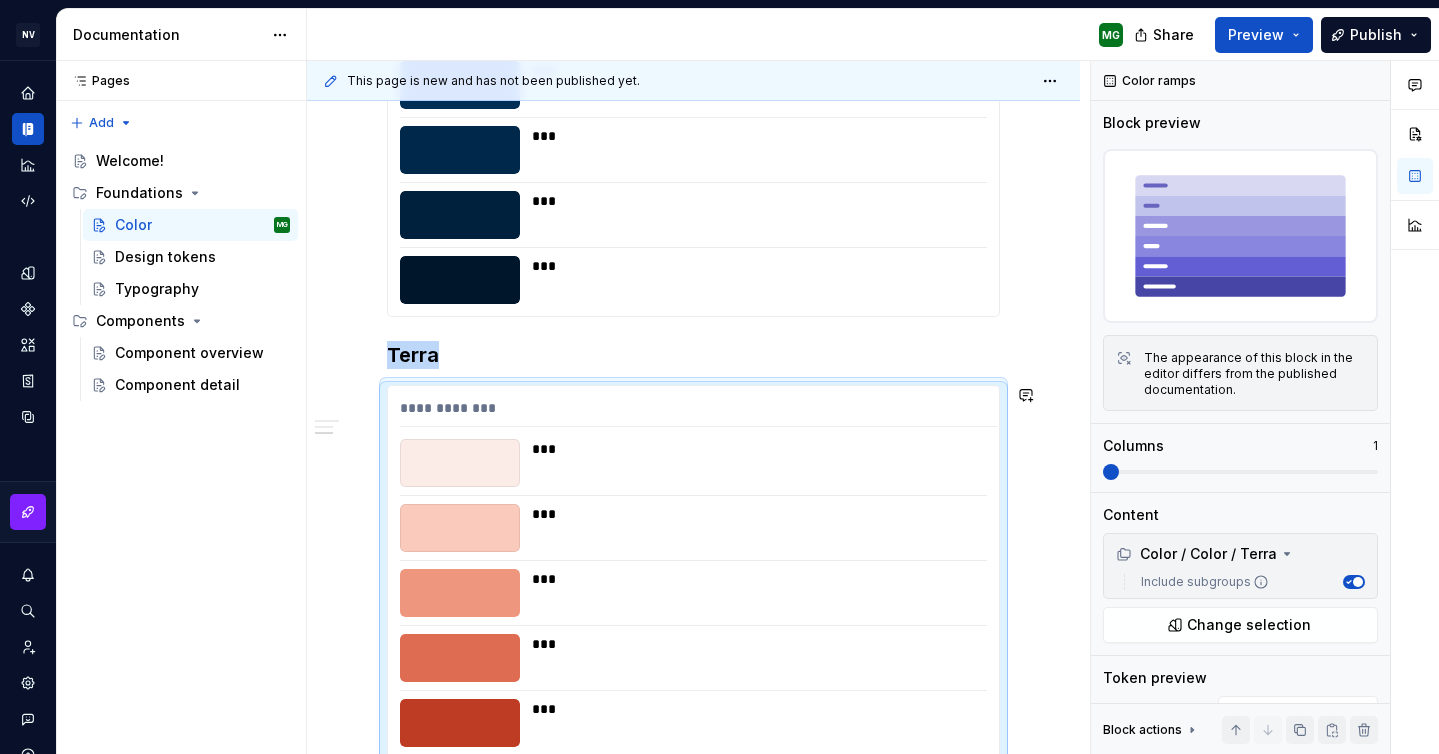 scroll, scrollTop: 679, scrollLeft: 0, axis: vertical 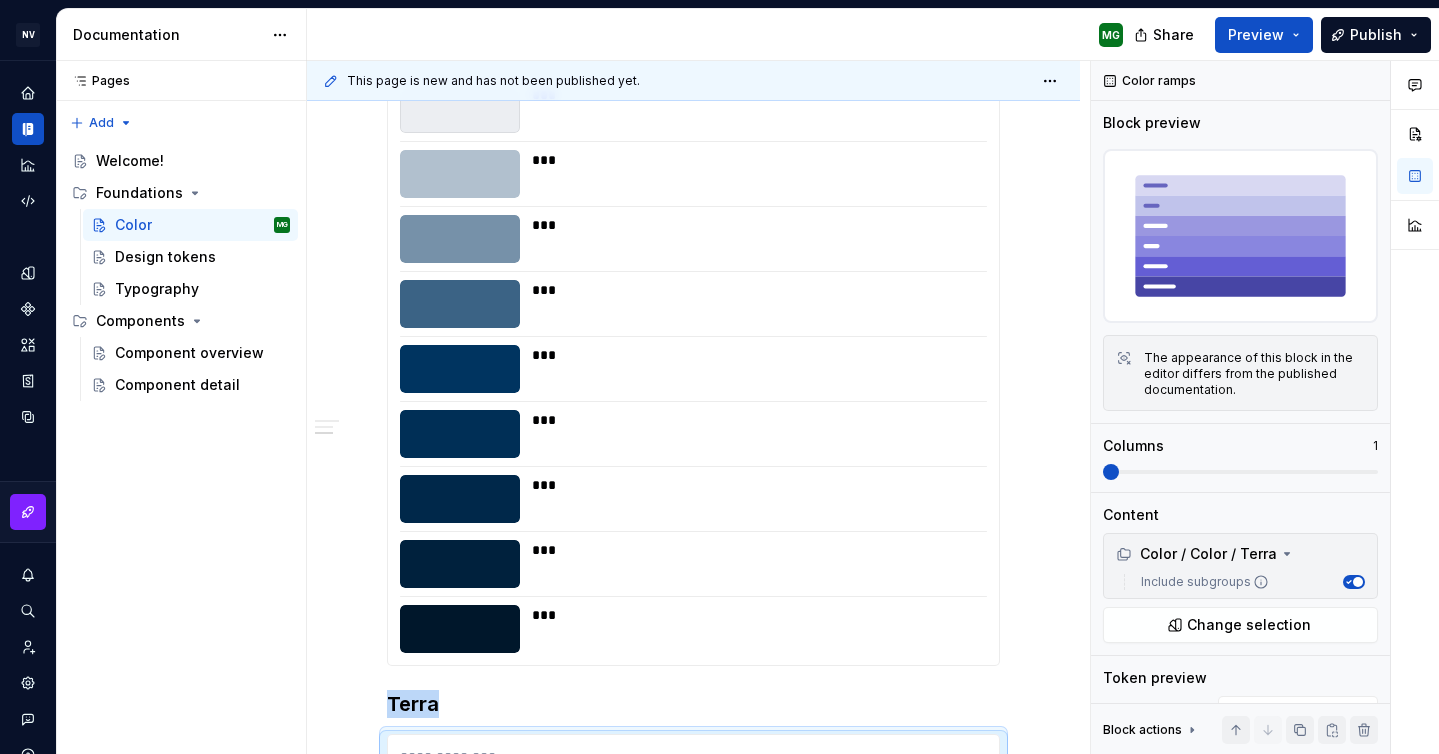 click on "**********" at bounding box center [693, 689] 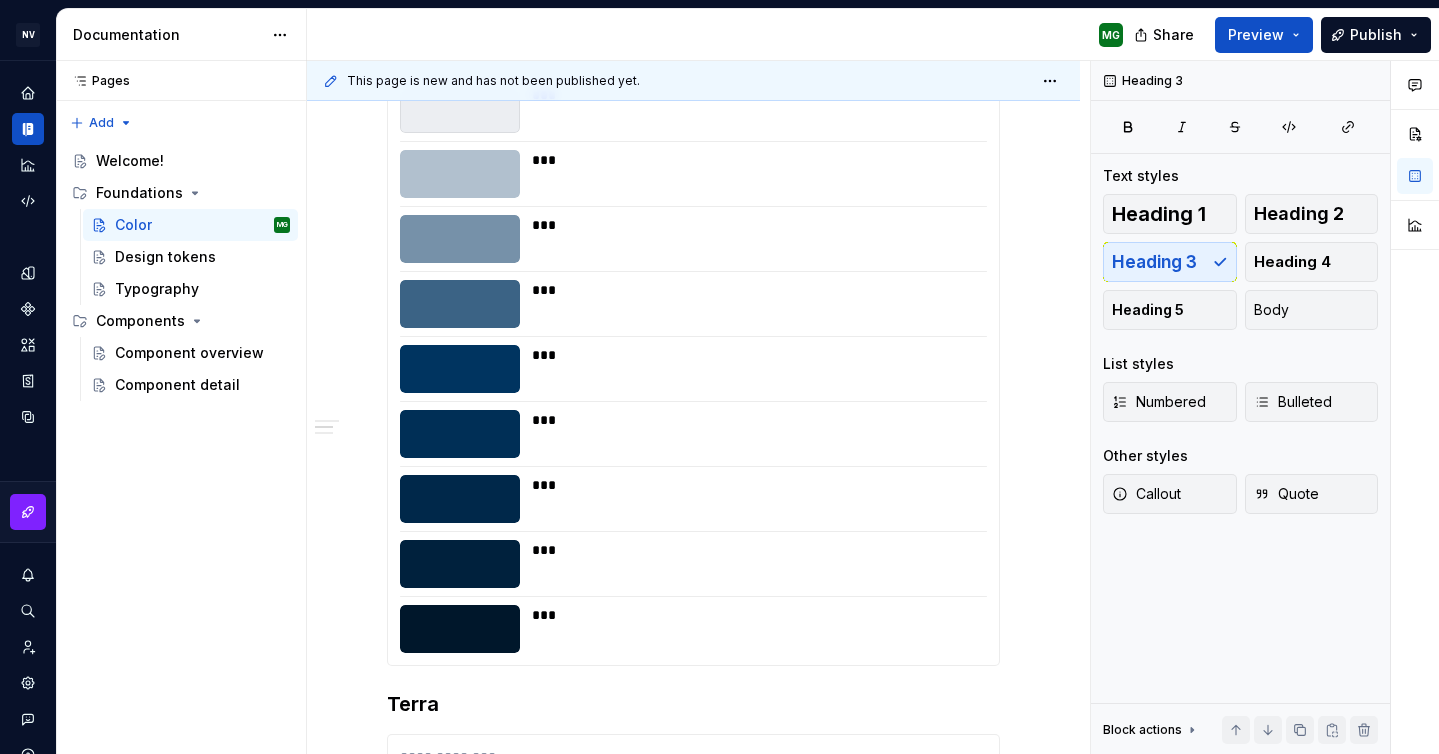 scroll, scrollTop: 0, scrollLeft: 0, axis: both 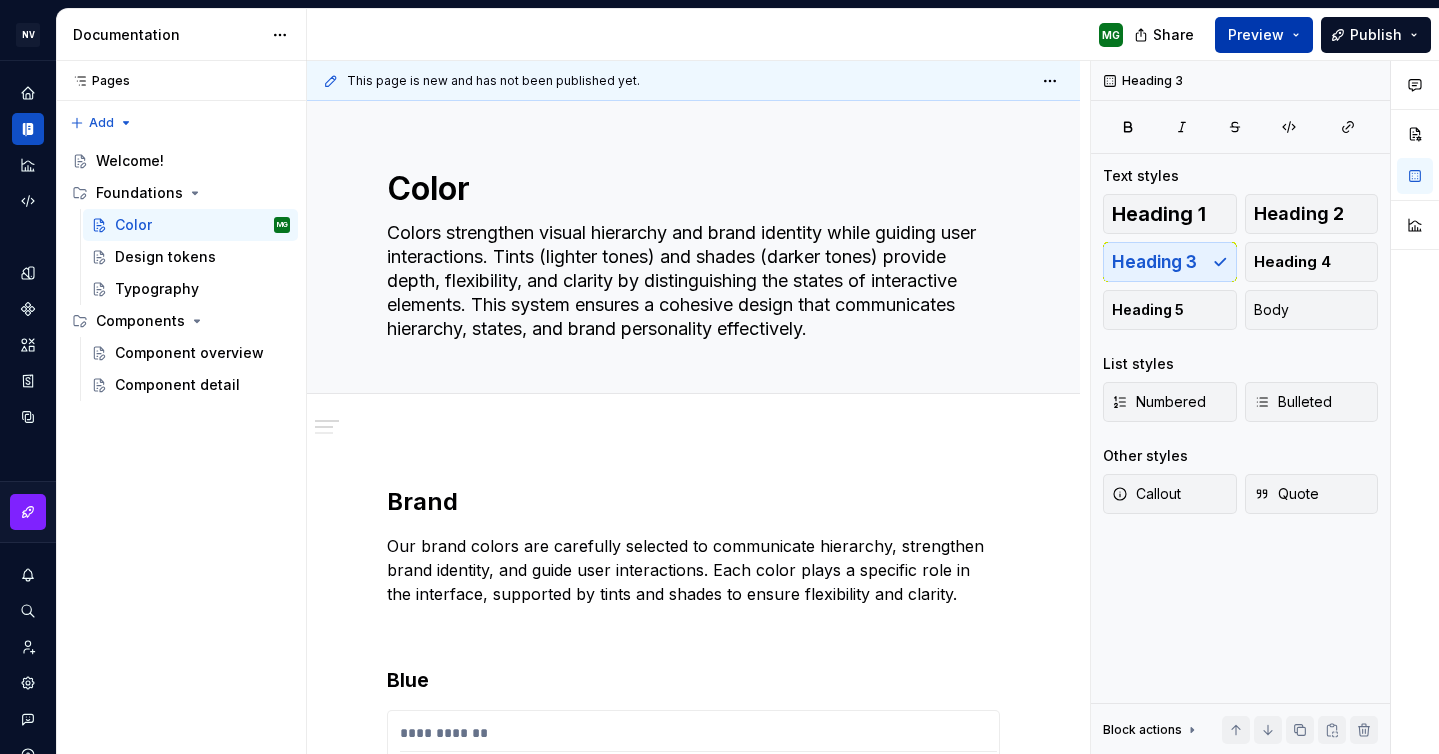 click on "Preview" at bounding box center [1256, 35] 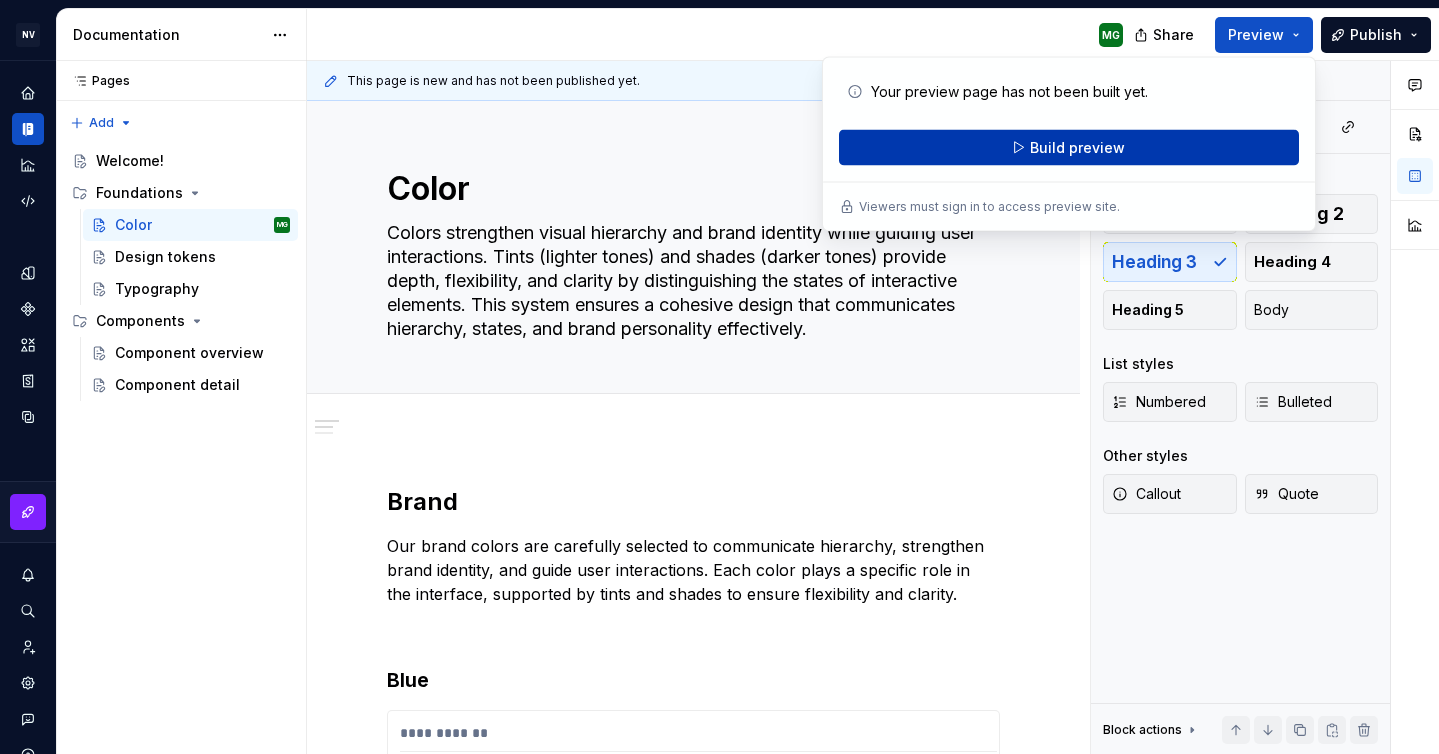 click on "Build preview" at bounding box center (1077, 148) 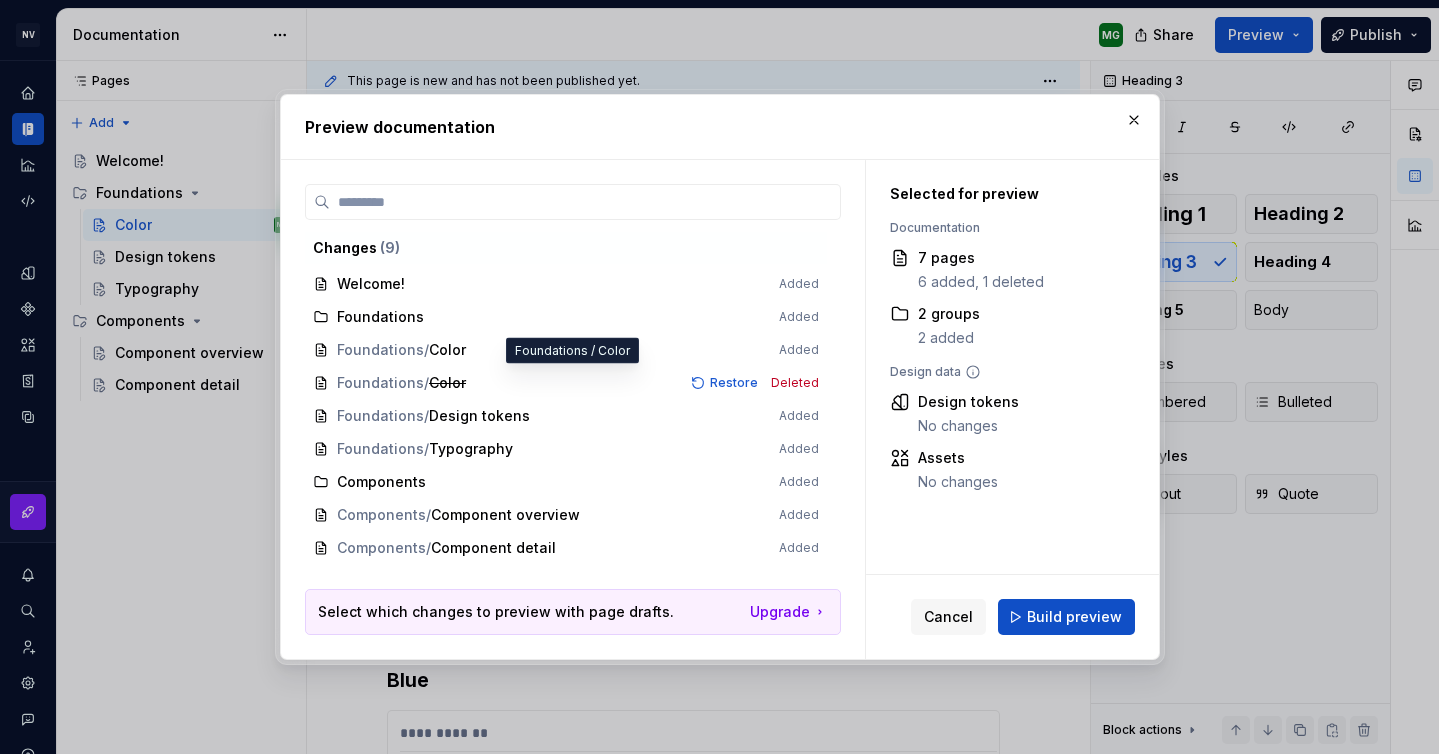 click on "Foundations  /  Color Restore Deleted" at bounding box center (566, 383) 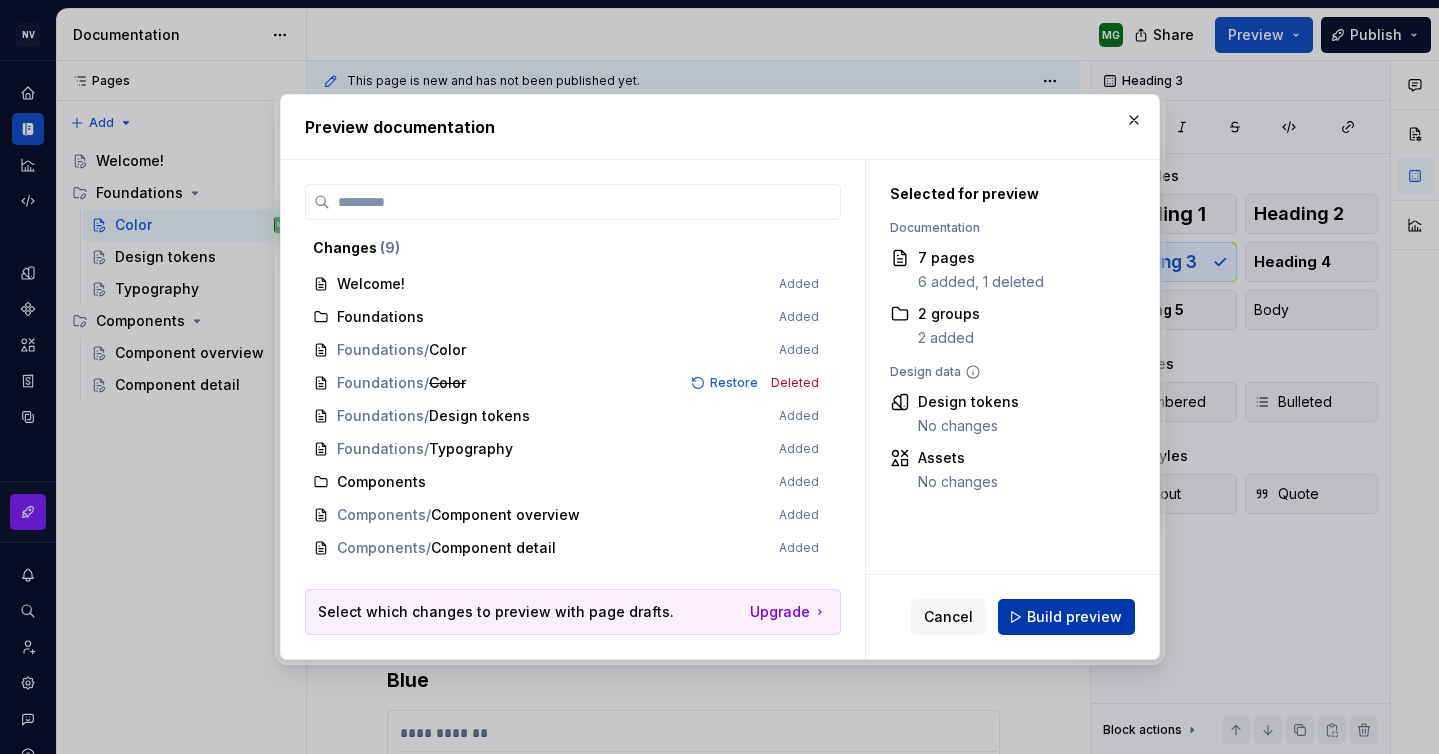 click on "Build preview" at bounding box center [1074, 617] 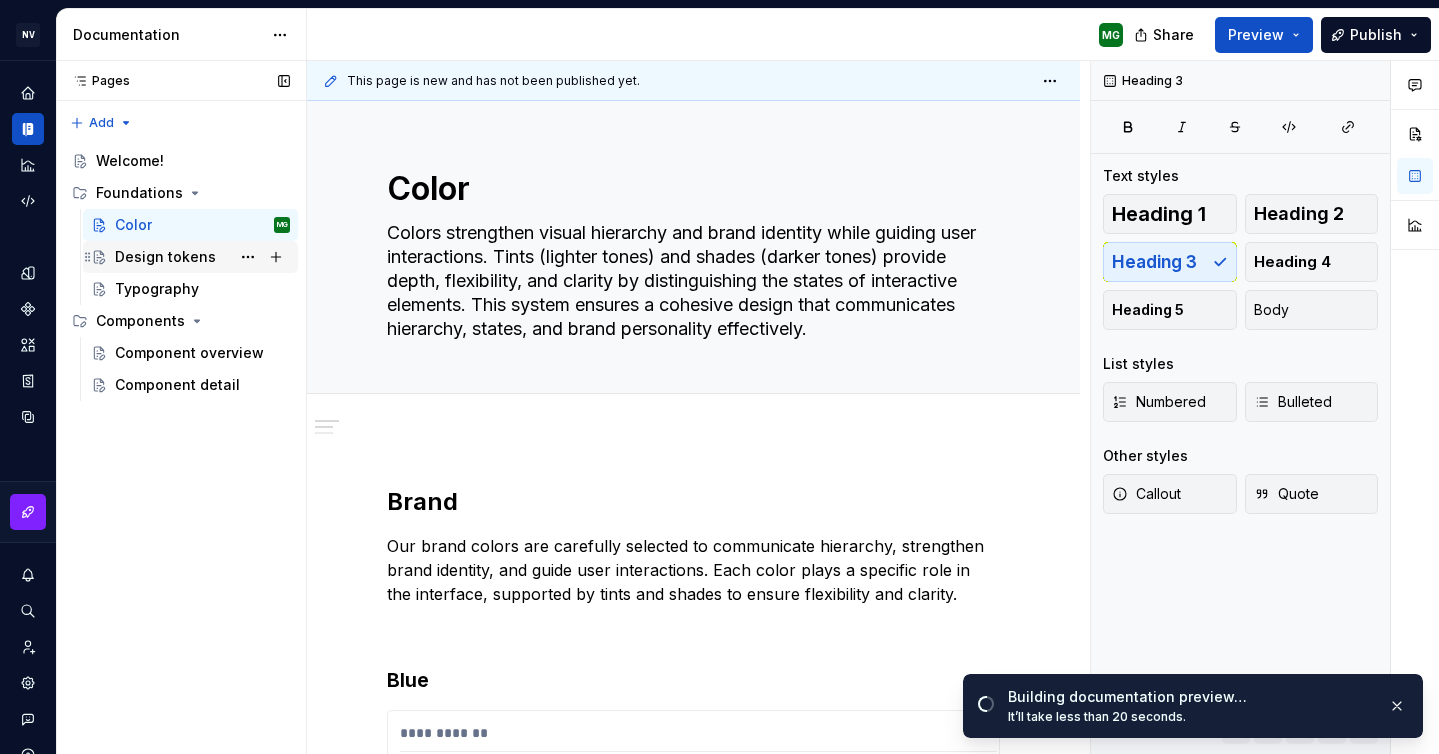 click on "Design tokens" at bounding box center (165, 257) 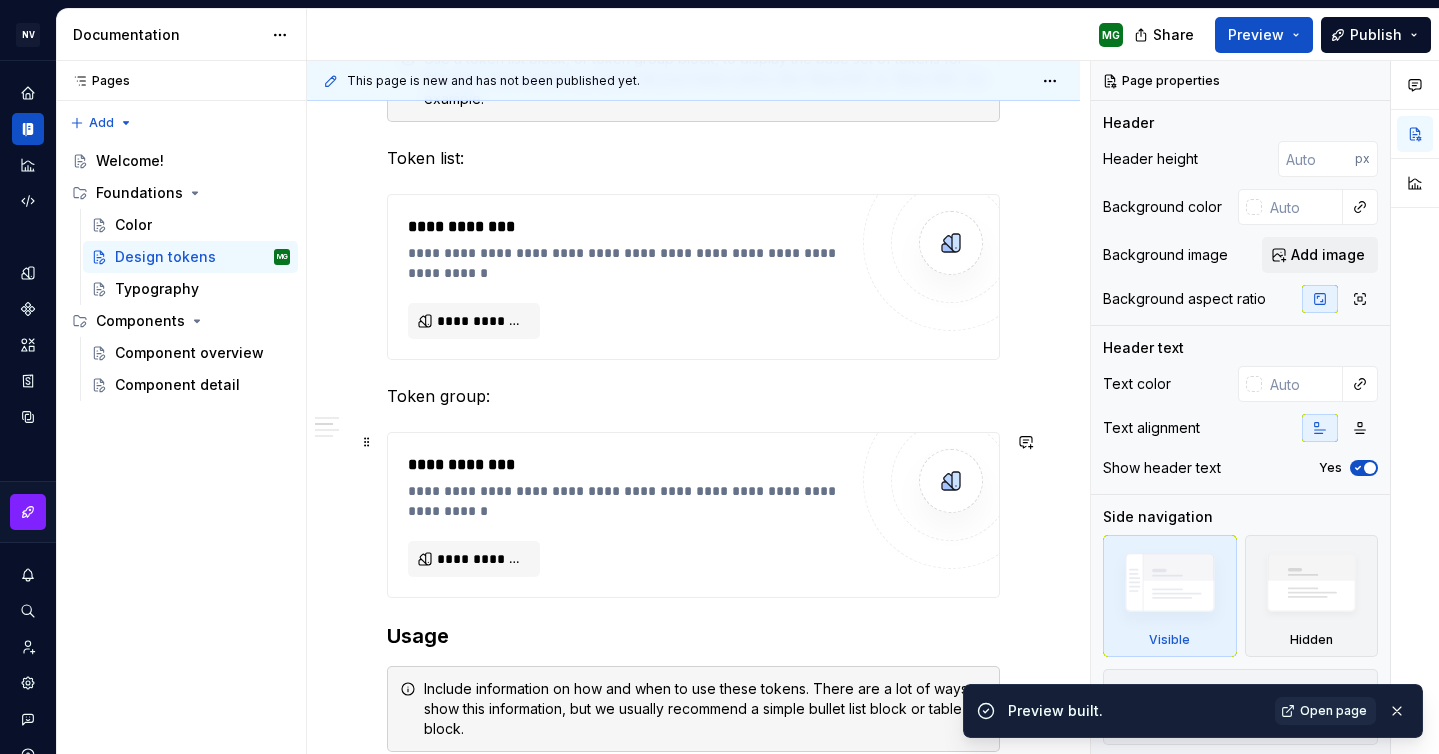 scroll, scrollTop: 482, scrollLeft: 0, axis: vertical 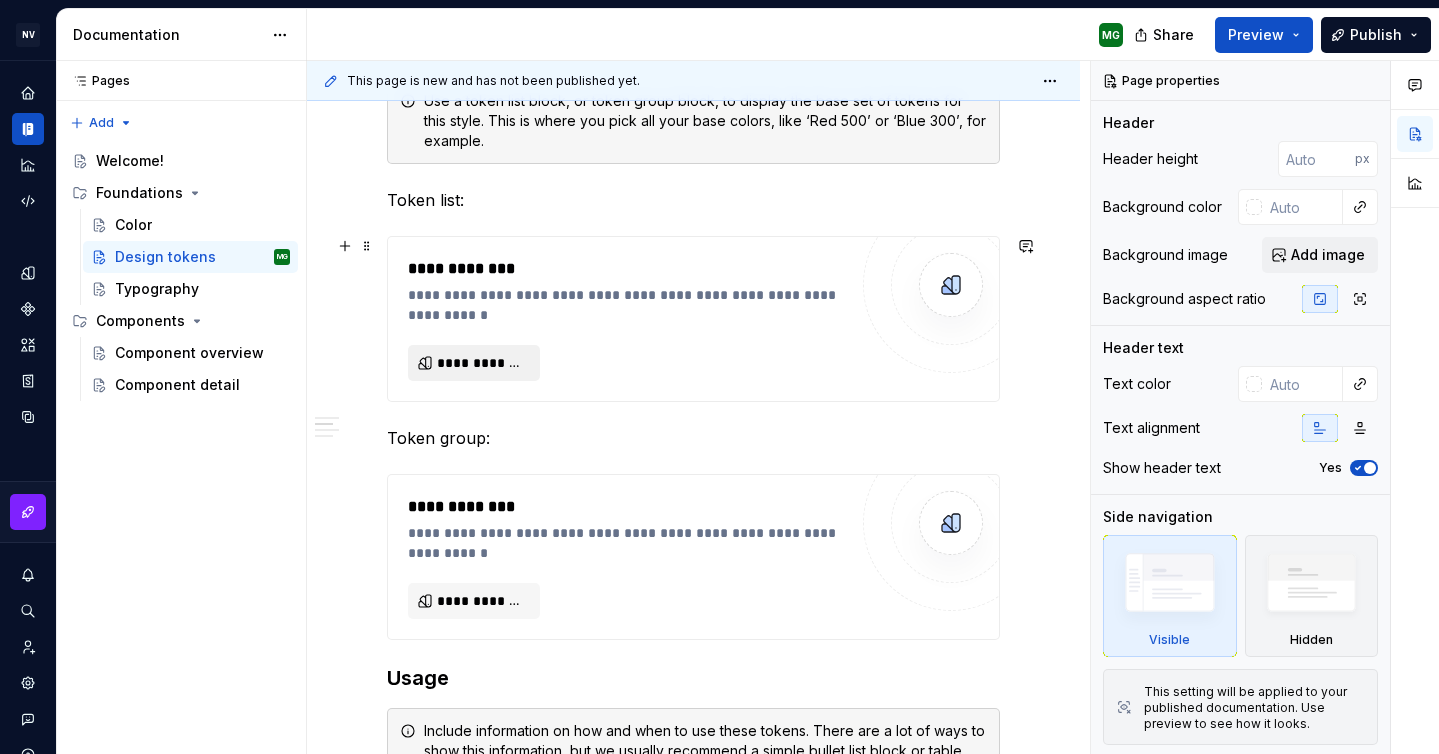 click on "**********" at bounding box center [482, 363] 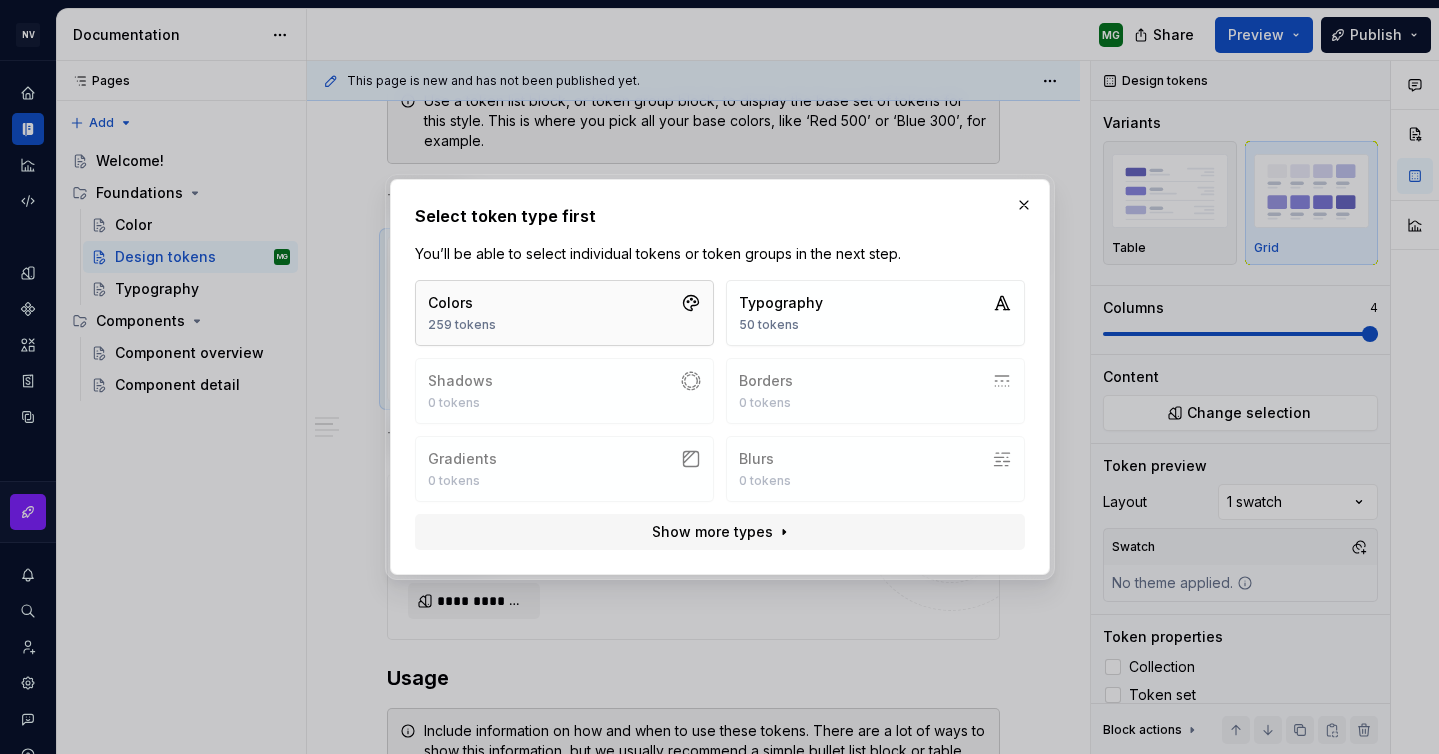 click on "Colors 259 tokens" at bounding box center [564, 313] 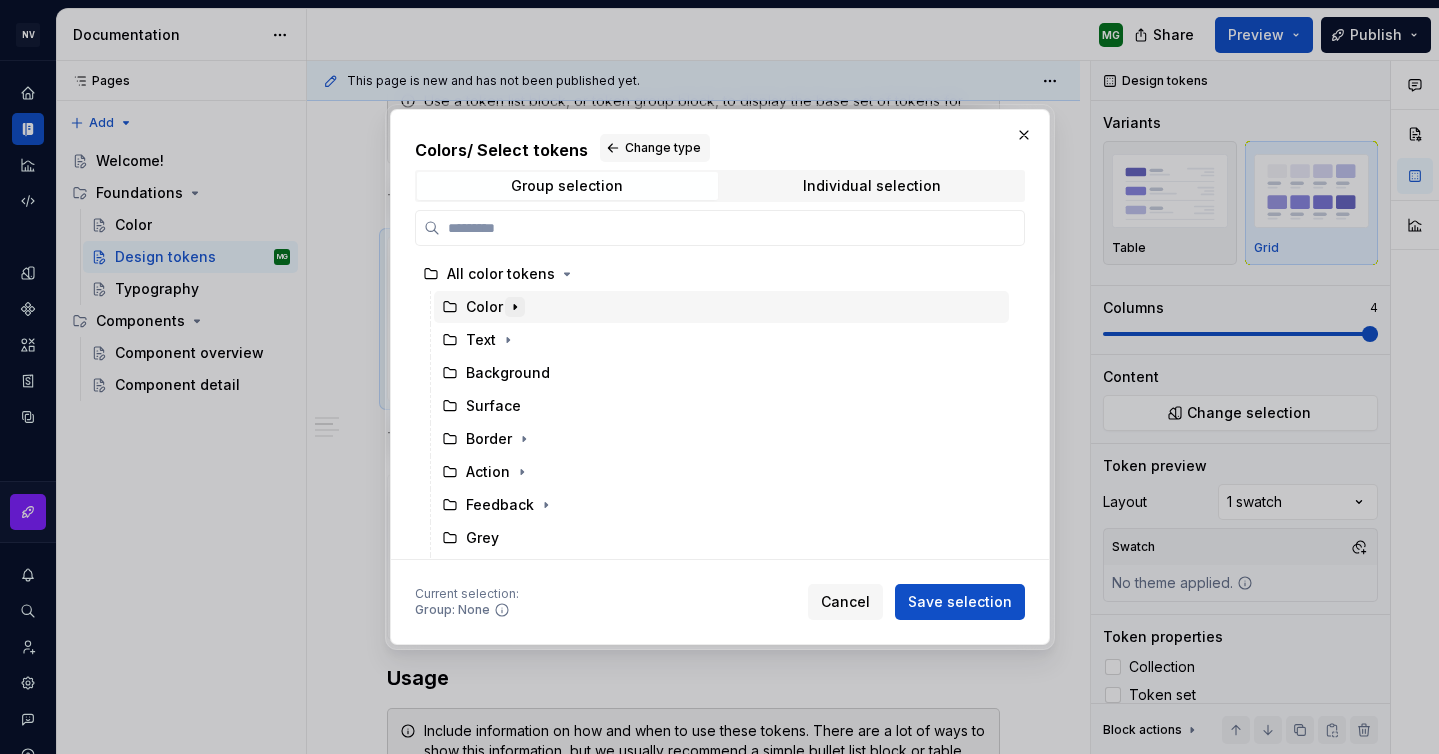 click 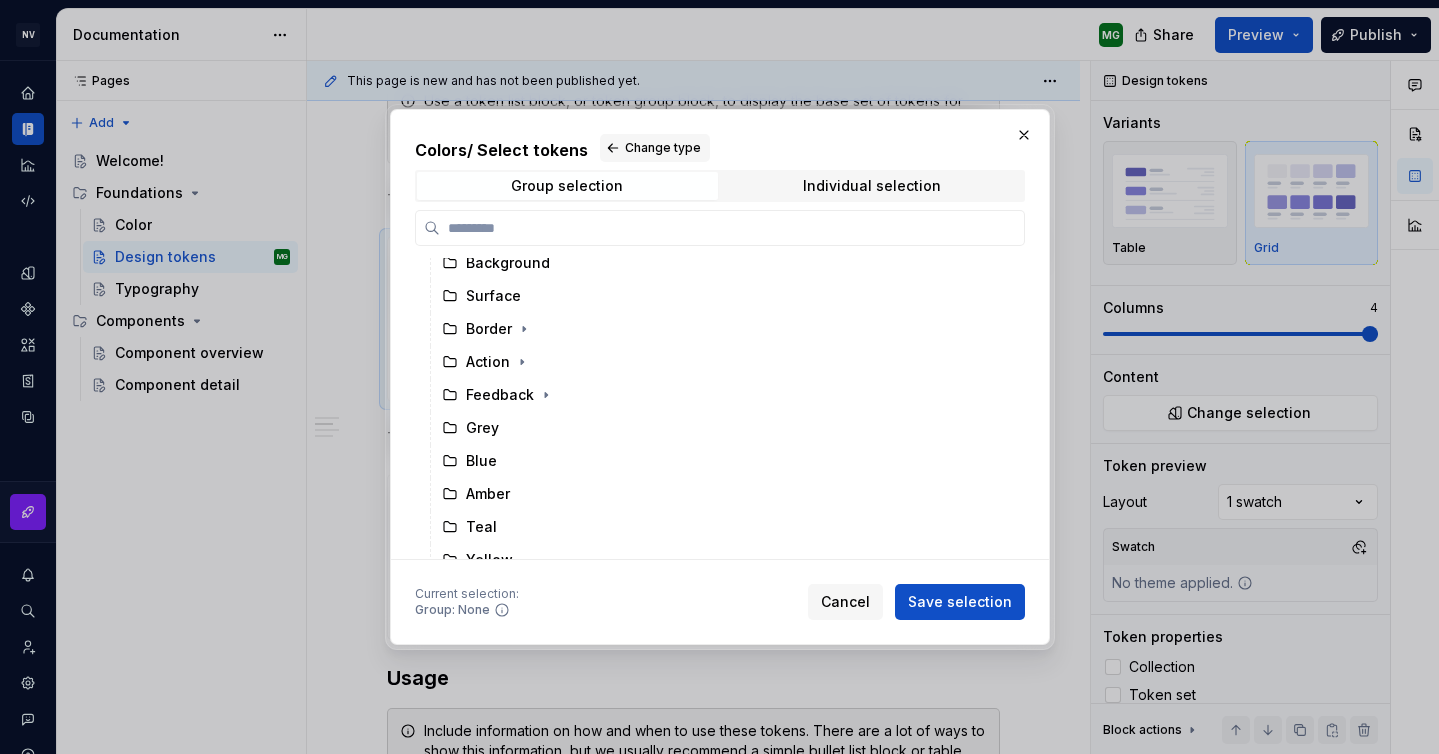 scroll, scrollTop: 537, scrollLeft: 0, axis: vertical 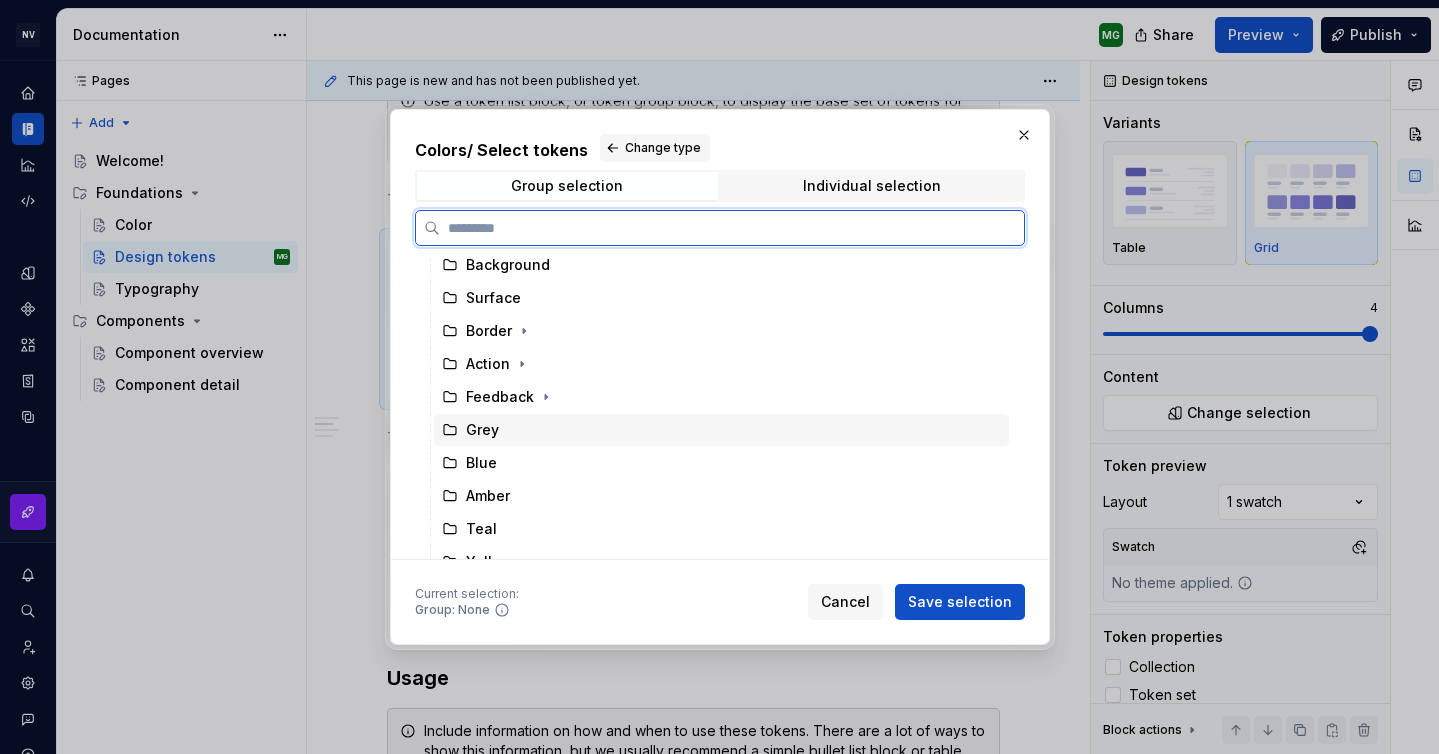 click on "Grey" at bounding box center (482, 430) 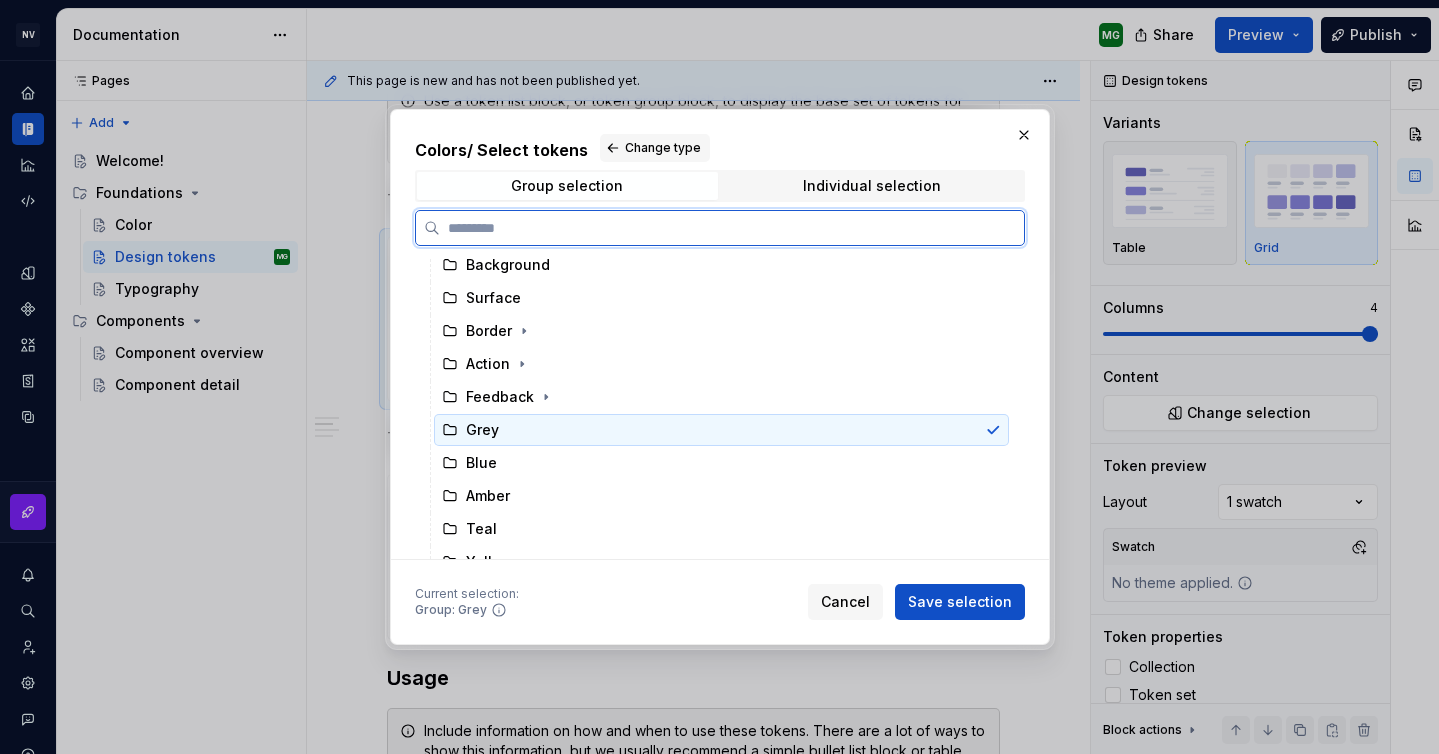 click on "Grey" at bounding box center [721, 430] 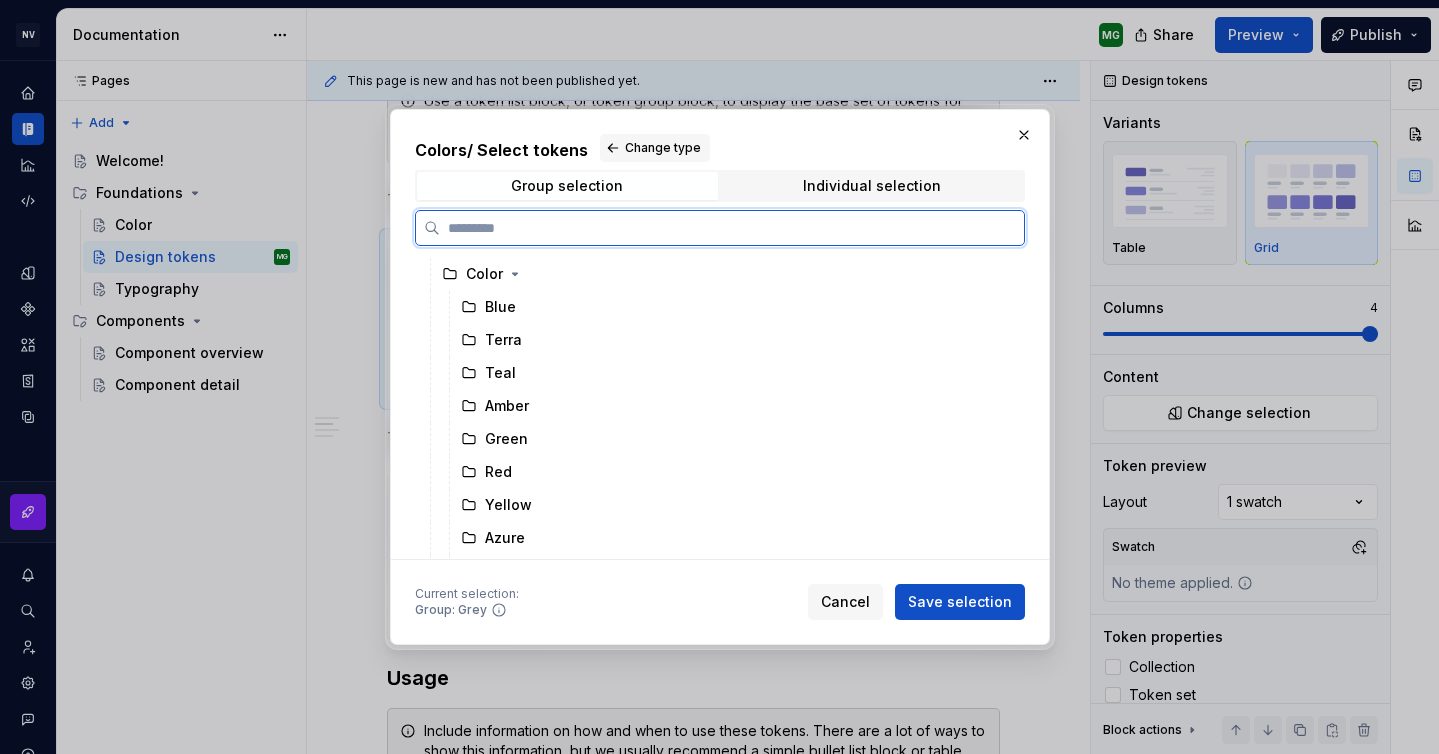 scroll, scrollTop: 0, scrollLeft: 0, axis: both 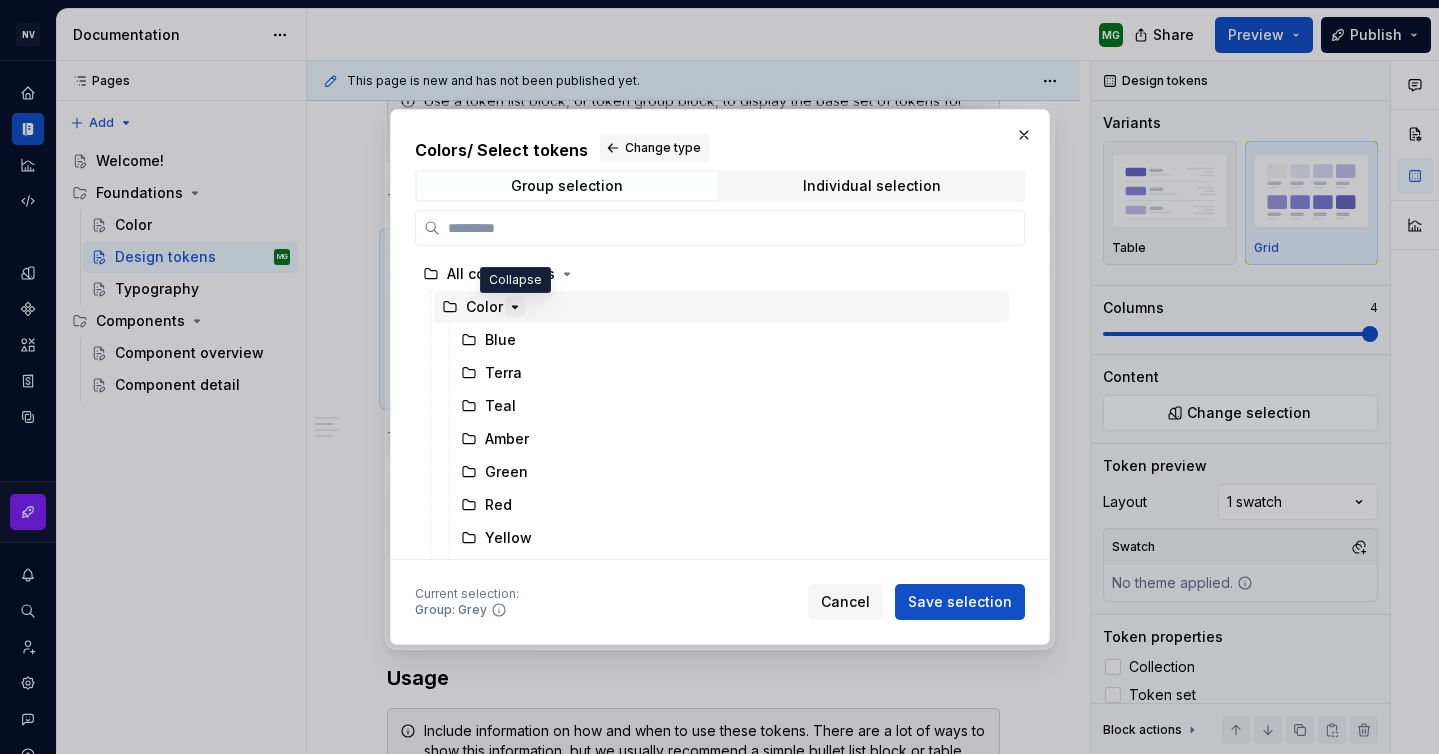 click 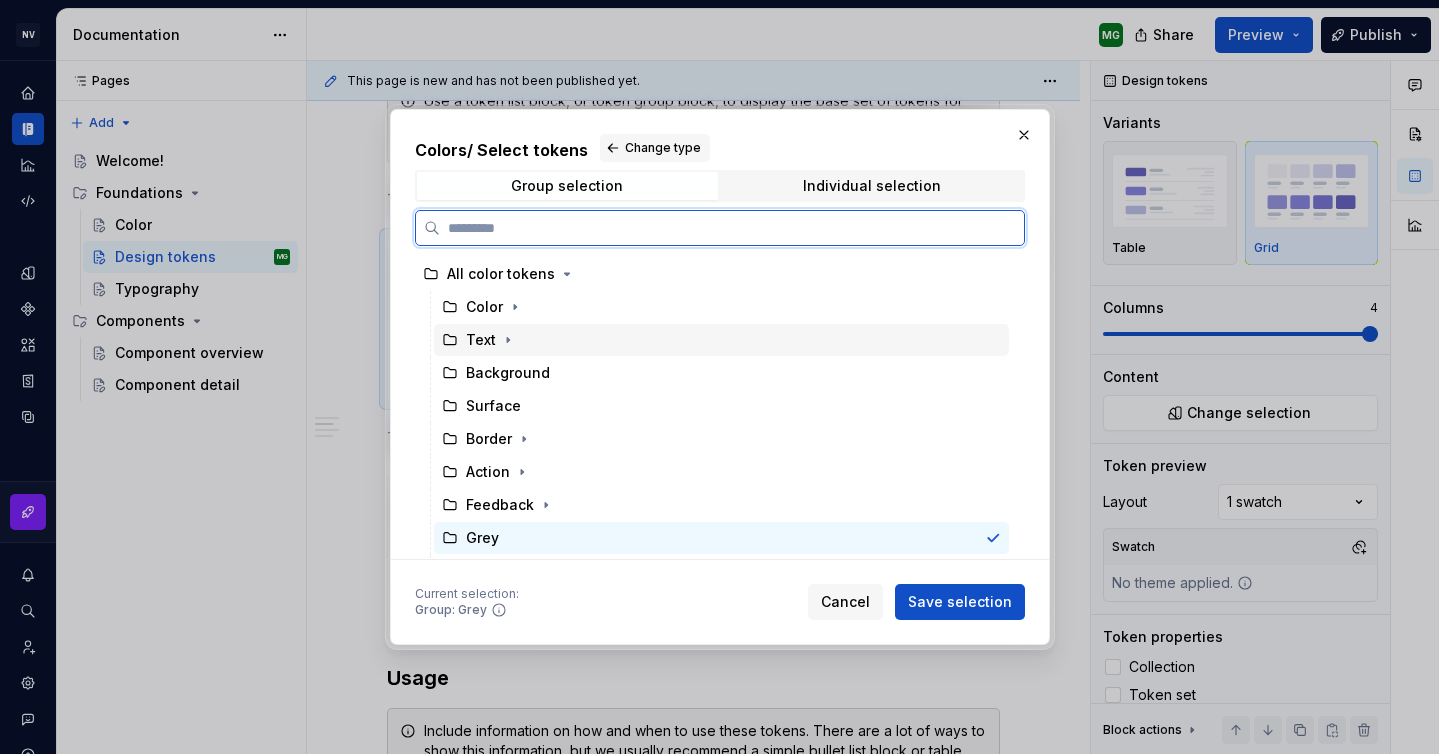 click on "Text" at bounding box center (492, 340) 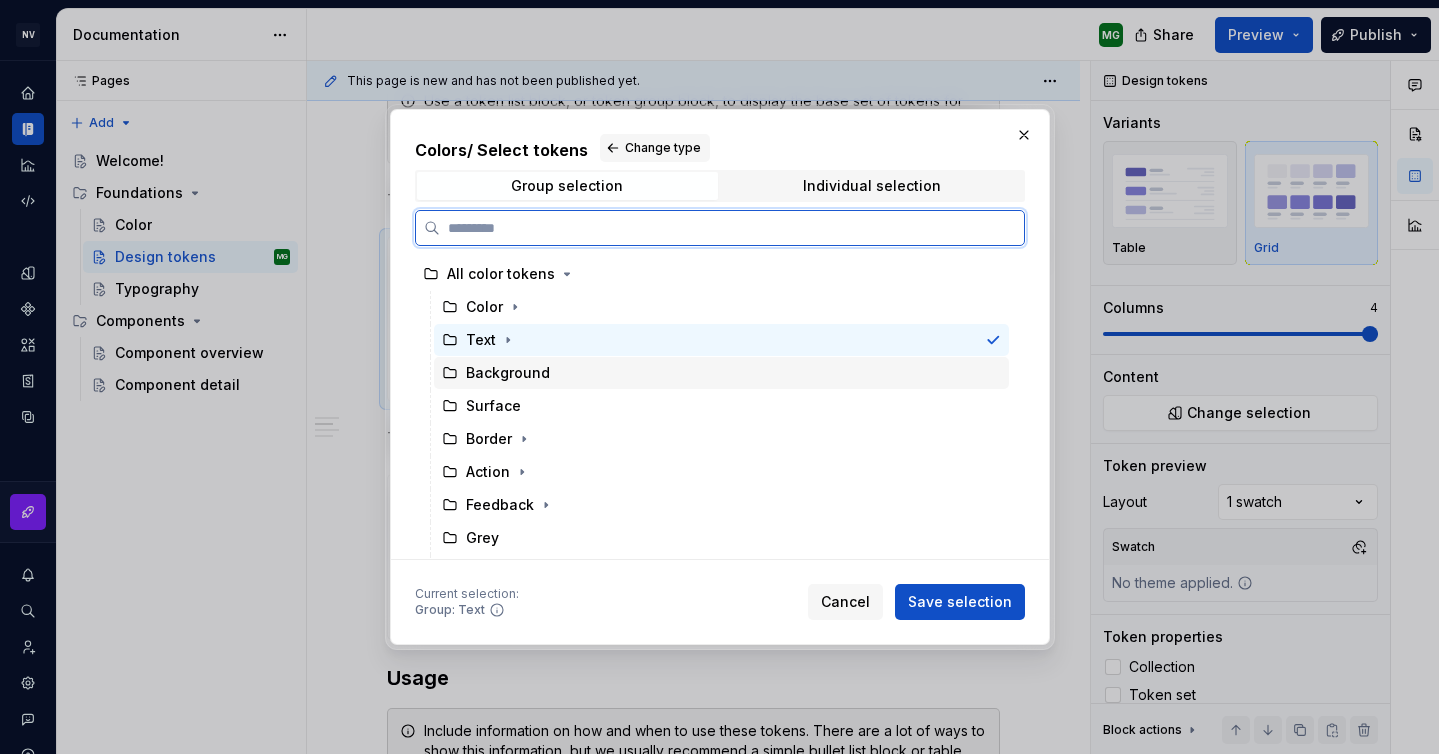 click on "Background" at bounding box center [721, 373] 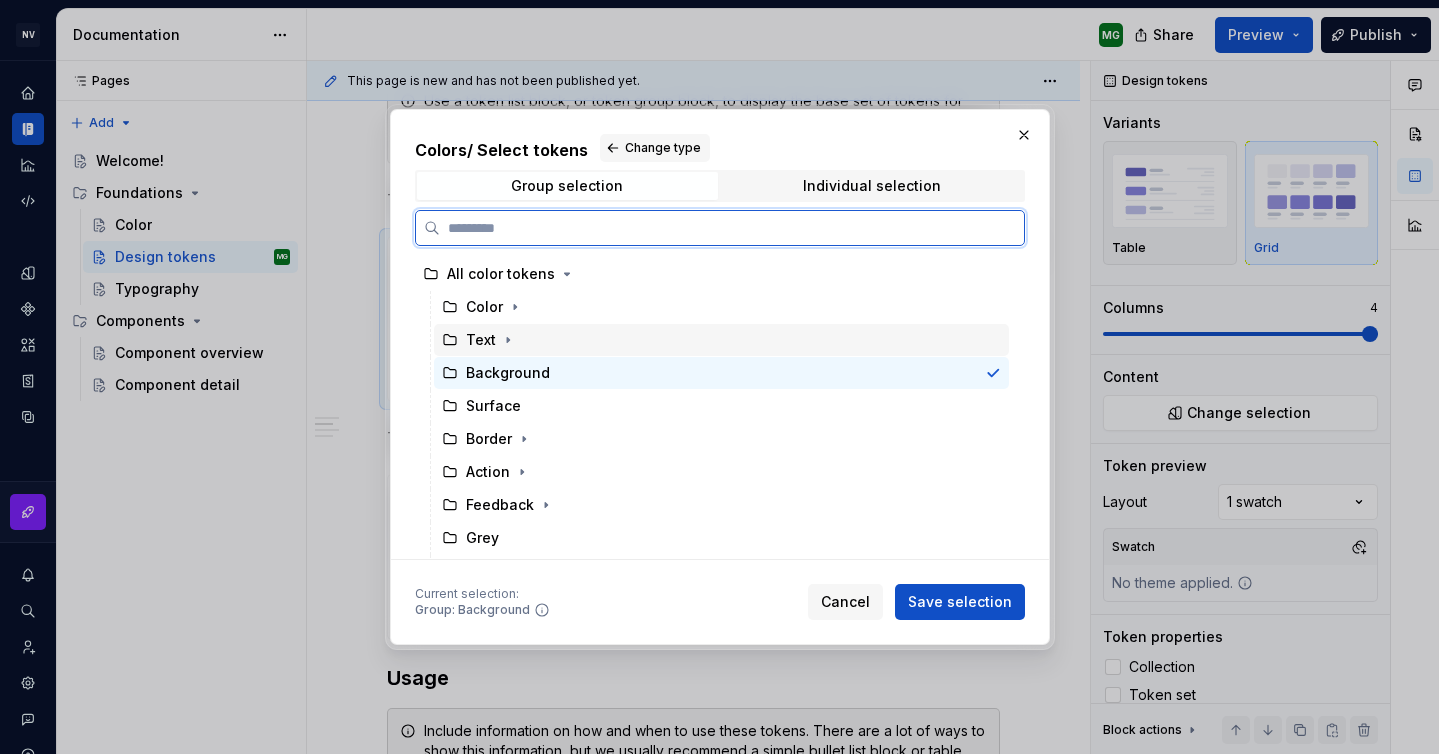 click on "Text" at bounding box center (721, 340) 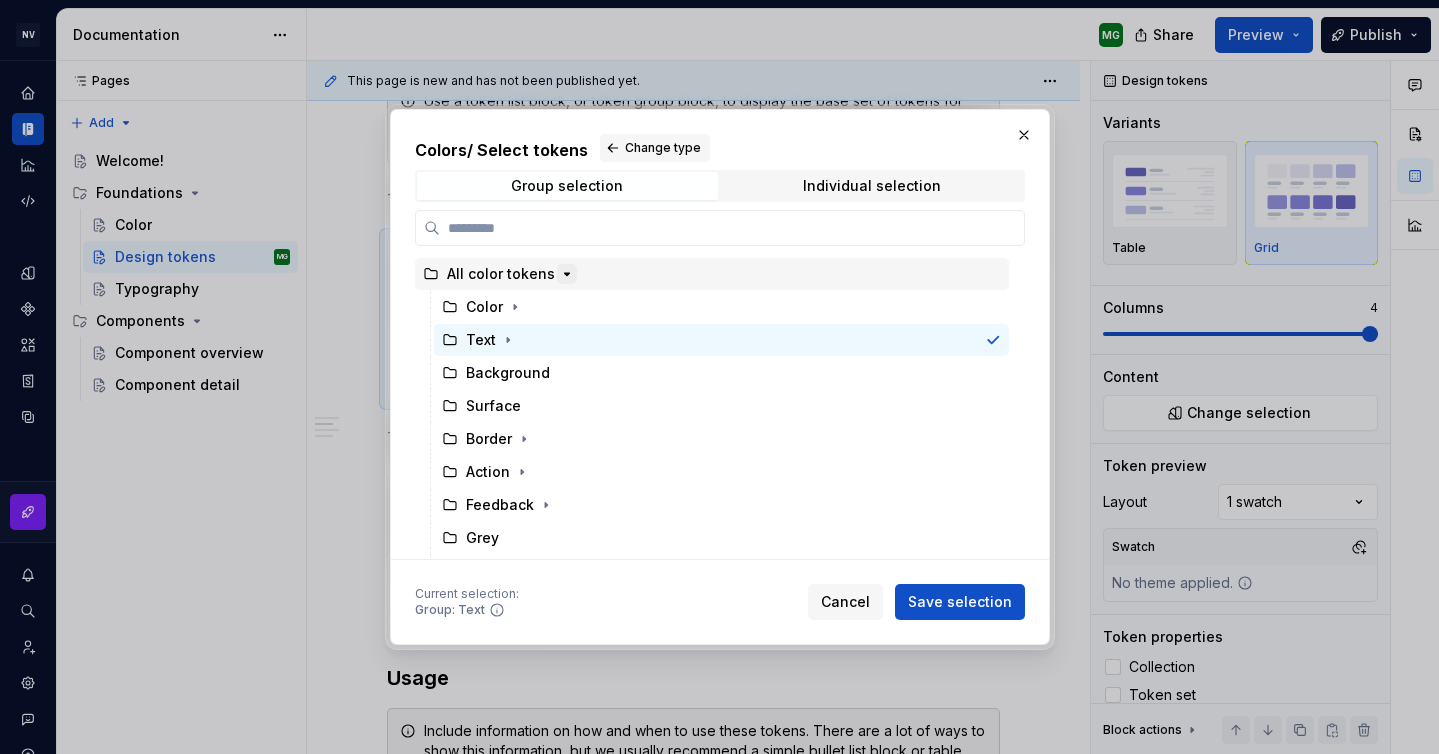 click 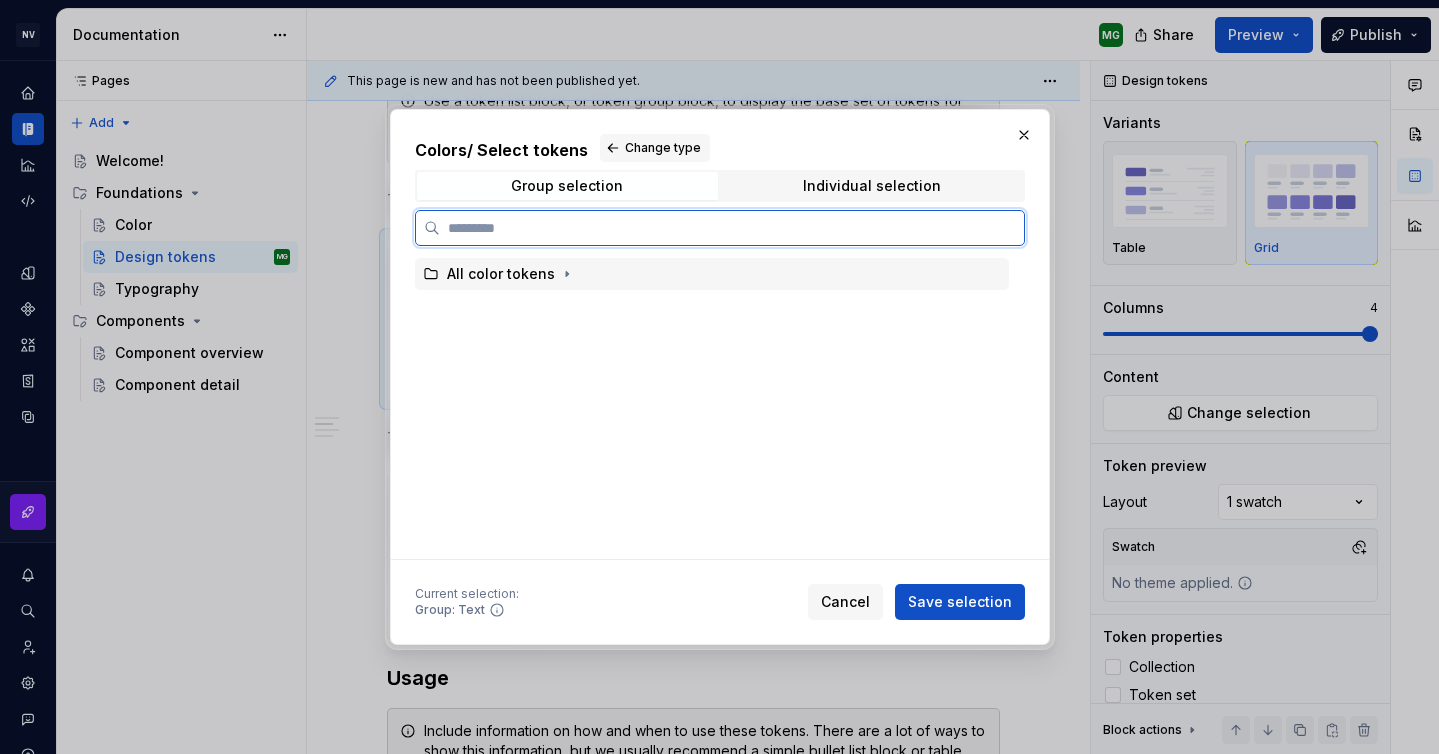 click on "All color tokens" at bounding box center [712, 274] 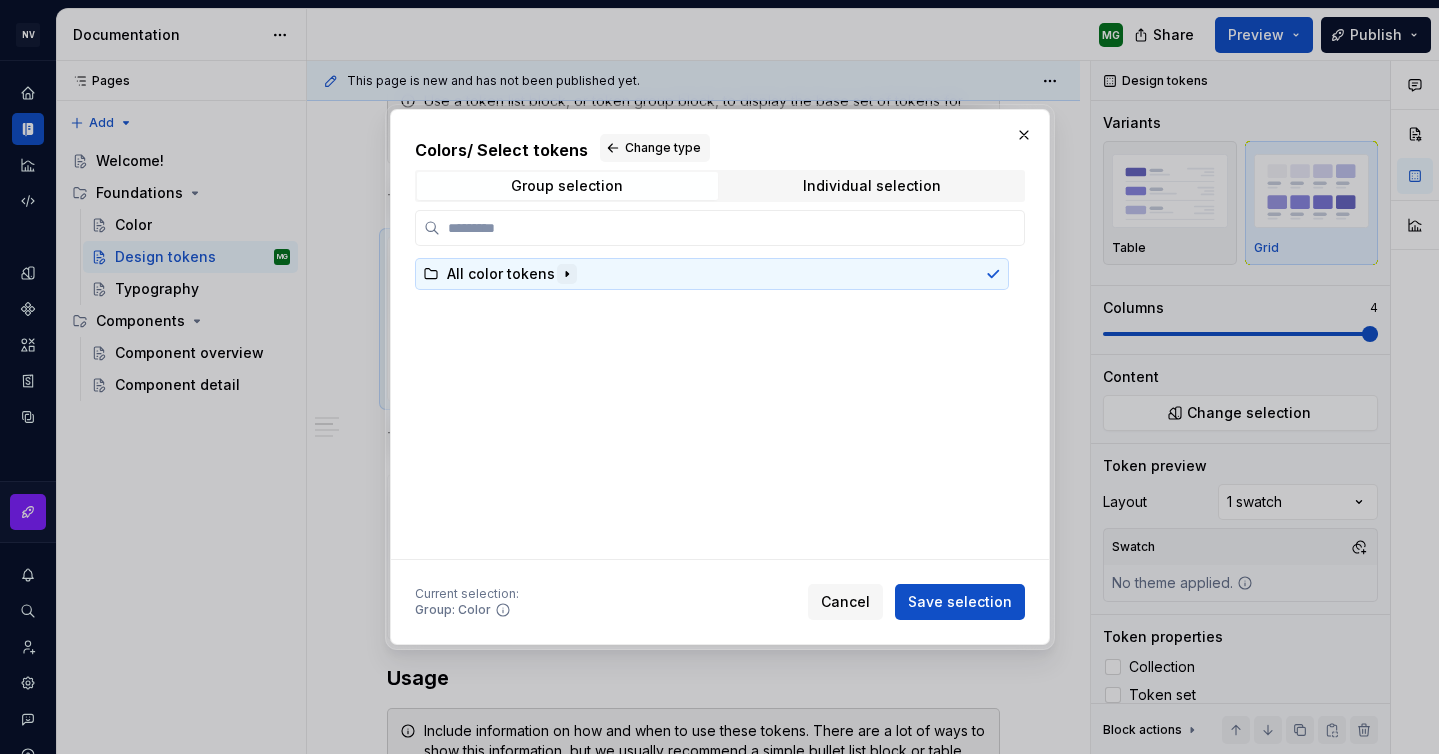 click 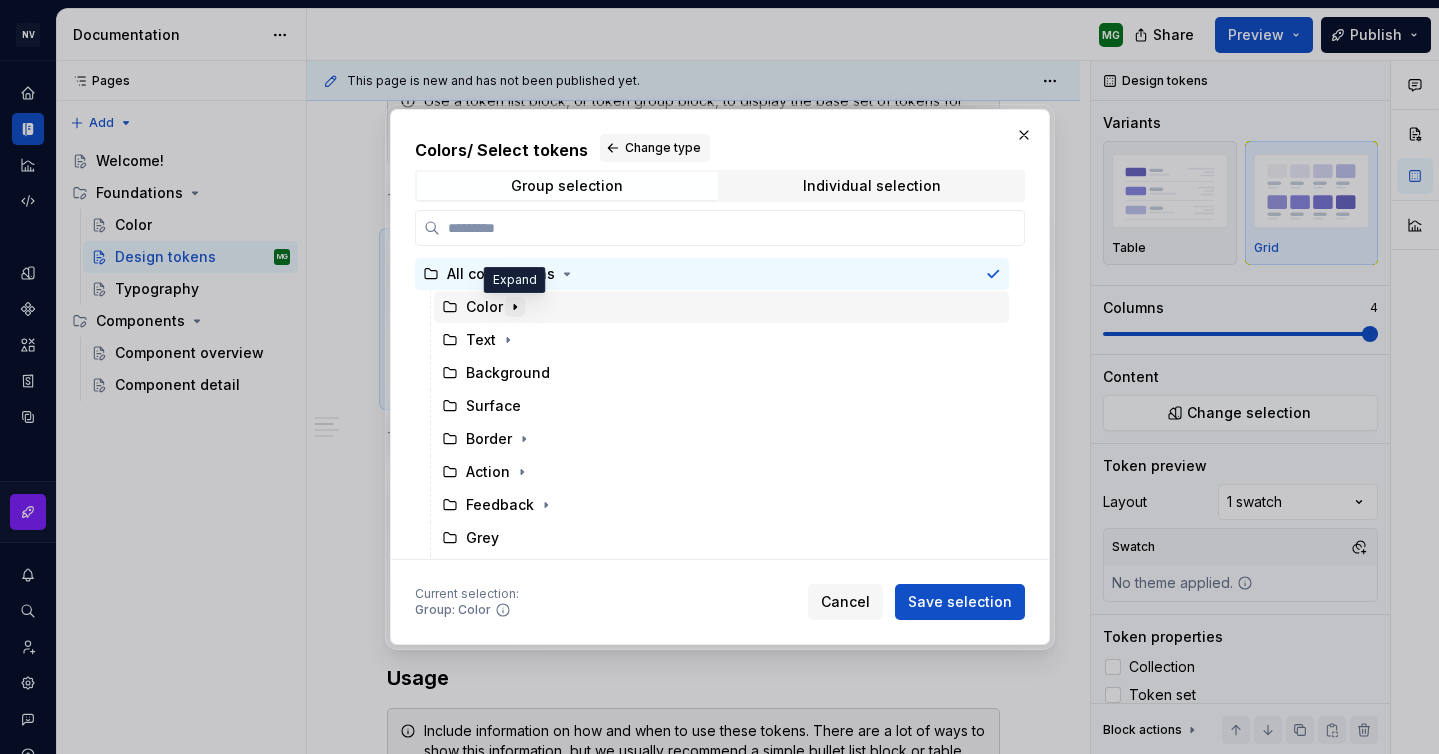 click 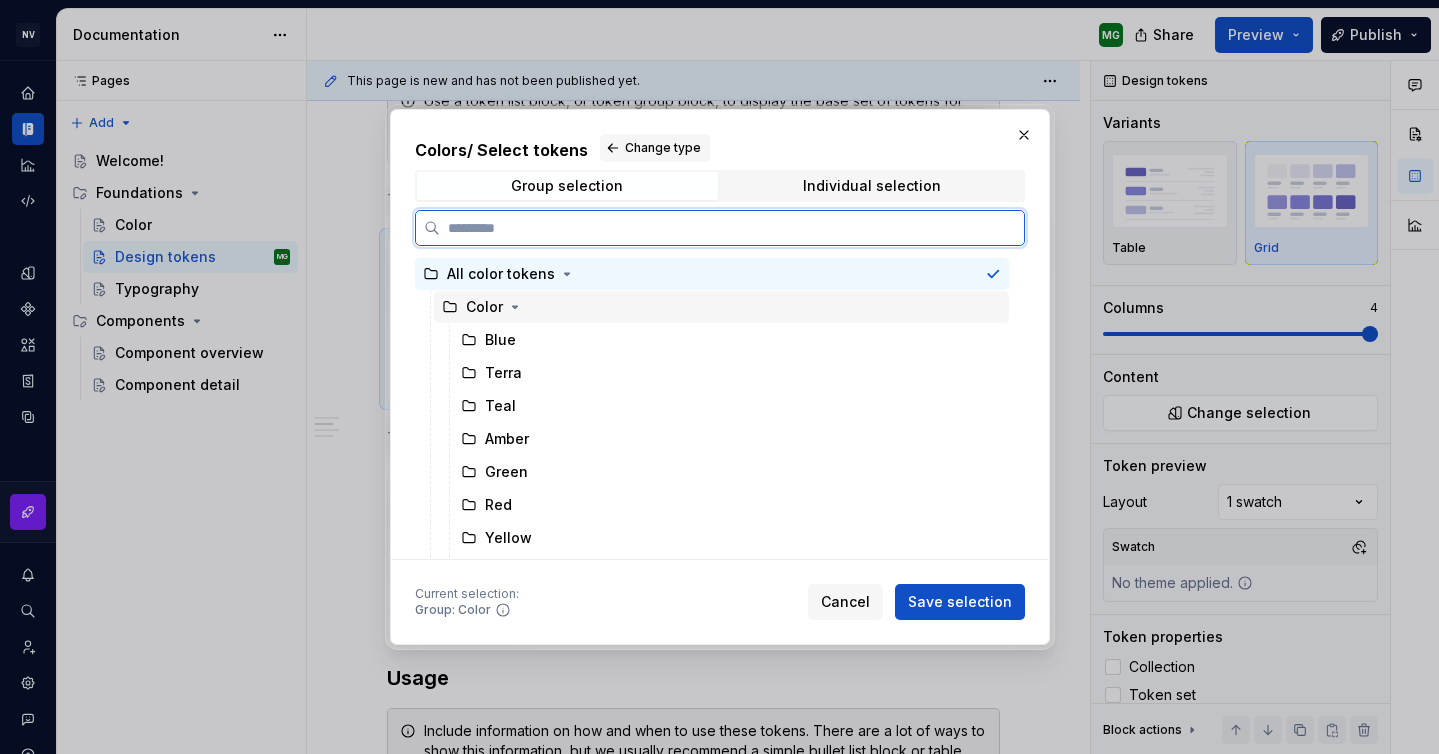 click on "Color" at bounding box center (721, 307) 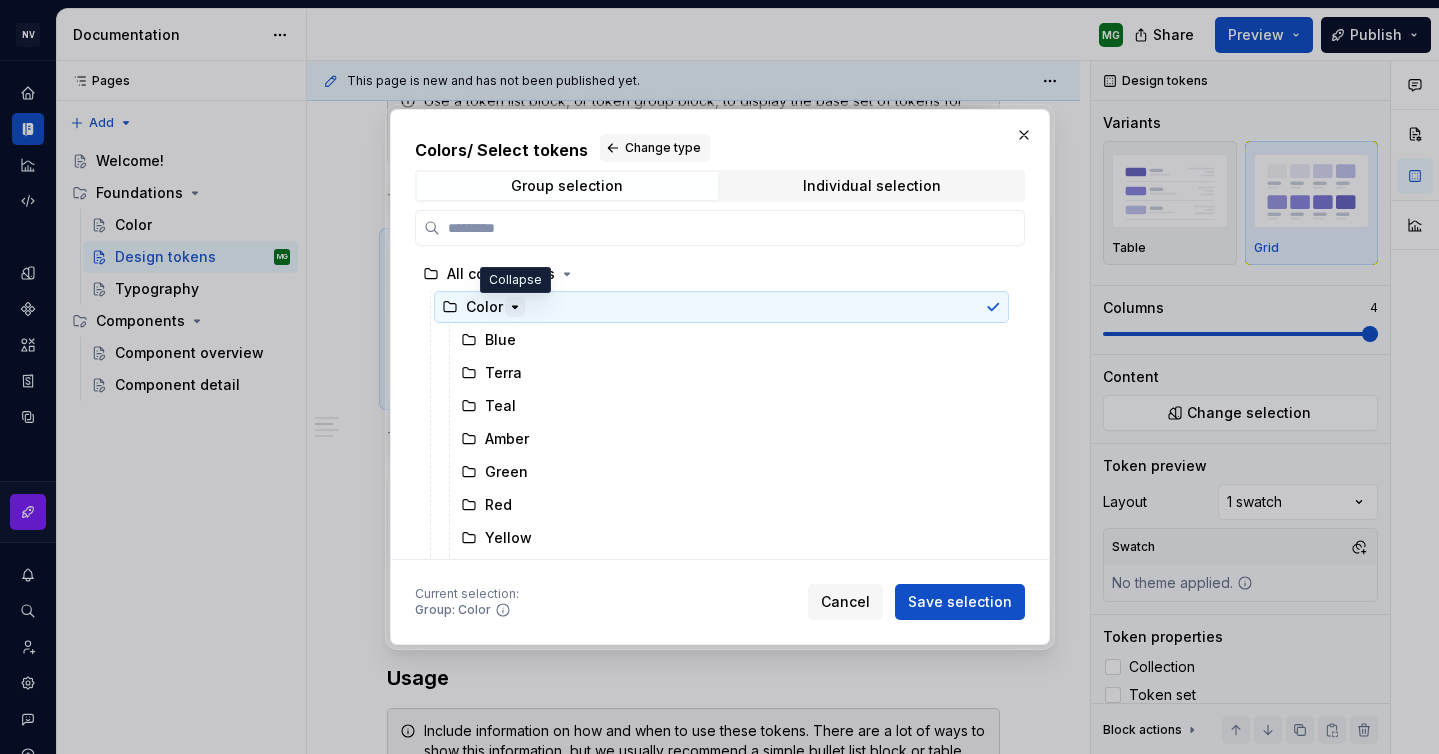 click 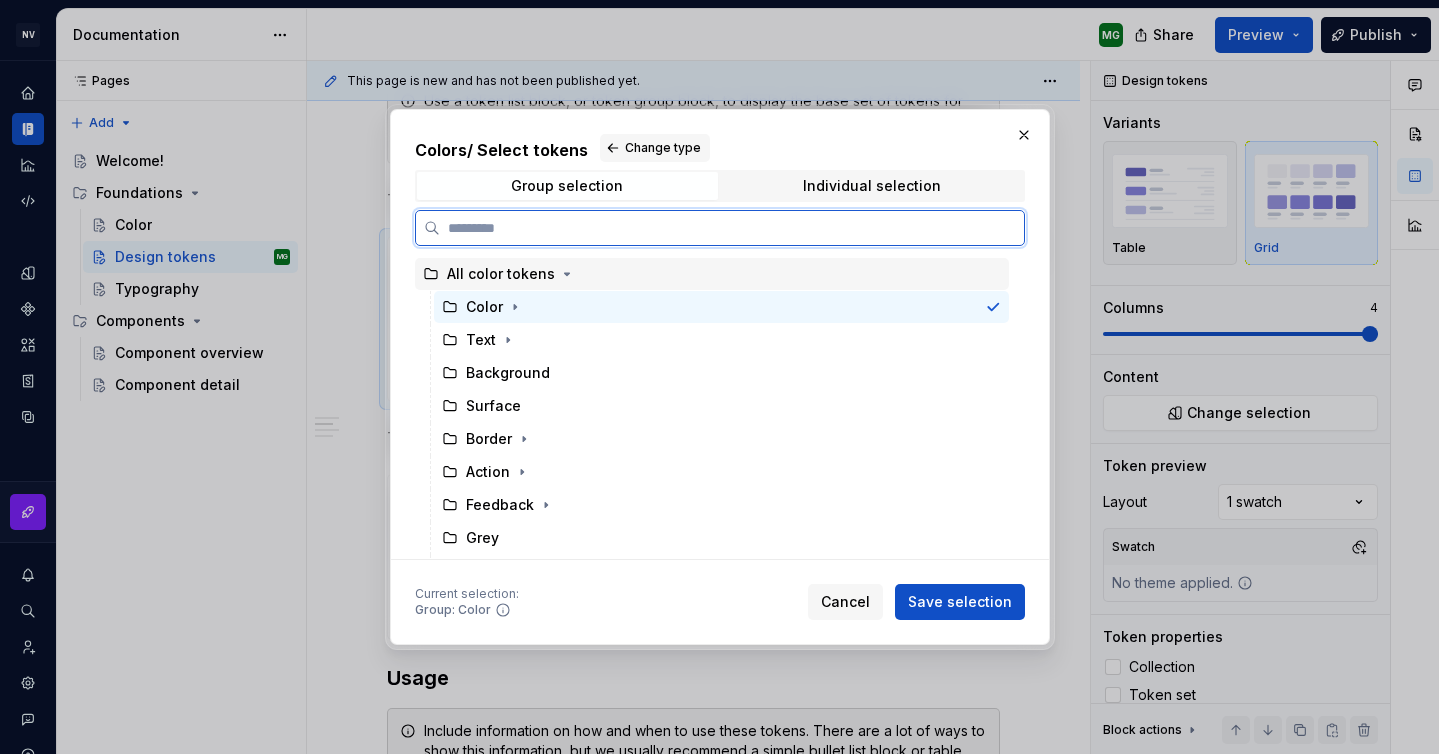 click on "All color tokens" at bounding box center (712, 274) 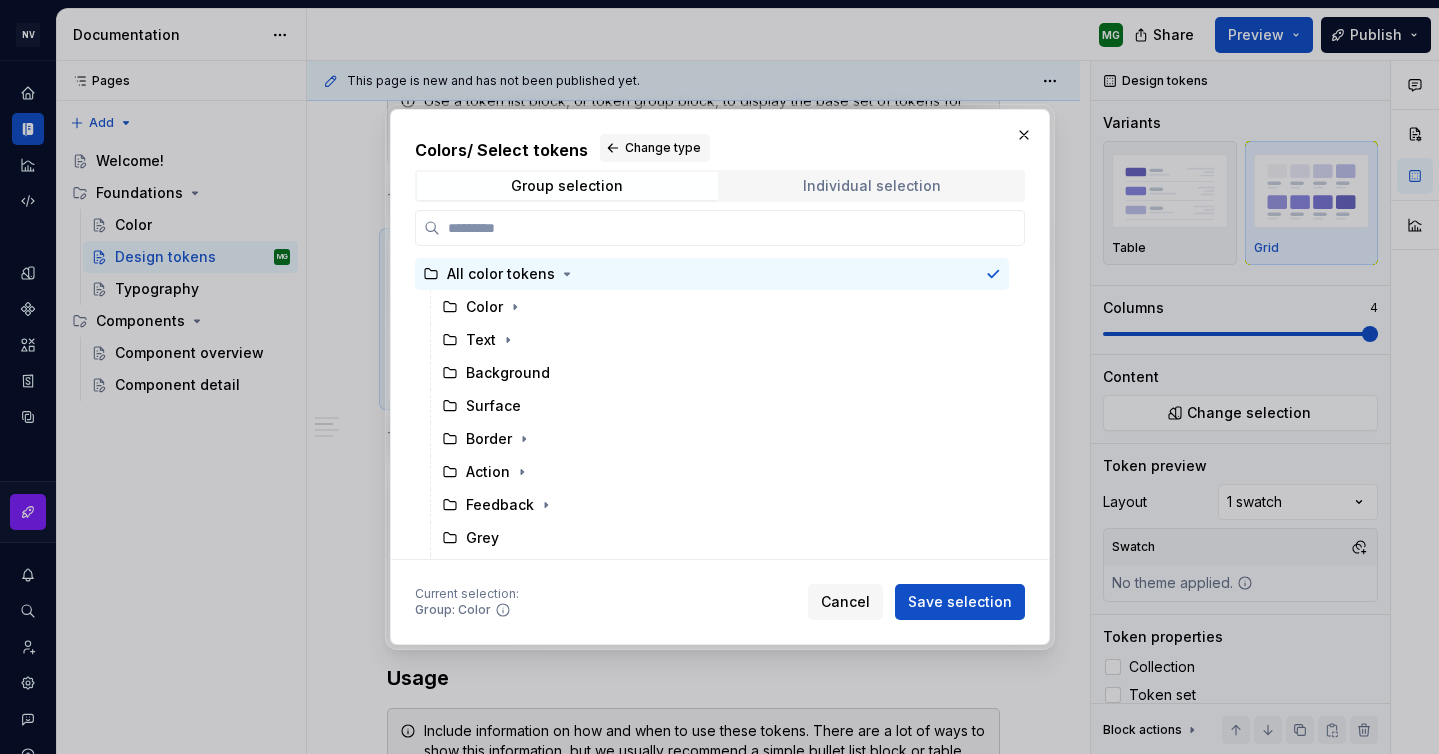 click on "Individual selection" at bounding box center (872, 186) 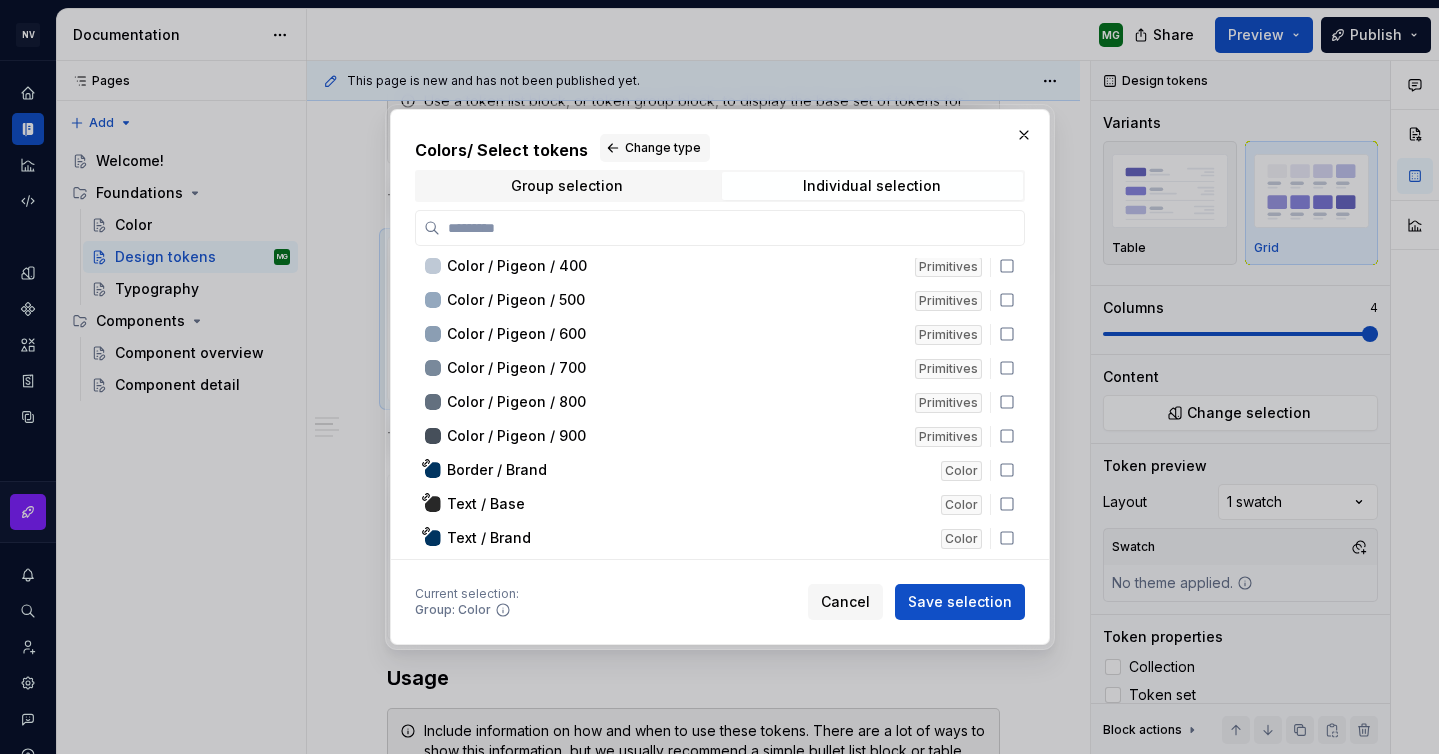 scroll, scrollTop: 6363, scrollLeft: 0, axis: vertical 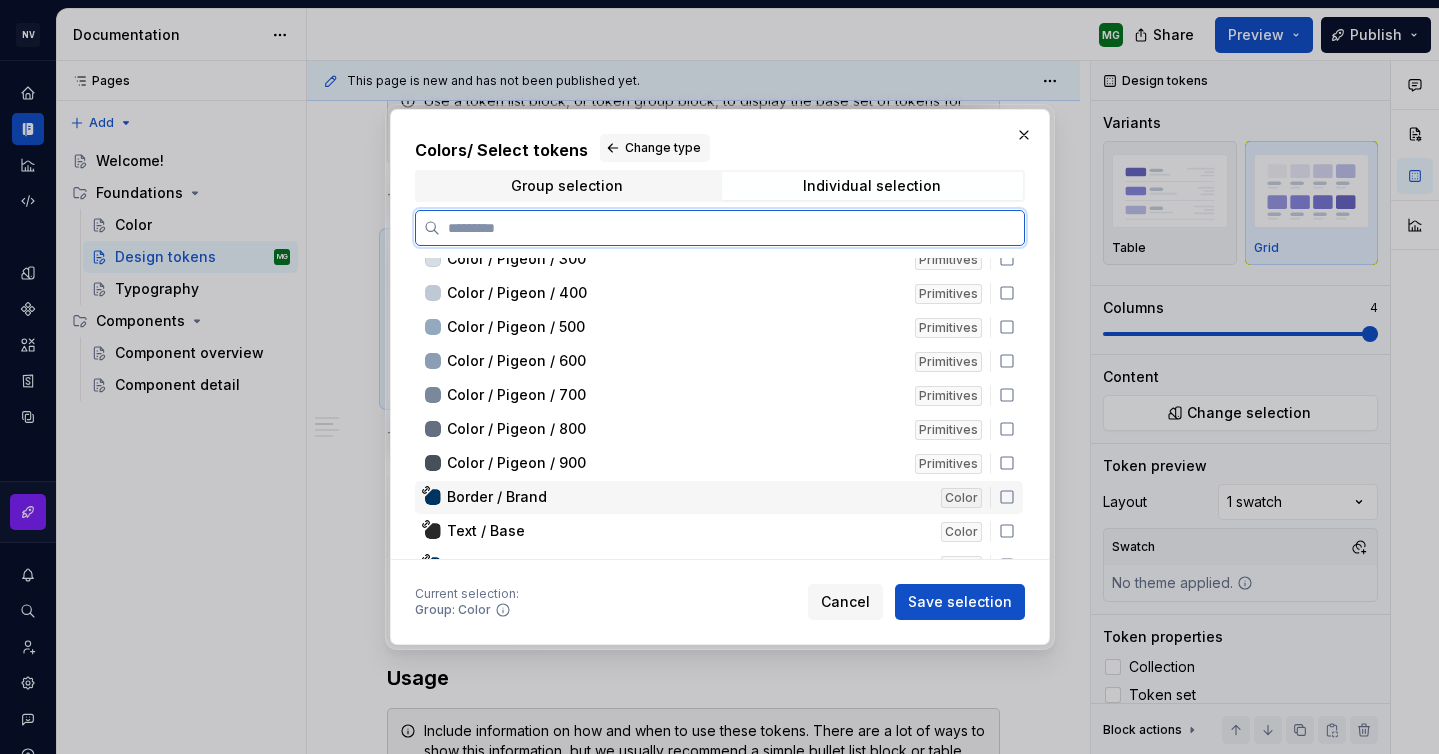 click 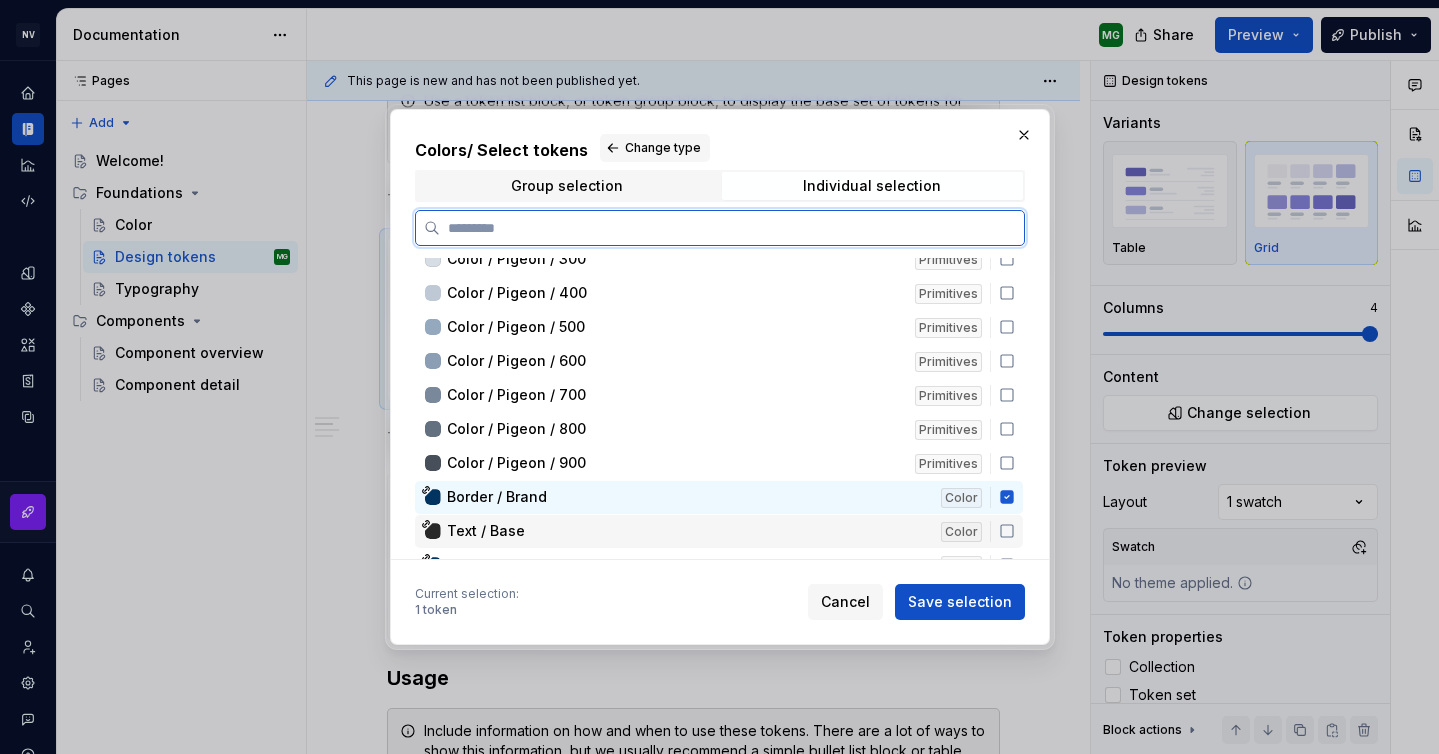 click 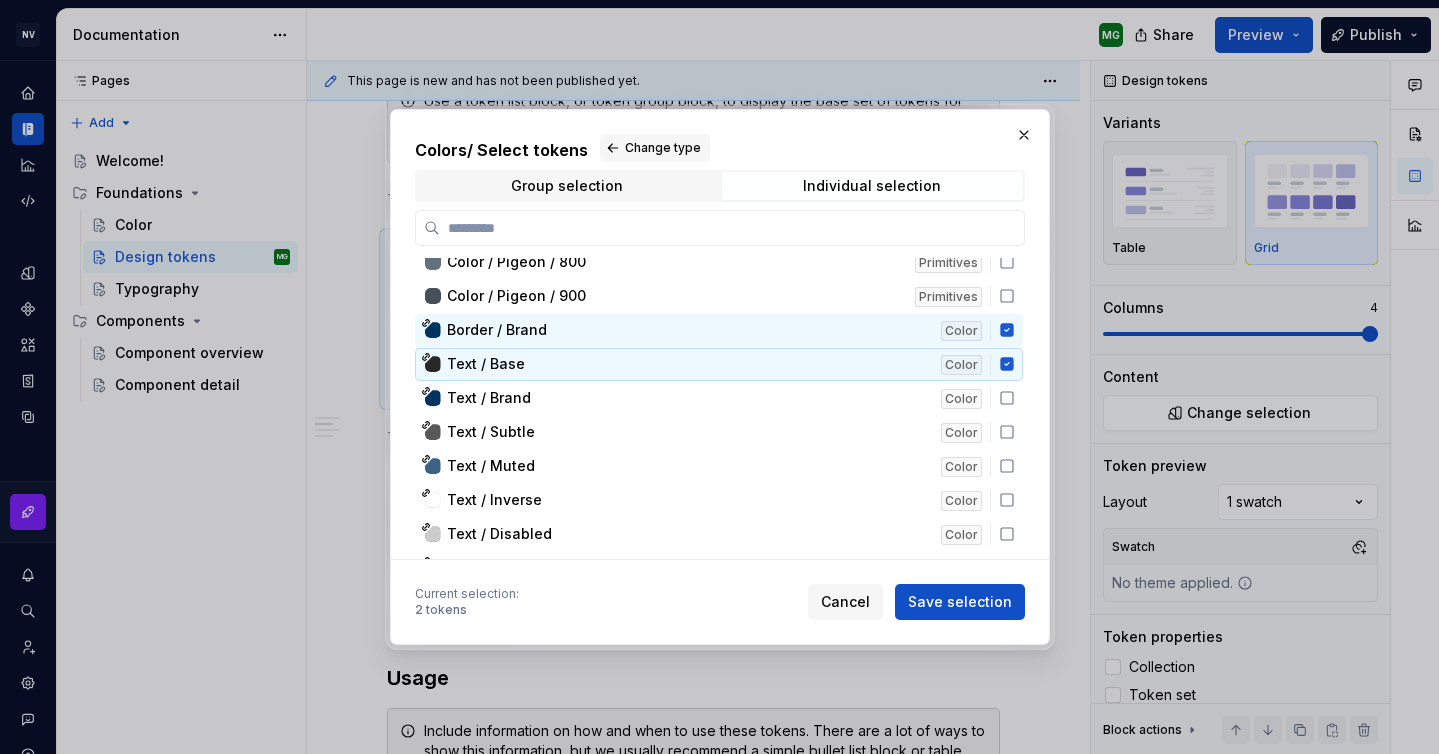 scroll, scrollTop: 6517, scrollLeft: 0, axis: vertical 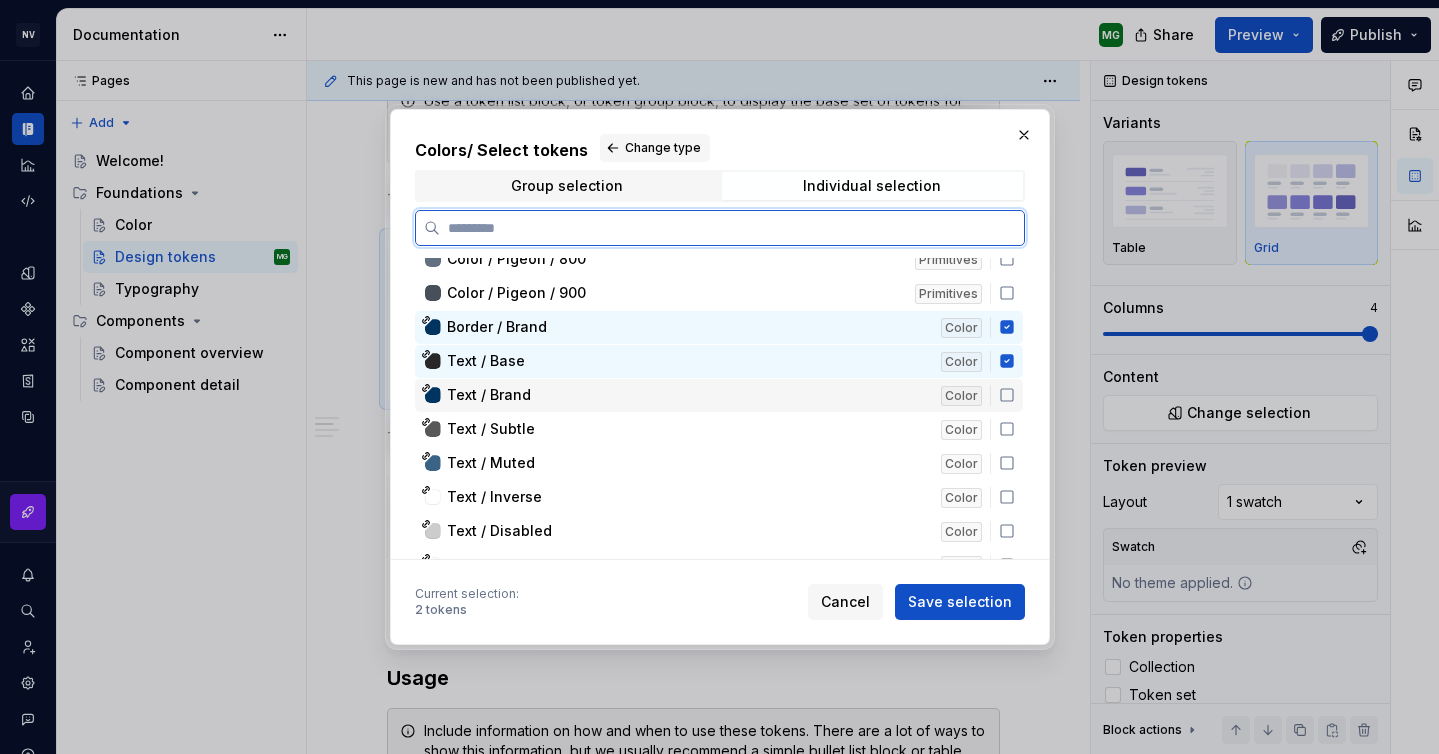click 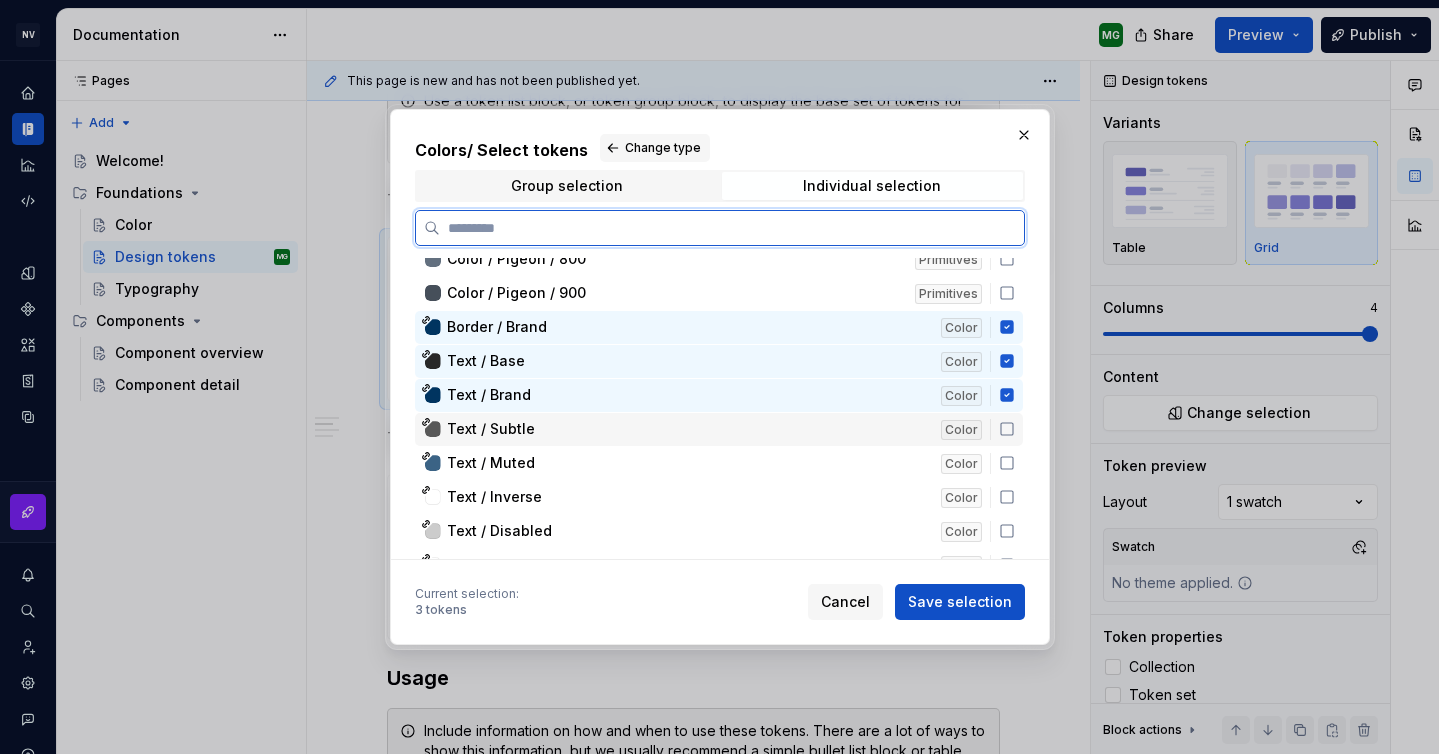 click 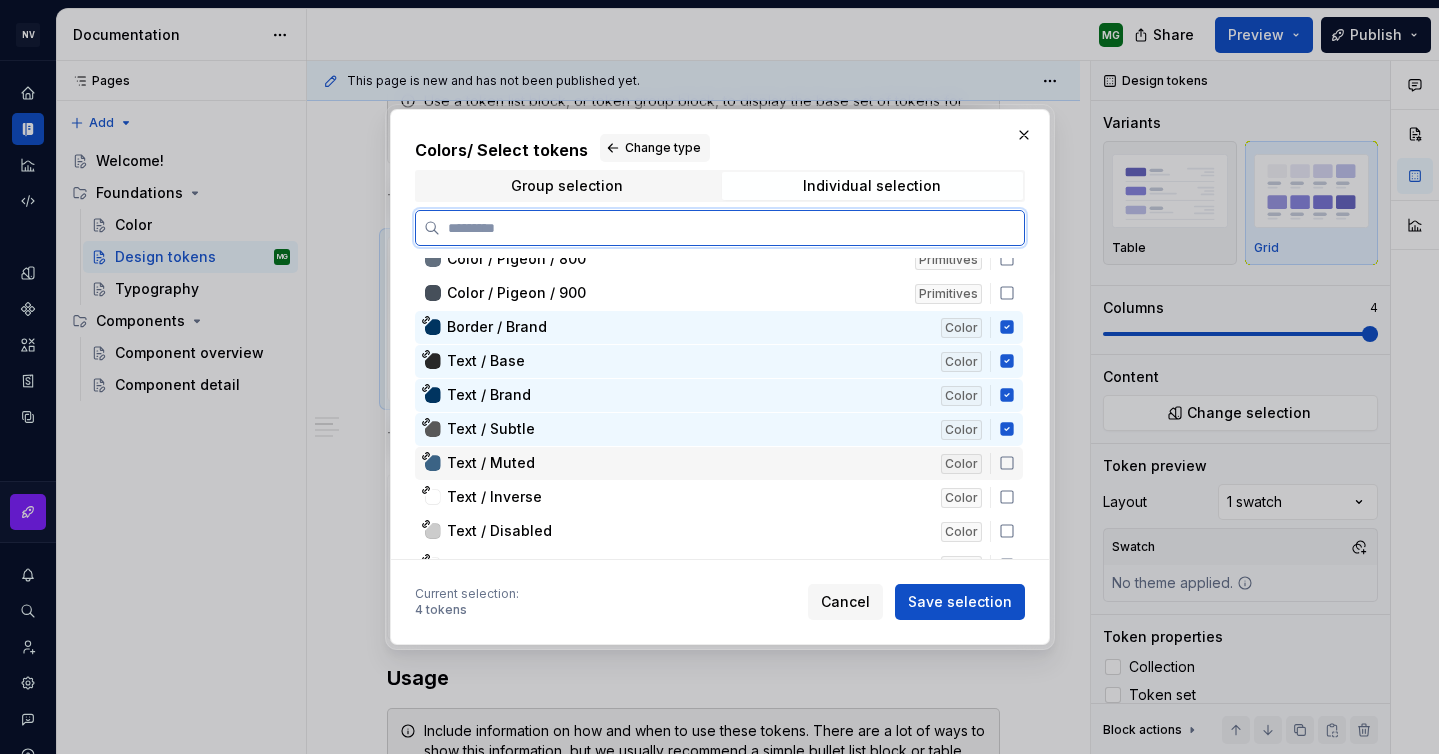 click 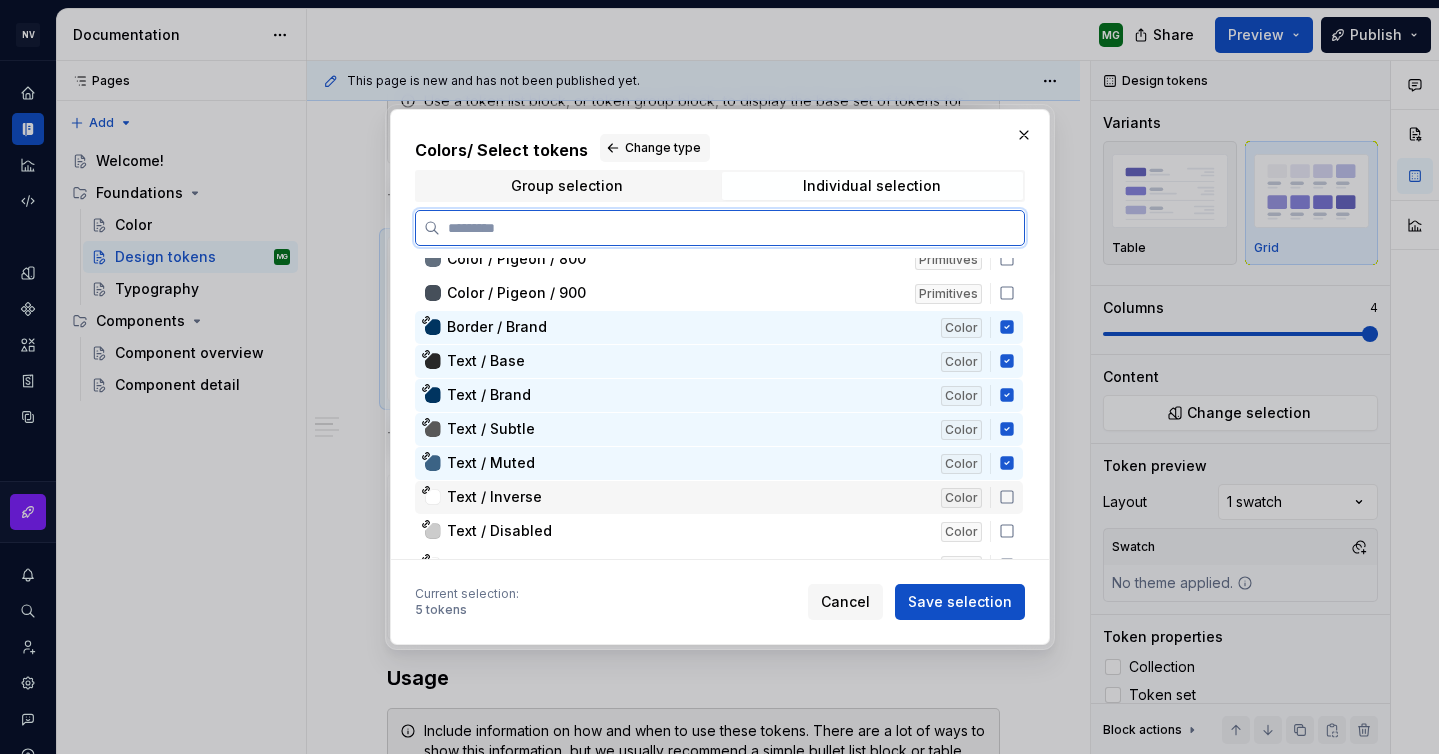 click 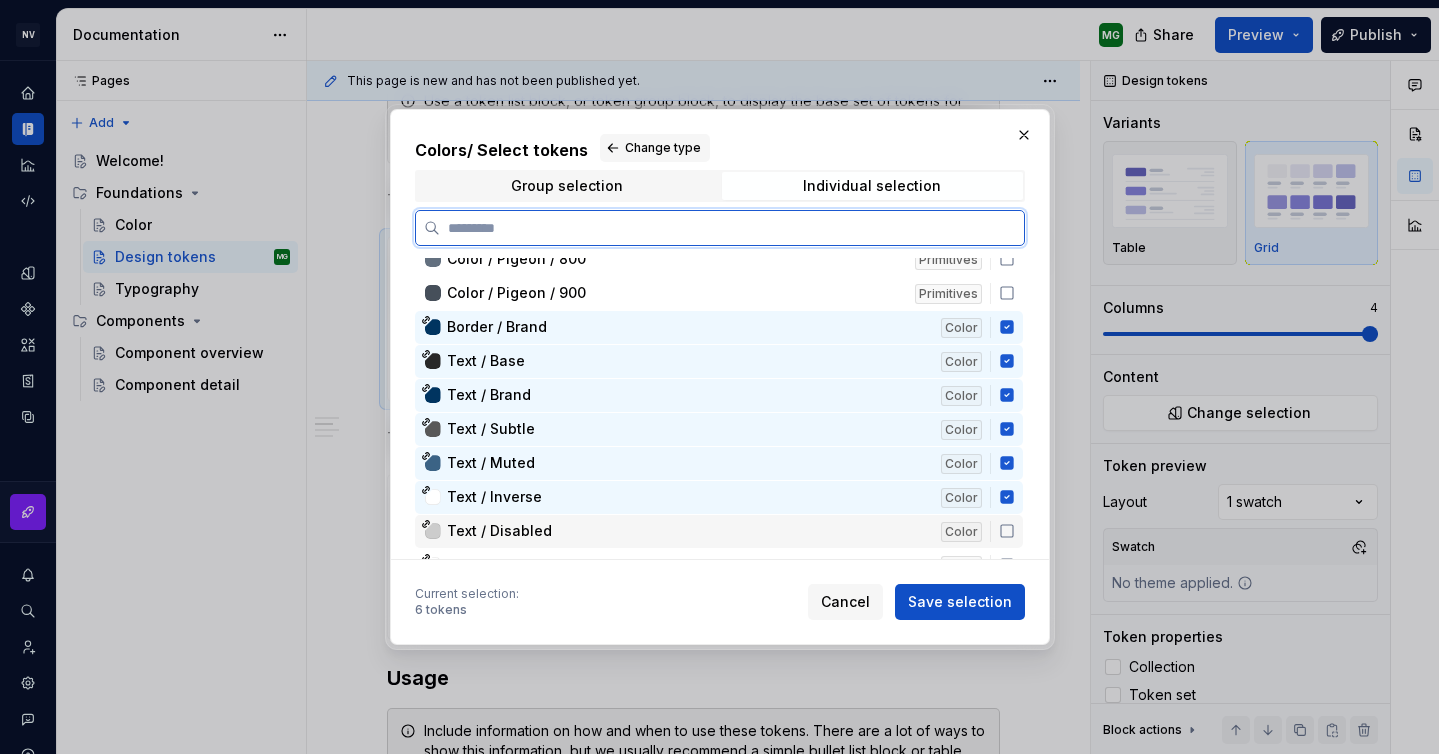 click 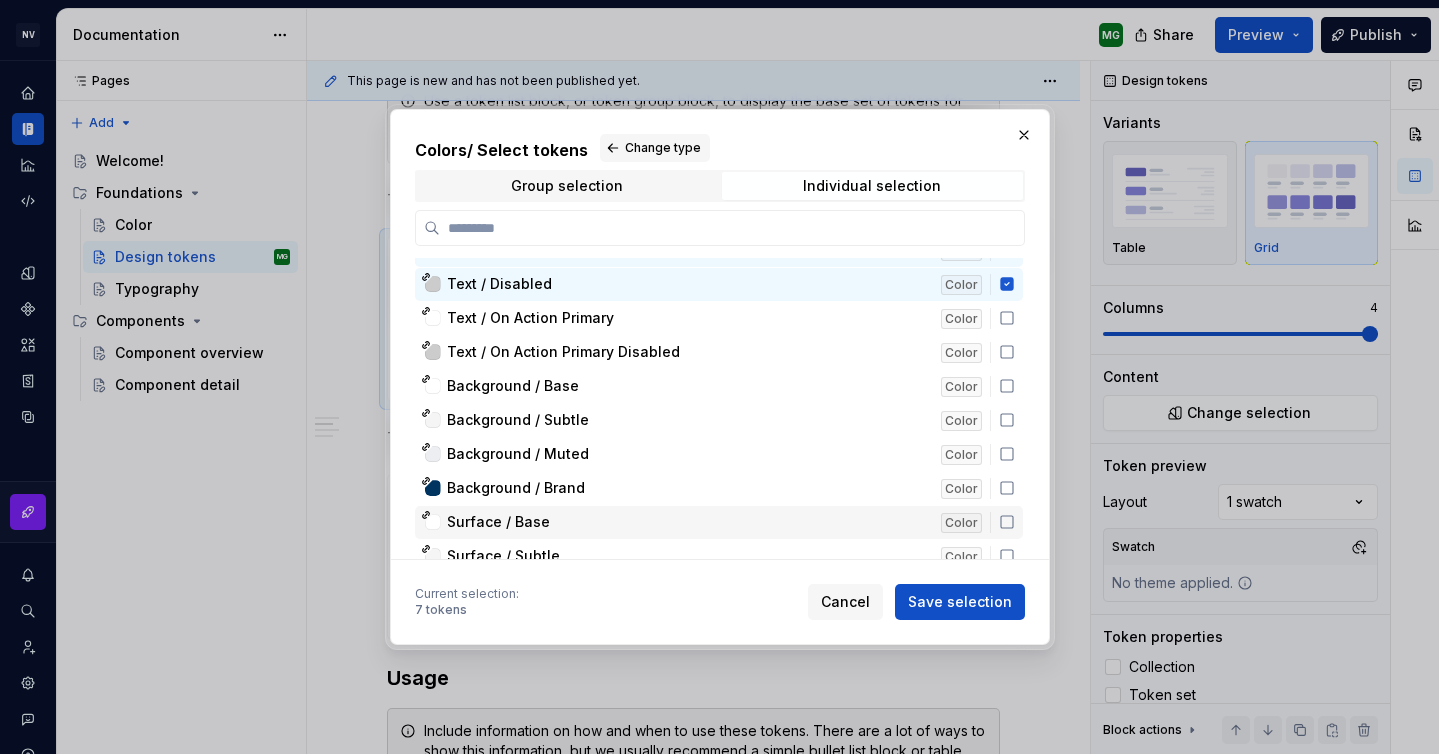 scroll, scrollTop: 6769, scrollLeft: 0, axis: vertical 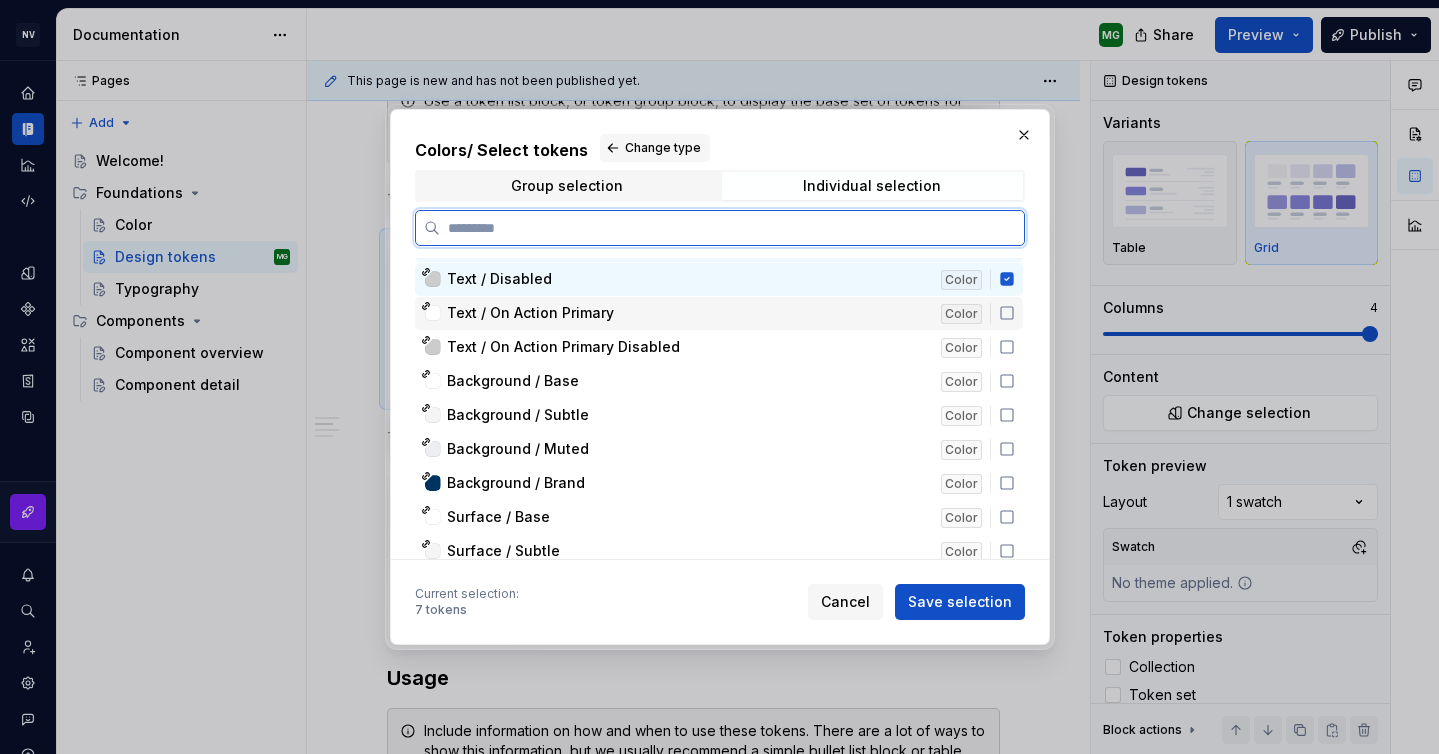 click 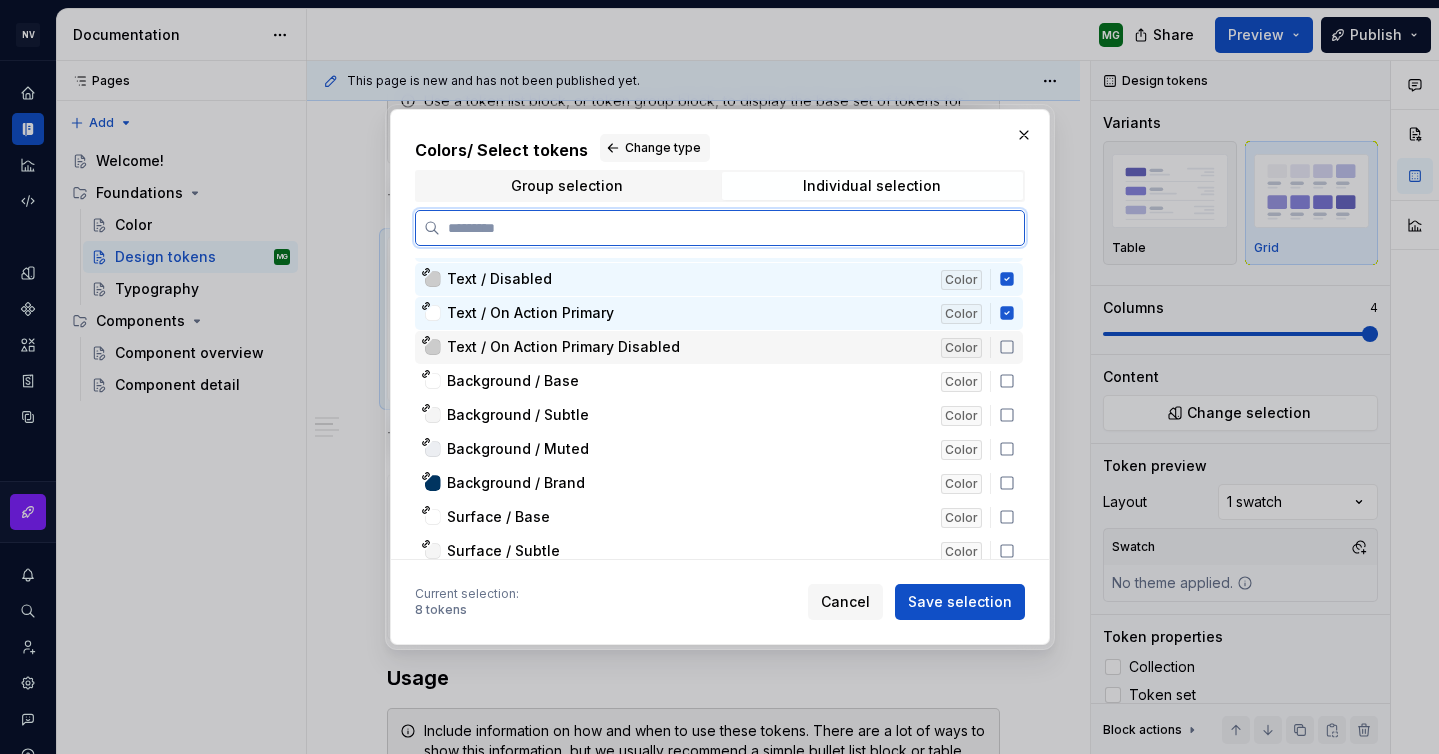 click 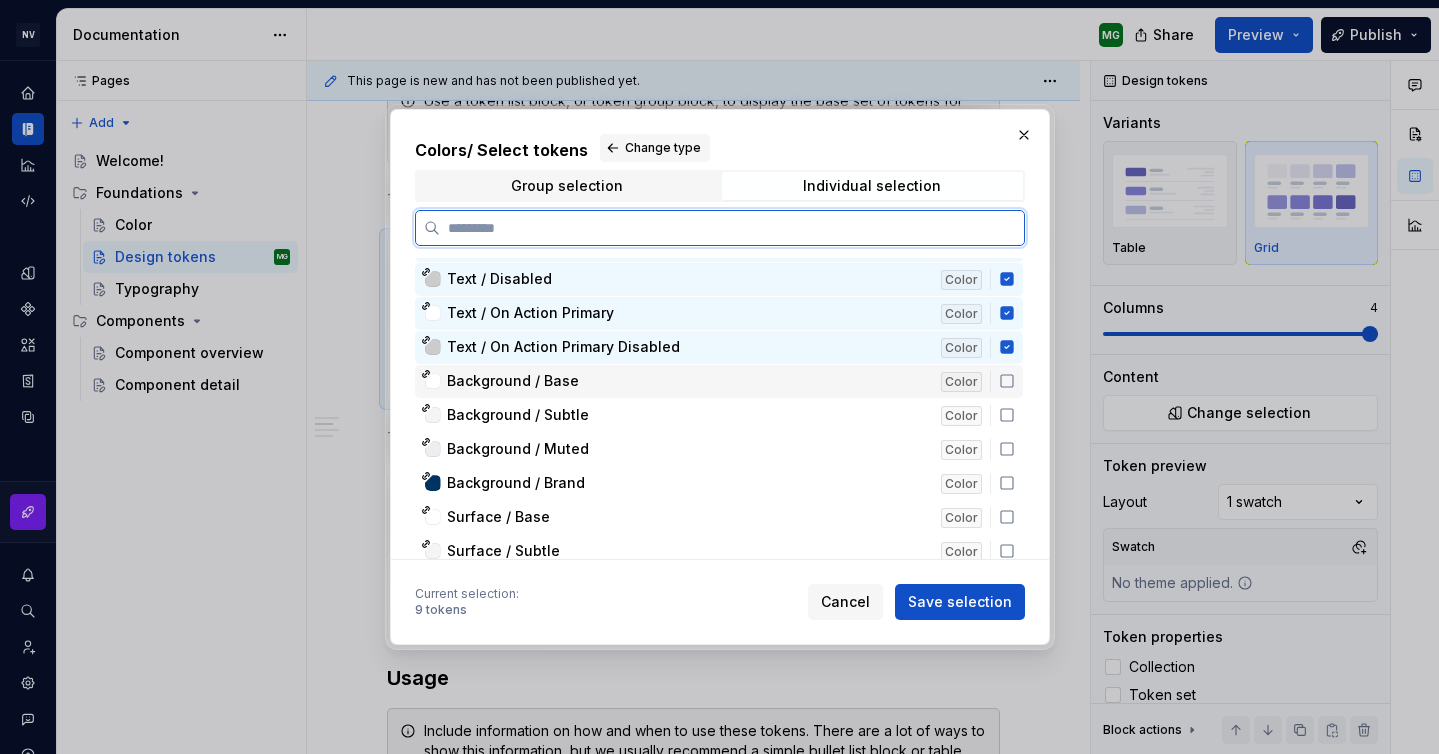 click 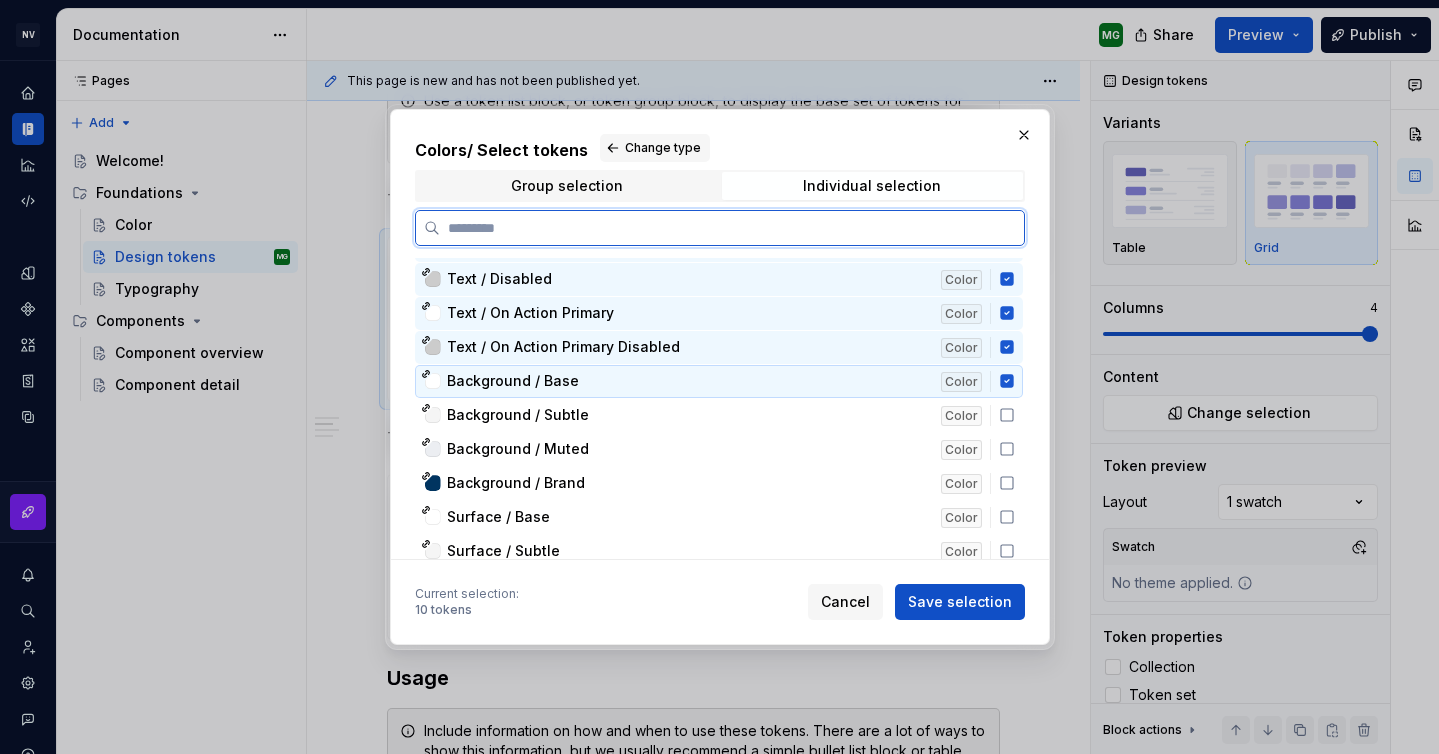click 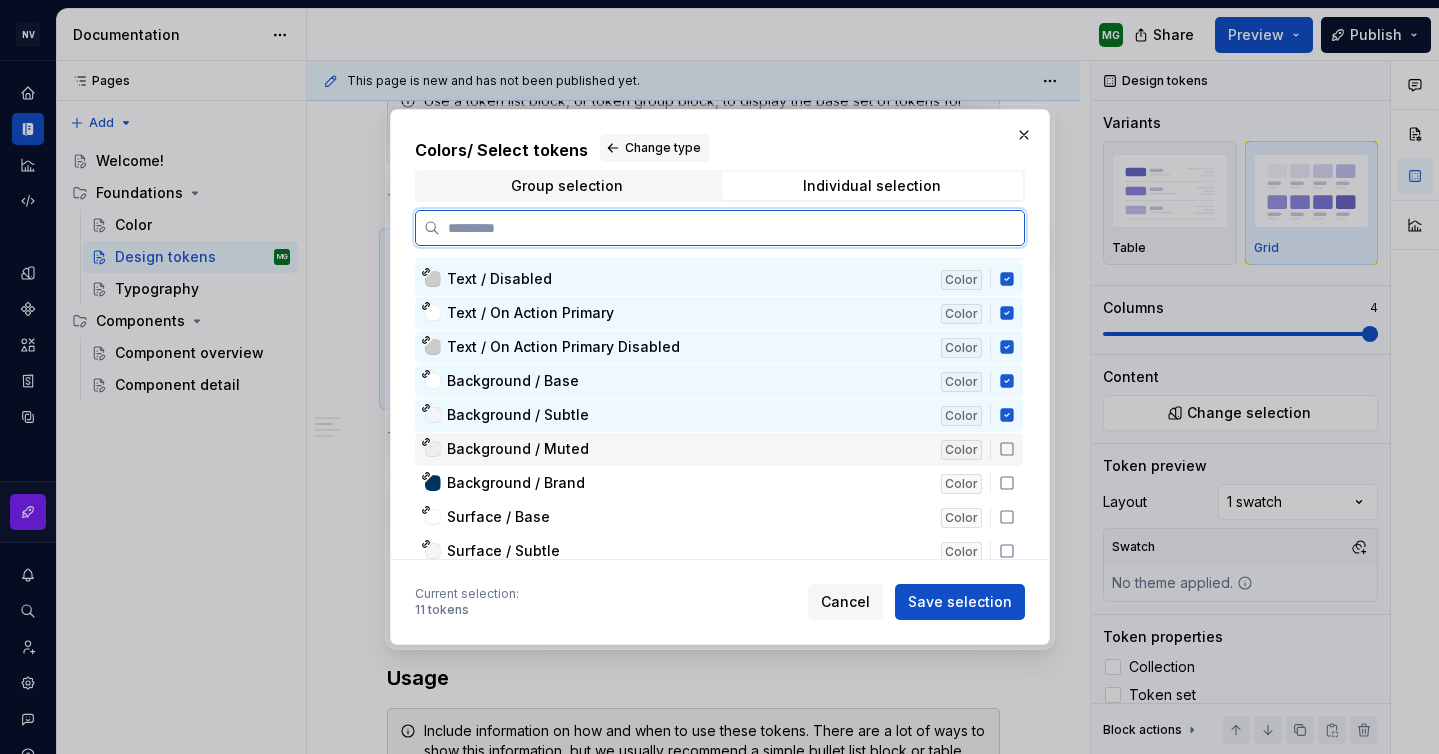 click 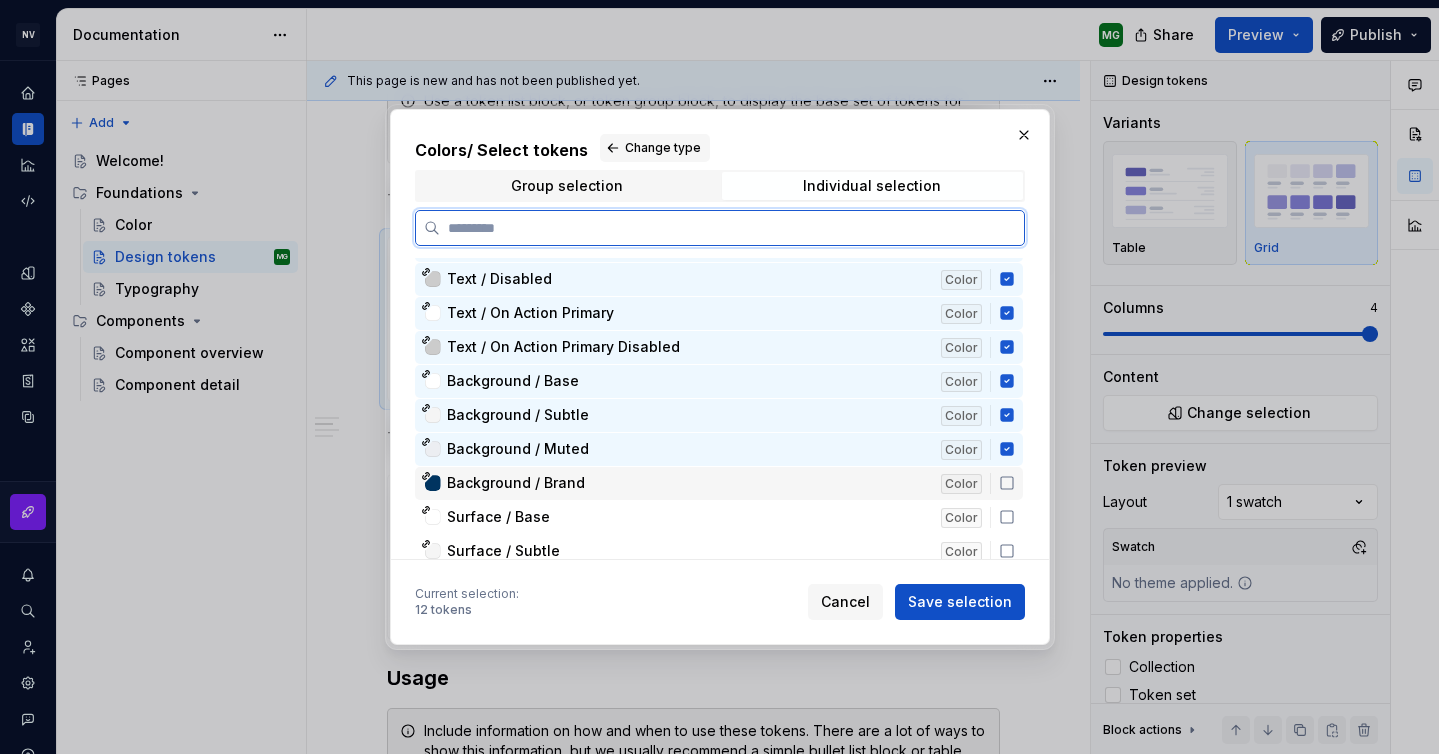 click 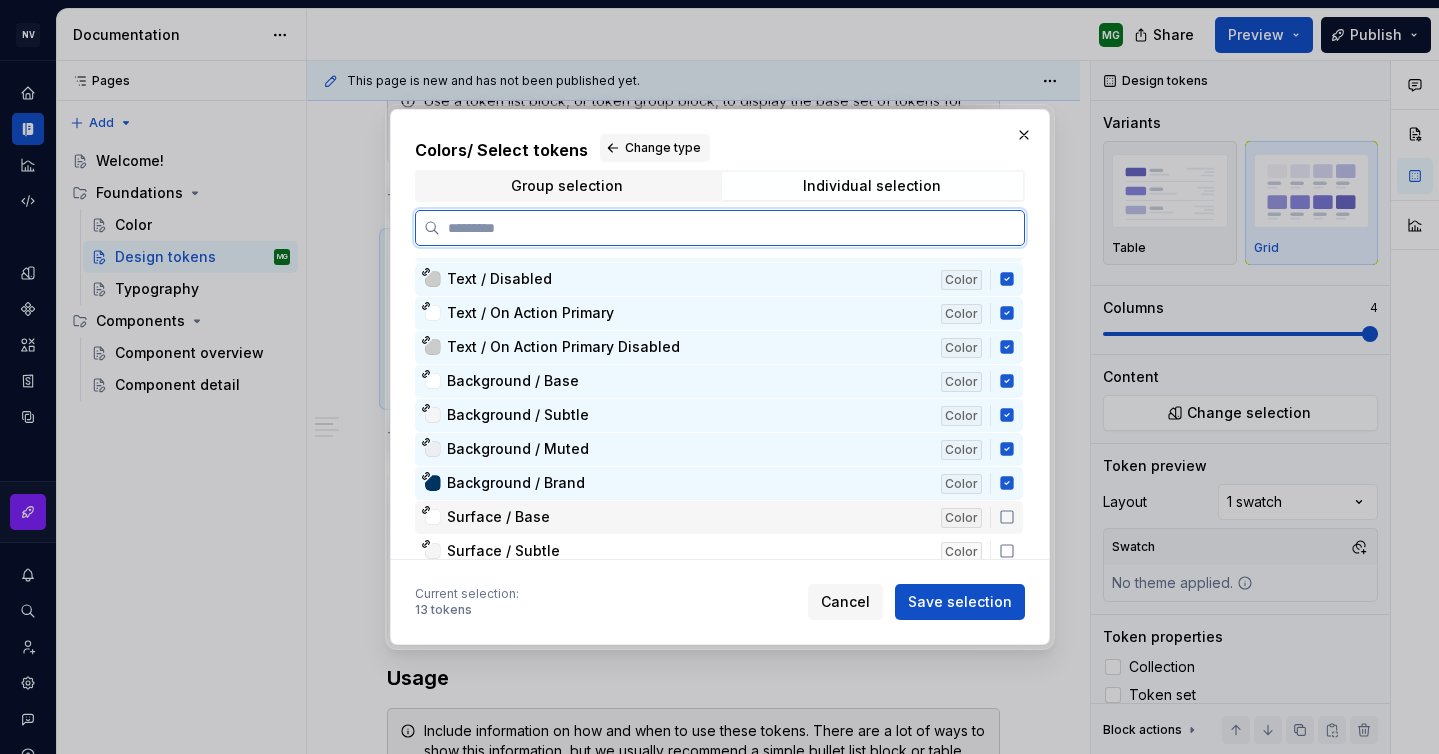 click 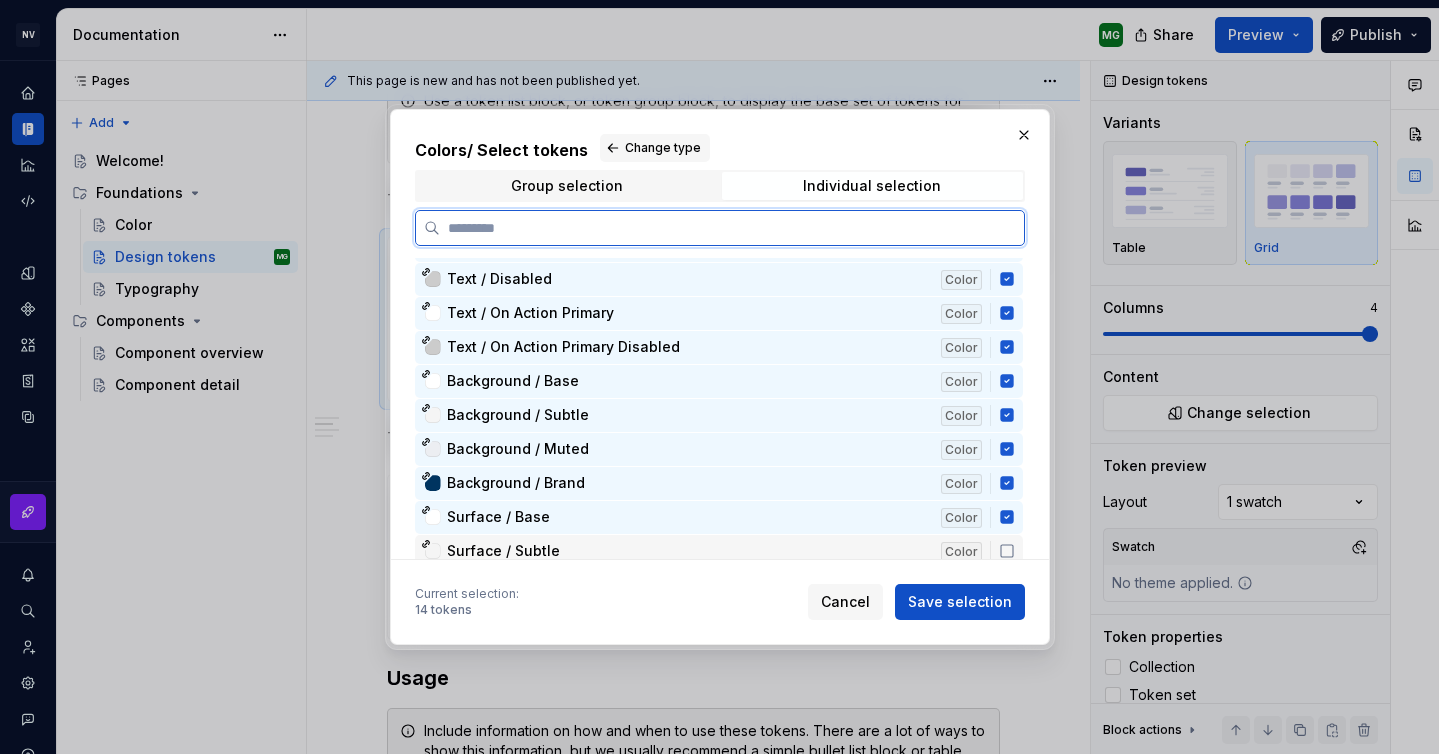 click 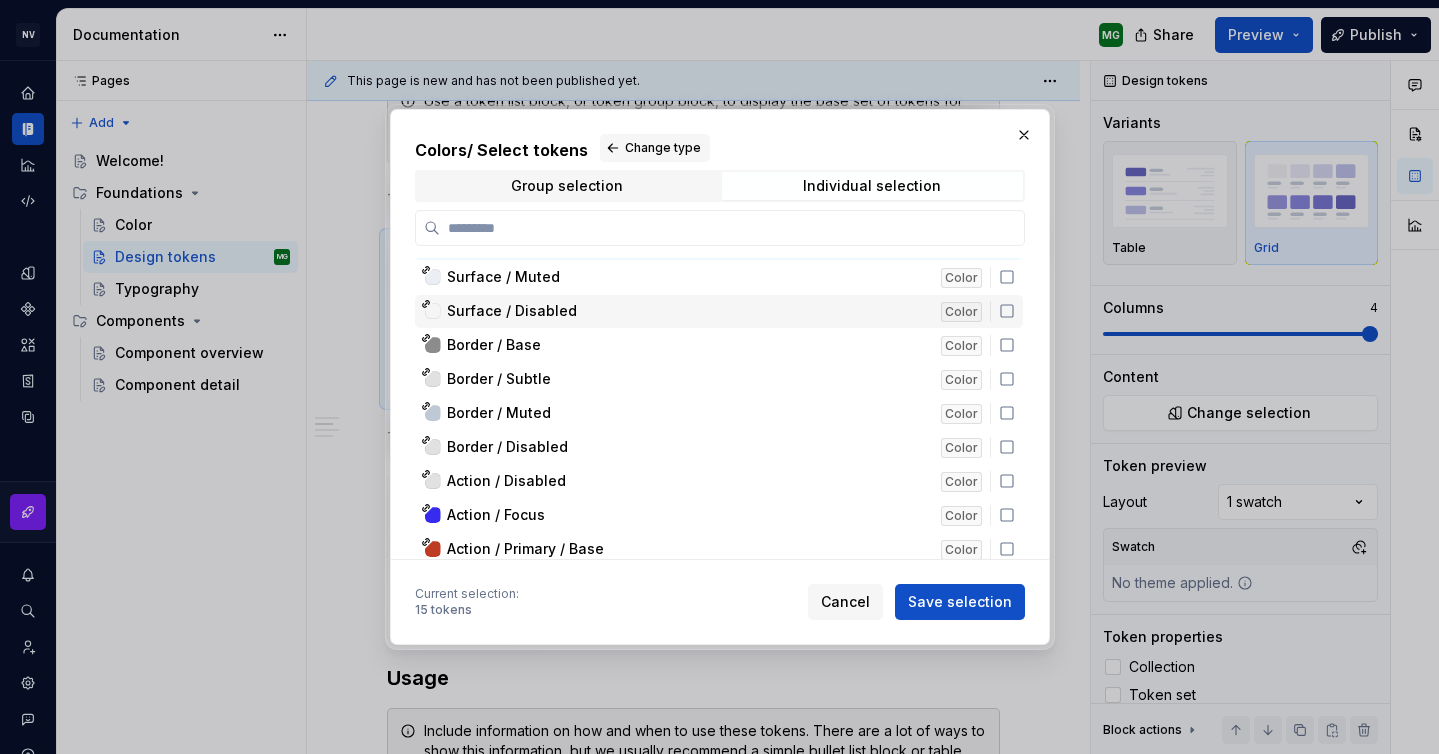 scroll, scrollTop: 7007, scrollLeft: 0, axis: vertical 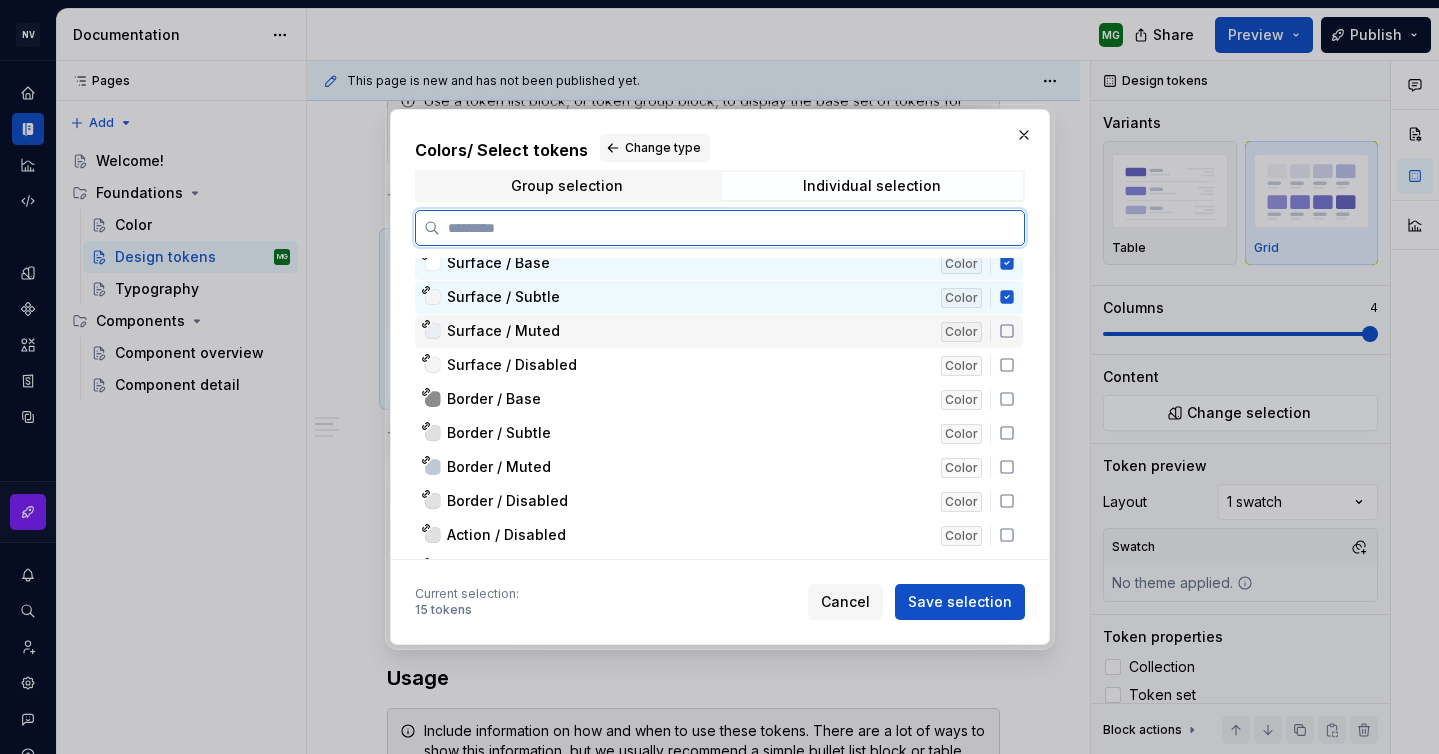 click 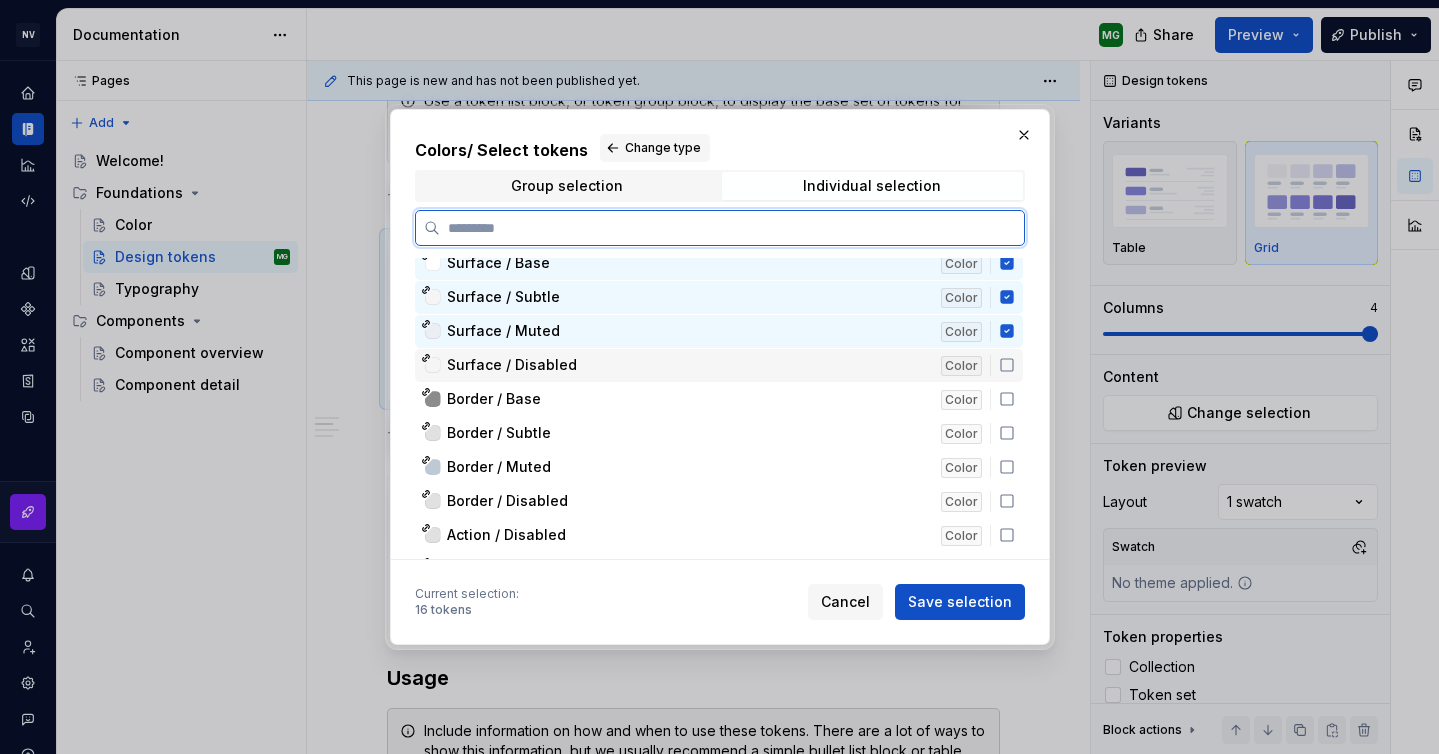 click 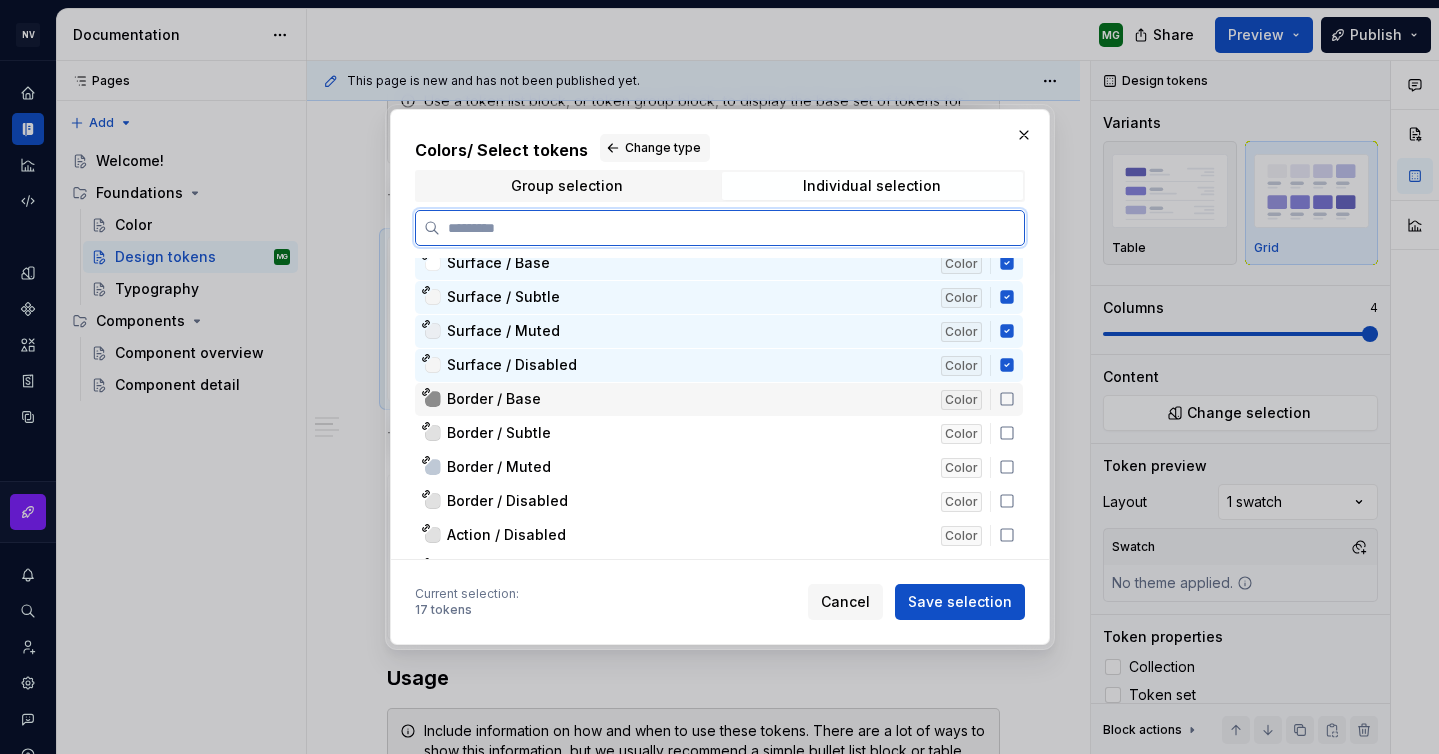 click 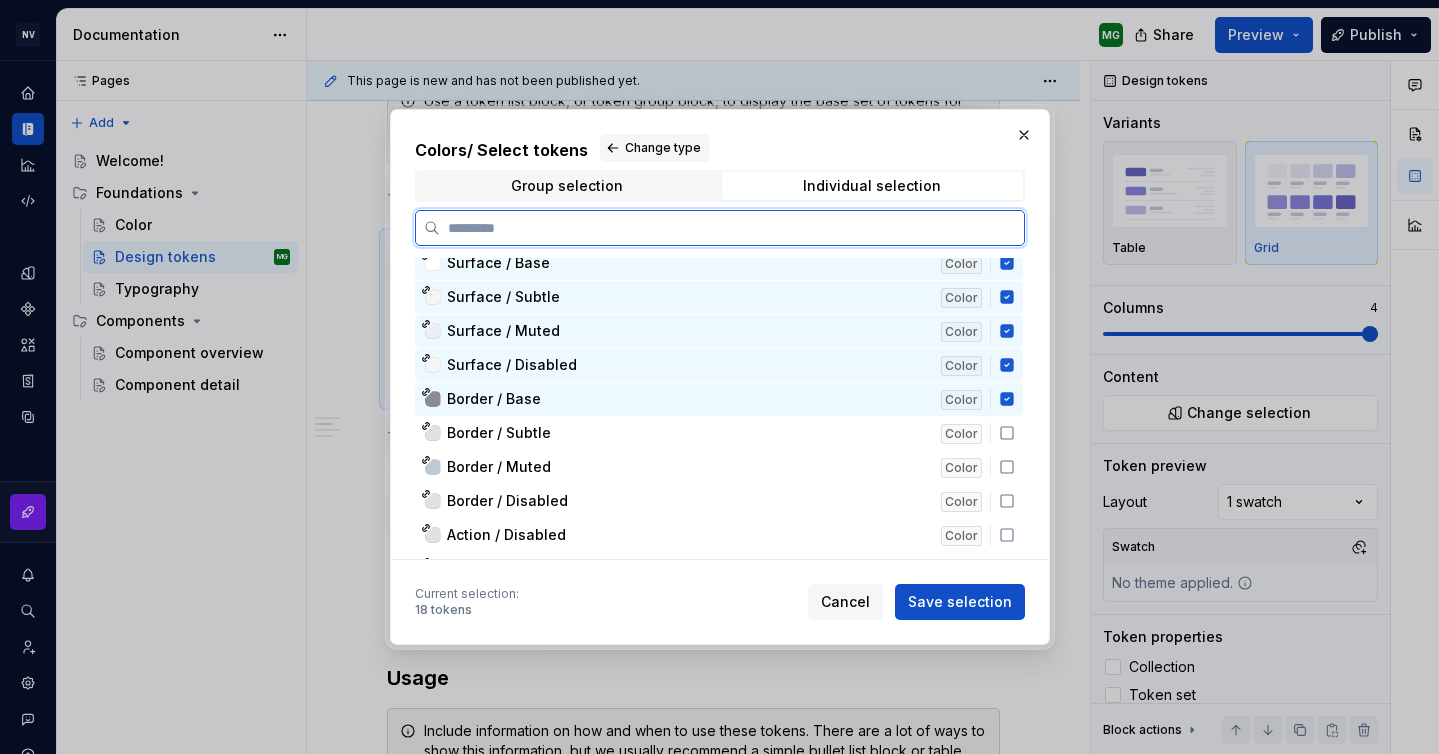 click 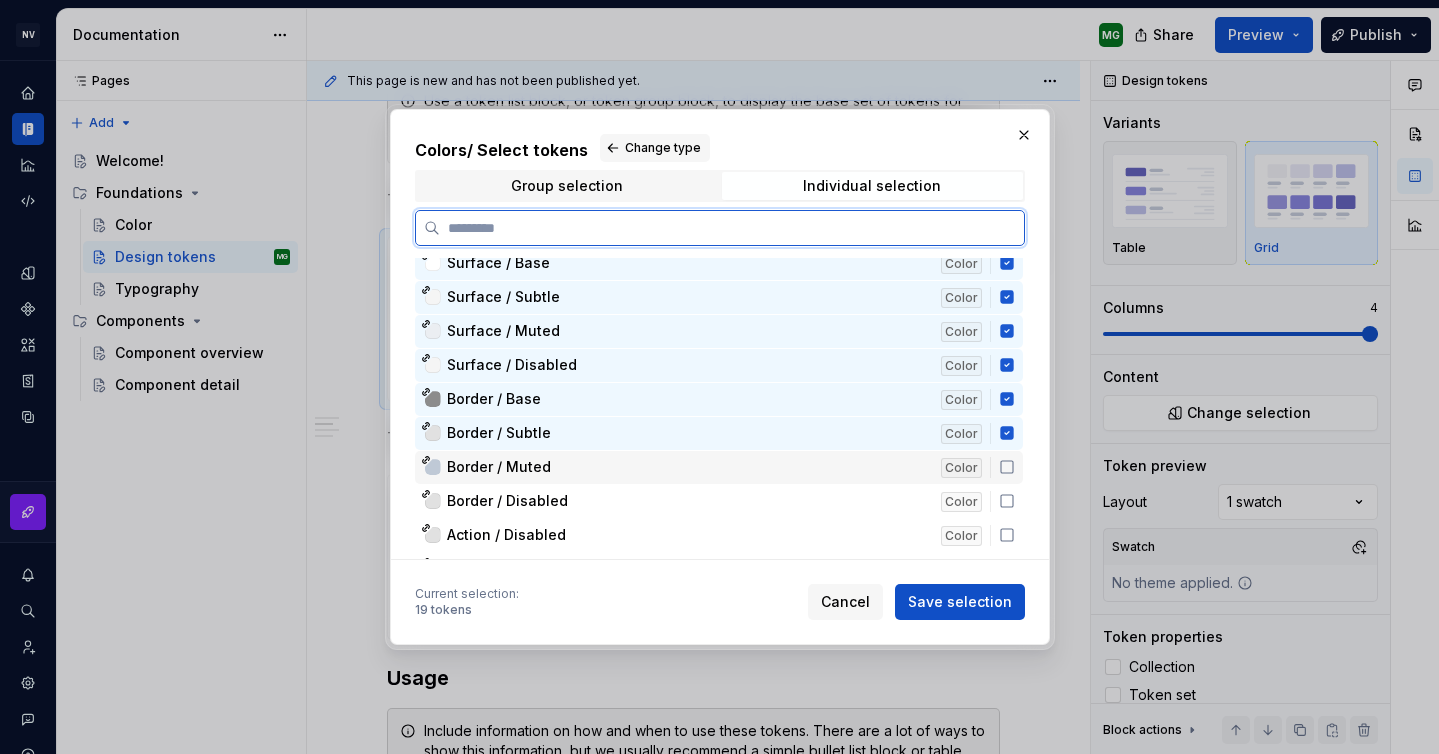 click on "Border / Muted Color" at bounding box center (719, 467) 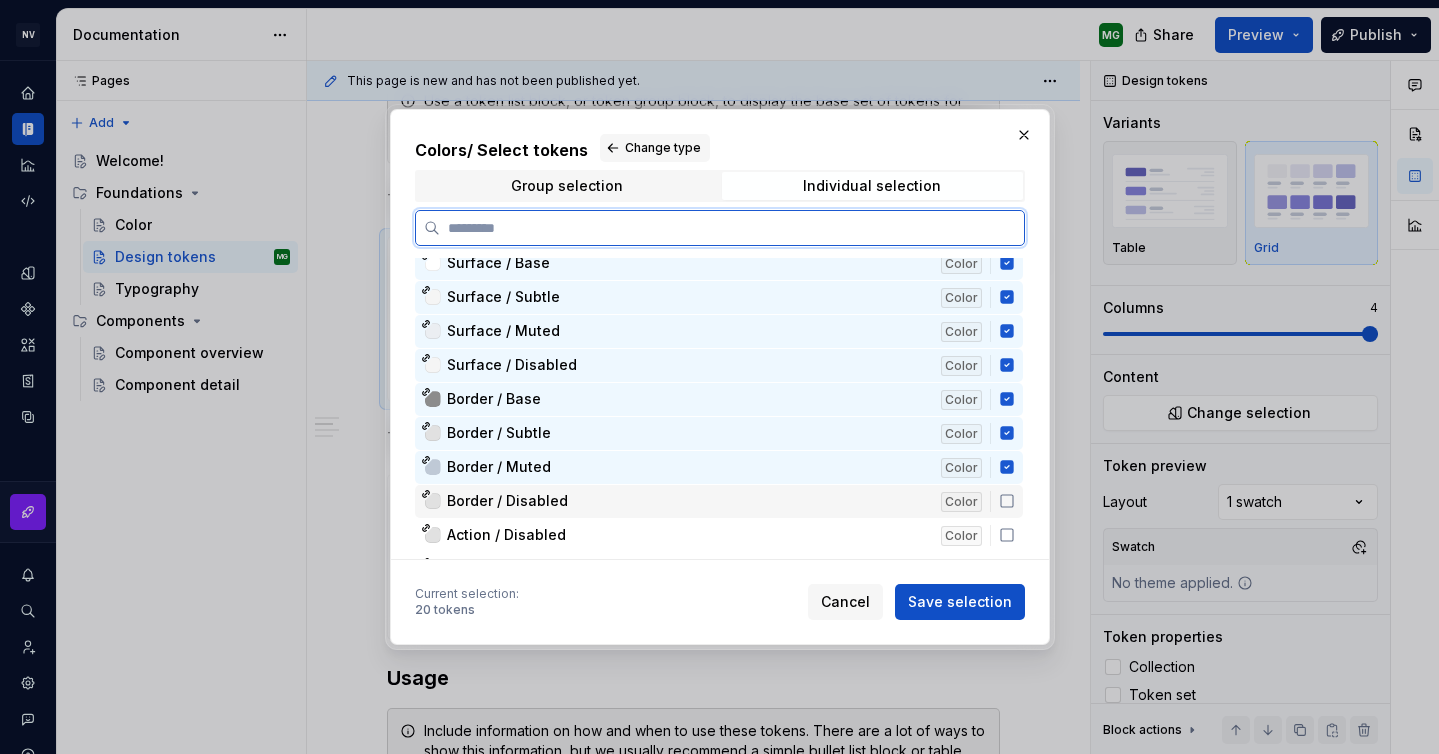click 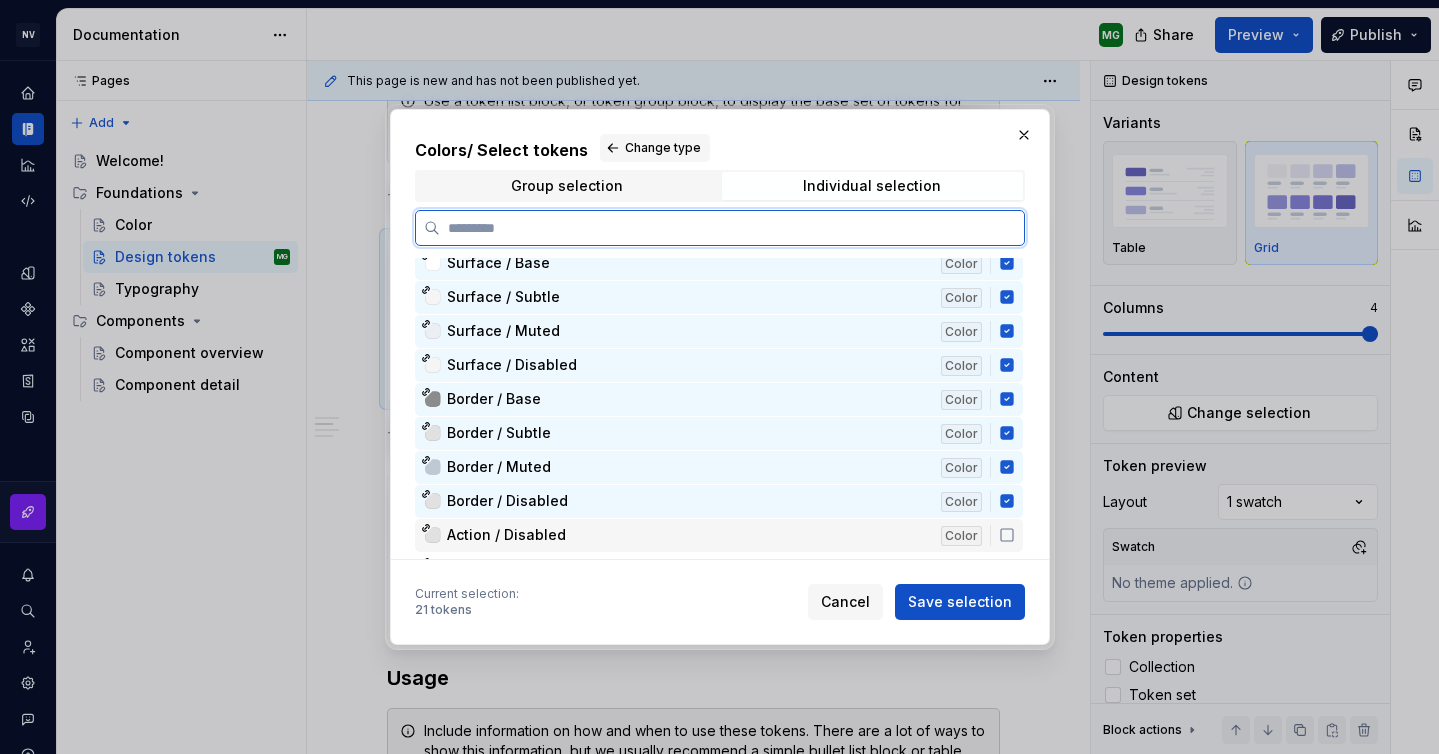 click 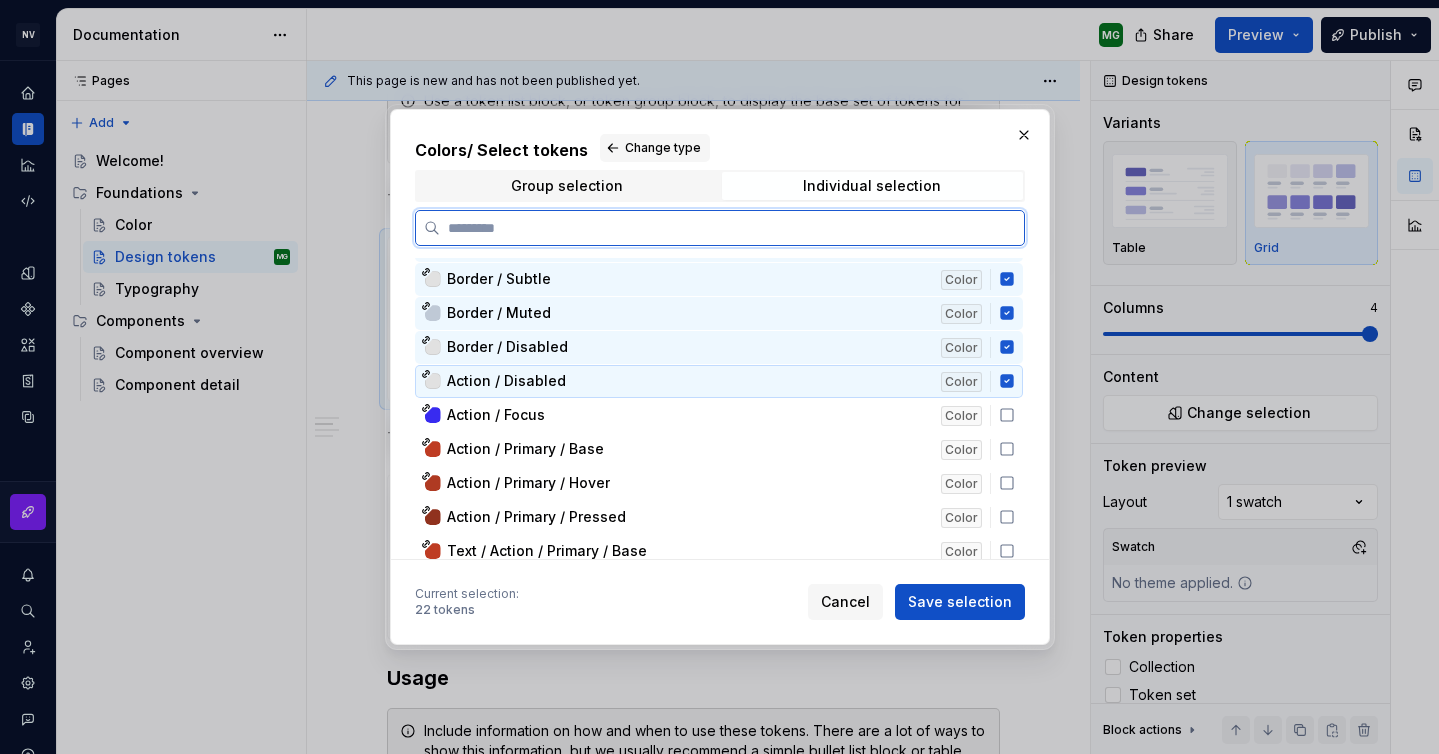 scroll, scrollTop: 7175, scrollLeft: 0, axis: vertical 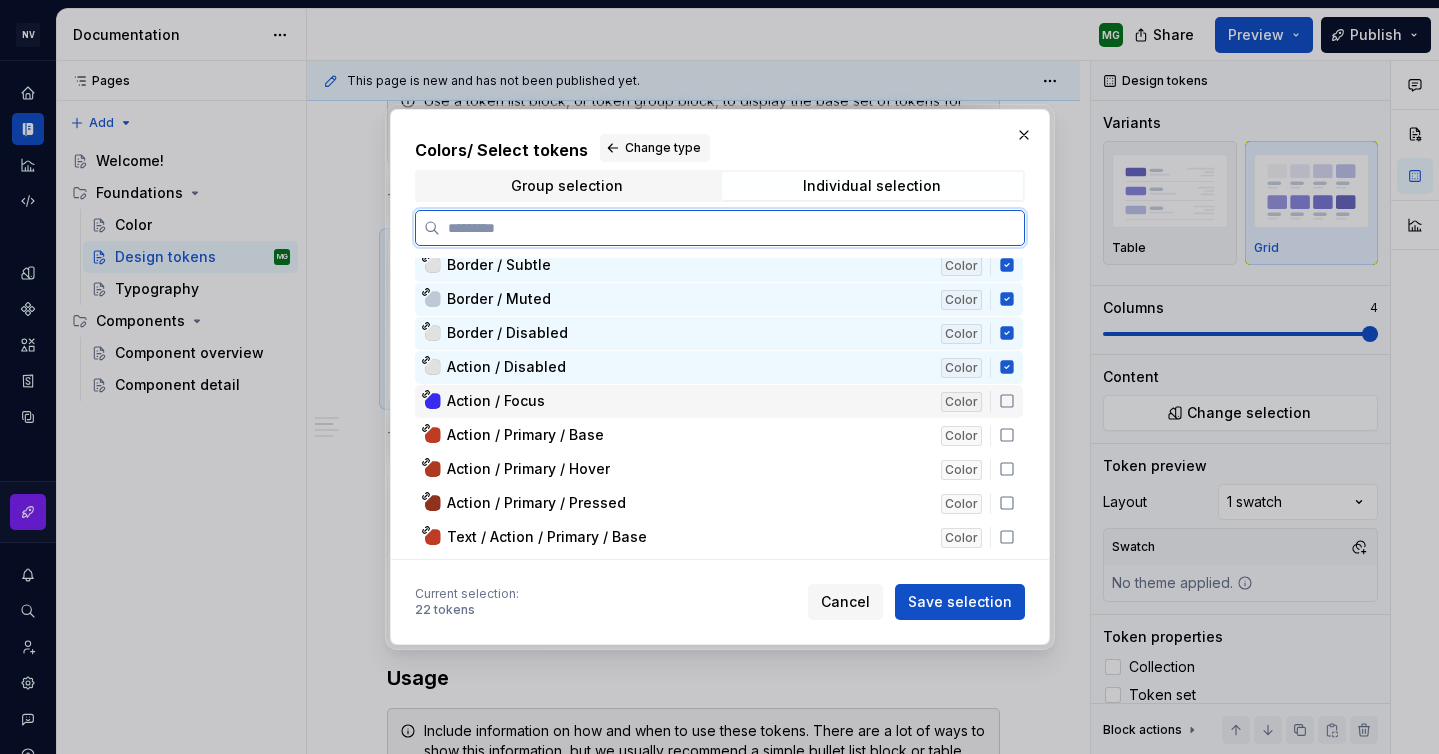 click 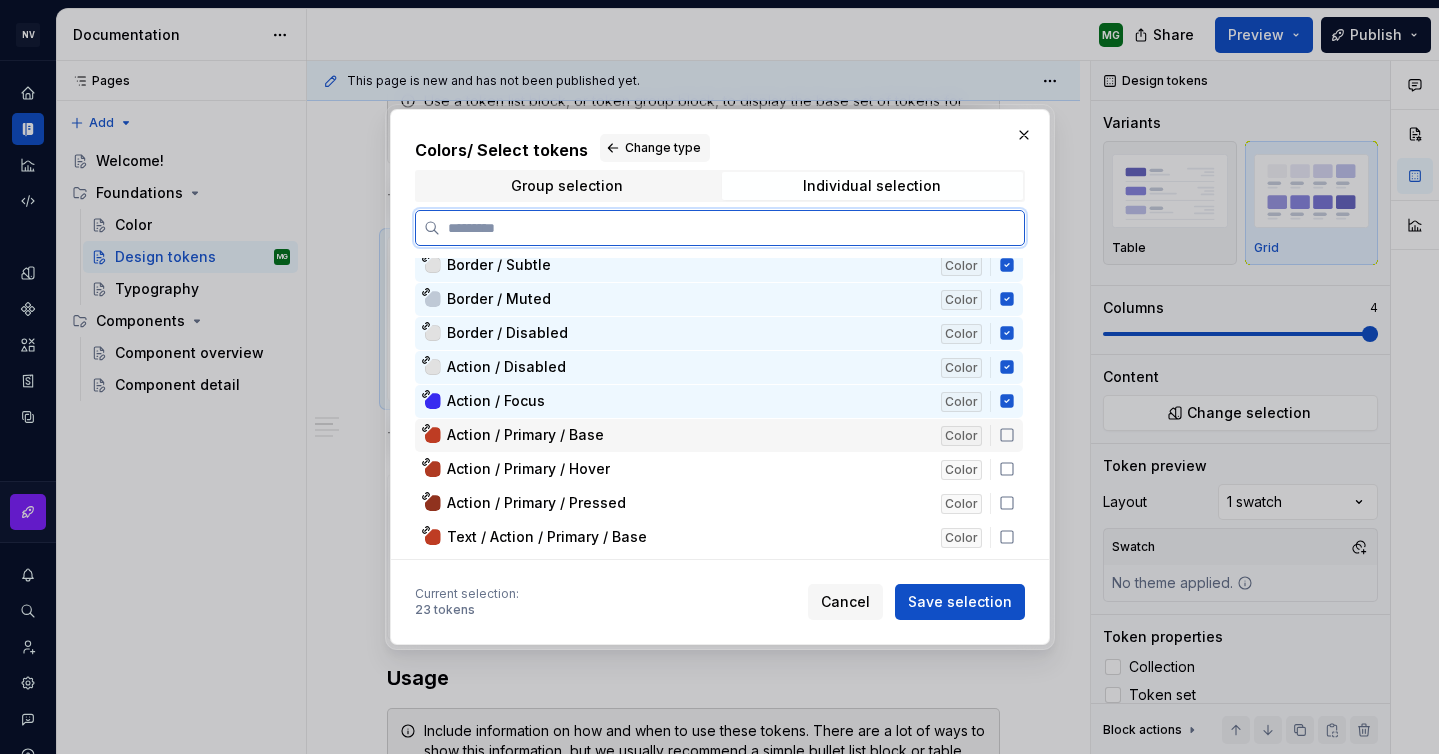 click 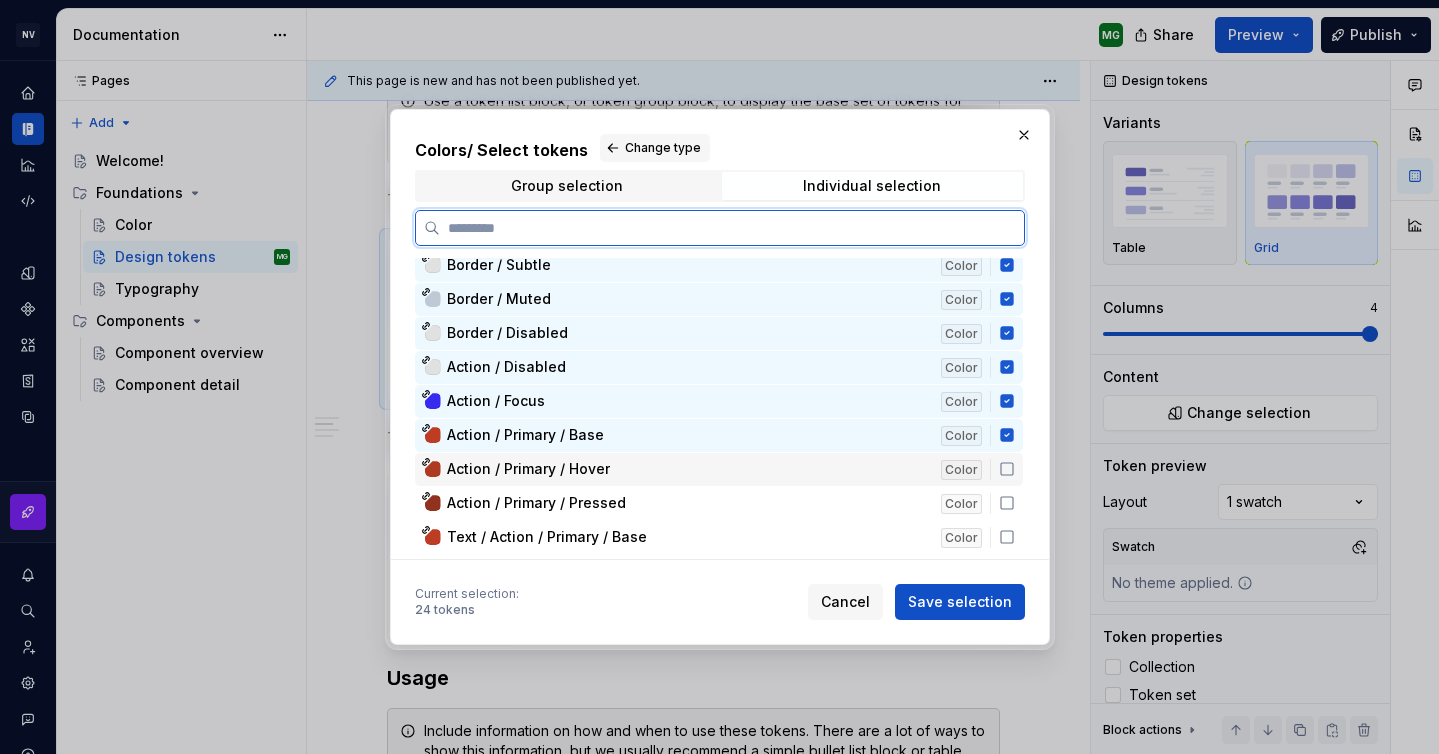 click on "Action / Primary / Hover Color" at bounding box center (719, 469) 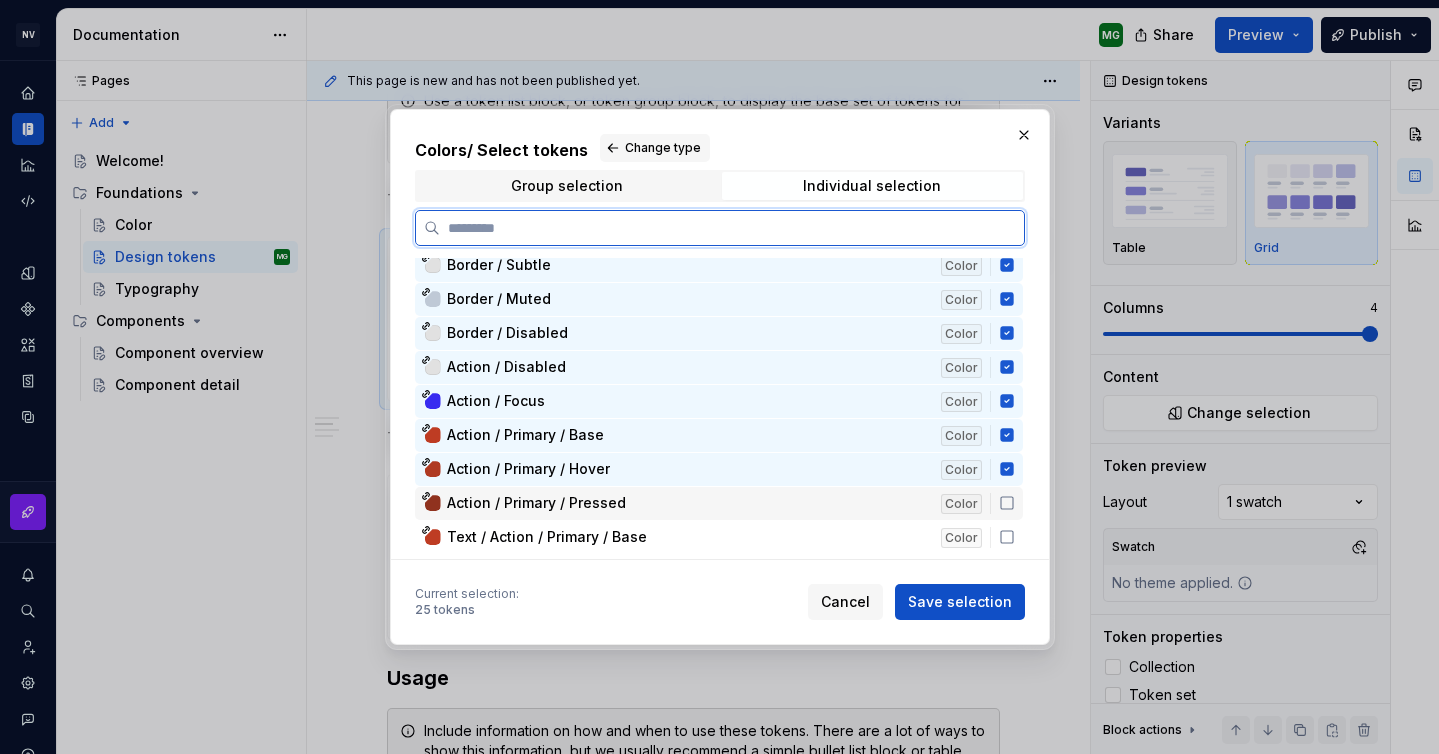 click 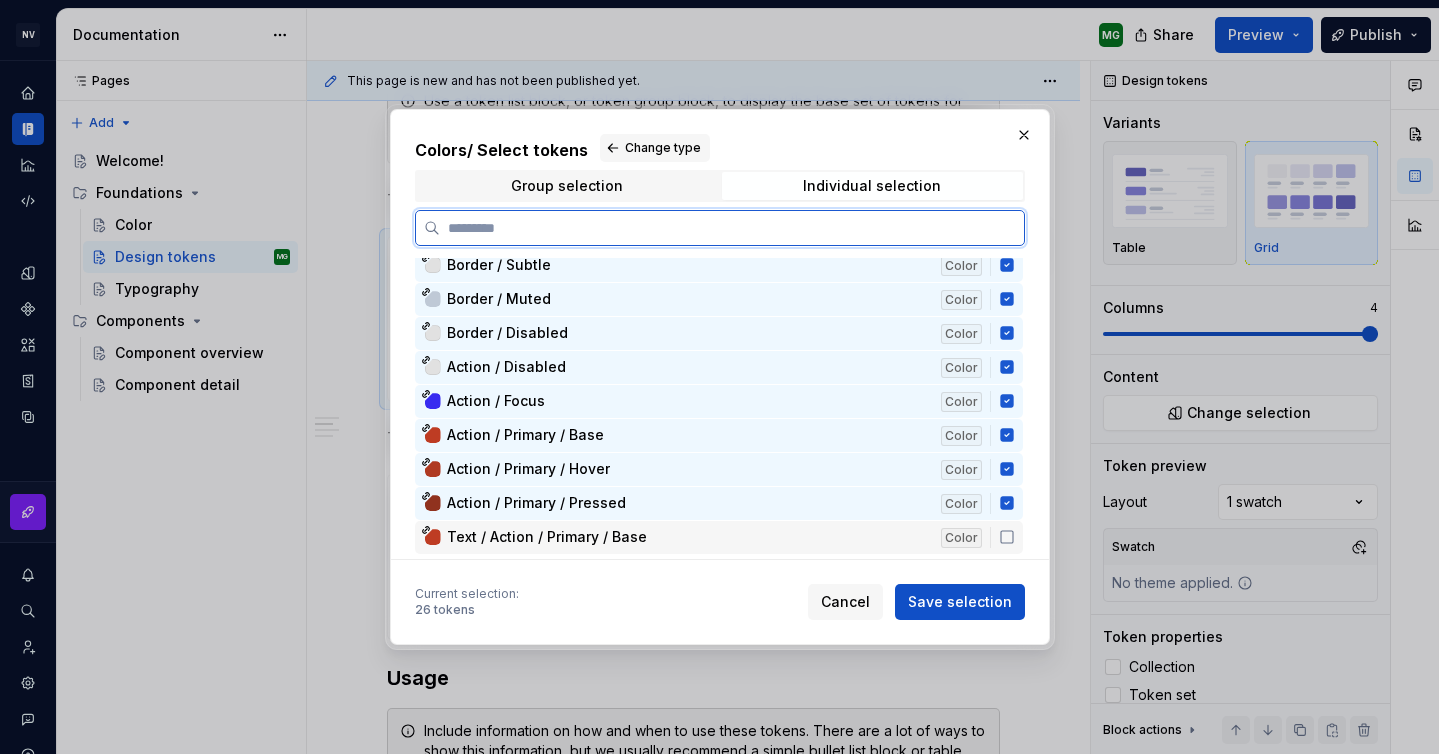 click 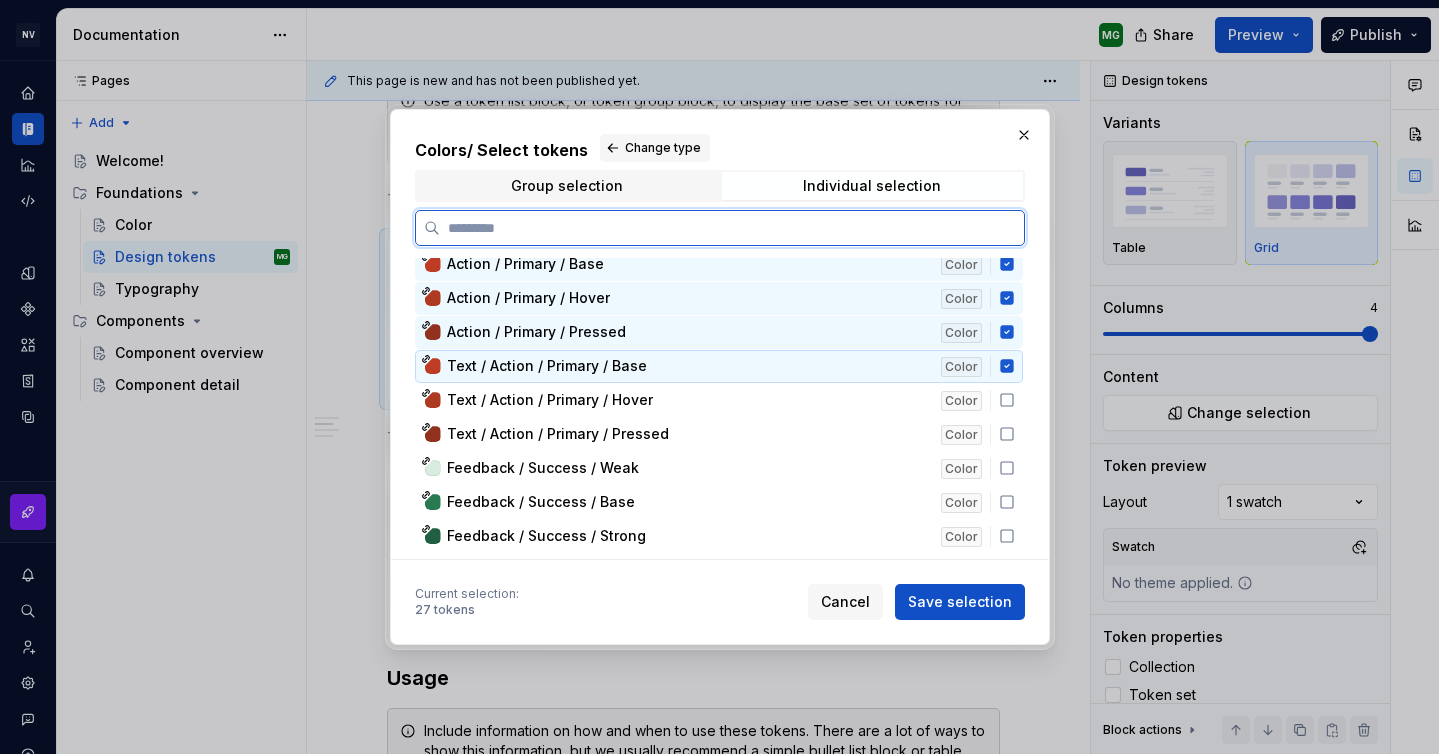 scroll, scrollTop: 7389, scrollLeft: 0, axis: vertical 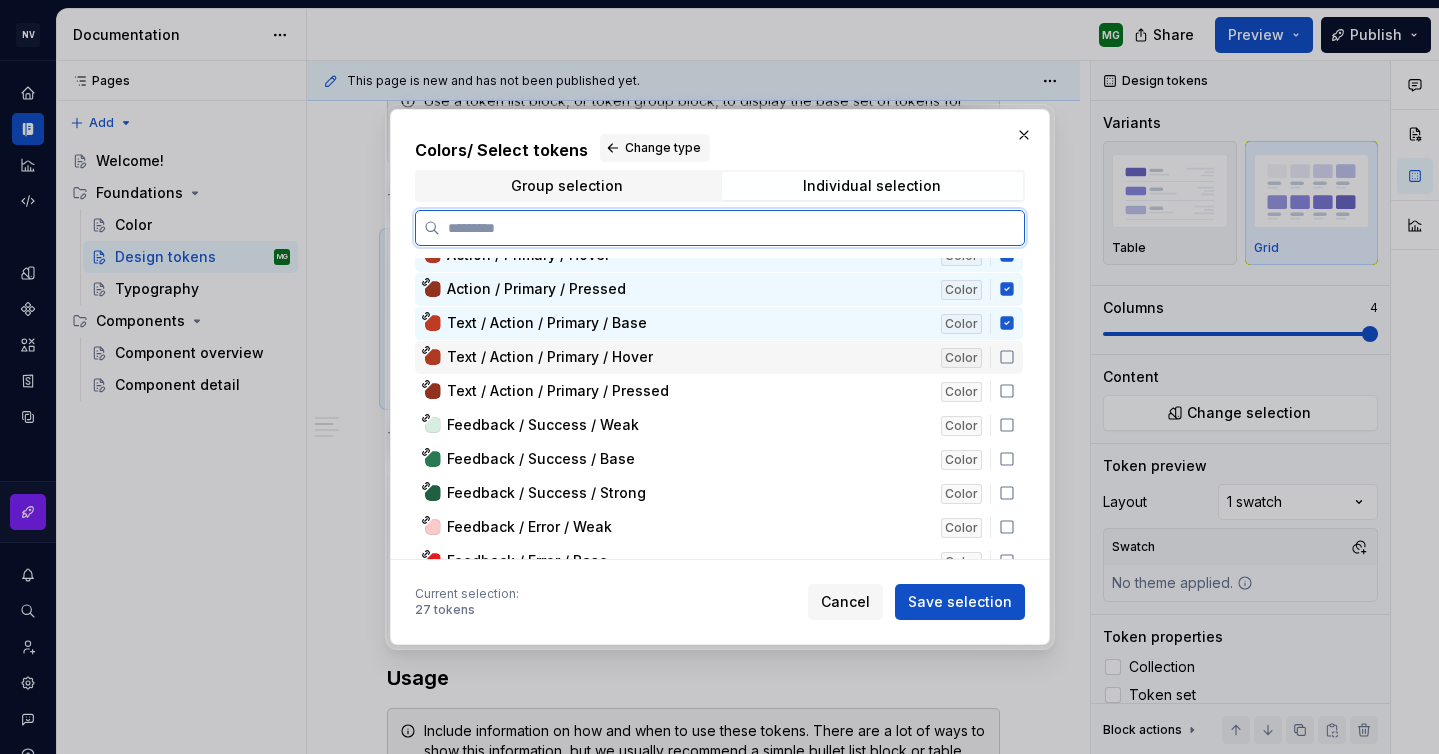 click on "Text / Action / Primary / Hover Color" at bounding box center [719, 357] 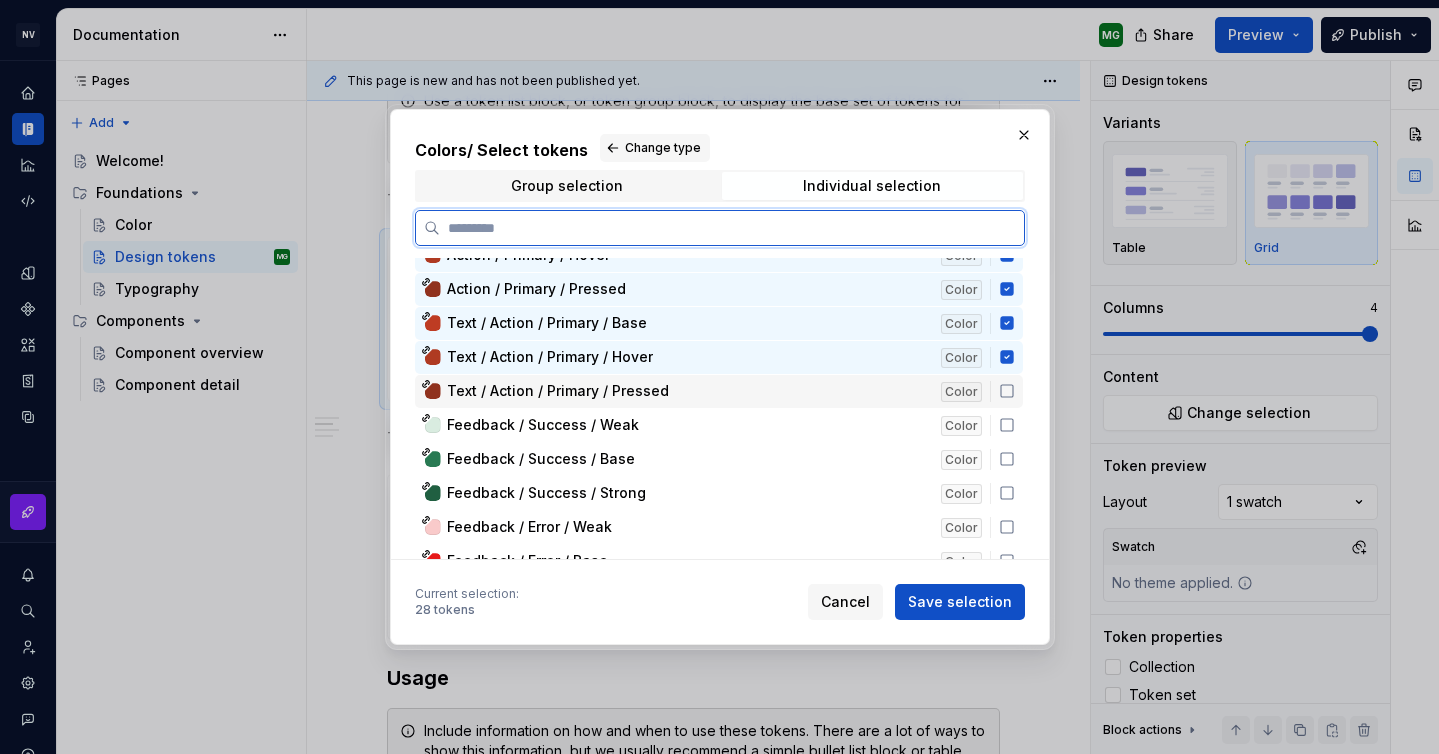 click 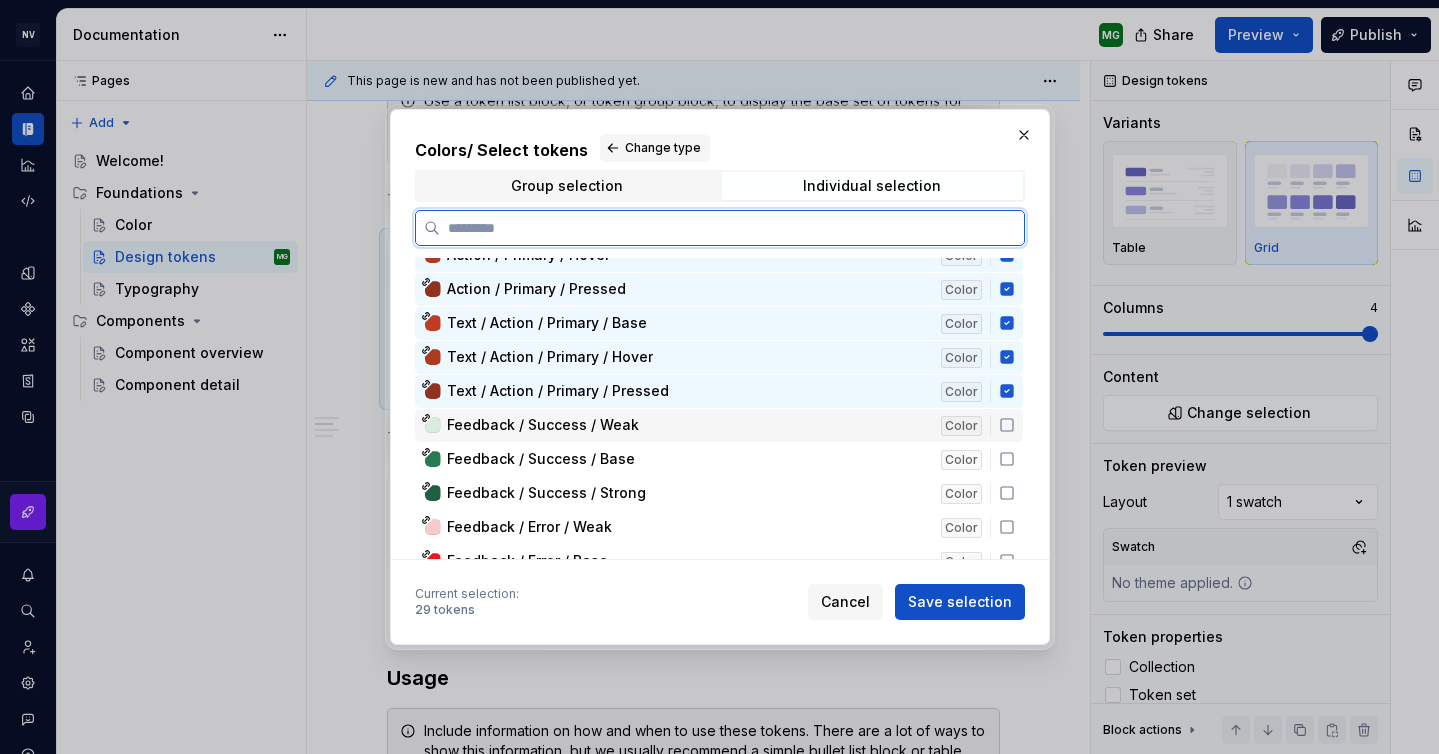 click 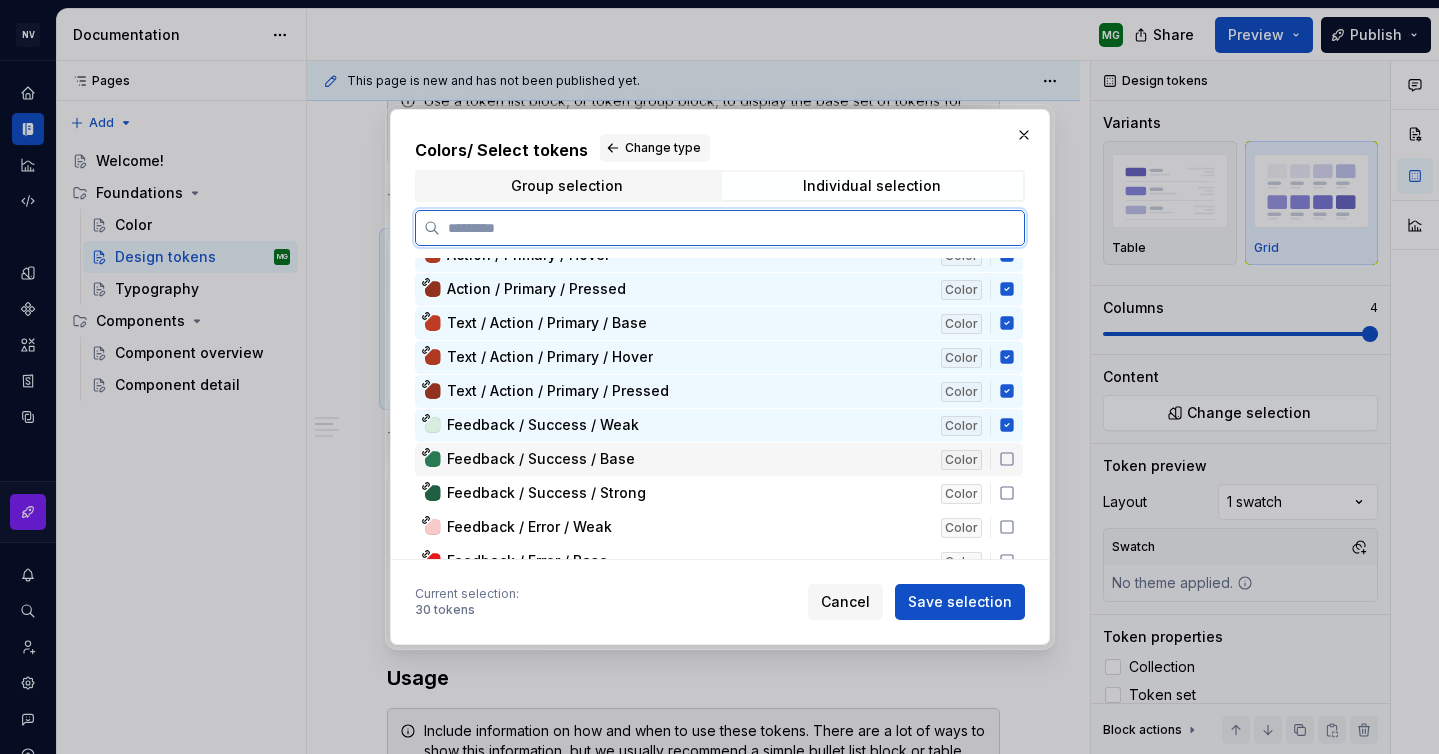 click on "Feedback / Success / Base Color" at bounding box center [719, 459] 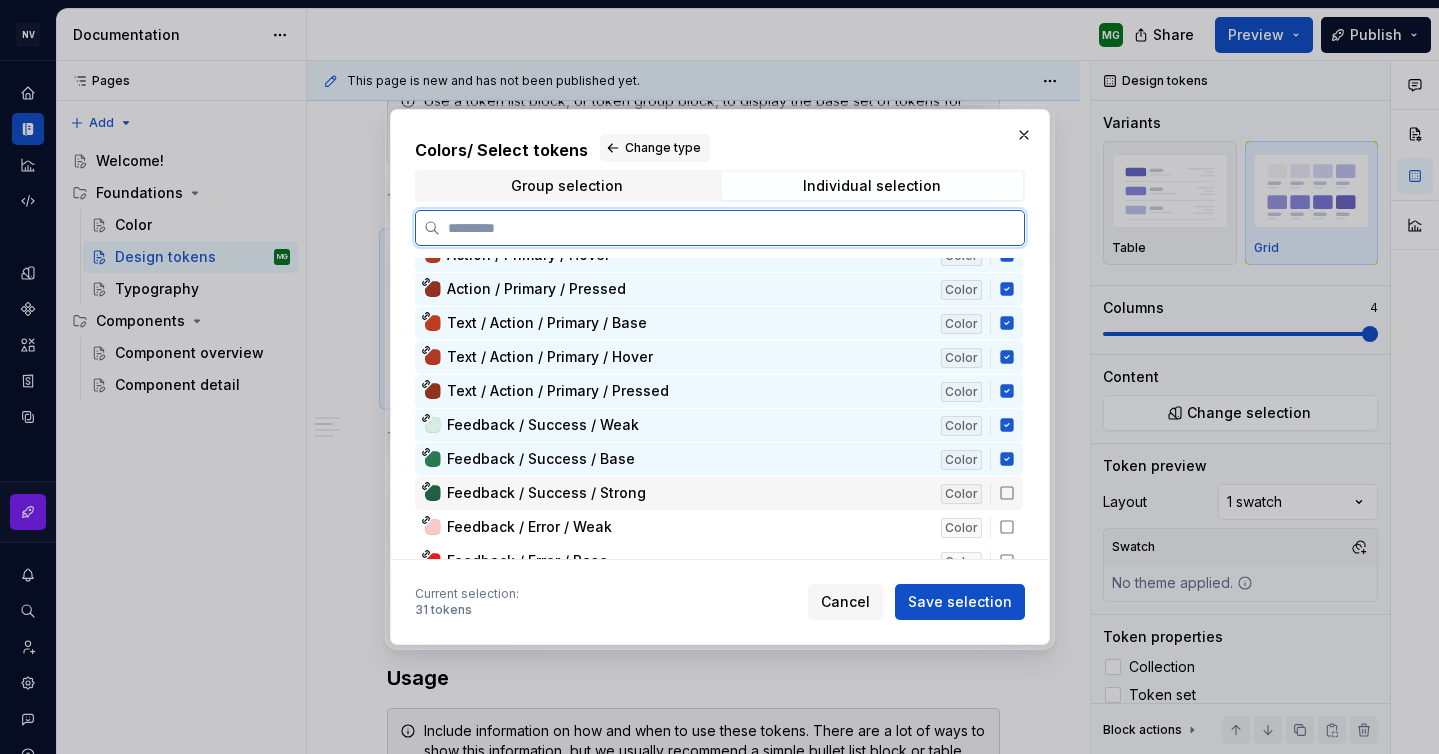 click 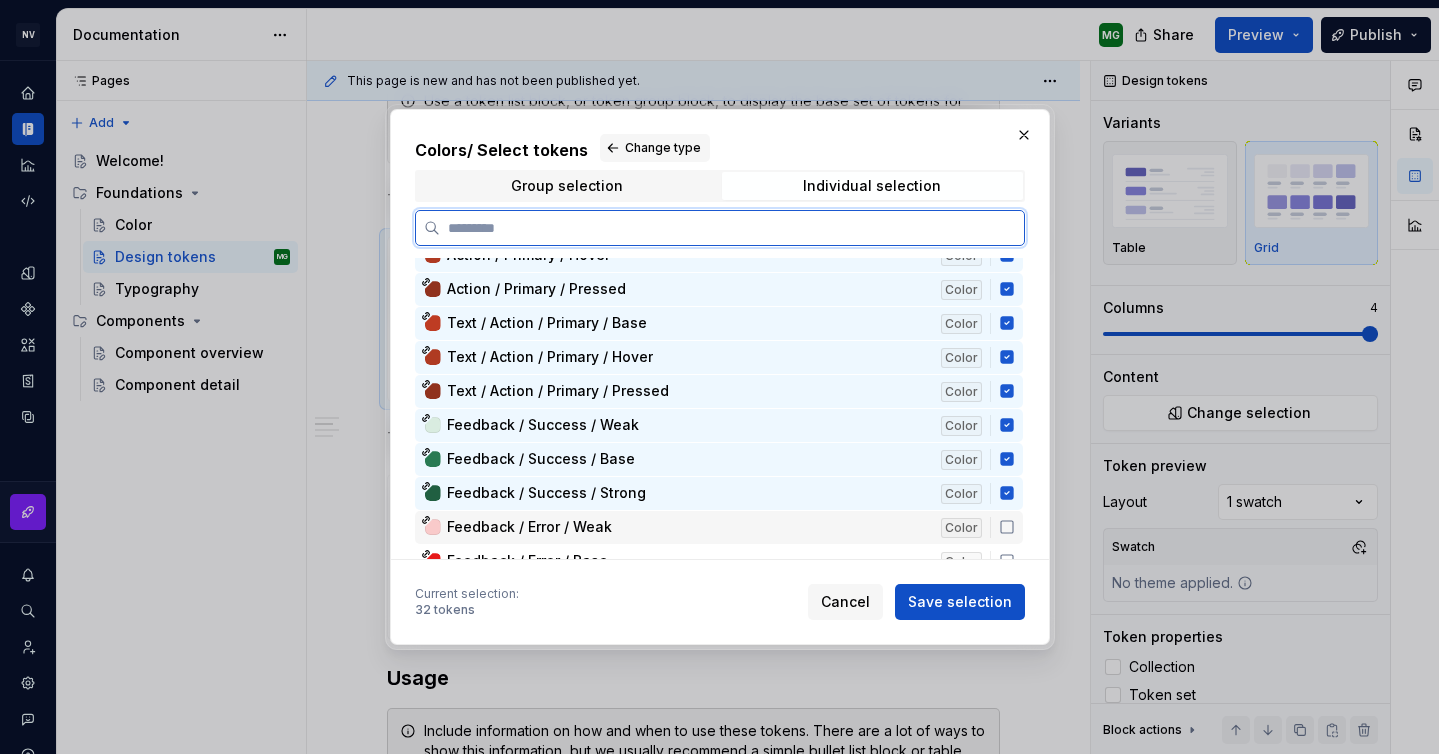 click on "Feedback / Error / Weak Color" at bounding box center (719, 527) 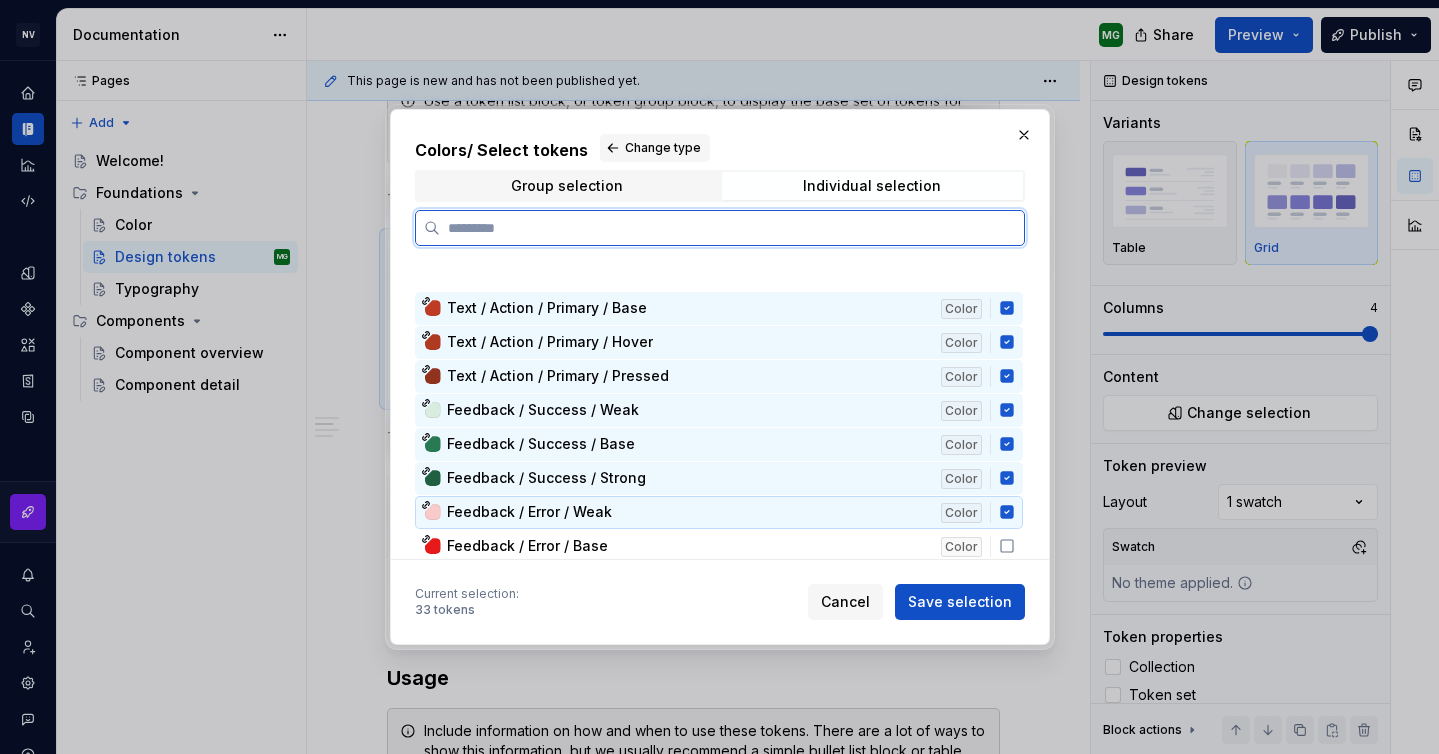 scroll, scrollTop: 7538, scrollLeft: 0, axis: vertical 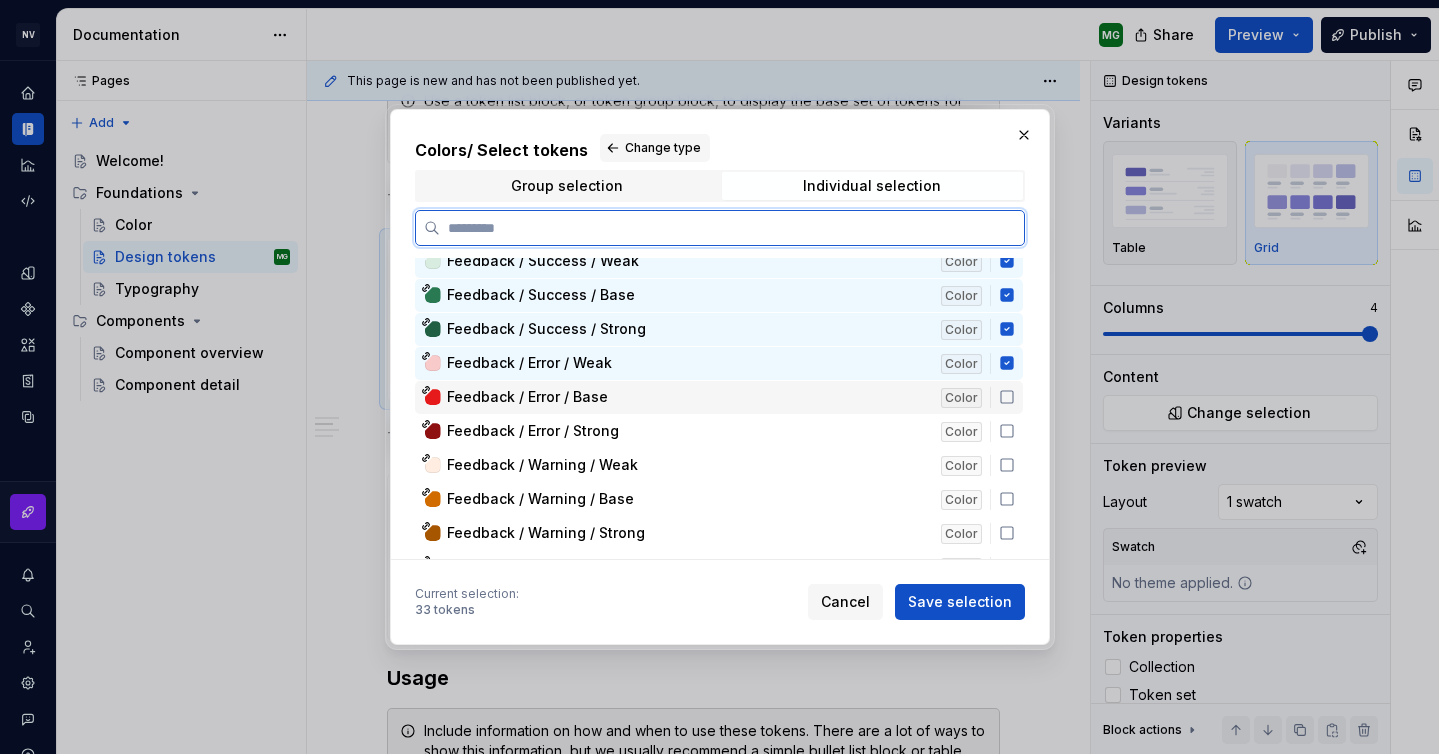 click 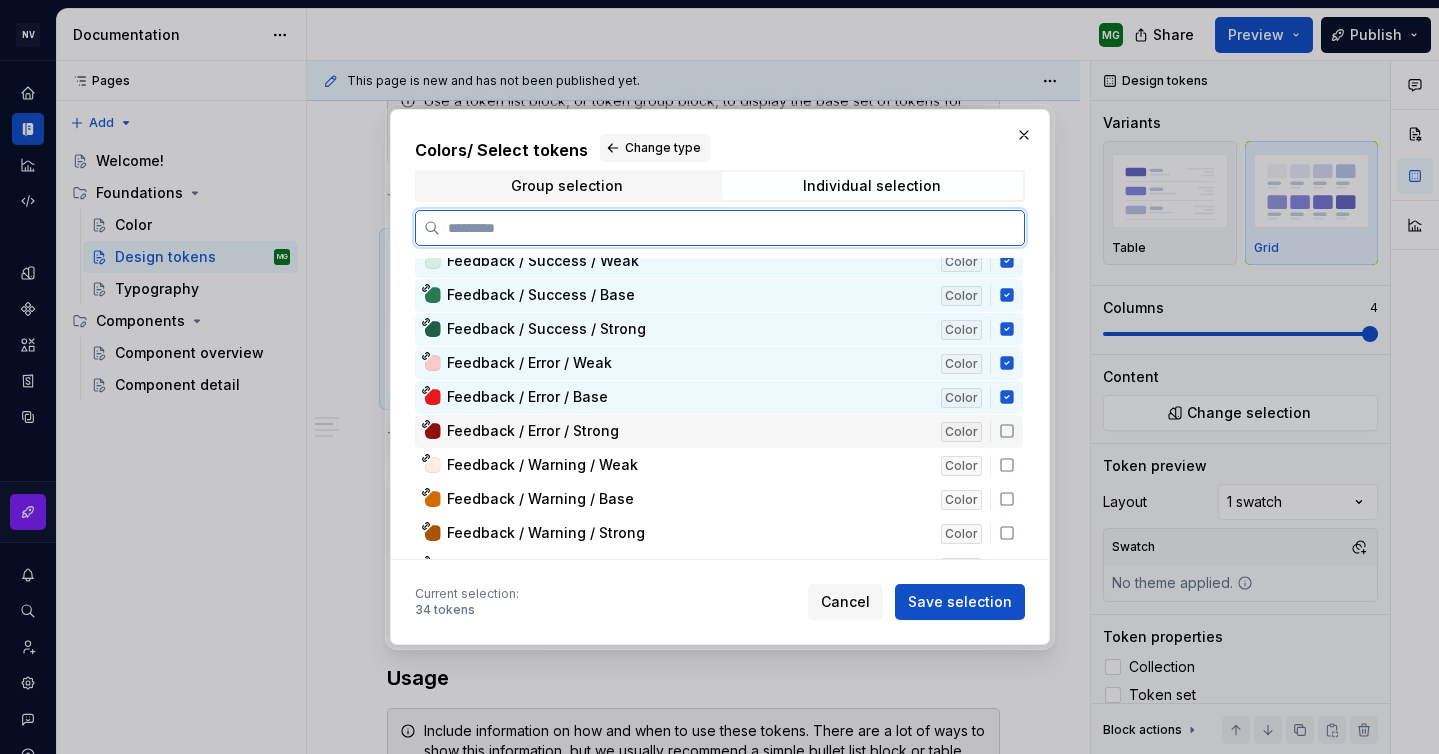 click 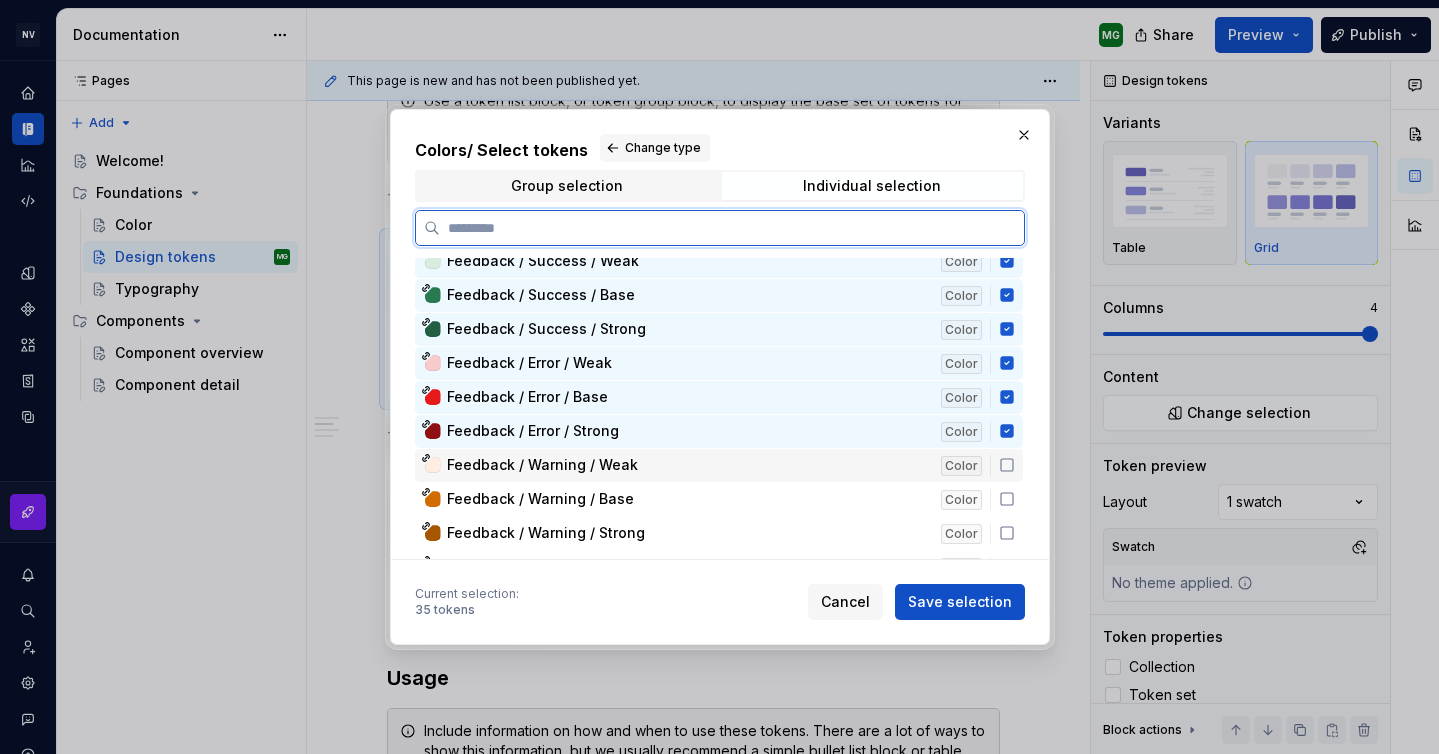 click on "Feedback / Warning / Weak Color" at bounding box center [719, 465] 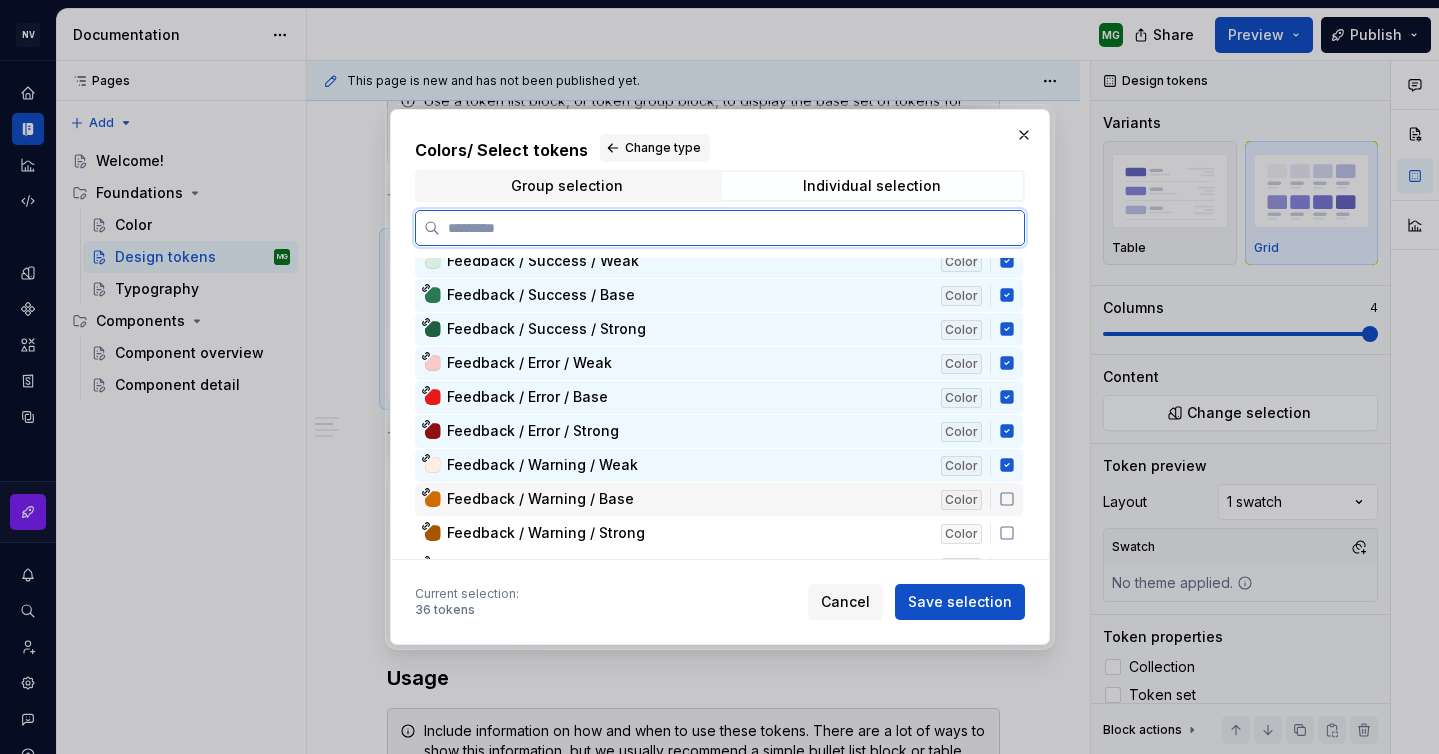 click on "Feedback / Warning / Base Color" at bounding box center (719, 499) 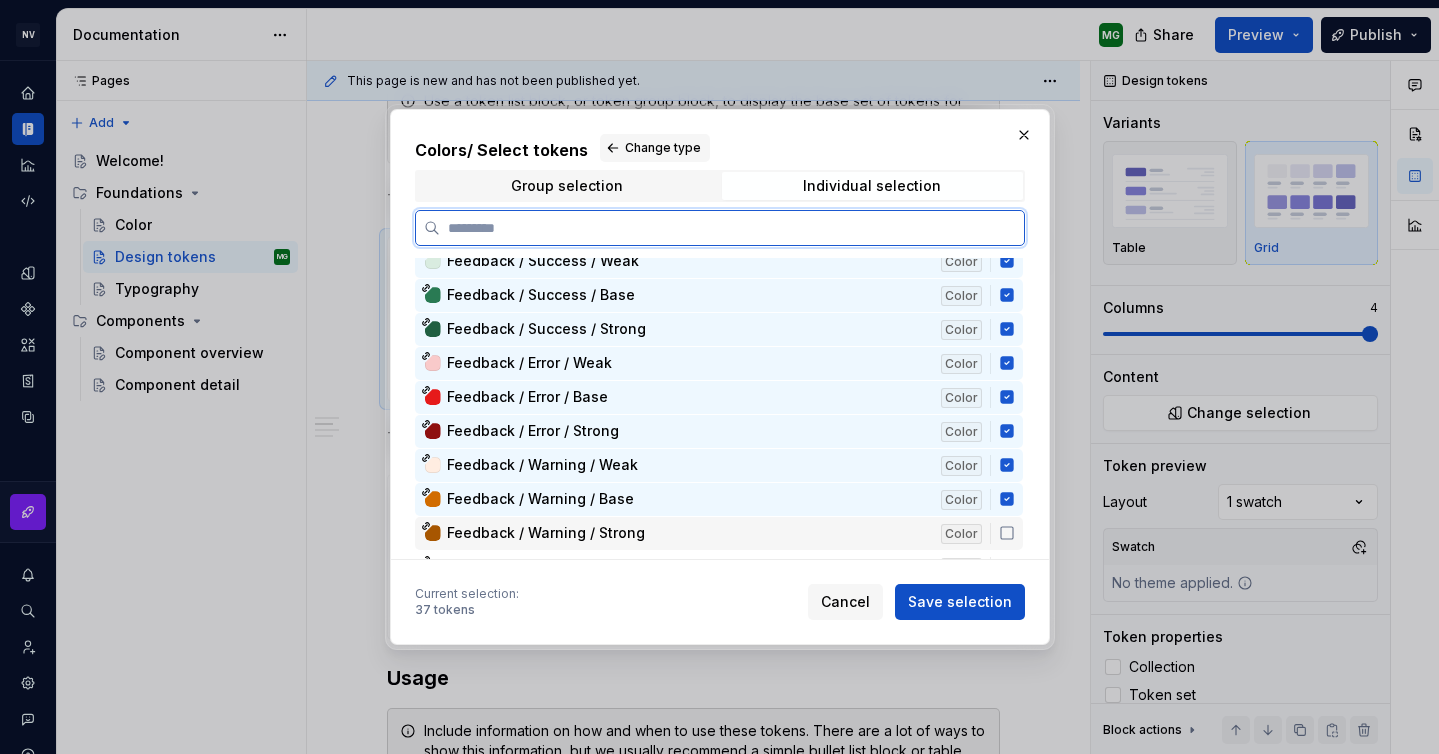 click 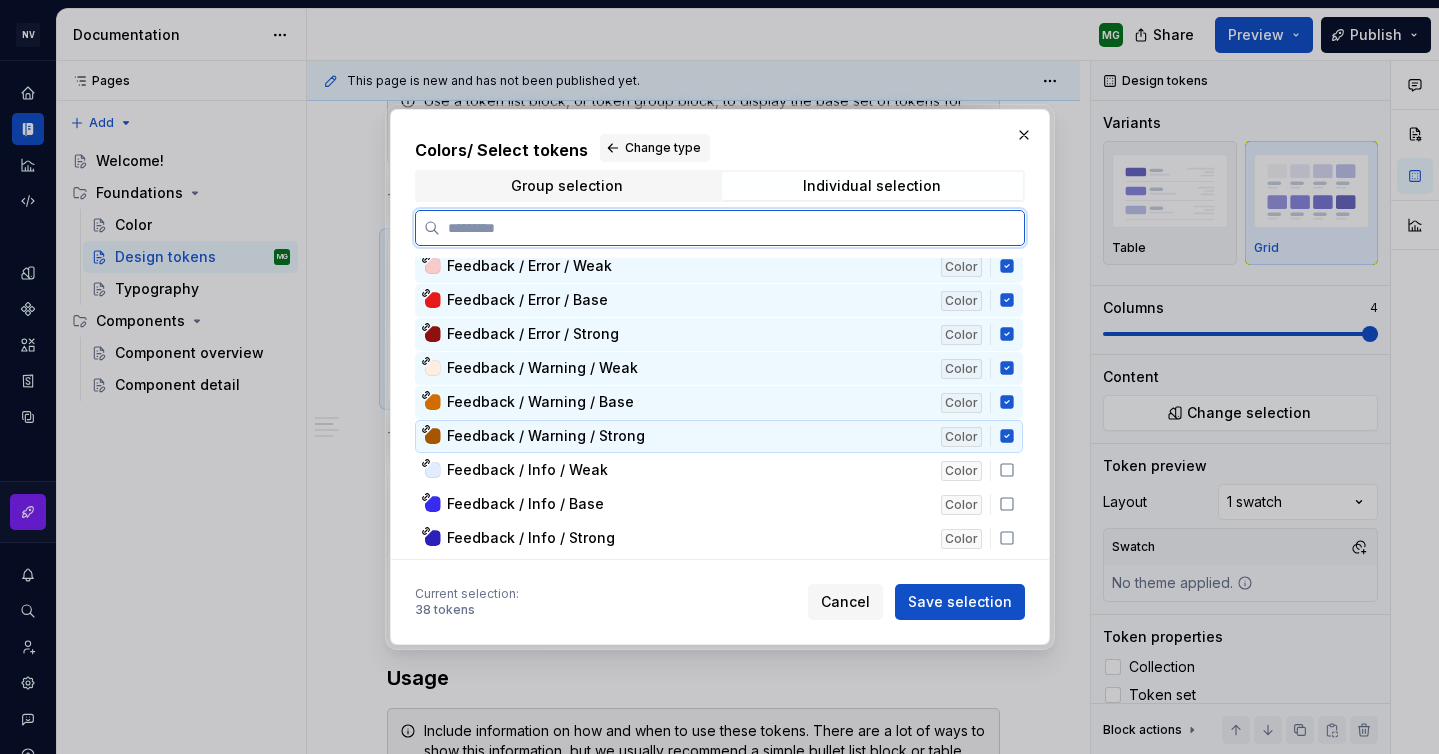 scroll, scrollTop: 7783, scrollLeft: 0, axis: vertical 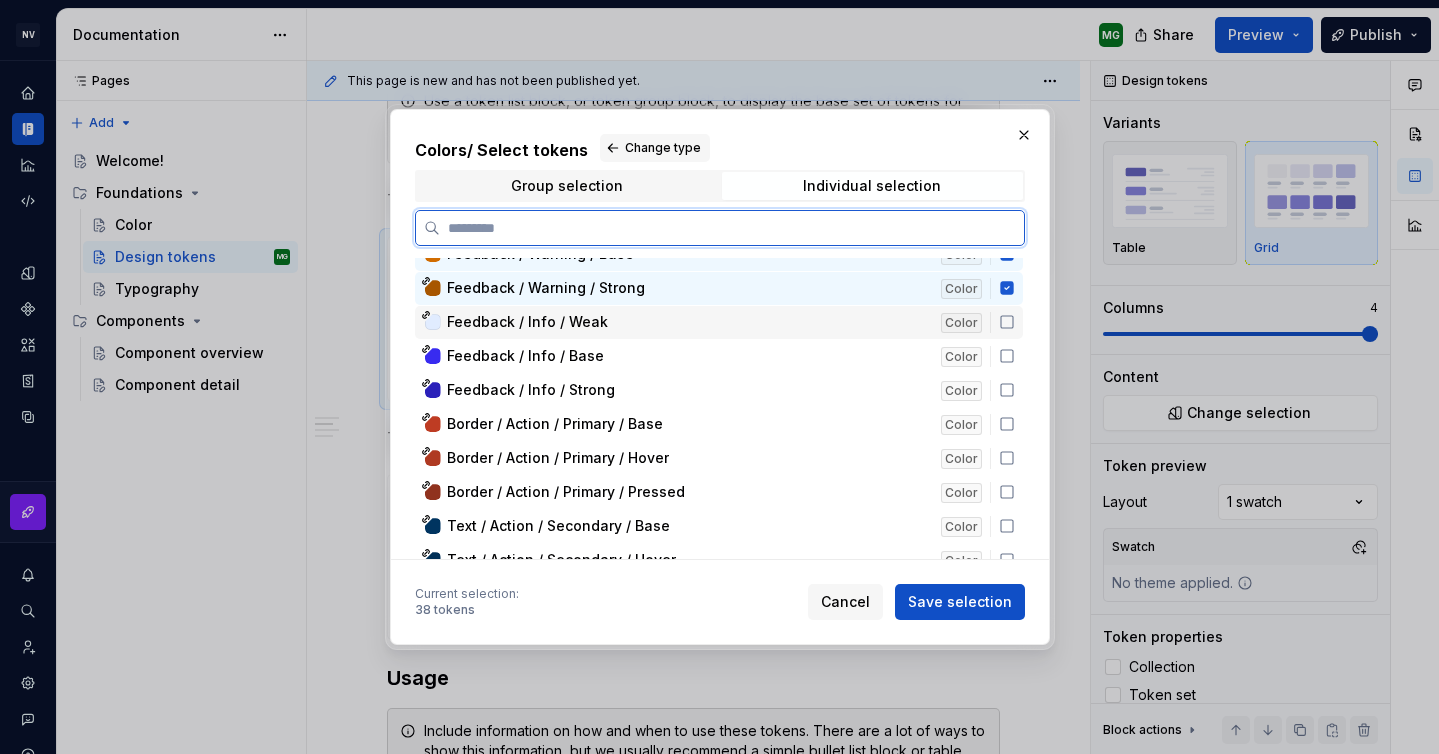 click 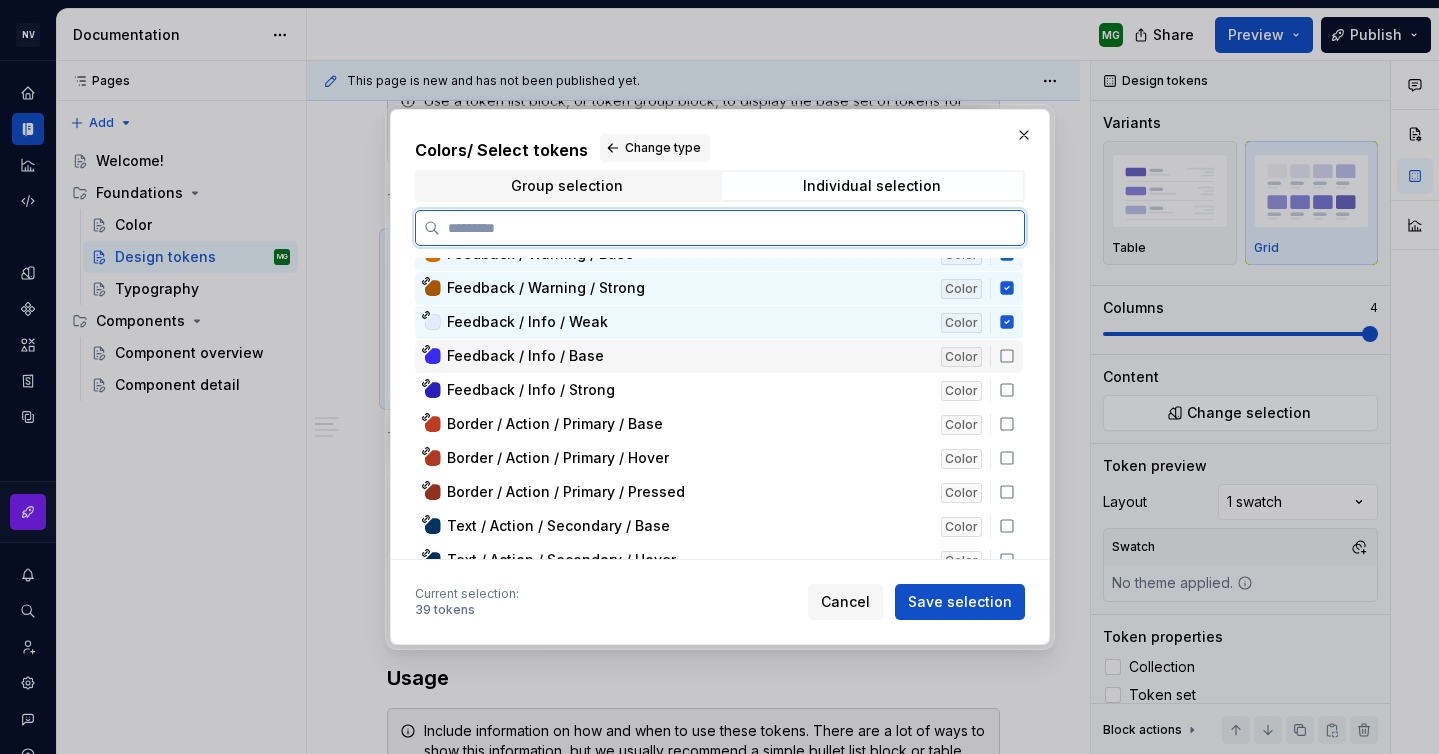 click 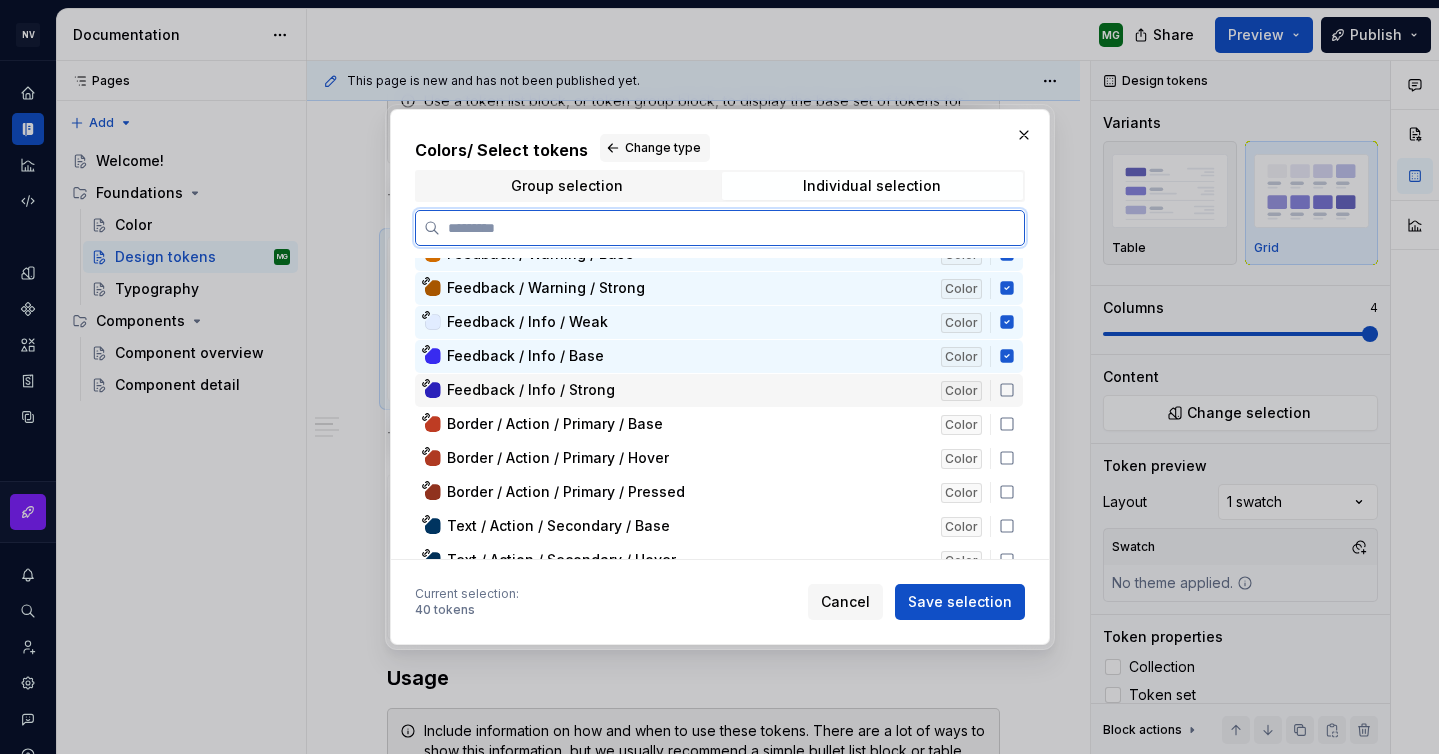 click on "Feedback / Info / Strong Color" at bounding box center (719, 390) 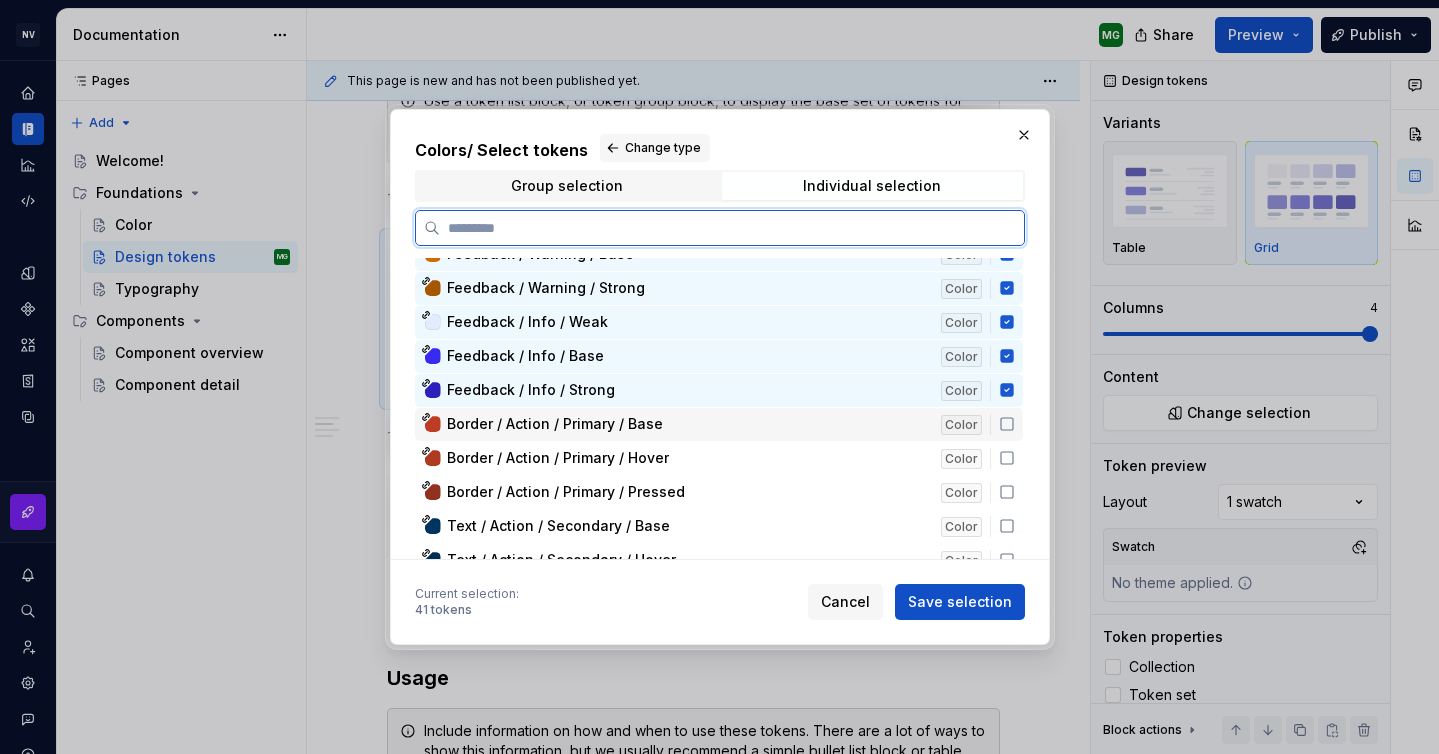 click 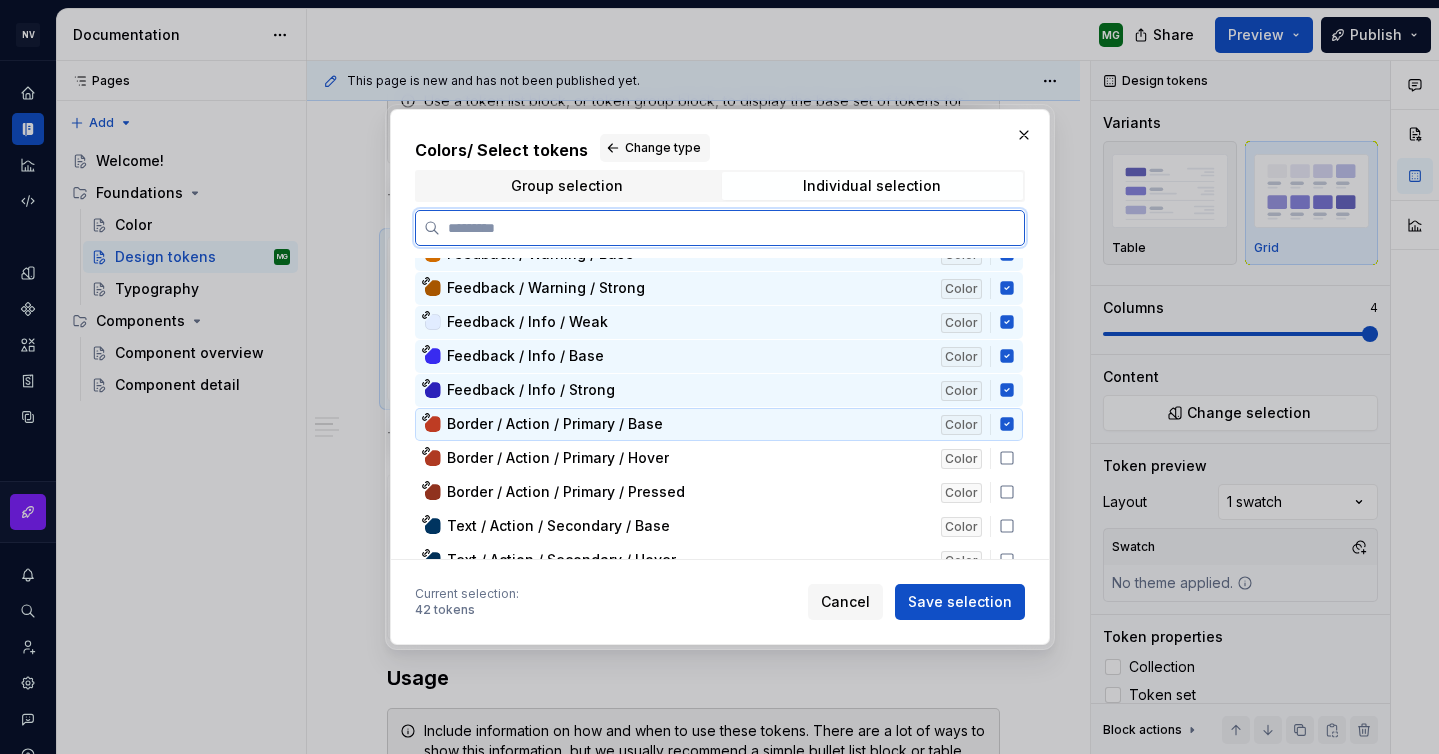 click 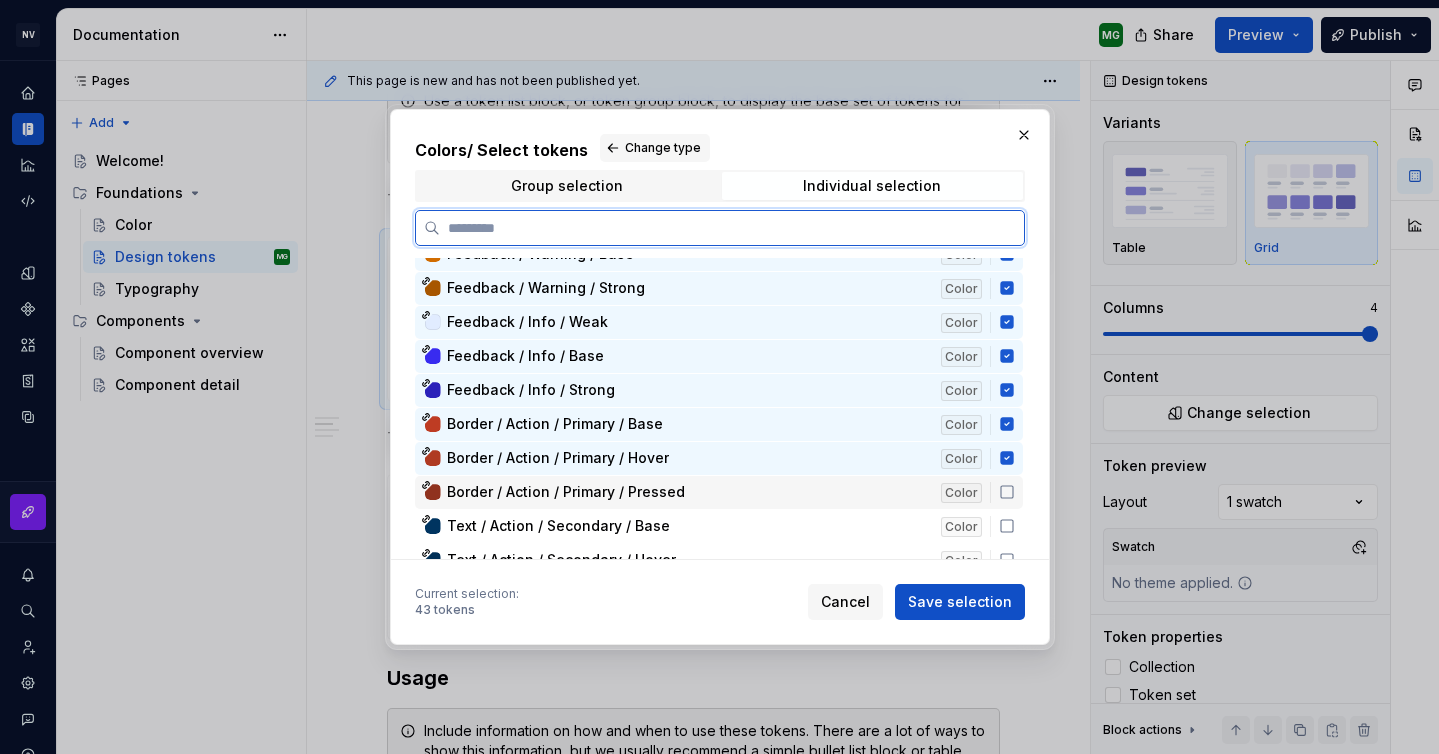 click 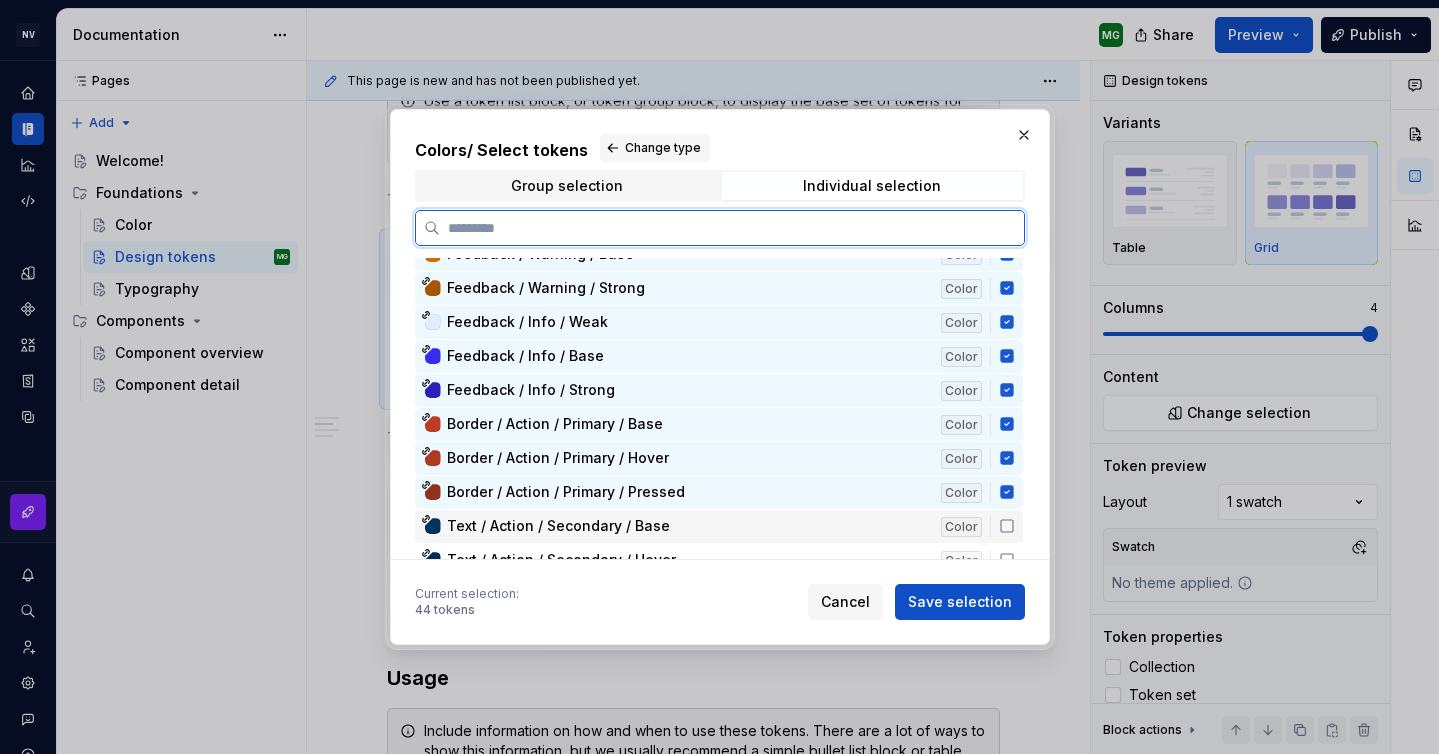 click on "Text / Action / Secondary / Base Color" at bounding box center (719, 526) 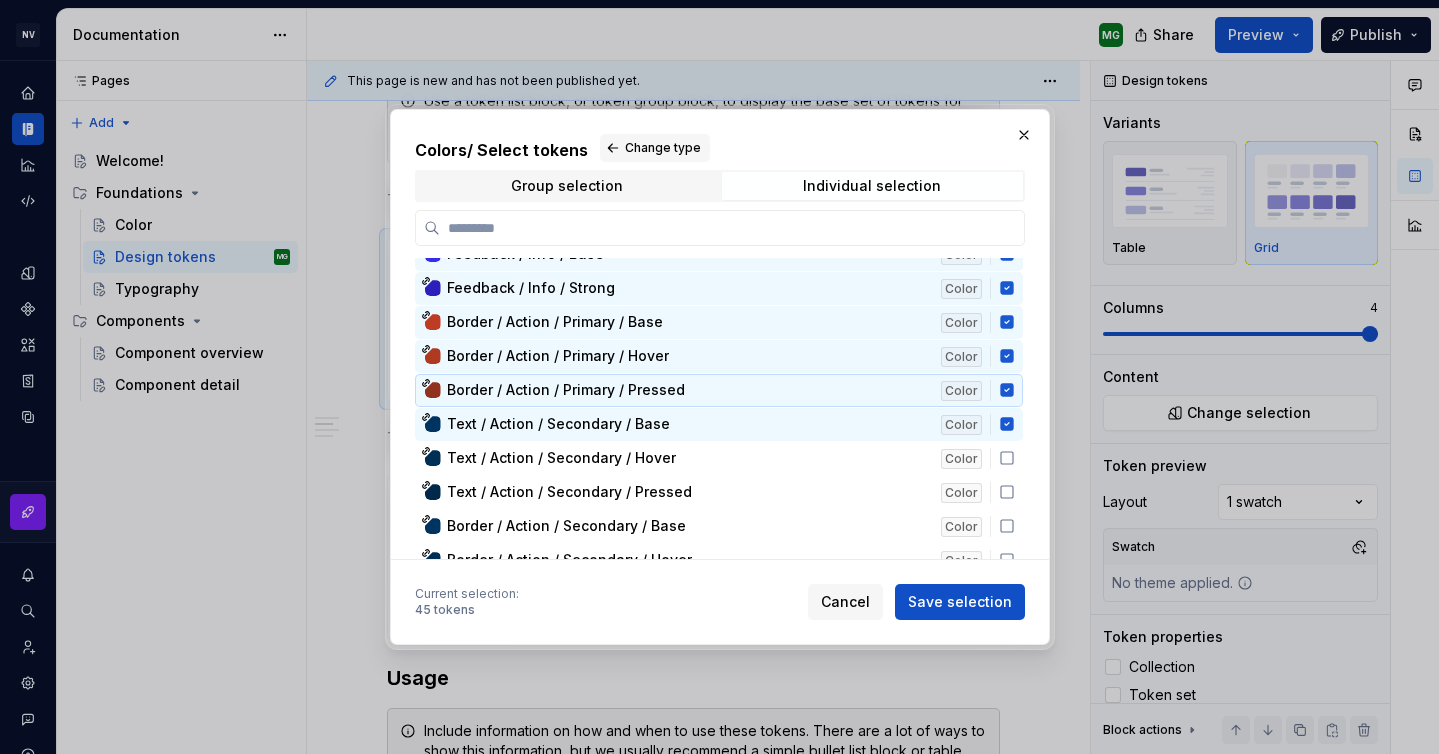 scroll, scrollTop: 8027, scrollLeft: 0, axis: vertical 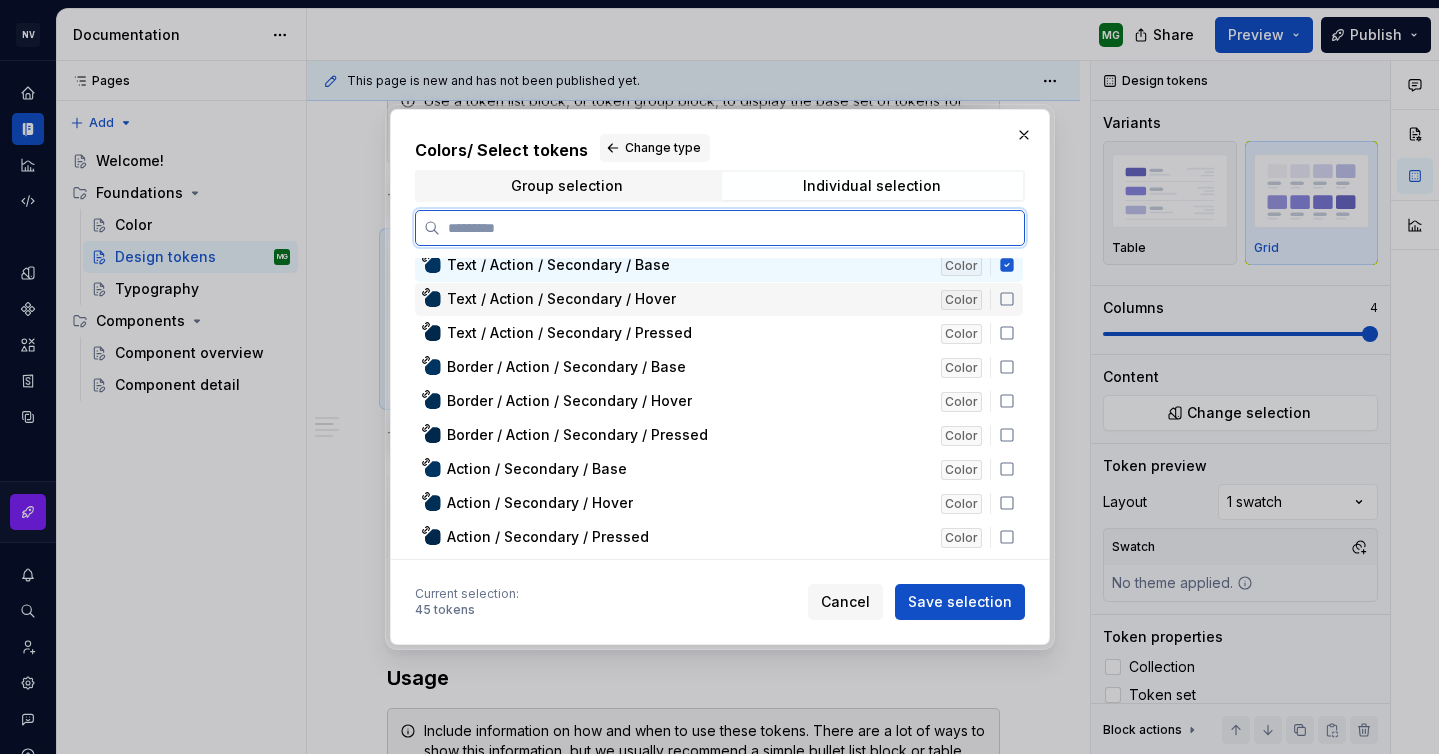 click on "Text / Action / Secondary / Hover Color" at bounding box center [719, 299] 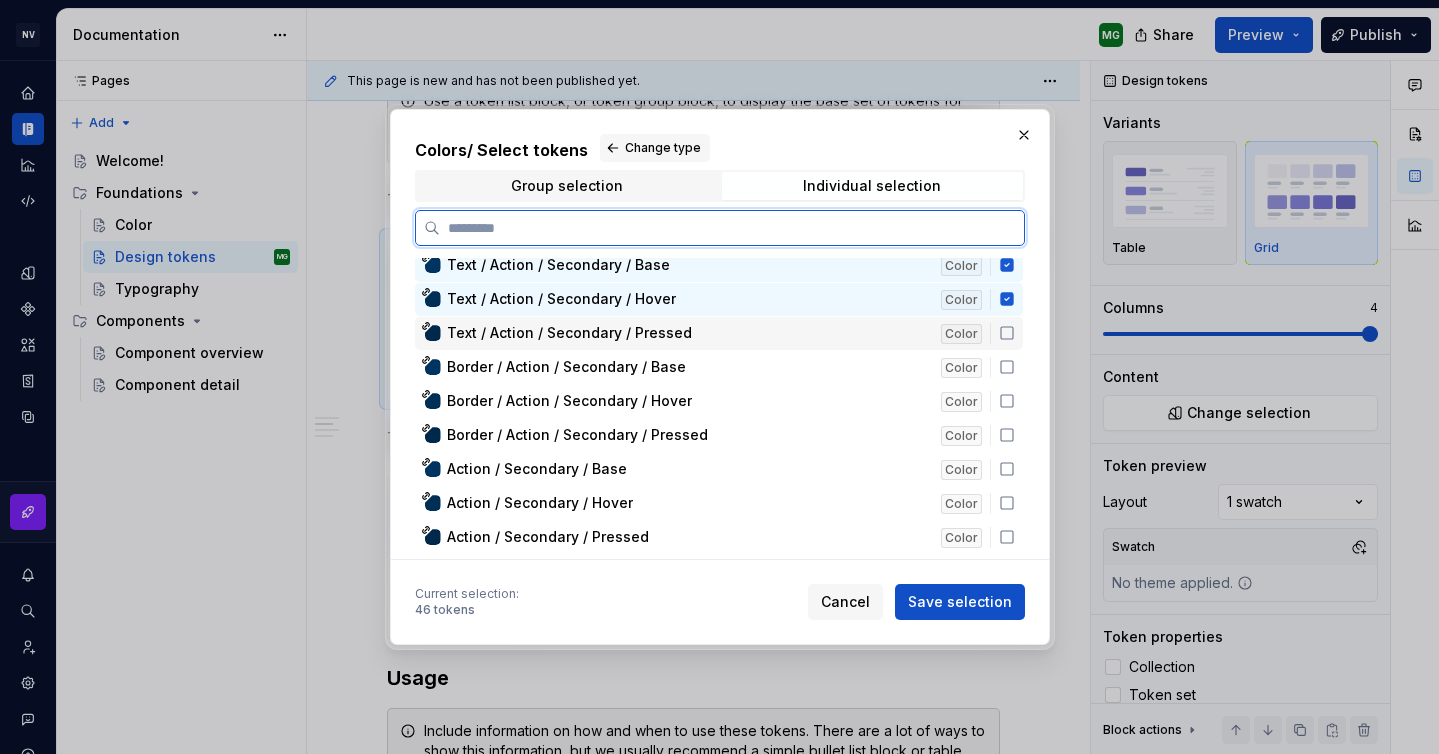 click 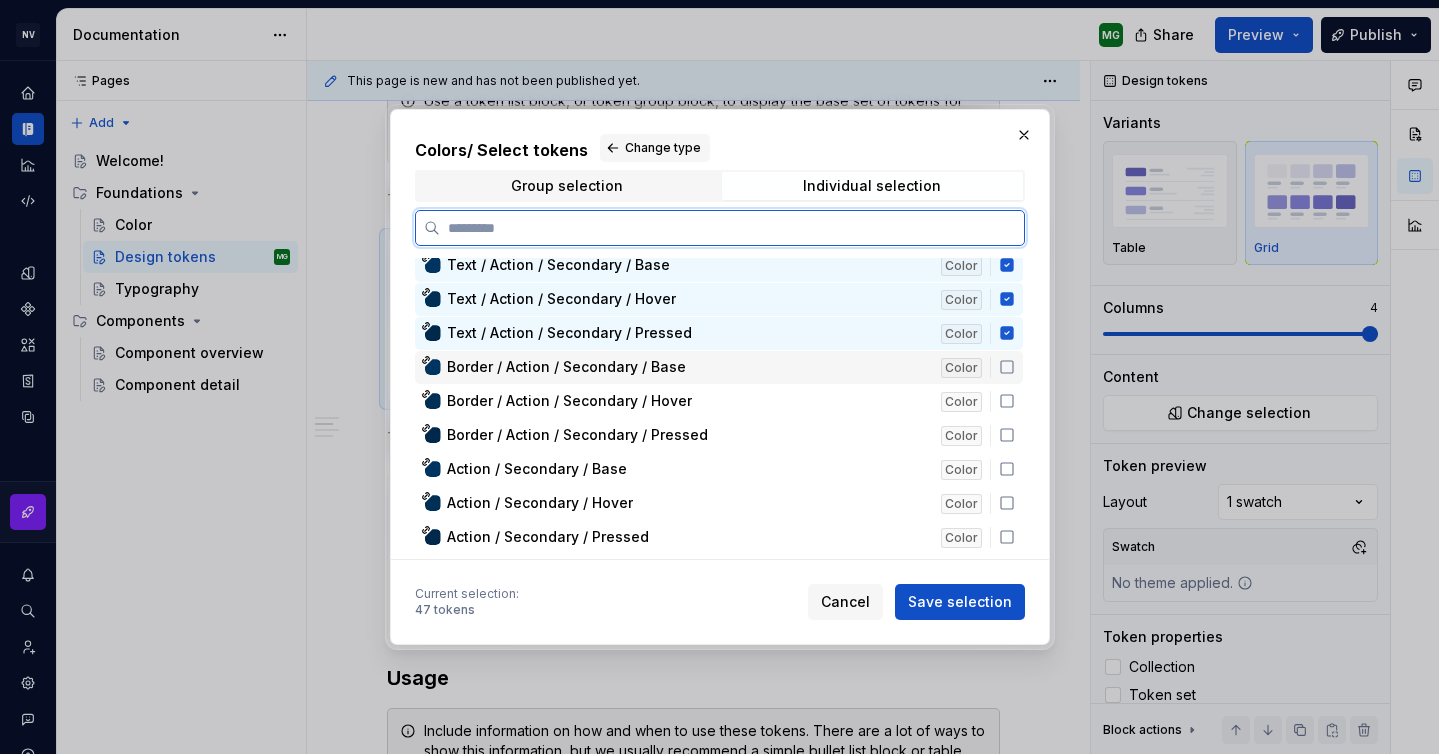 click 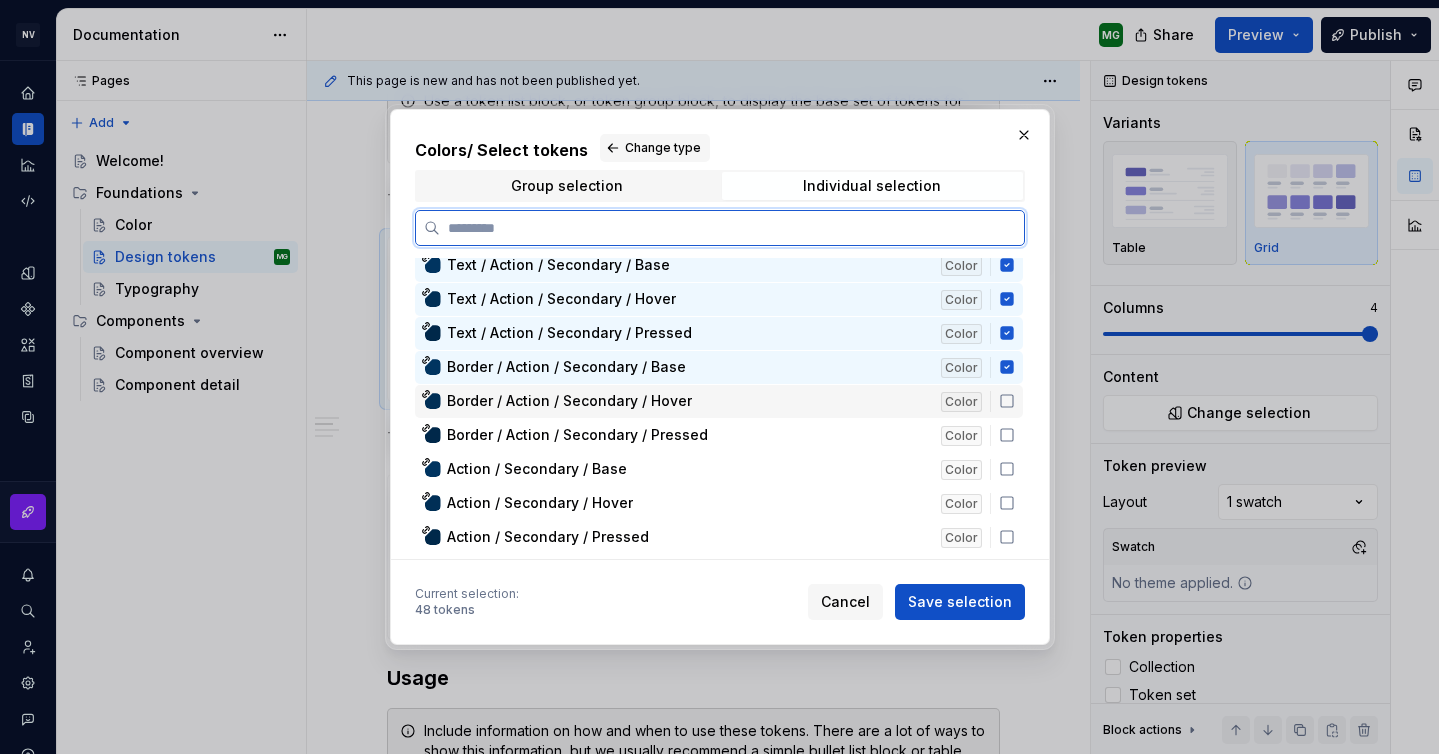 click 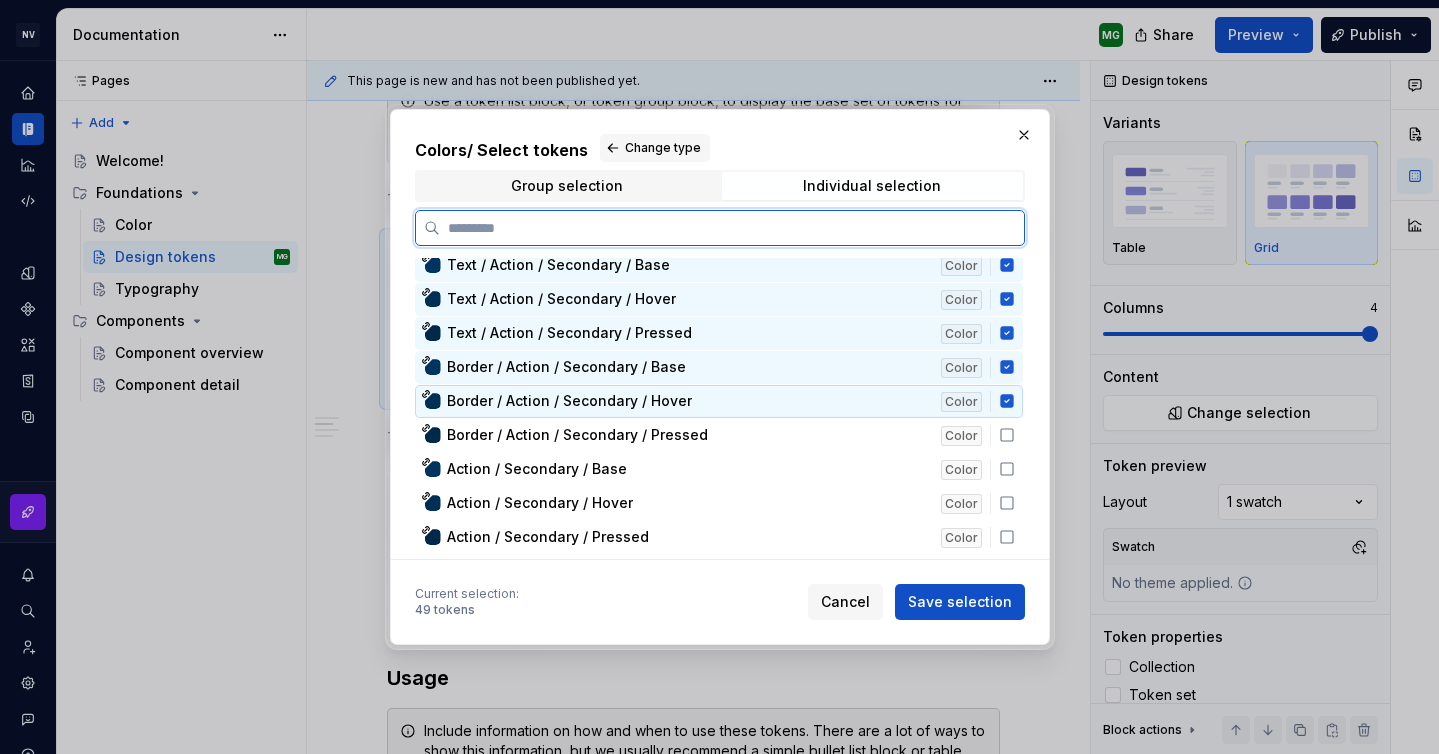 click 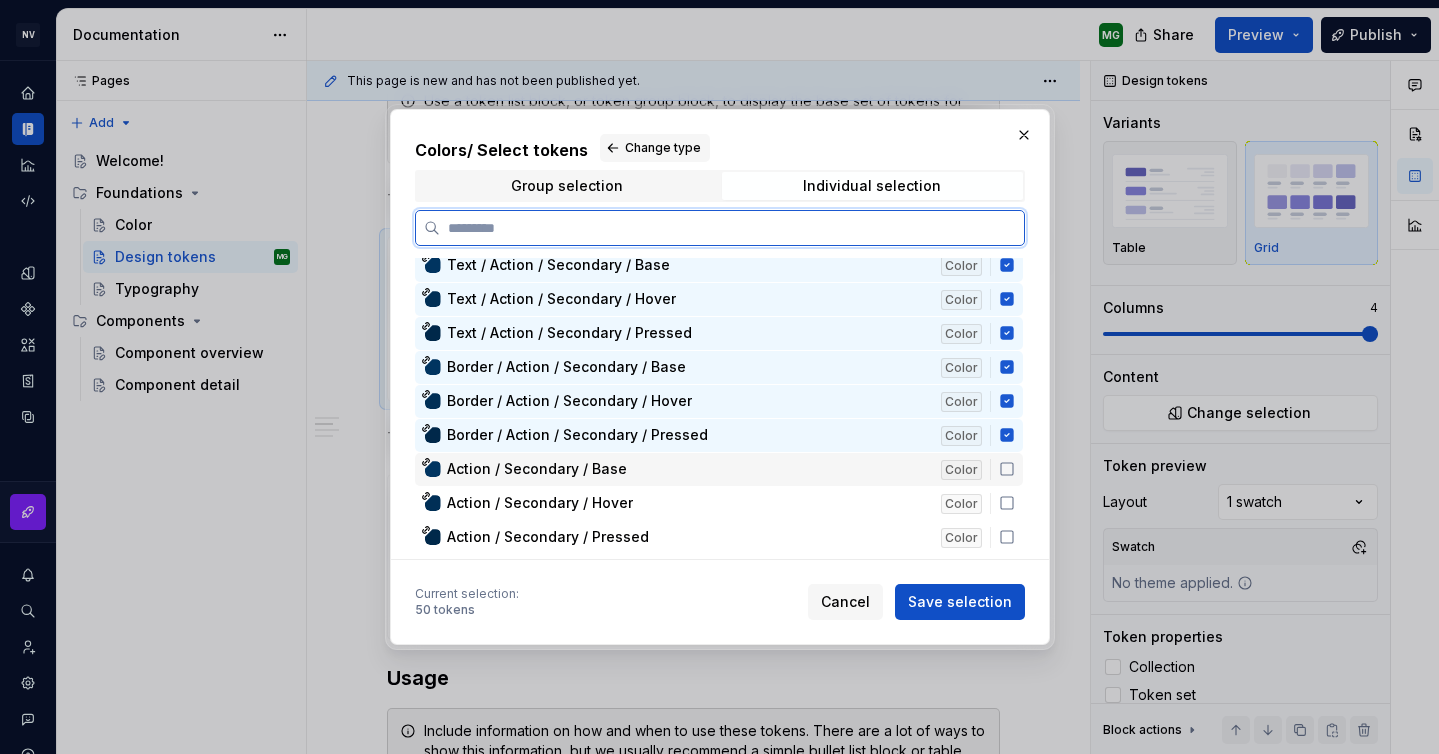 click 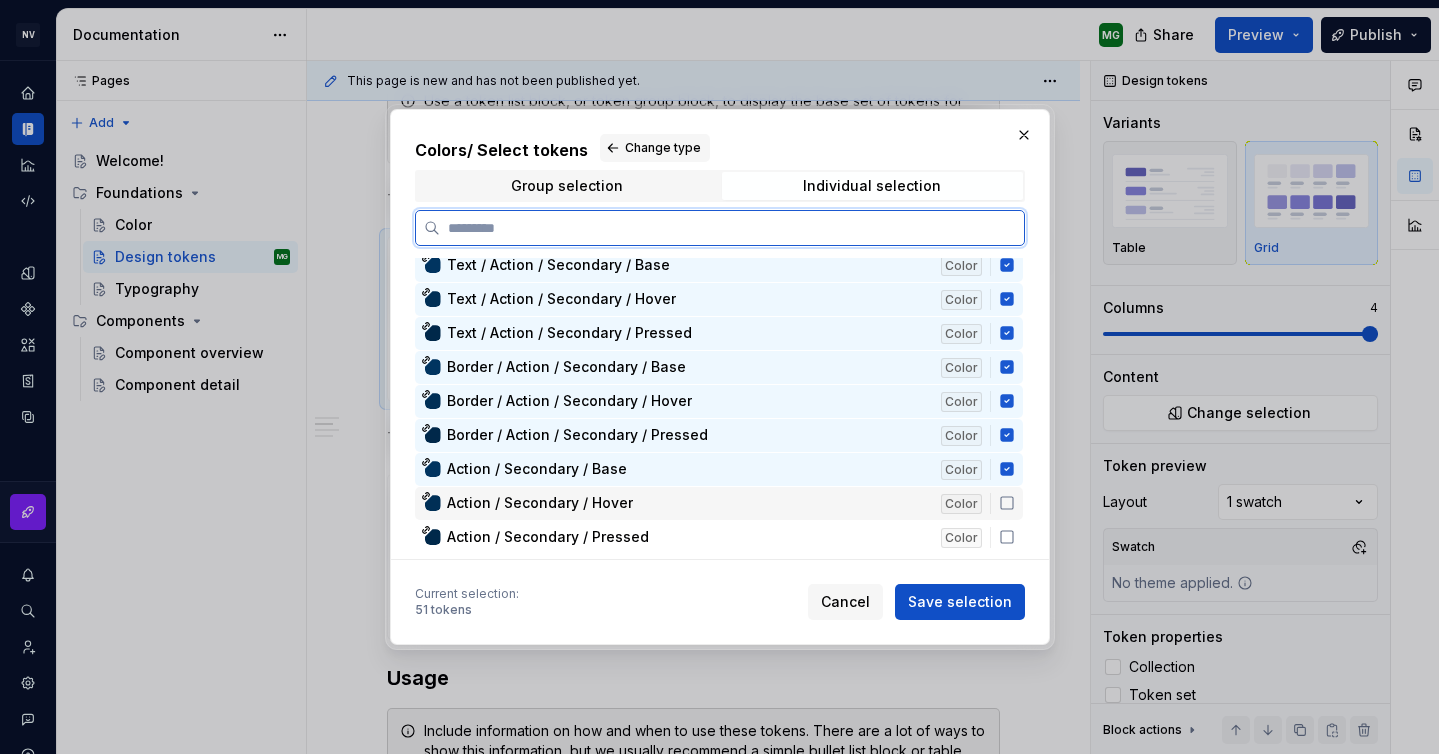 click on "Action / Secondary / Hover Color" at bounding box center (719, 503) 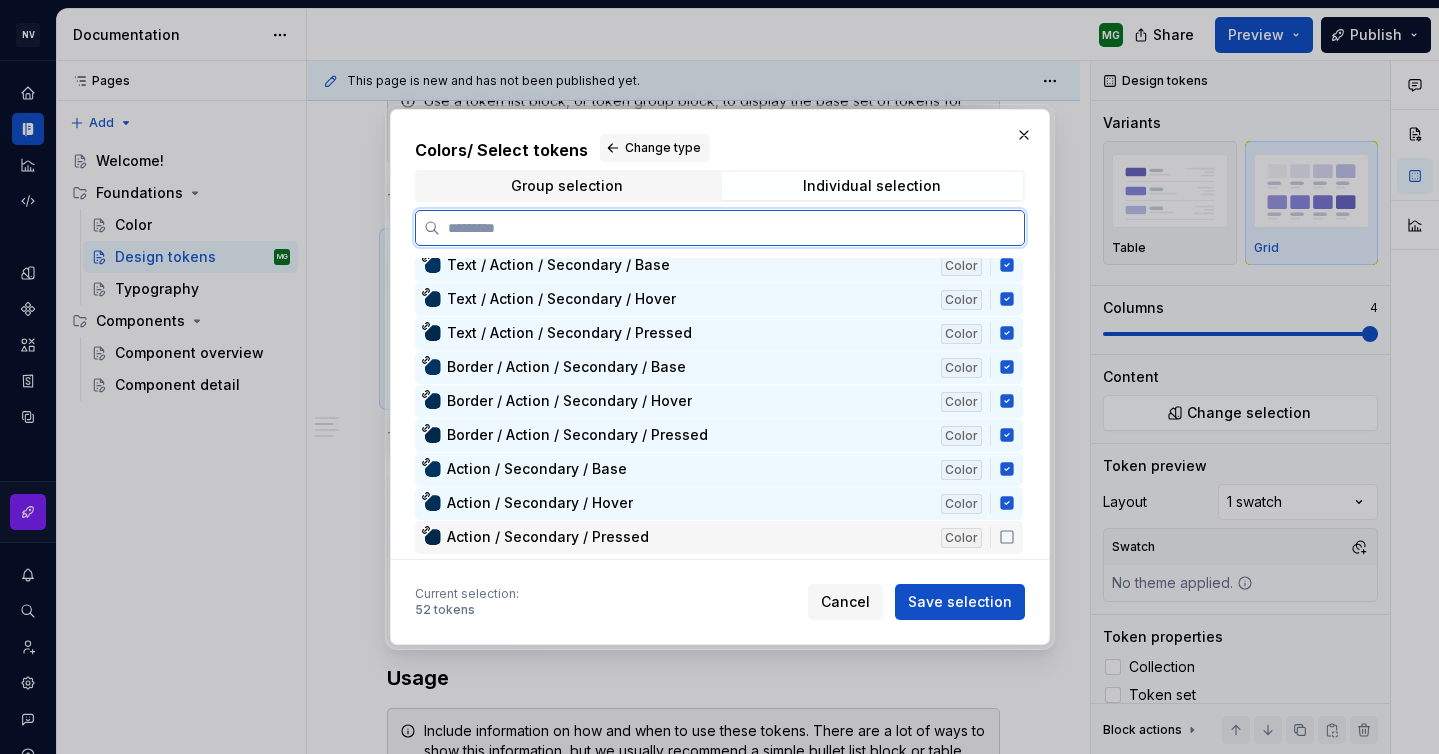 click 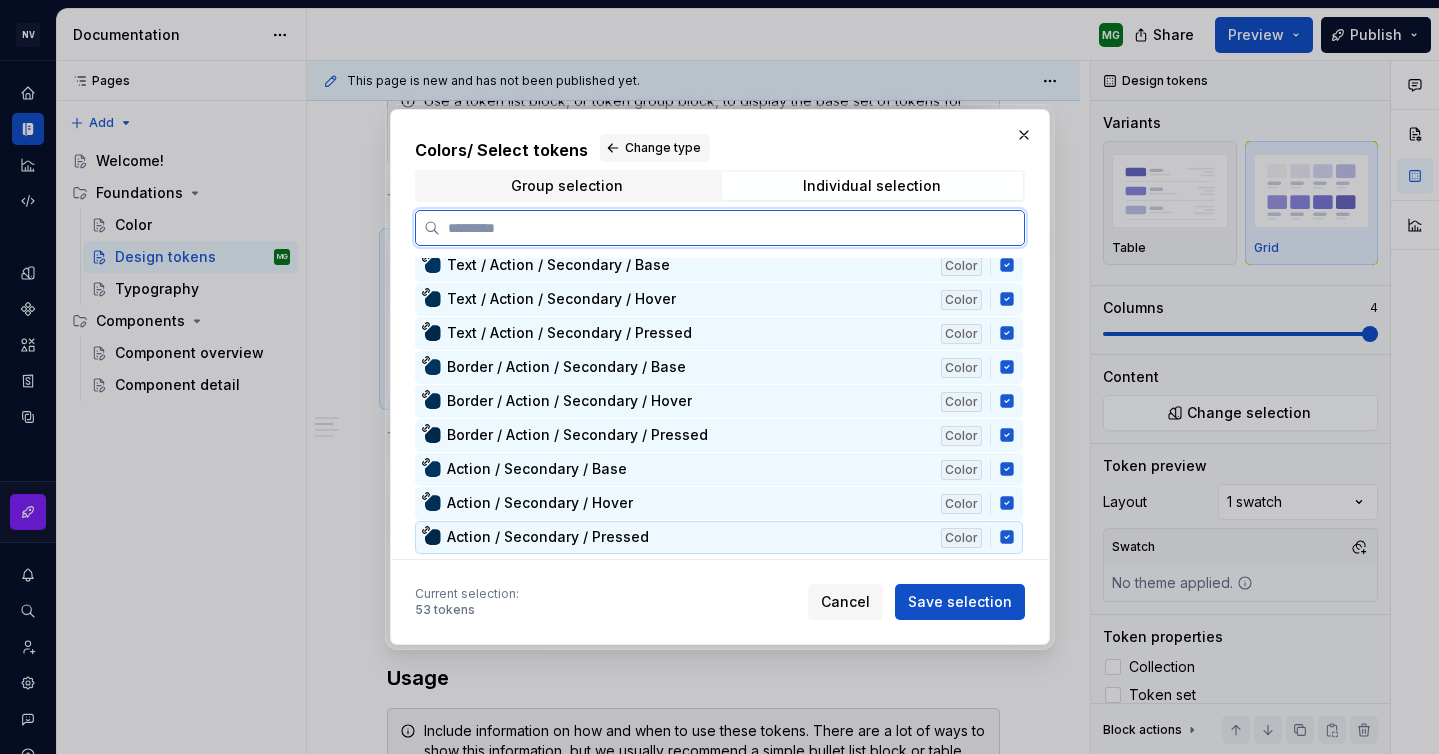 scroll, scrollTop: 8152, scrollLeft: 0, axis: vertical 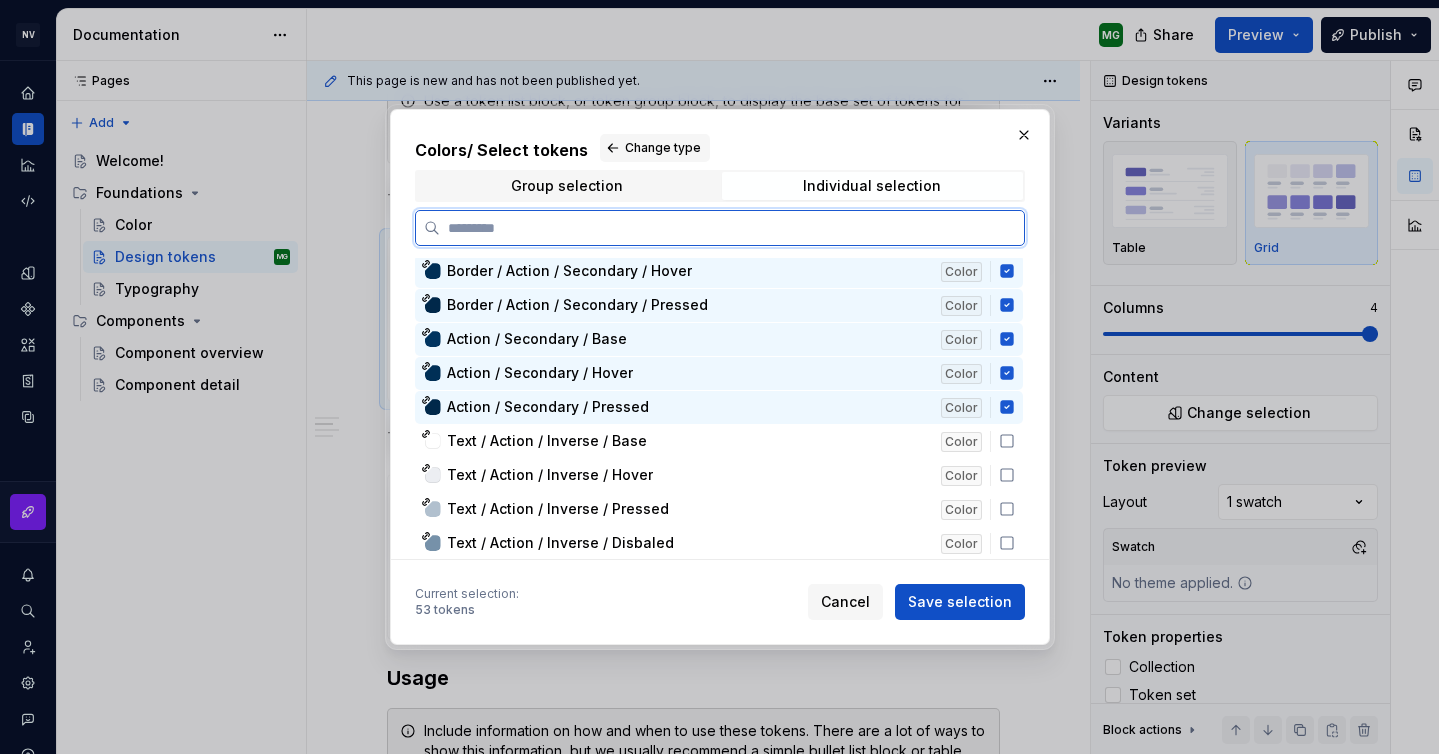 click 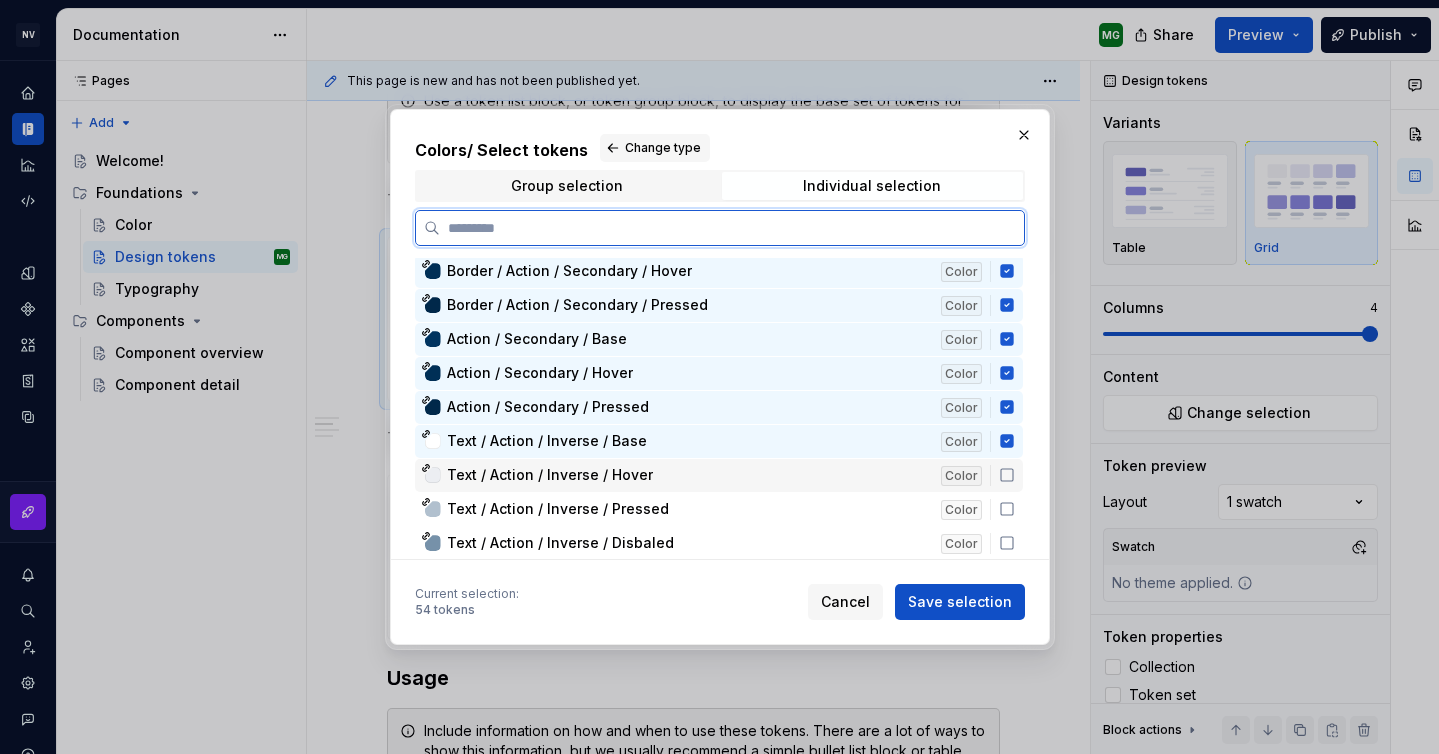 click on "Text / Action / Inverse / Hover Color" at bounding box center (719, 475) 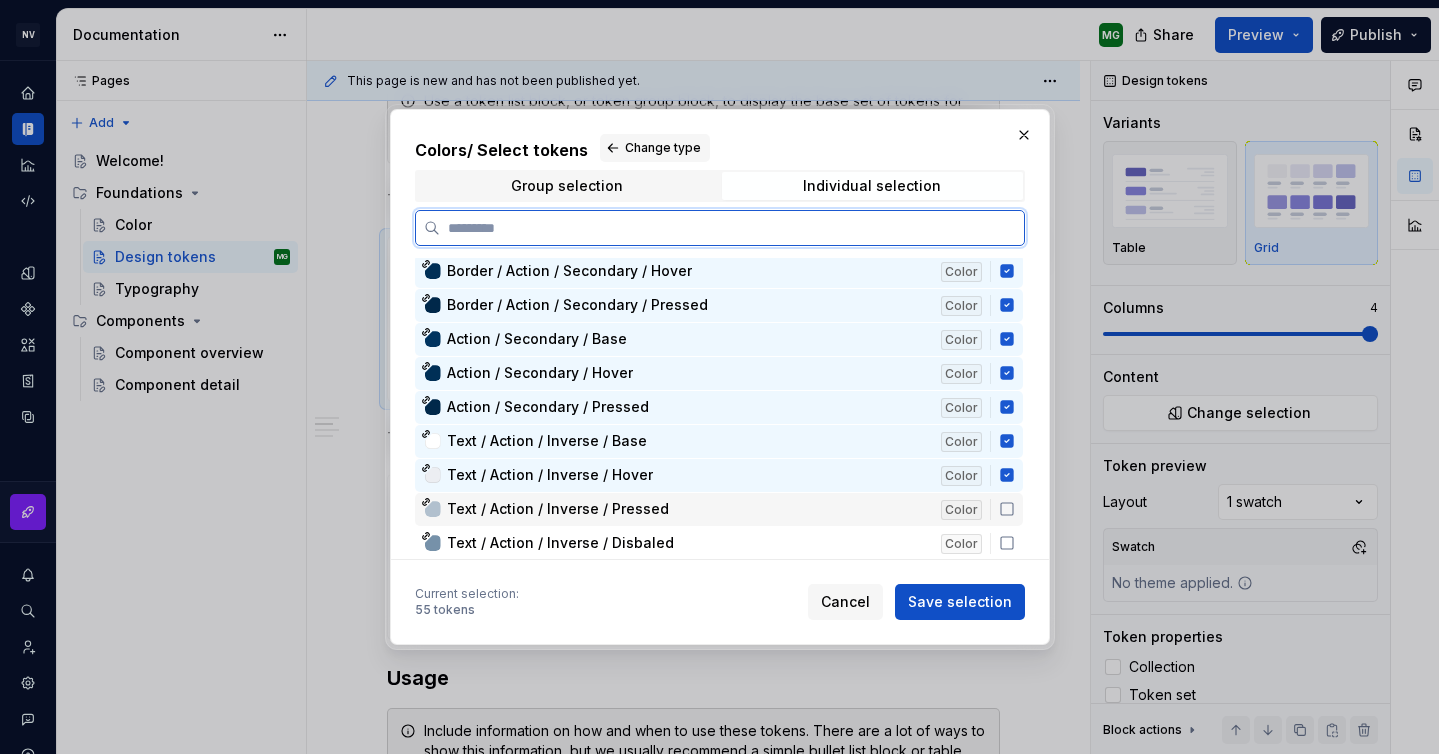 click 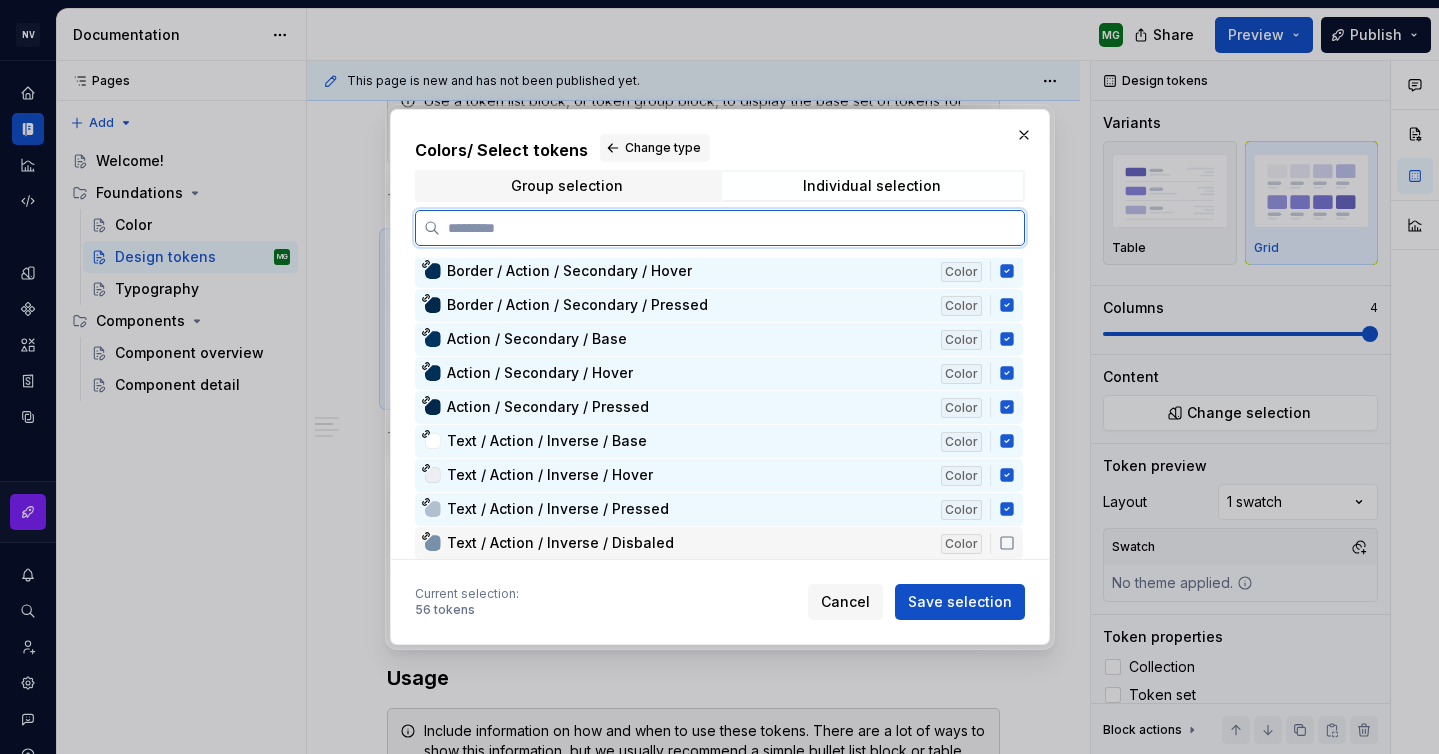 click 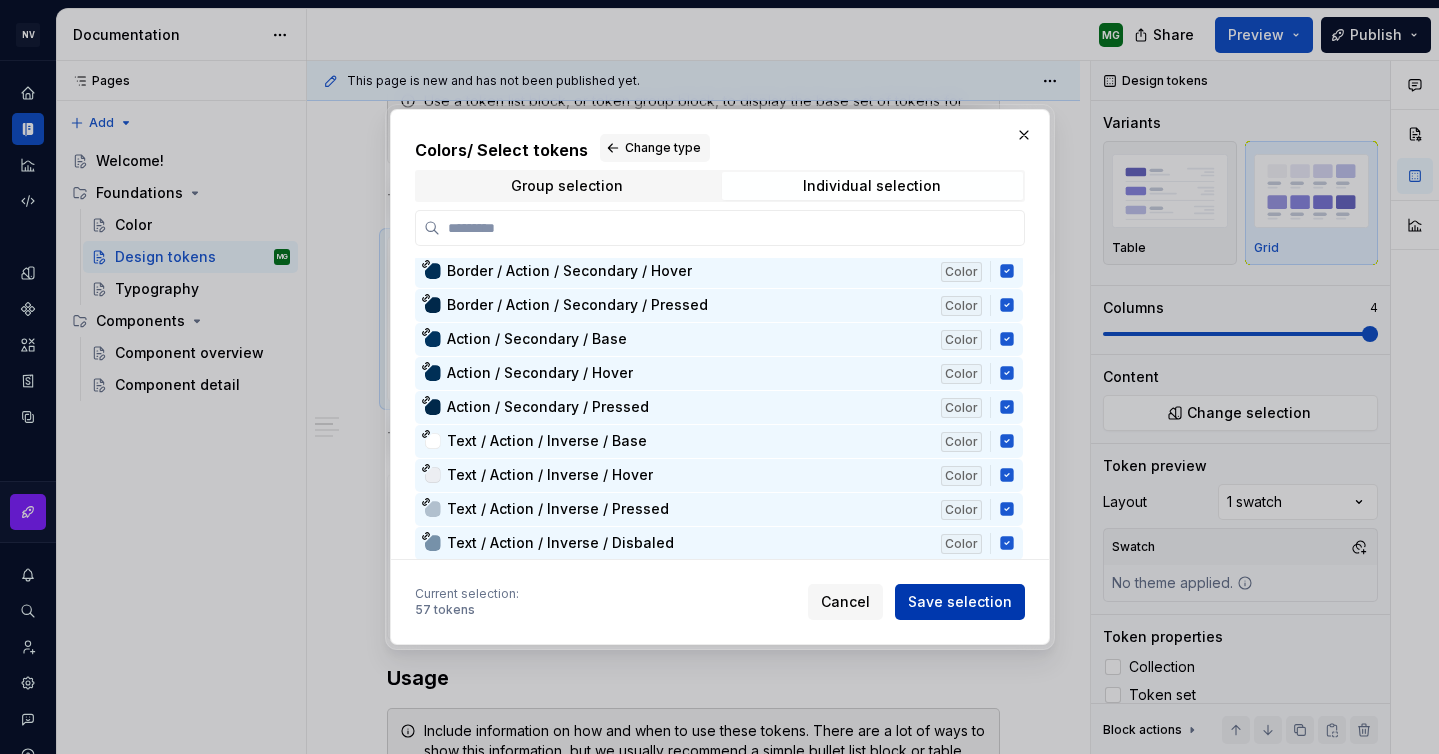 click on "Save selection" at bounding box center (960, 602) 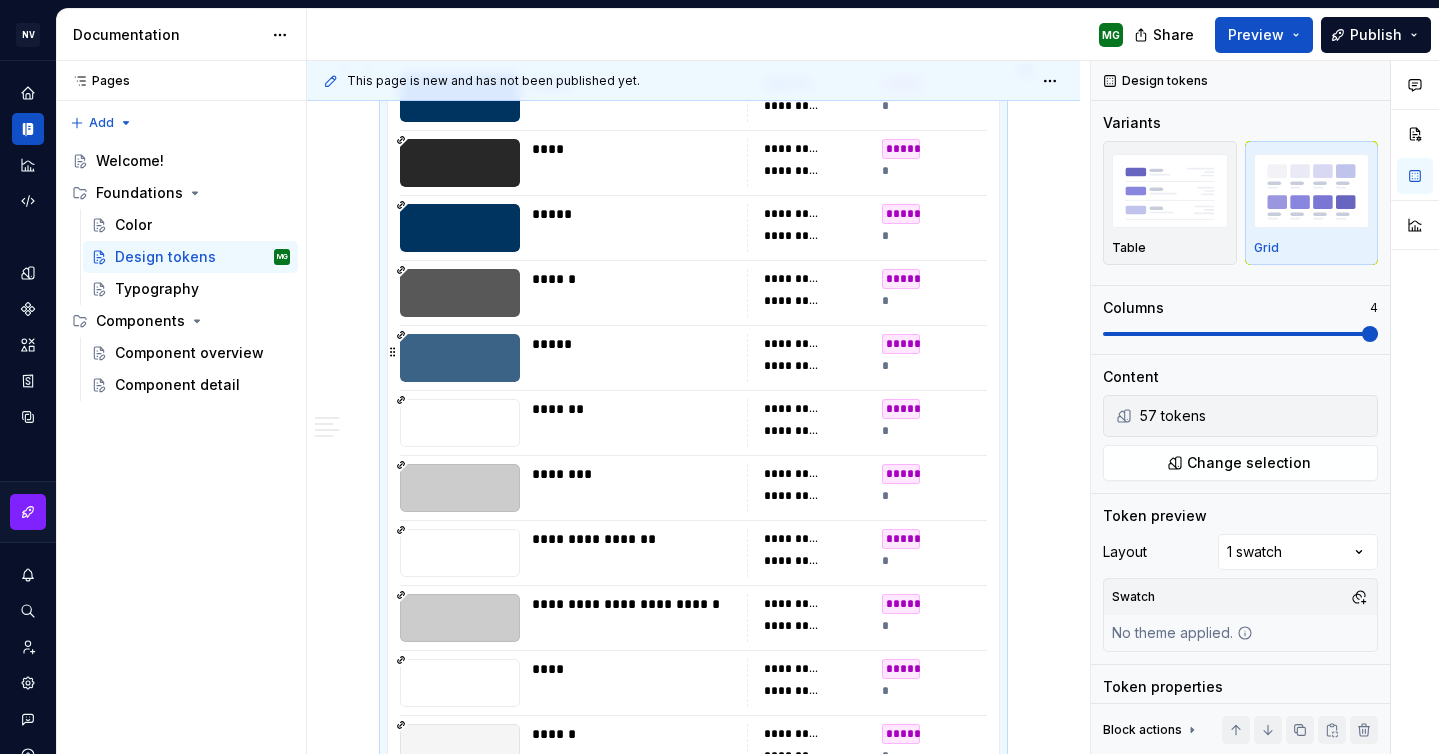 type on "*" 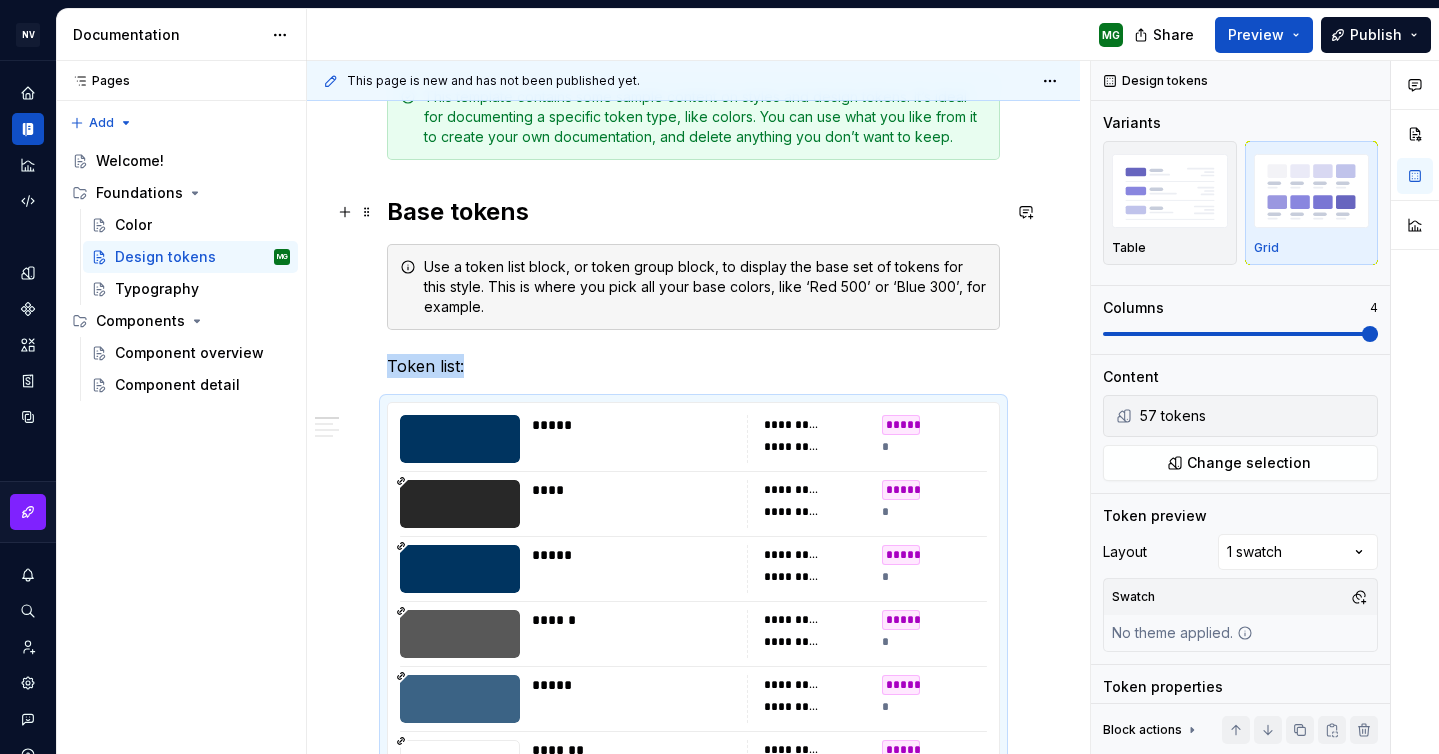 scroll, scrollTop: 302, scrollLeft: 0, axis: vertical 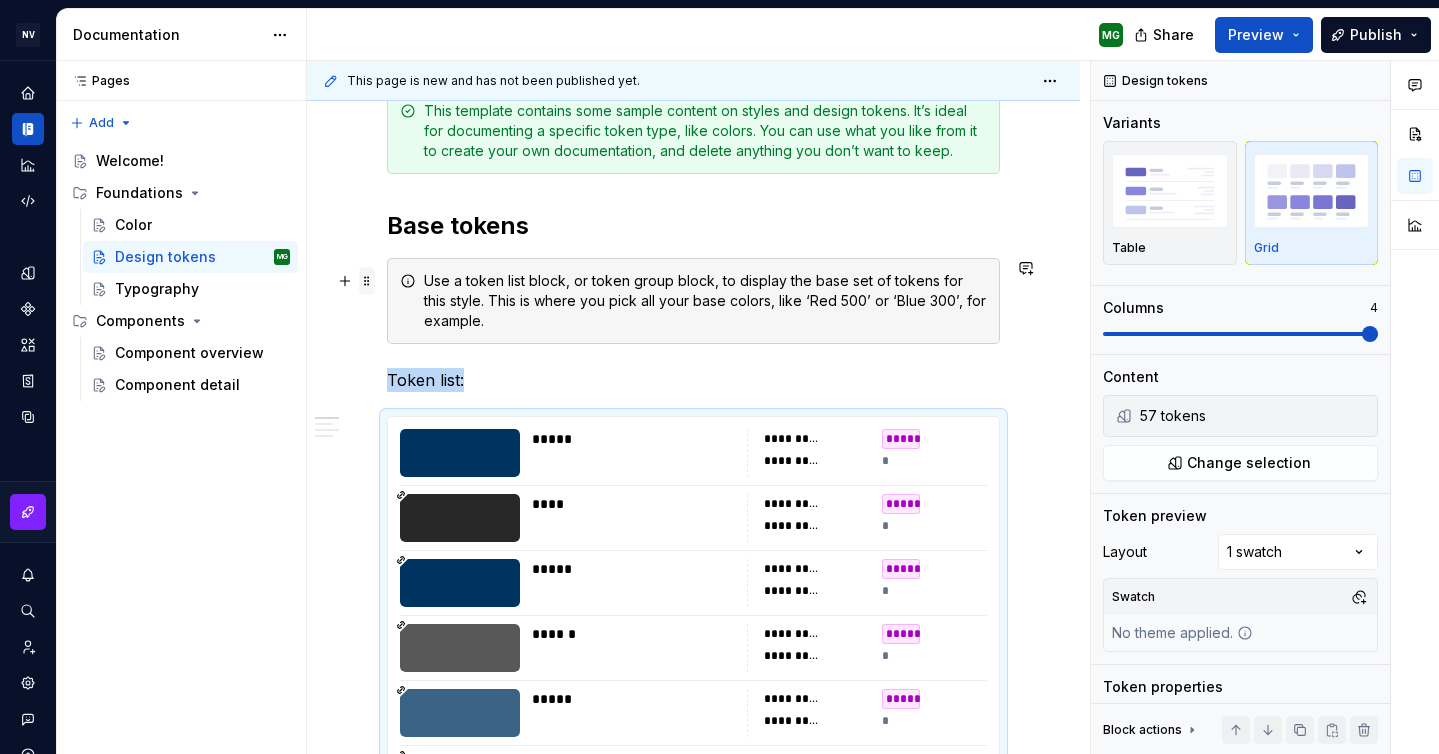 click at bounding box center [367, 281] 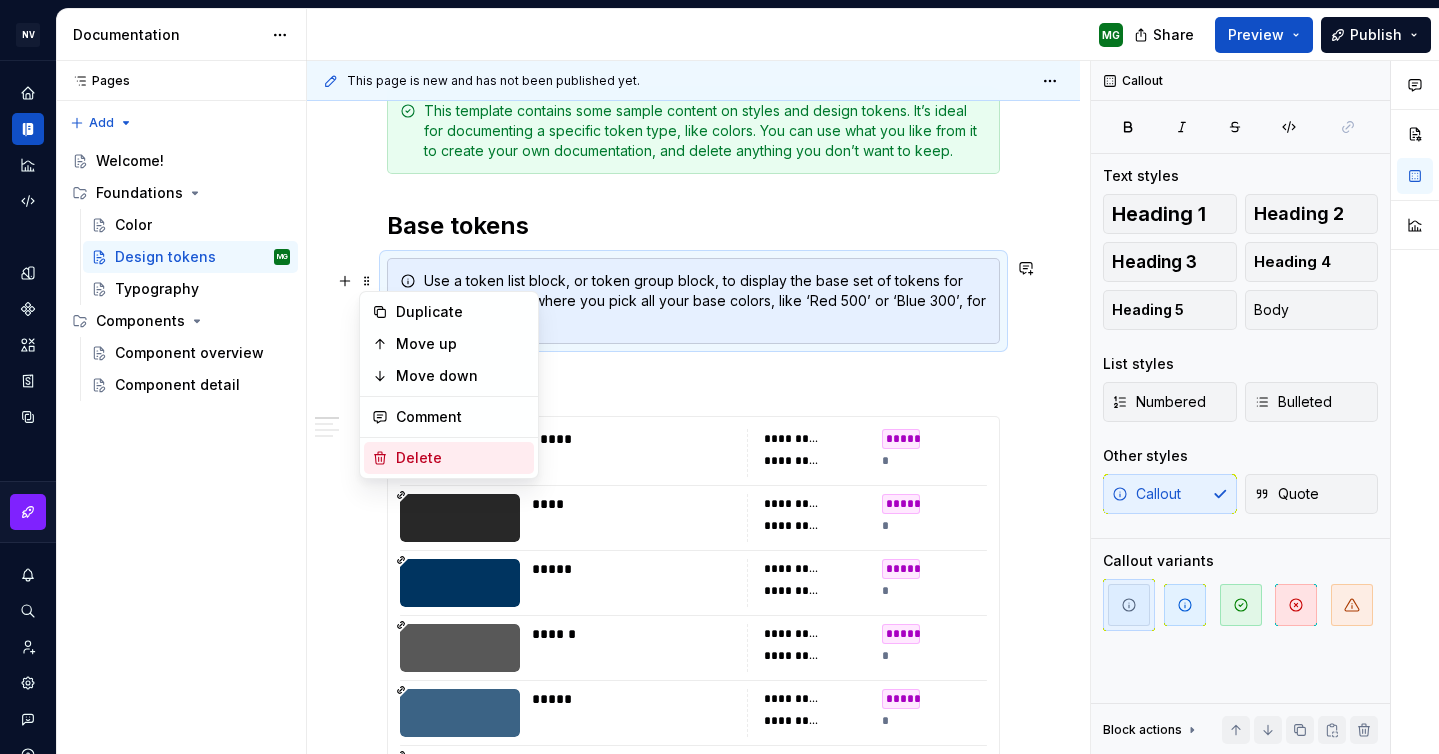 click on "Delete" at bounding box center [461, 458] 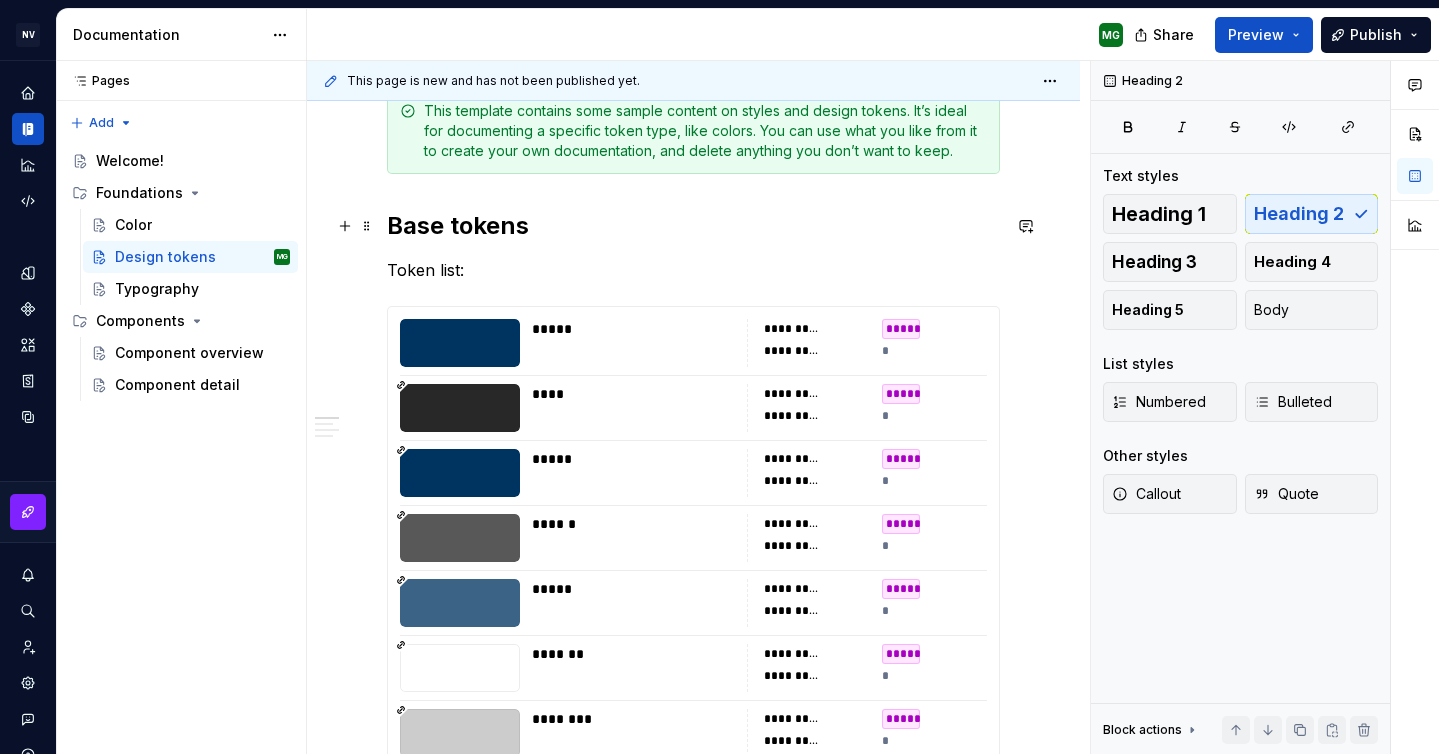 click on "Base tokens" at bounding box center [693, 226] 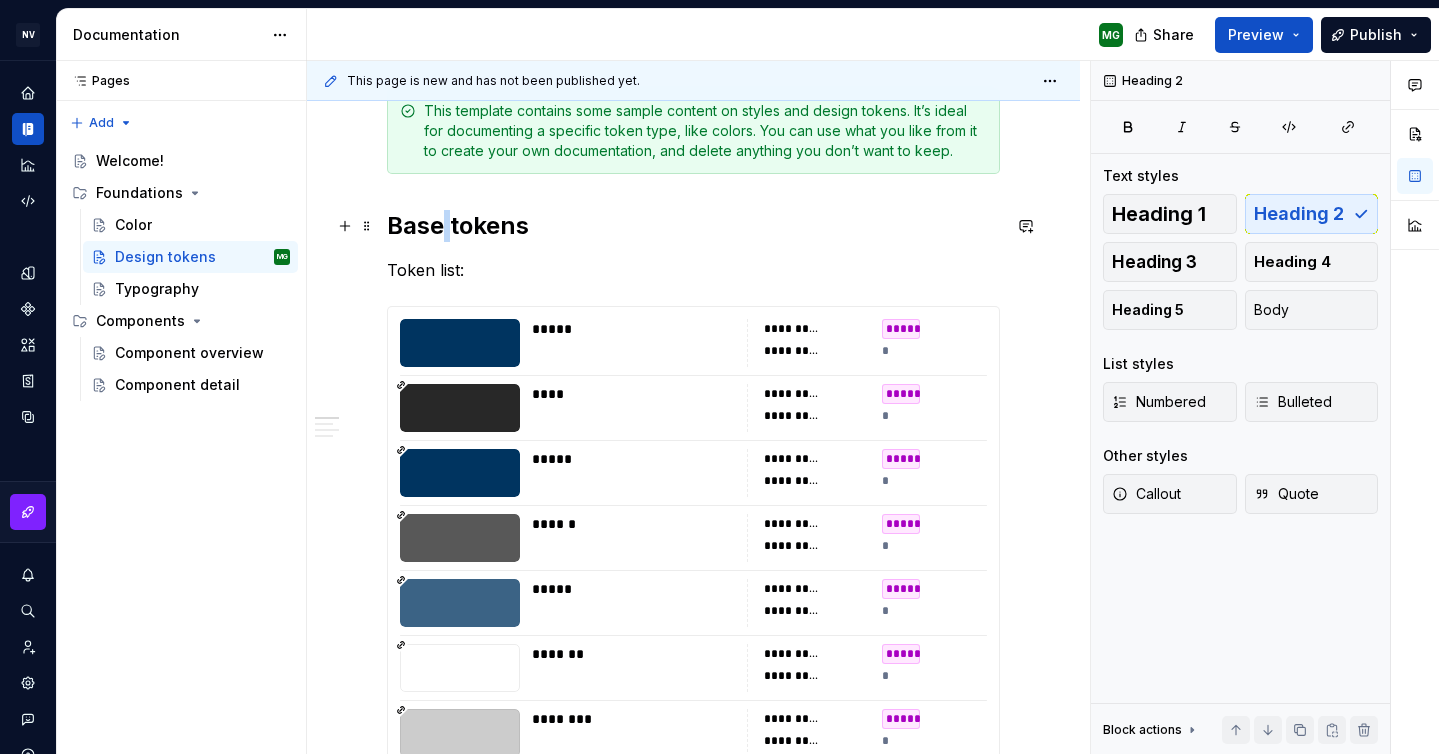 click on "Base tokens" at bounding box center [693, 226] 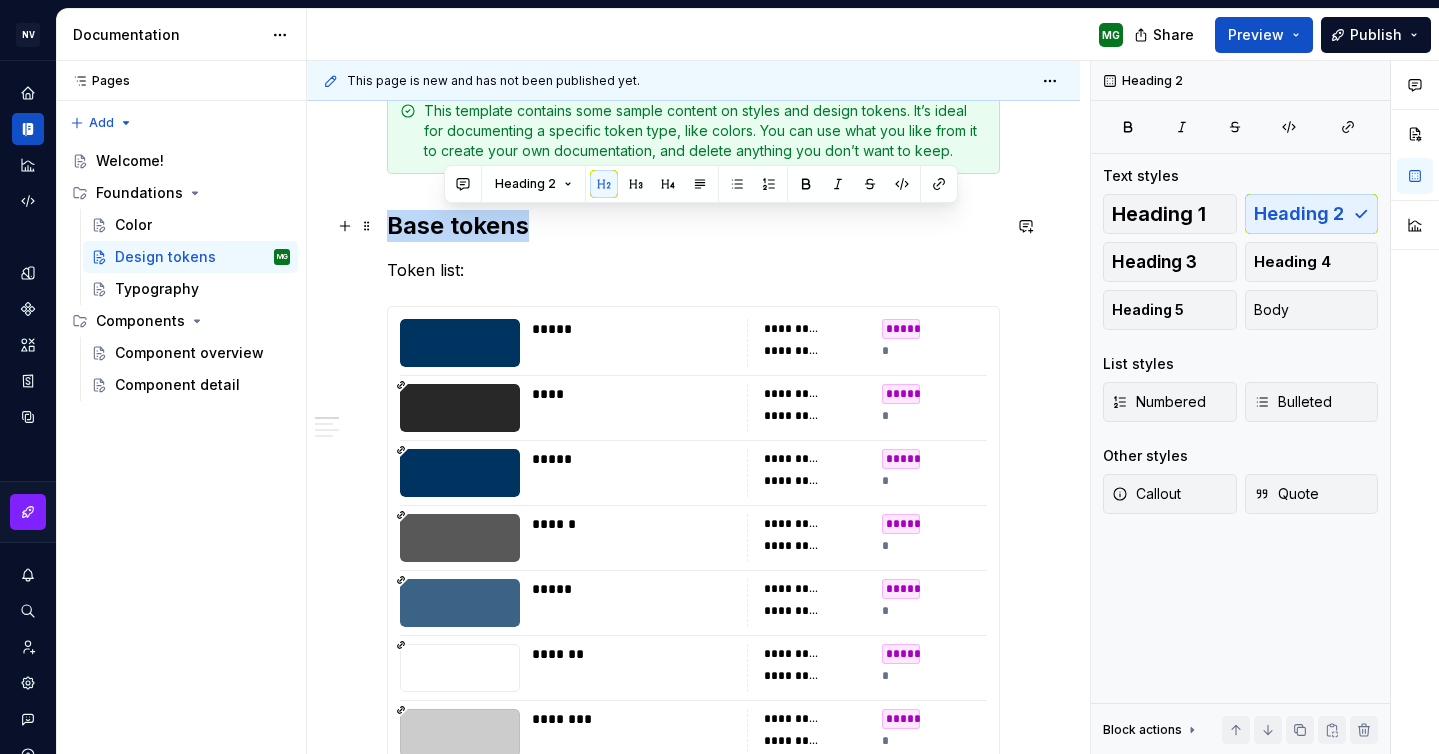 click on "Base tokens" at bounding box center (693, 226) 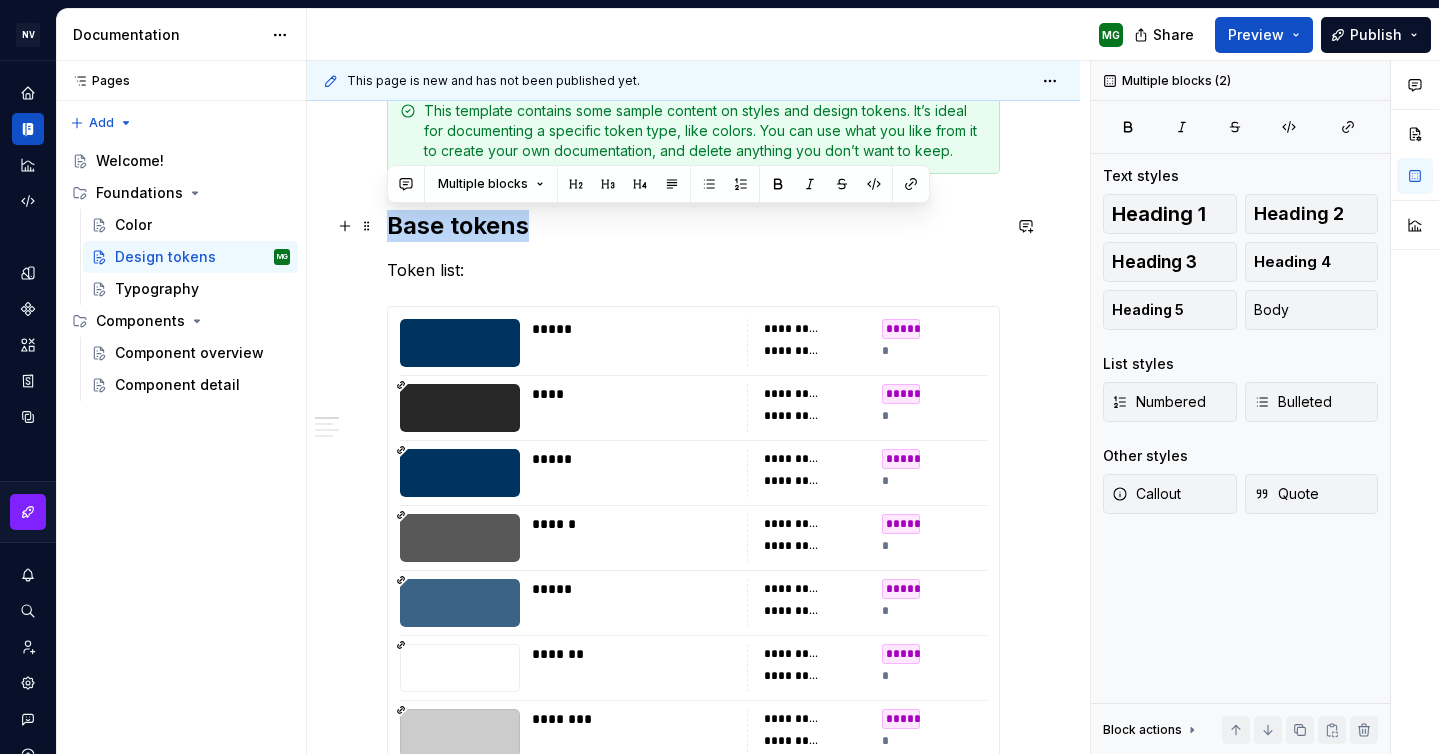 click on "Base tokens" at bounding box center (693, 226) 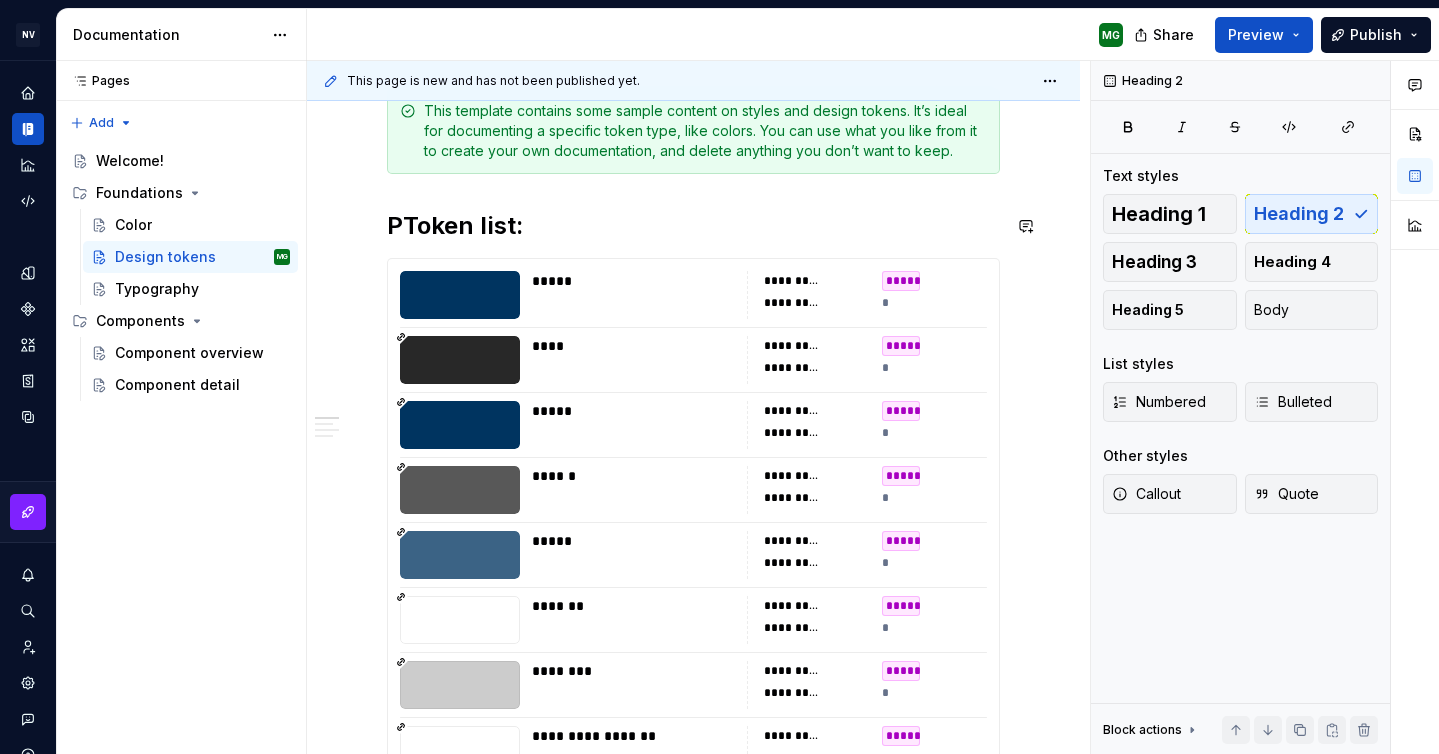 type 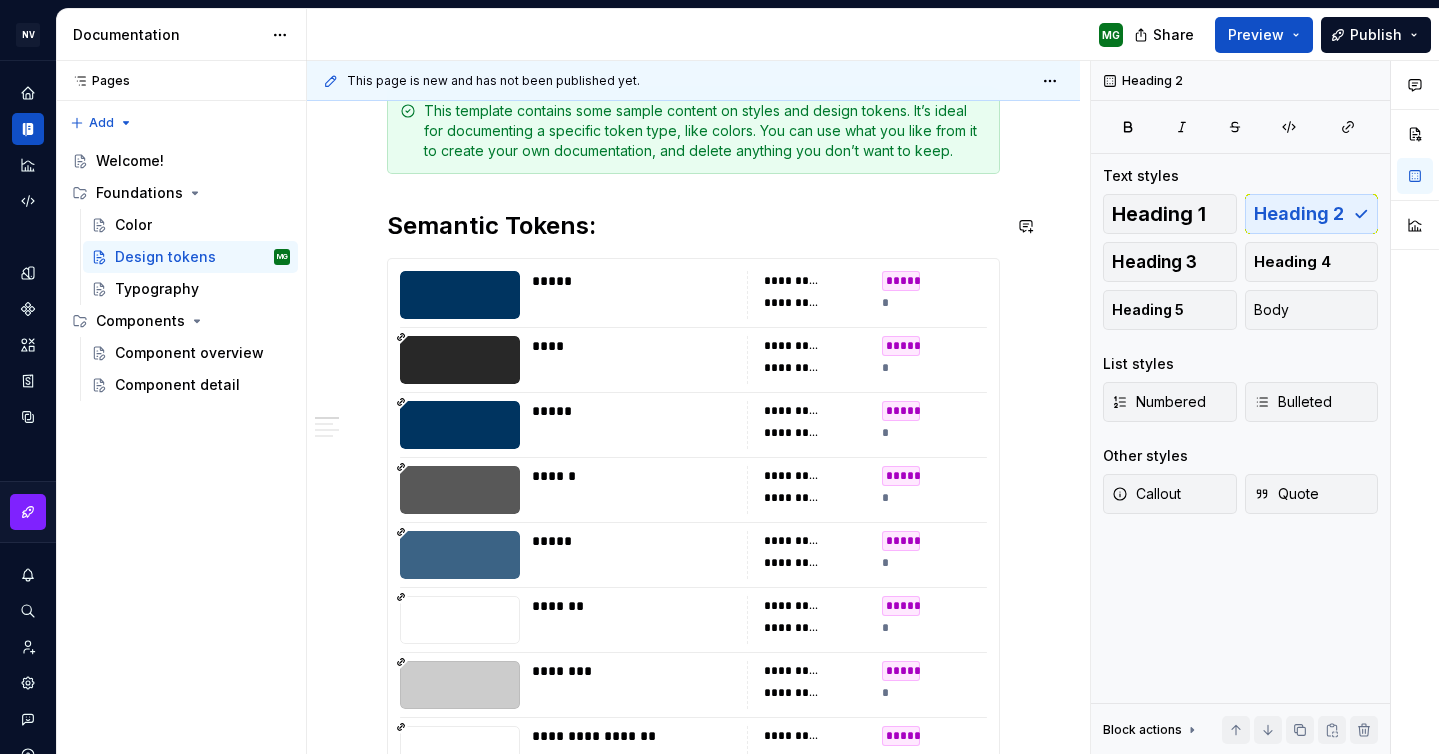 click on "**********" at bounding box center [693, 2752] 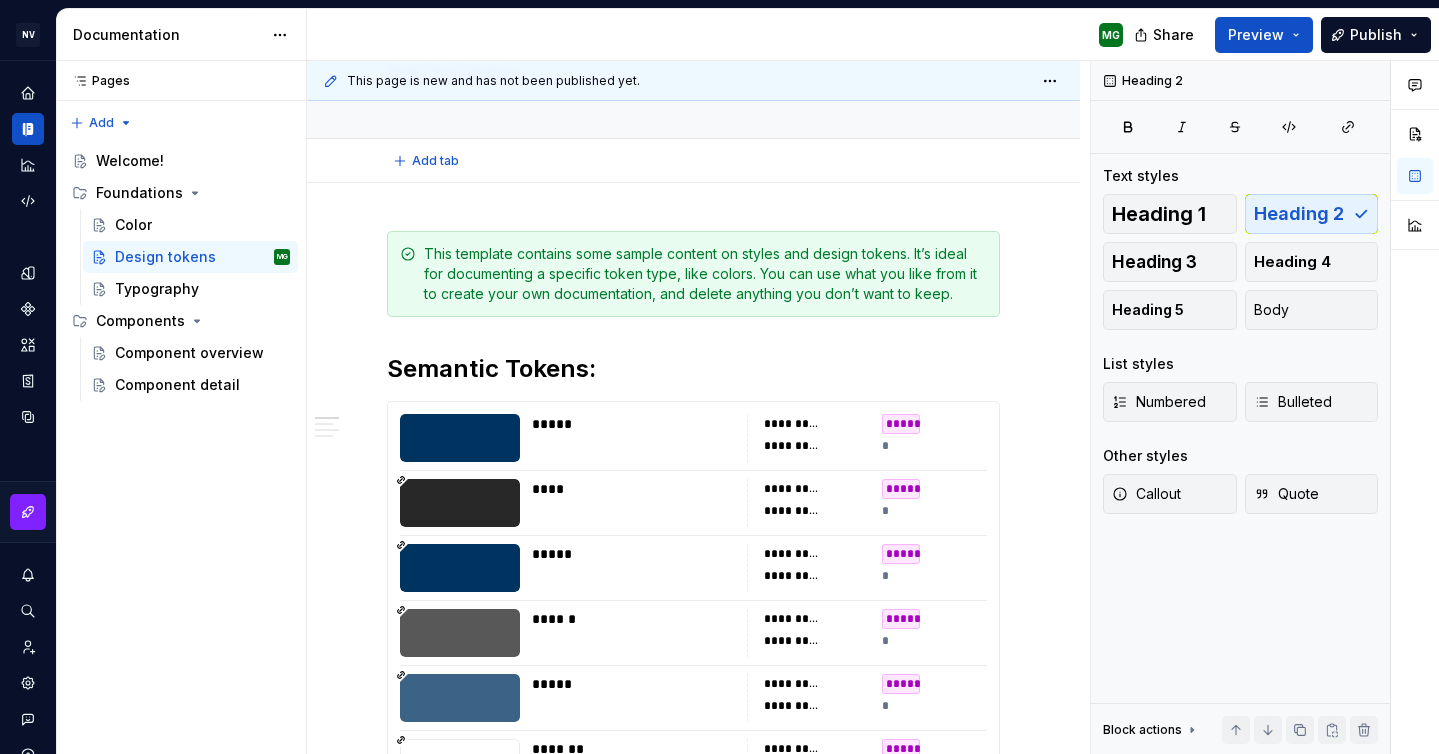 scroll, scrollTop: 150, scrollLeft: 0, axis: vertical 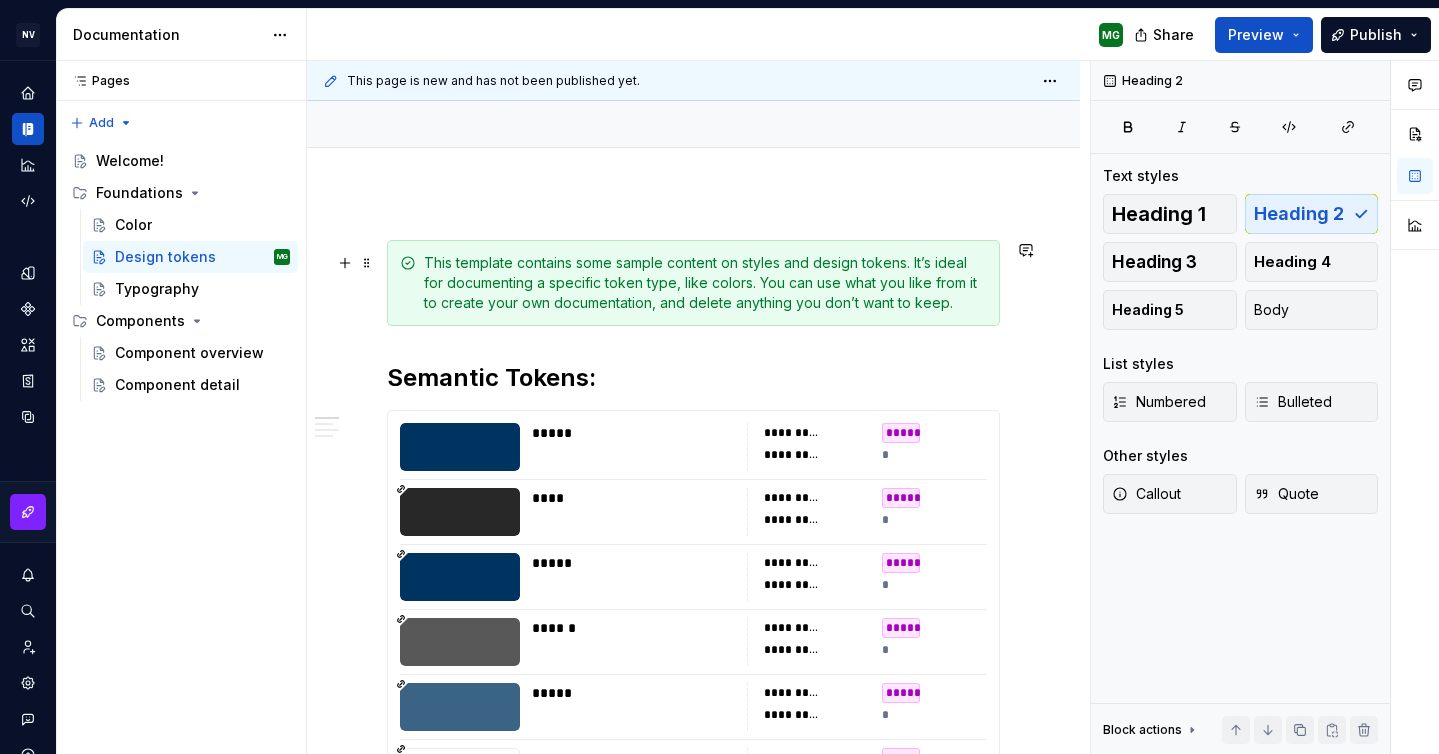 click on "**********" at bounding box center [693, 3005] 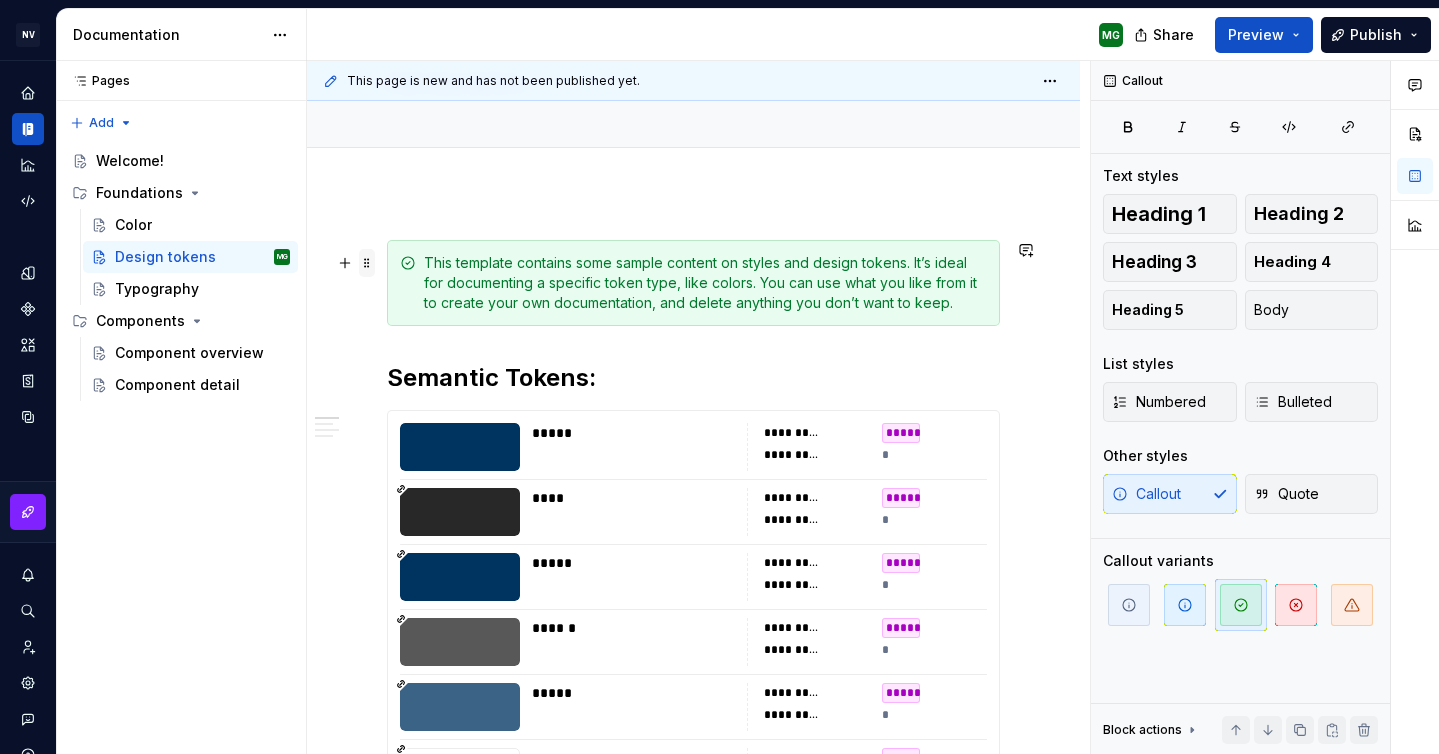 click at bounding box center [367, 263] 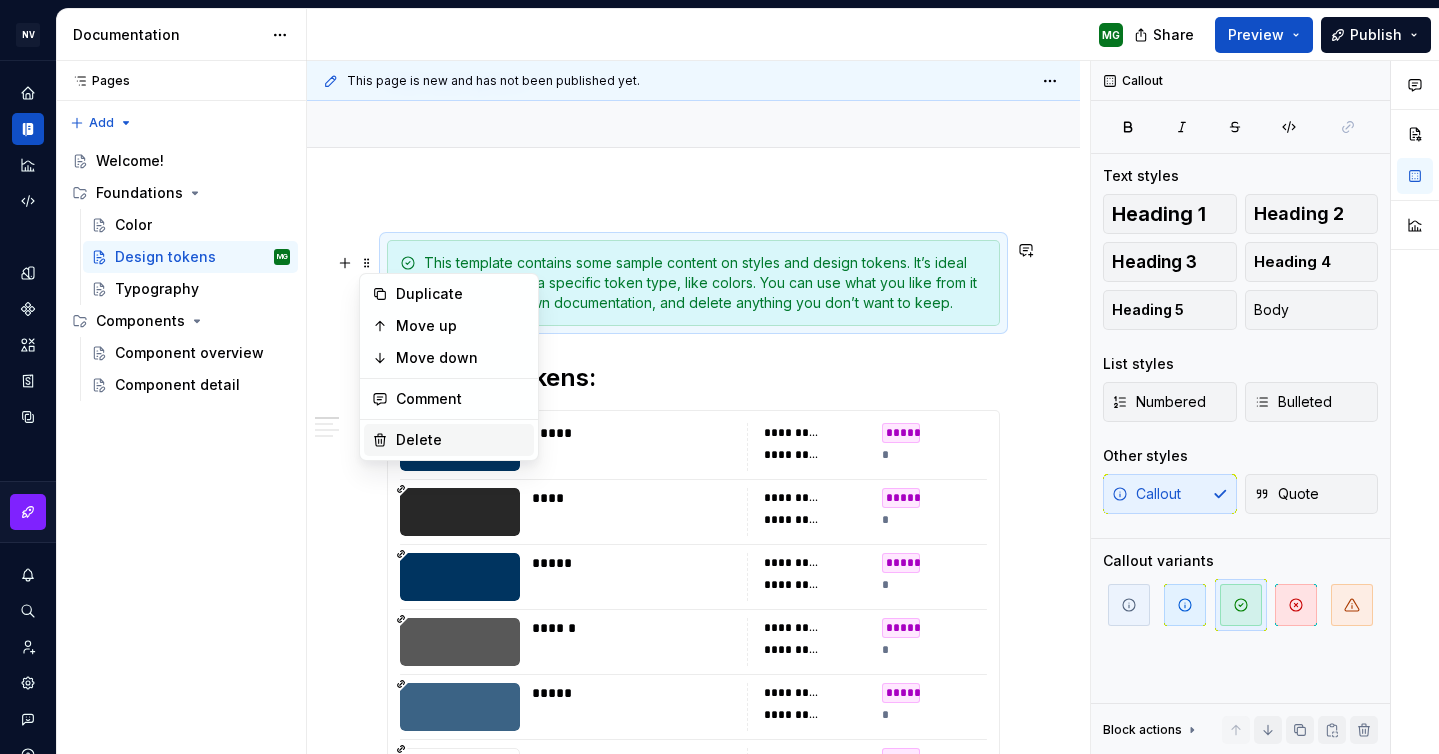 click on "Delete" at bounding box center [449, 440] 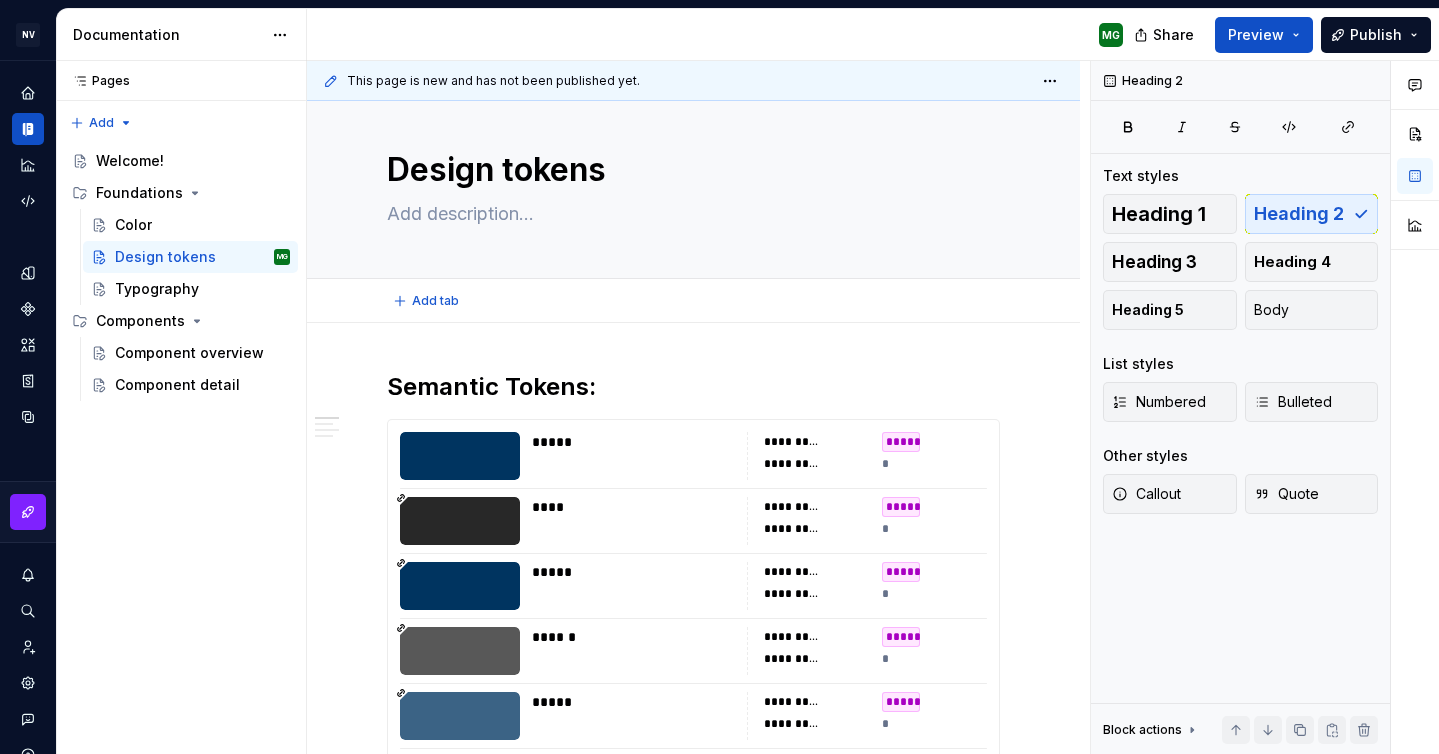scroll, scrollTop: 13, scrollLeft: 0, axis: vertical 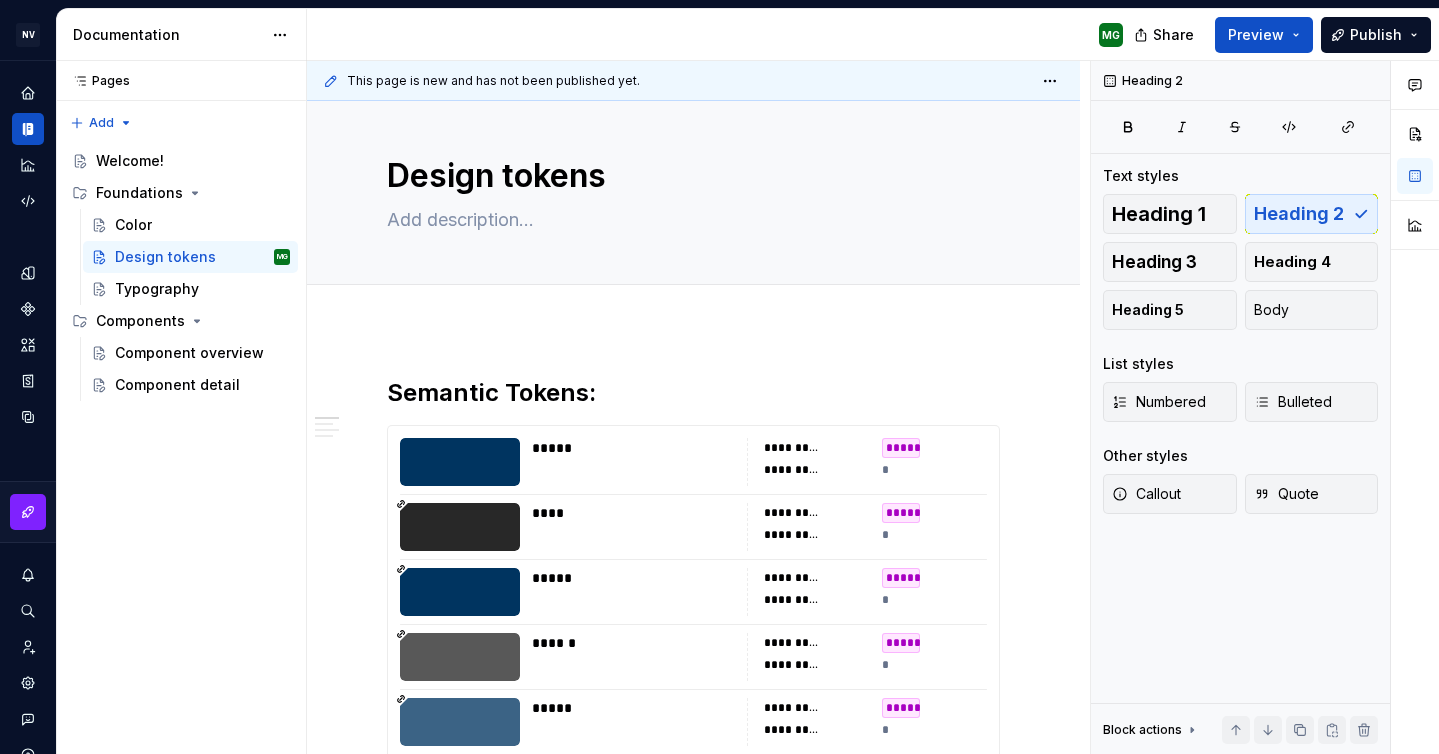 click on "**********" at bounding box center (693, 3081) 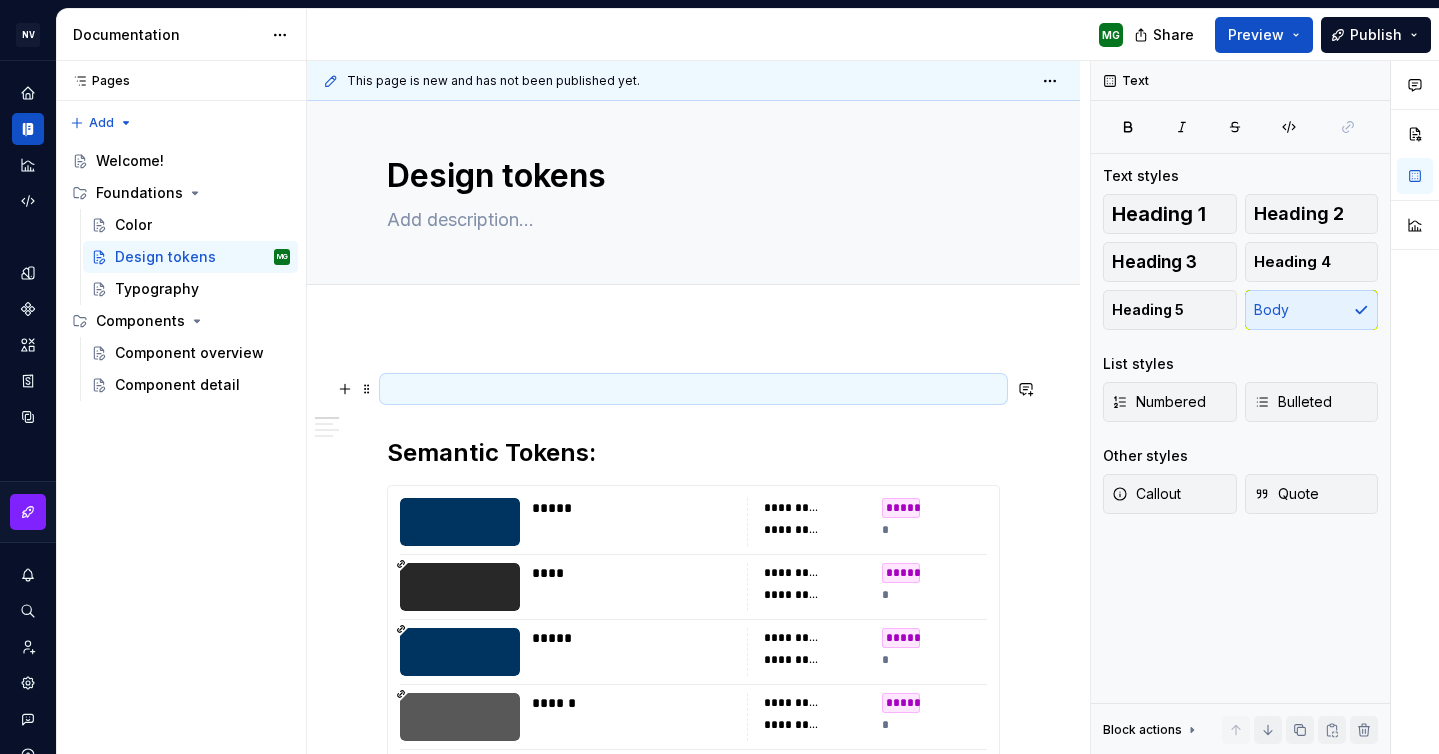 click at bounding box center (693, 389) 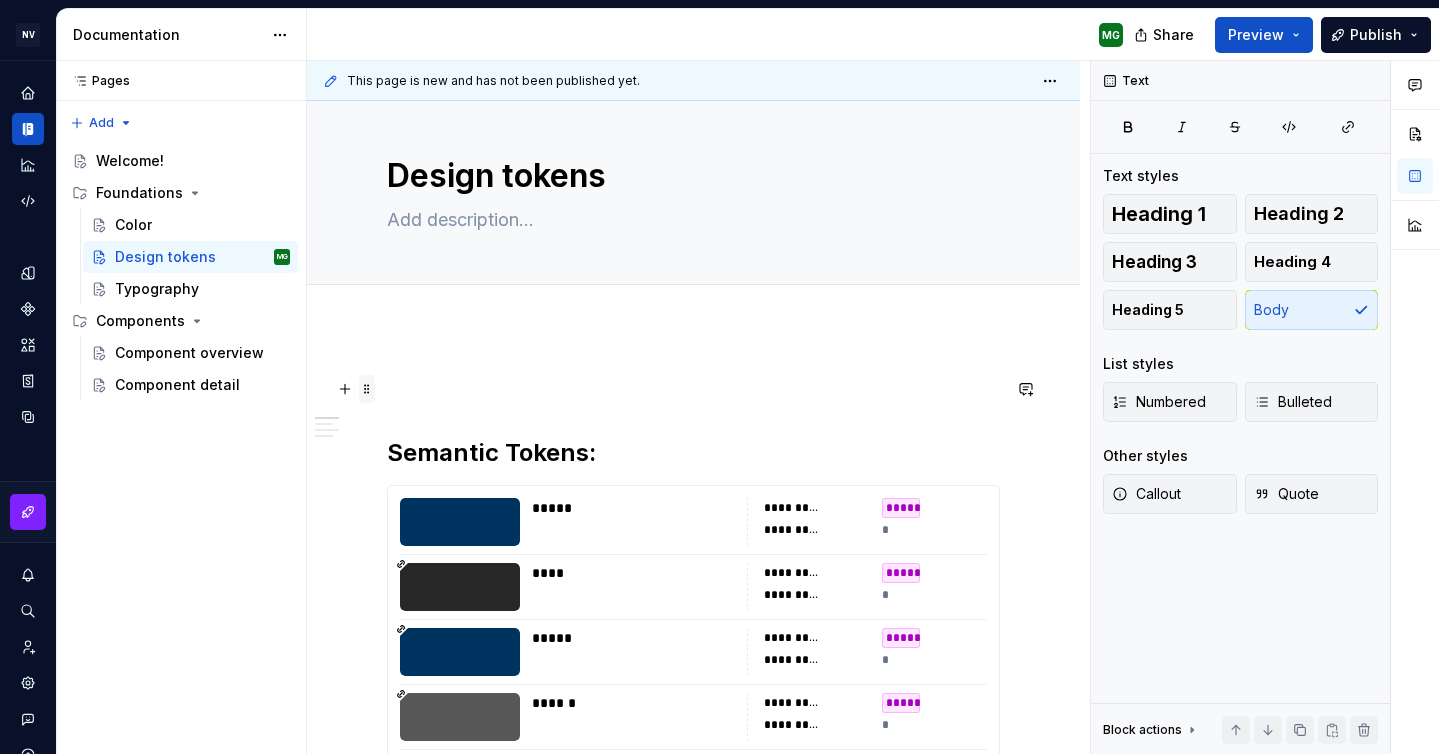 click at bounding box center (367, 389) 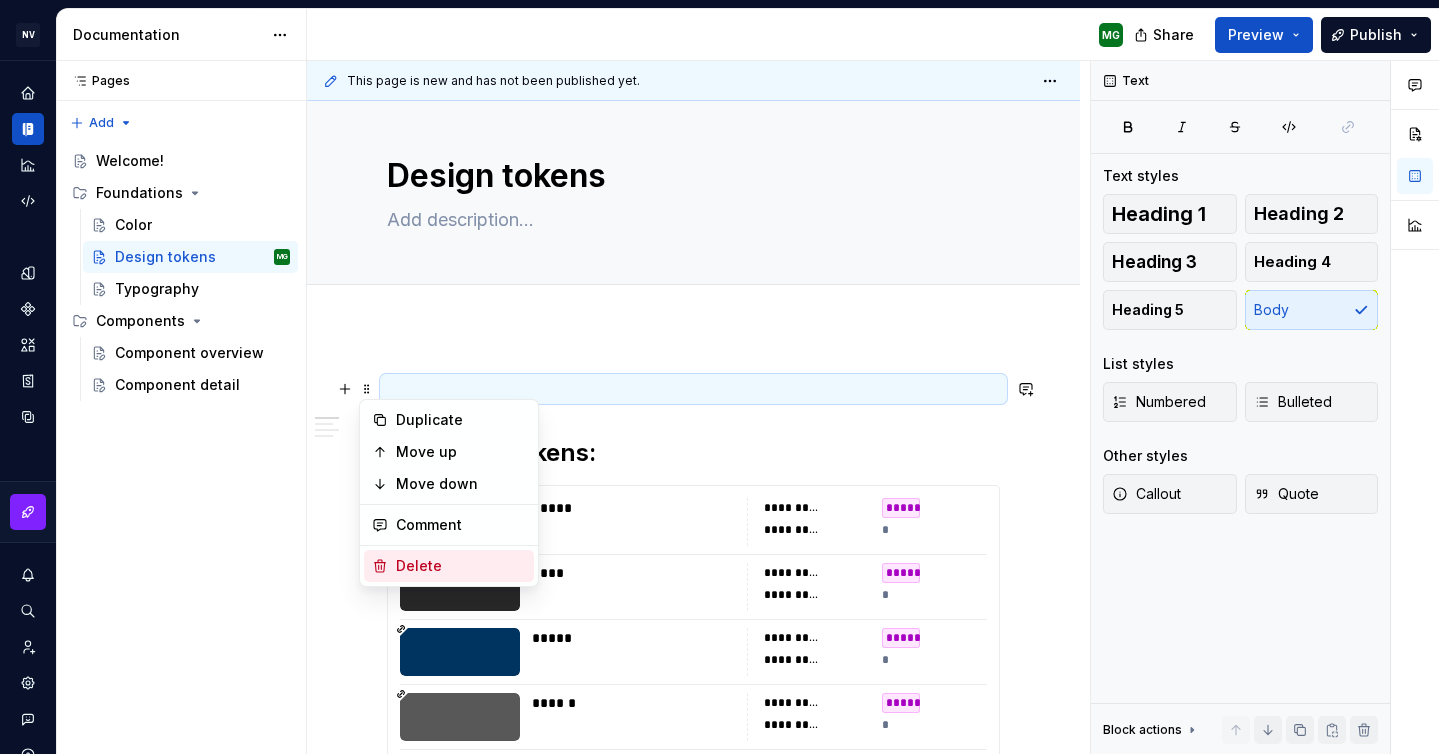 click on "Delete" at bounding box center (461, 566) 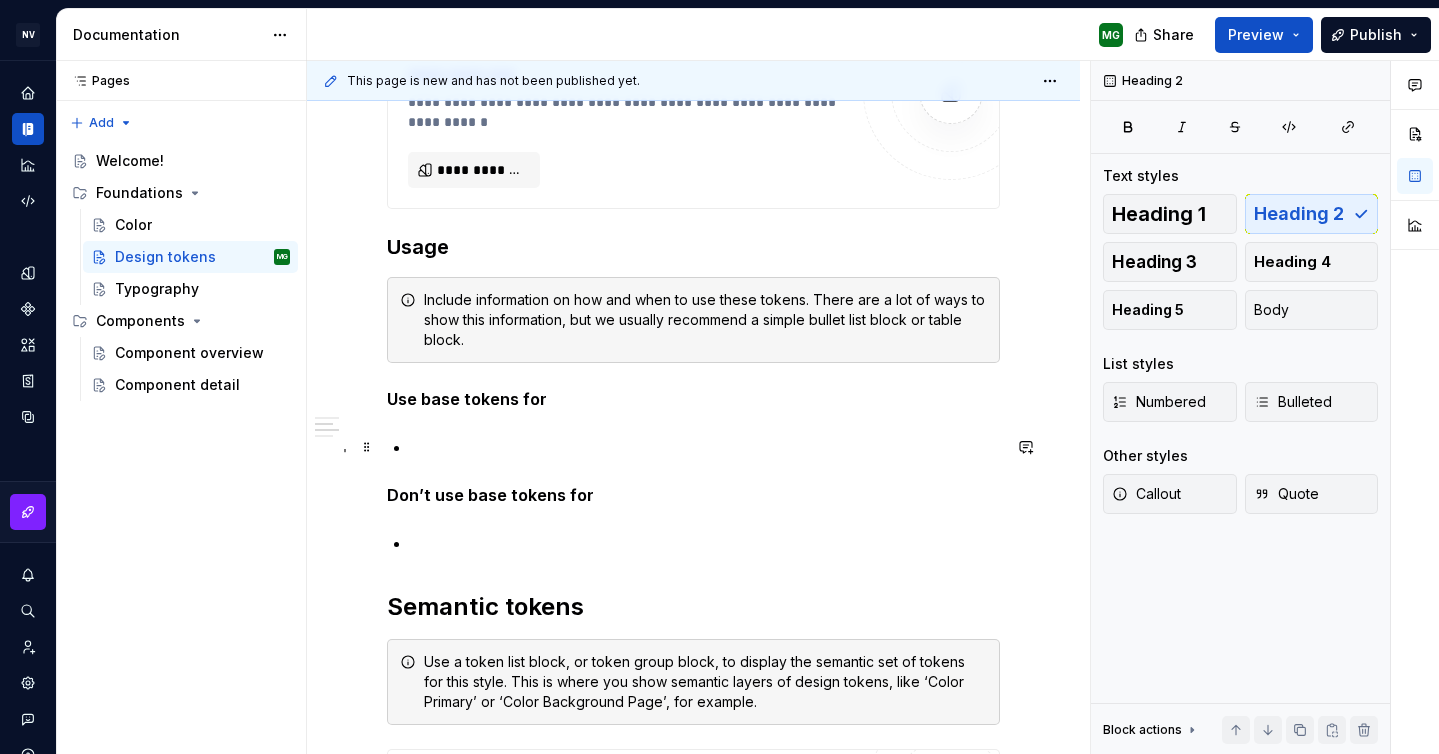 scroll, scrollTop: 4186, scrollLeft: 0, axis: vertical 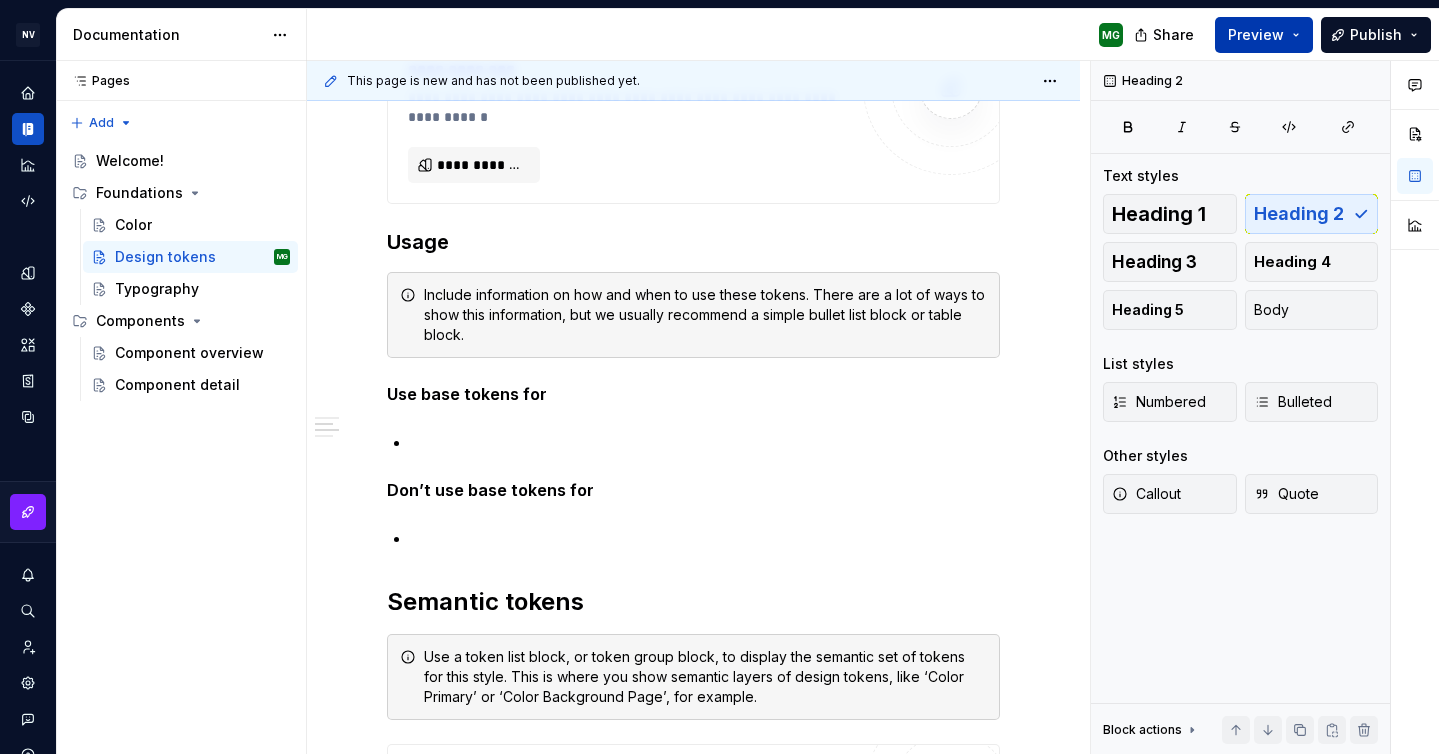 click on "Preview" at bounding box center [1256, 35] 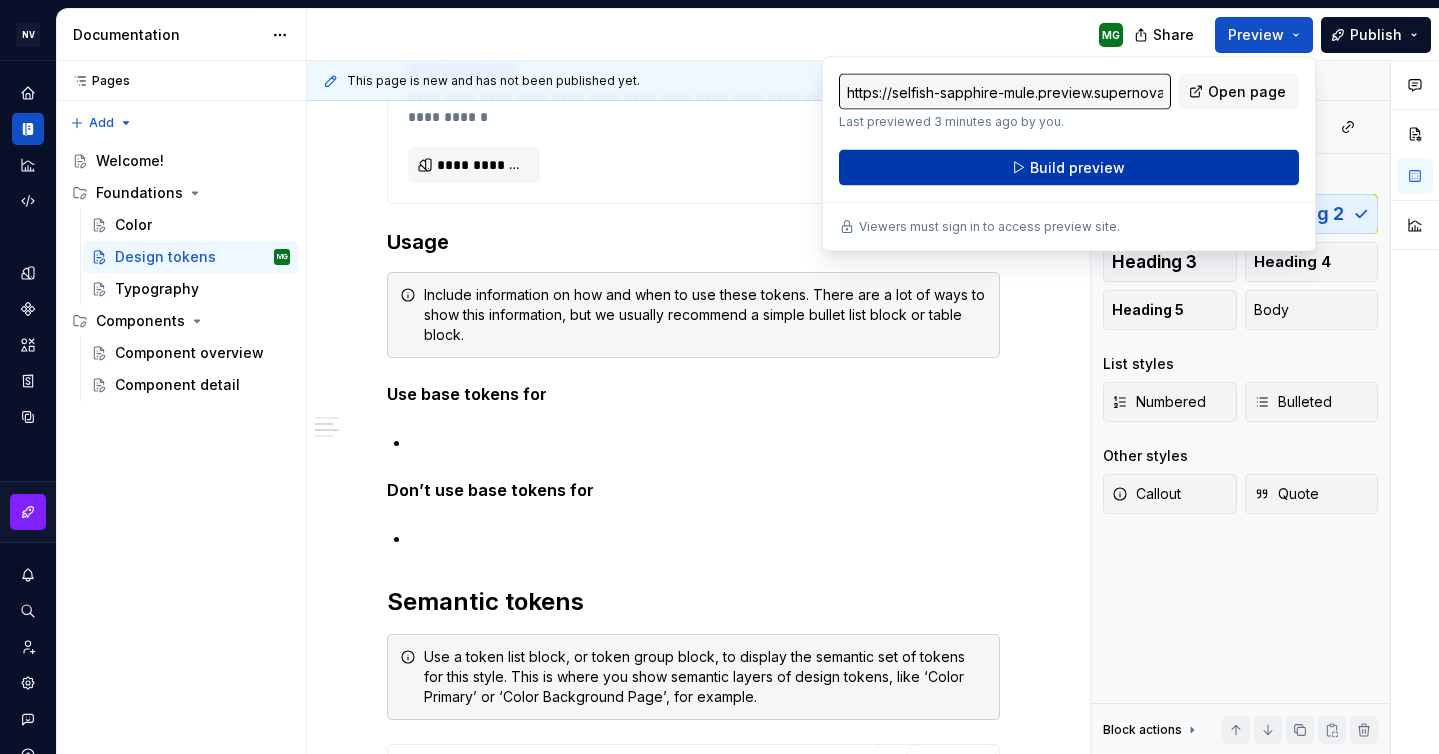 click on "Build preview" at bounding box center [1069, 168] 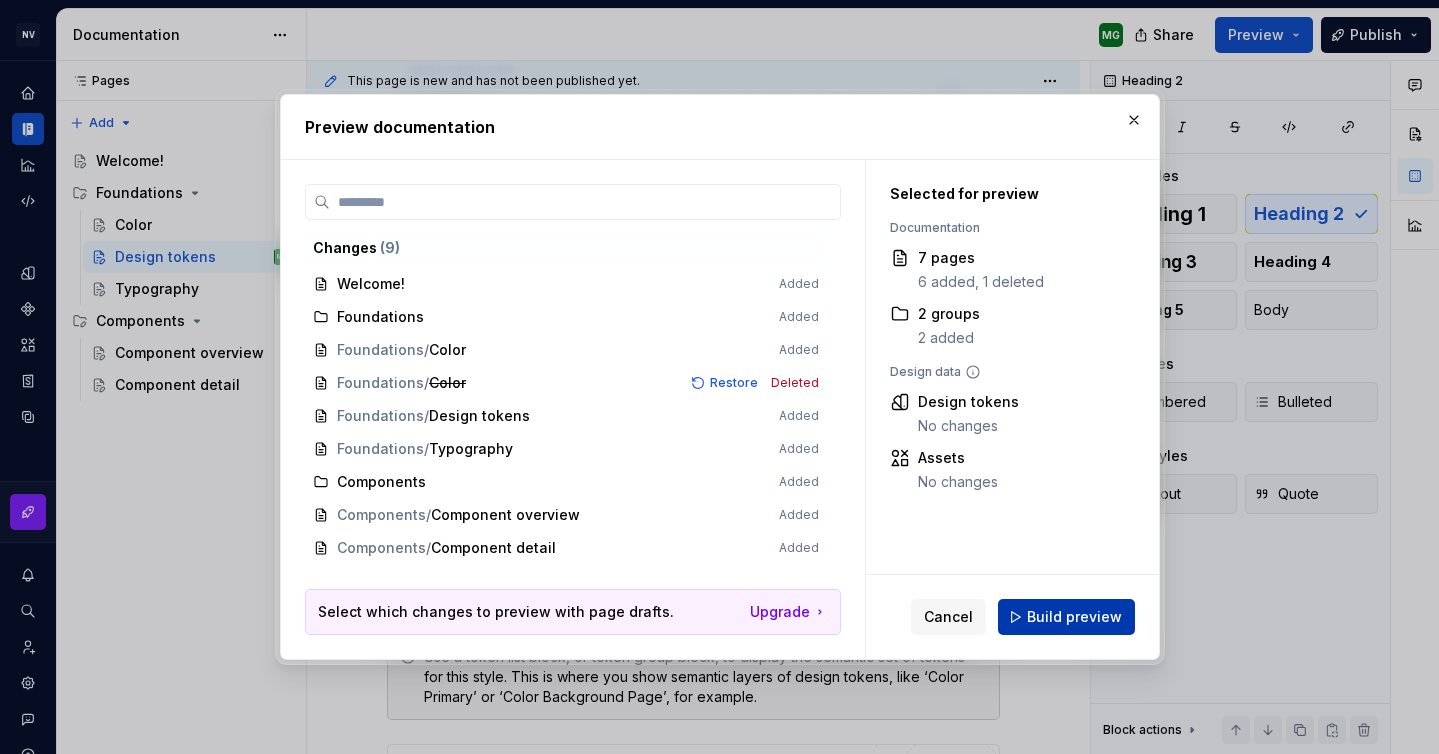click on "Build preview" at bounding box center (1074, 617) 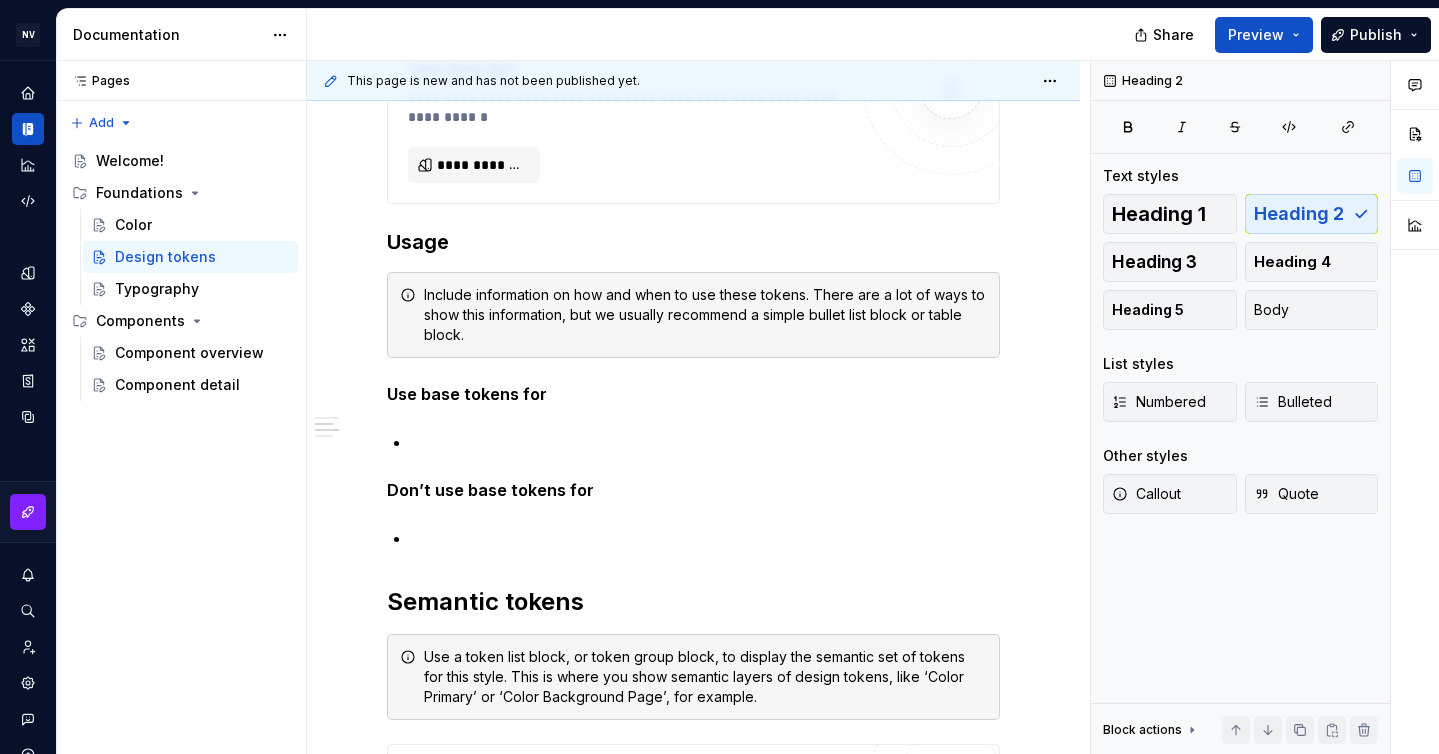 type on "*" 